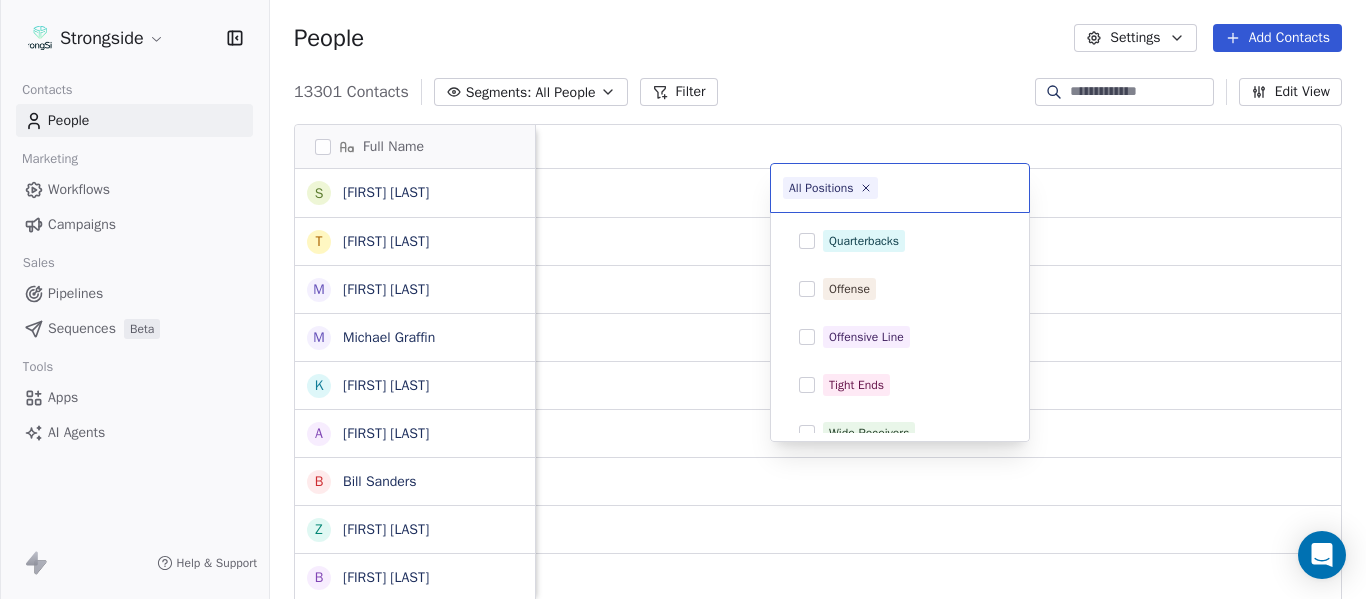 scroll, scrollTop: 0, scrollLeft: 0, axis: both 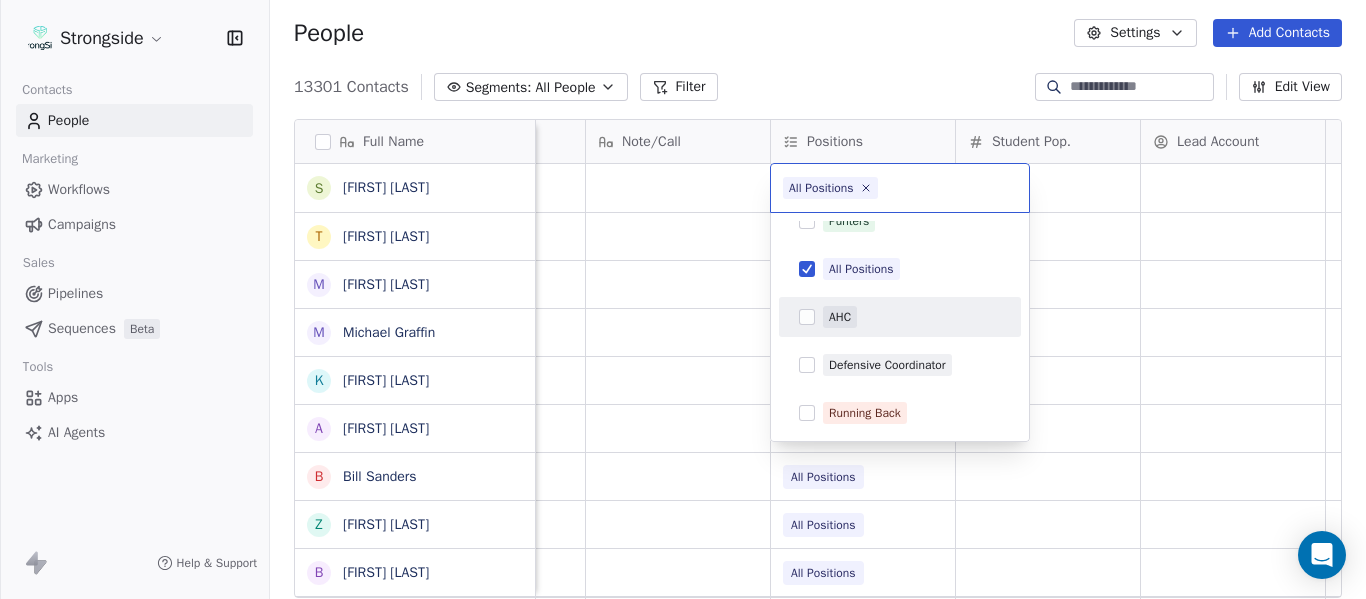click on "Strongside Contacts People Marketing Workflows Campaigns Sales Pipelines Sequences Beta Tools Apps AI Agents Help & Support People Settings Add Contacts 13301 Contacts Segments: All People Filter Edit View Tag Add to Sequence Export Full Name S [LAST] T [LAST] M [LAST] M [LAST] K [LAST] A [LAST] B [LAST] Z [LAST] B [LAST] M [LAST] C [LAST] C [LAST] F [LAST] R [LAST] C [LAST] R [LAST] J [LAST] H [LAST] V [LAST] C [LAST] E [LAST] J [LAST] J [LAST] T [LAST] I [LAST] J [LAST] C [LAST] M [LAST] R [LAST] L [LAST] Emails Auto Clicked Last Activity Date BST In Open Phone Contact Source Note/Call Positions Student Pop. Lead Account True True All Positions True All Positions True All Positions False All Positions True All Positions False All Positions False All Positions True All Positions True All Positions True All Positions False All Positions False All Positions False All Positions False All Positions False Tight Ends Offensive Line False Linebackers False Offensive Line Quarterbacks False Defensive Coordinator True True True Running Back Wide Receivers Defensive Line" at bounding box center (683, 299) 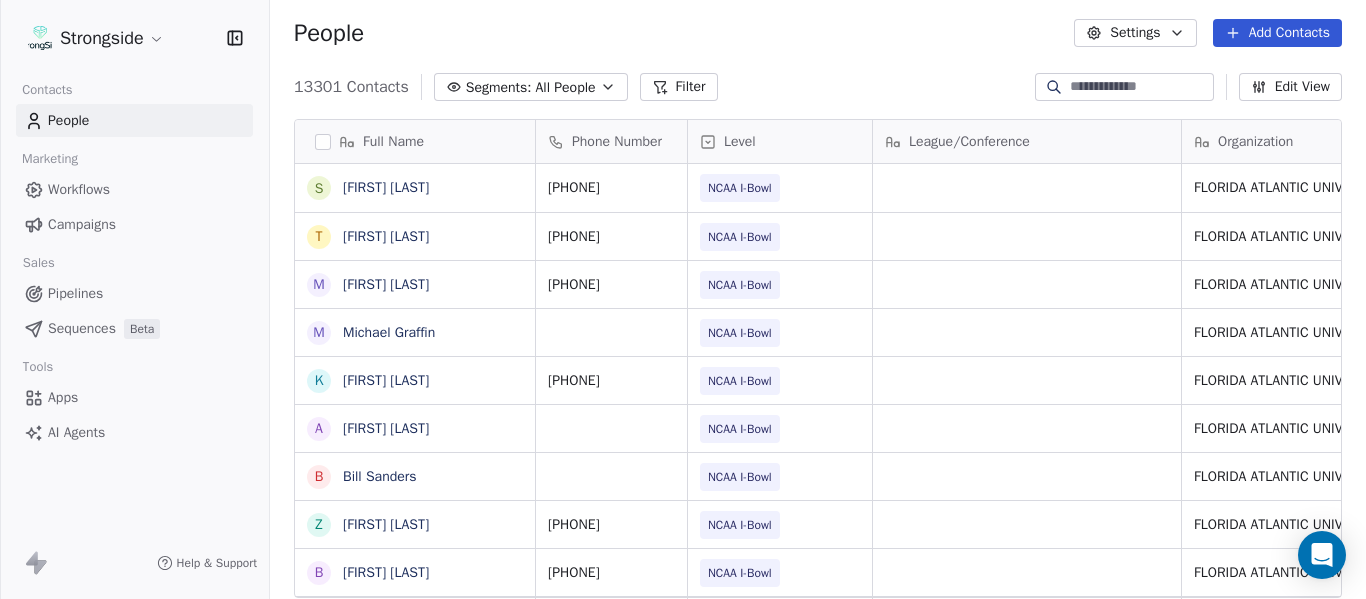 scroll, scrollTop: 0, scrollLeft: 0, axis: both 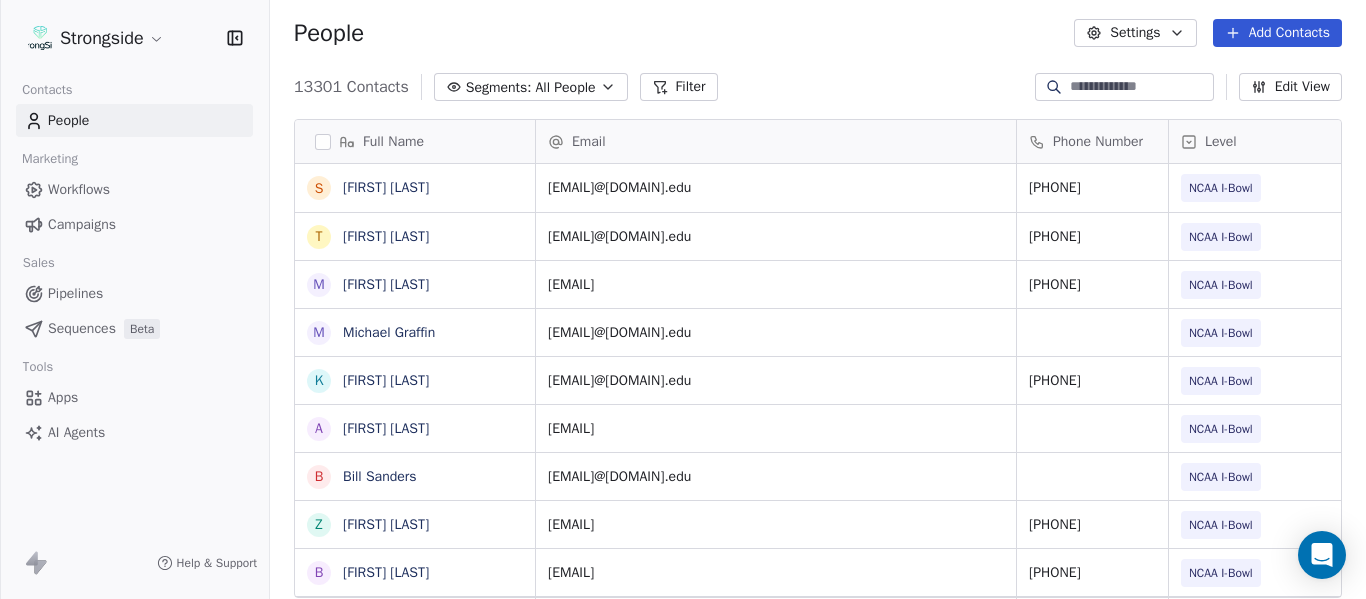click on "Add Contacts" at bounding box center [1277, 33] 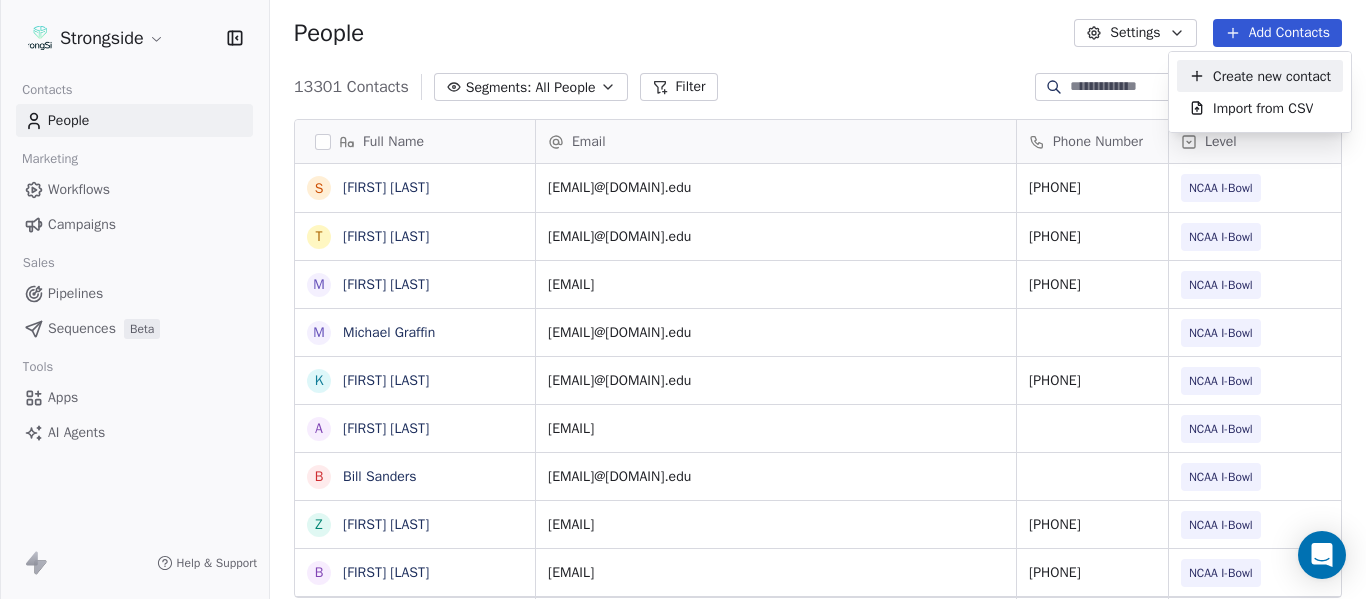click on "Create new contact" at bounding box center (1272, 76) 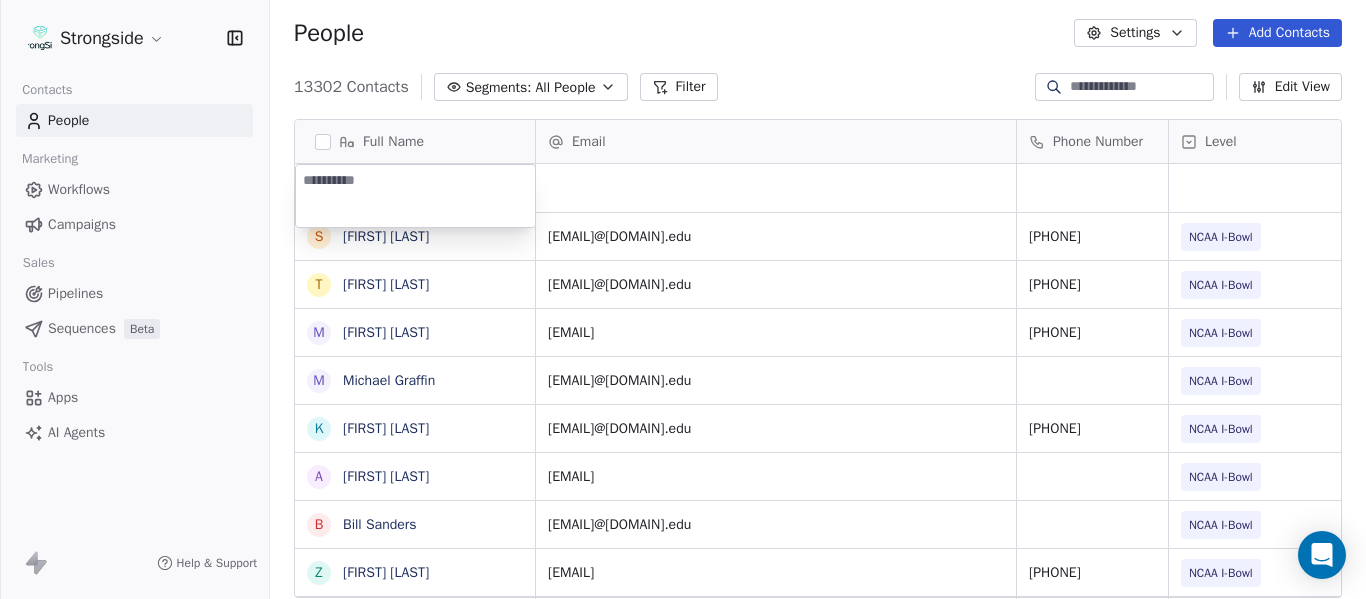 type on "**********" 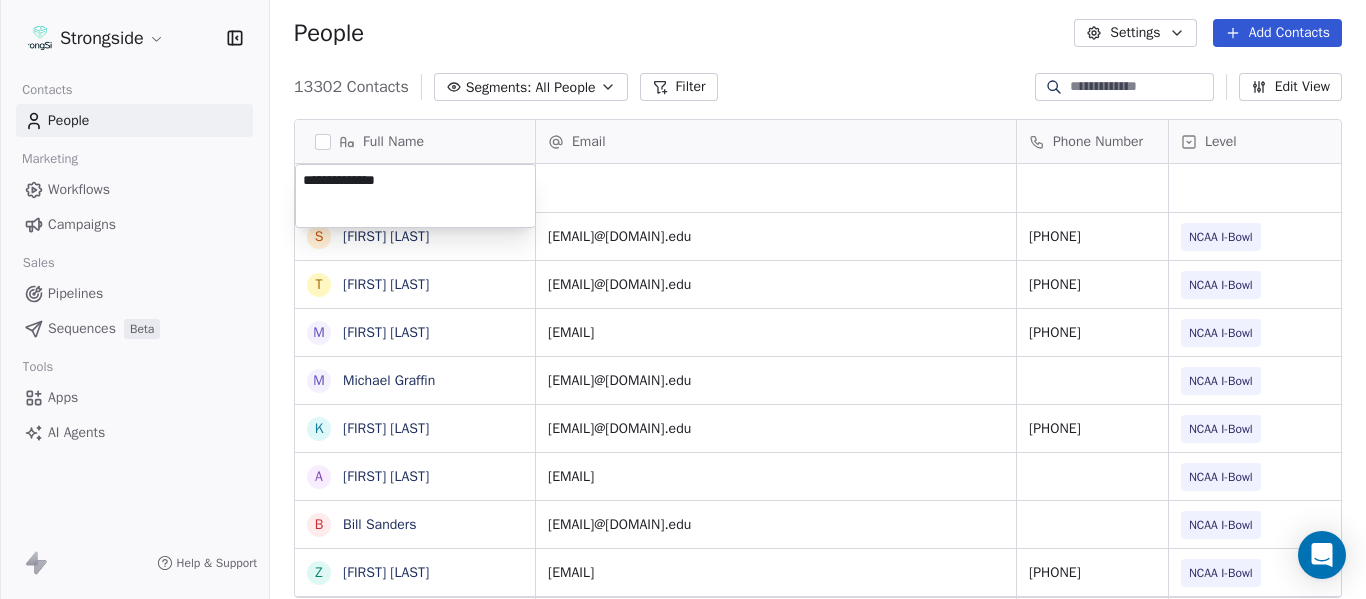 click on "Strongside Contacts People Marketing Workflows Campaigns Sales Pipelines Sequences Beta Tools Apps AI Agents Help & Support People Settings  Add Contacts 13302 Contacts Segments: All People Filter  Edit View Tag Add to Sequence Export Full Name S Shane Marinelli T Toya Ballard M Matt Wiesner M Michael Graffin K Katrina McCormack A Anthony Fortier B Bill Sanders Z Zach Kittley B Brian White M Margot Kessler C Cris Carter C Clay Williams F Faith Padgett R Regine Hill C Craig Merson R Rick Wimmer J Jason Robinson H Hasan Craig V Vincent Davis C Chris LoNigro E Eric Potochney J Jeffrey Meleky J James Simpson T Travis Johnson I Ivan McCartney J Josh Taylor C Cecil McNair M Monte Perez R Rachel Taylor Email Phone Number Level League/Conference Organization Tags smarine1@fau.edu (561) 297-1094 NCAA I-Bowl FLORIDA ATLANTIC UNIV ballardl@fau.edu 561-297-6957 NCAA I-Bowl FLORIDA ATLANTIC UNIV mwiesner@fau.edu 561-297-1094 NCAA I-Bowl FLORIDA ATLANTIC UNIV mgraffin@fau.edu NCAA I-Bowl FLORIDA ATLANTIC UNIV NCAA I-Bowl" at bounding box center (683, 299) 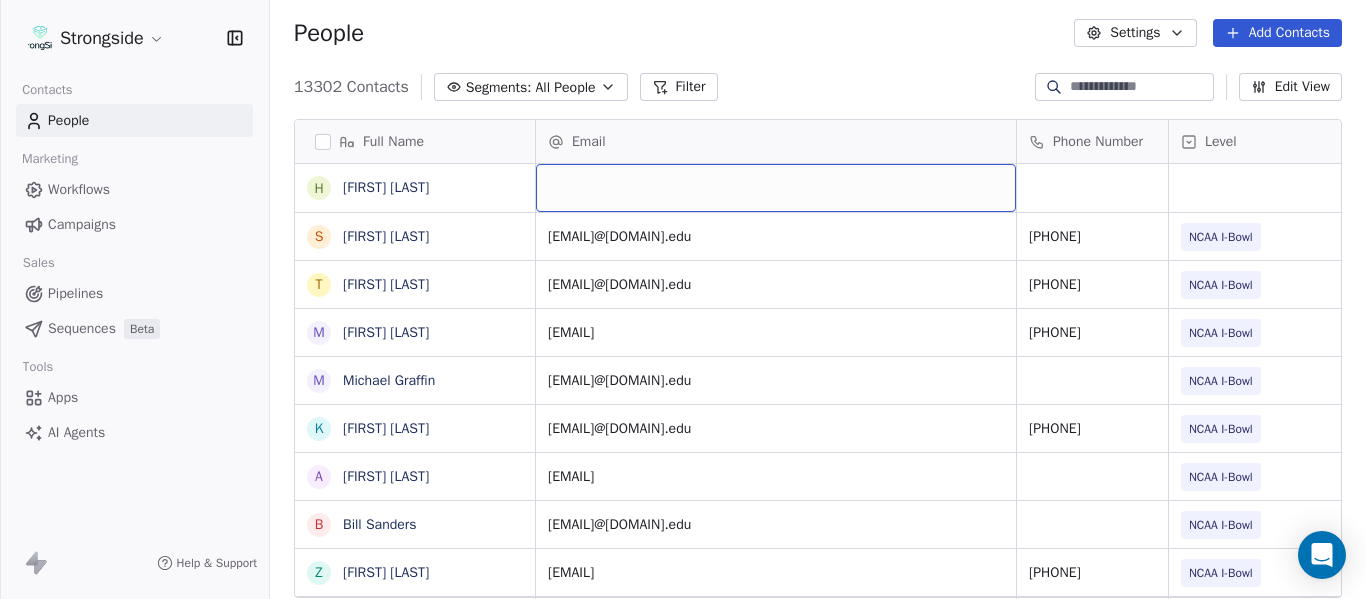 click at bounding box center (776, 188) 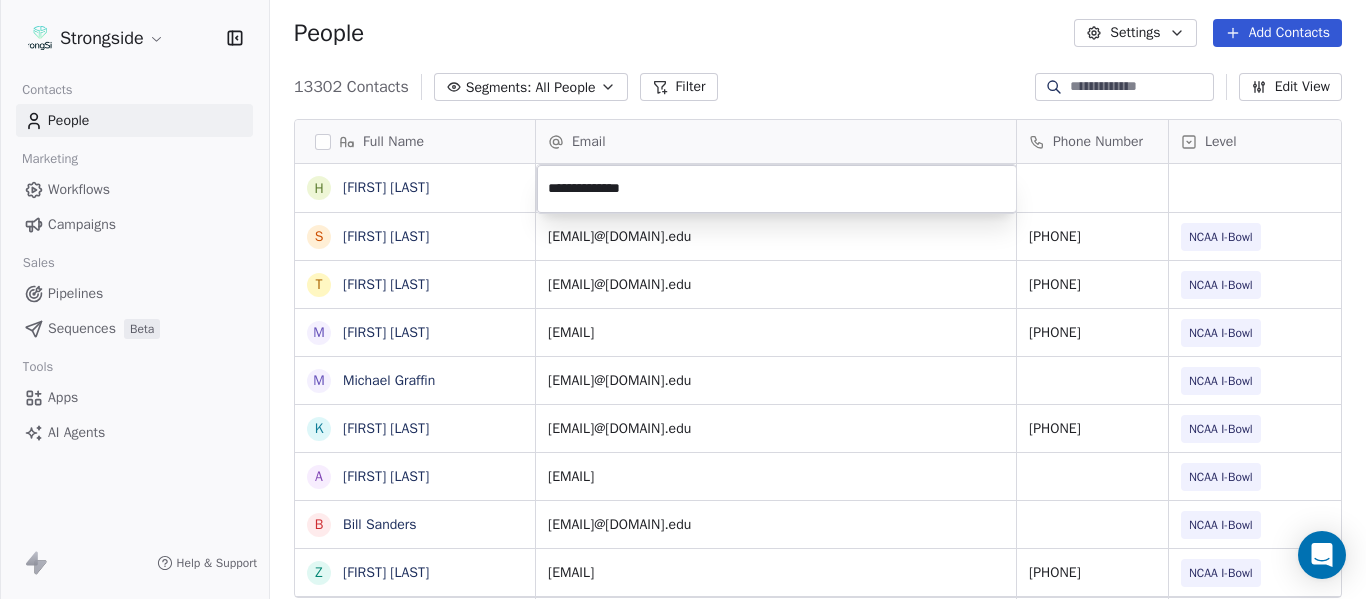 drag, startPoint x: 666, startPoint y: 190, endPoint x: 546, endPoint y: 174, distance: 121.061966 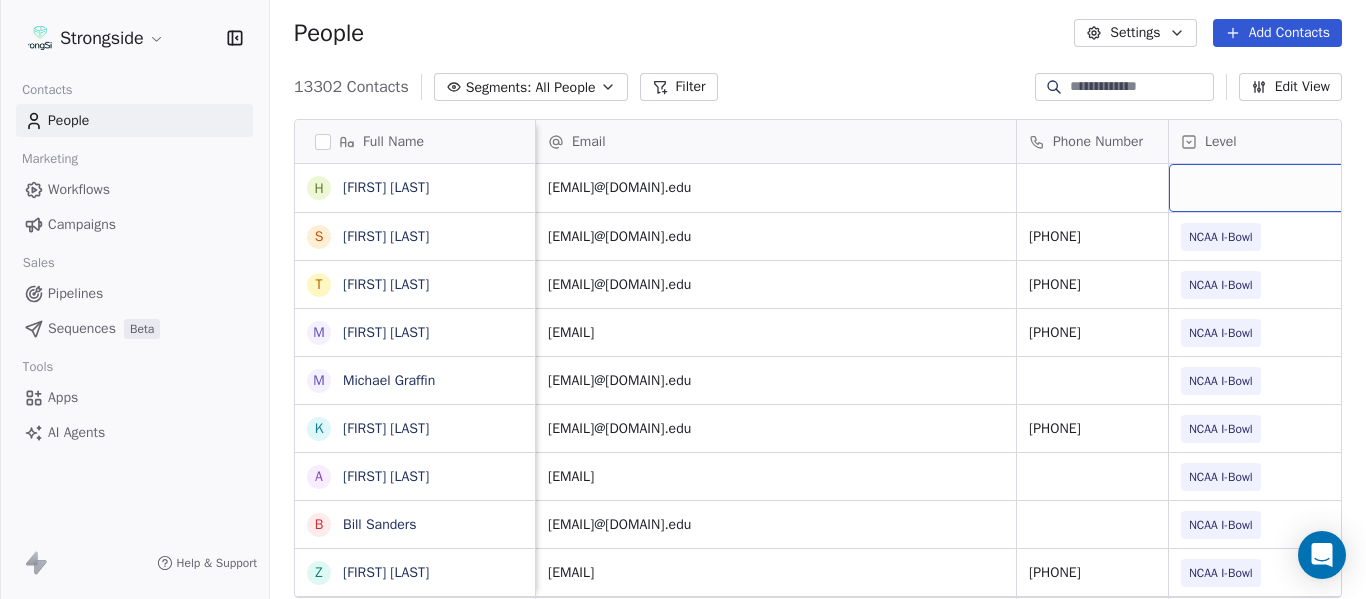 scroll, scrollTop: 0, scrollLeft: 28, axis: horizontal 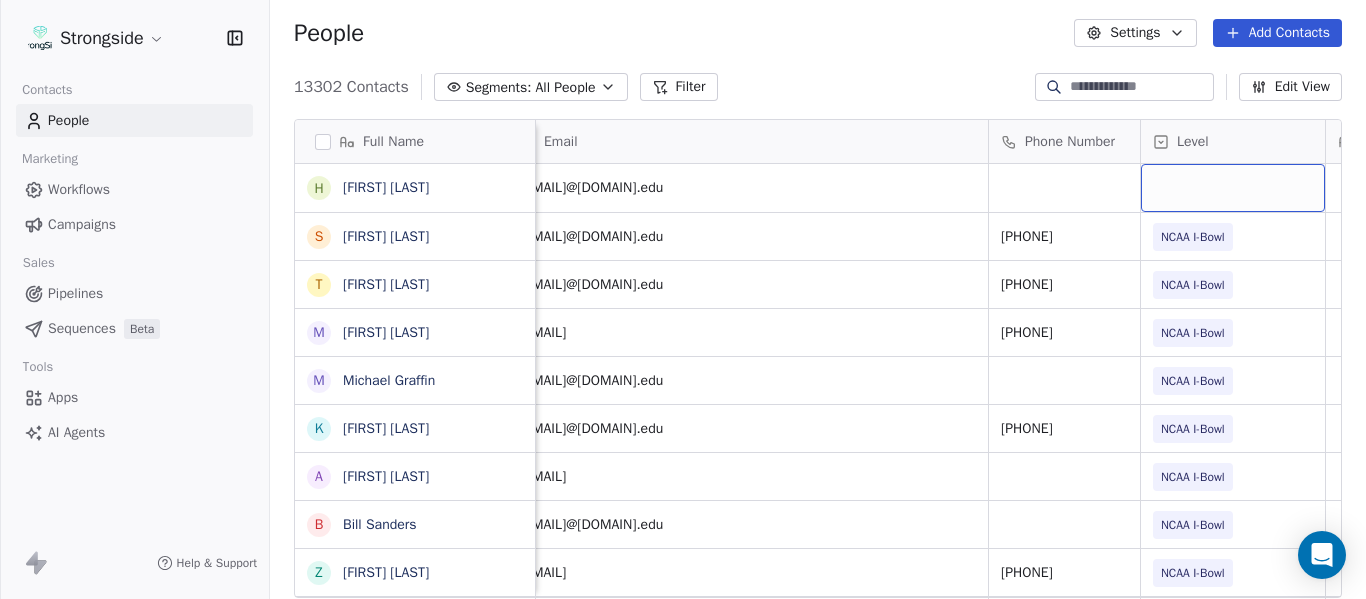 click at bounding box center [1233, 188] 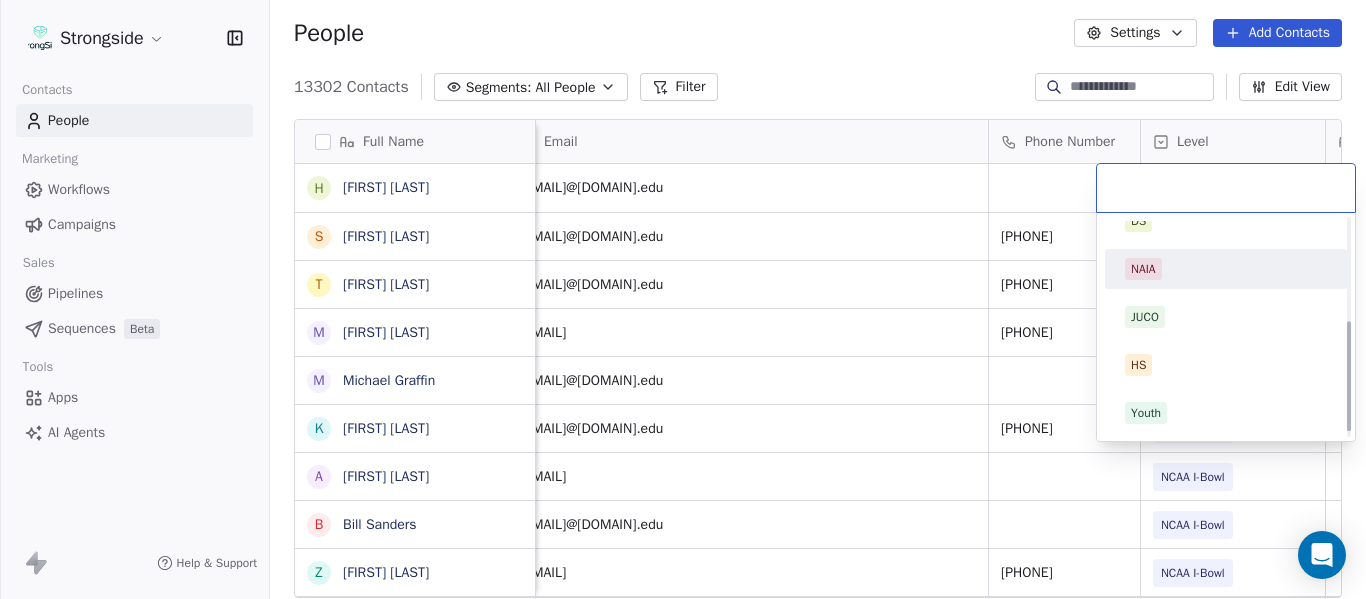 scroll, scrollTop: 212, scrollLeft: 0, axis: vertical 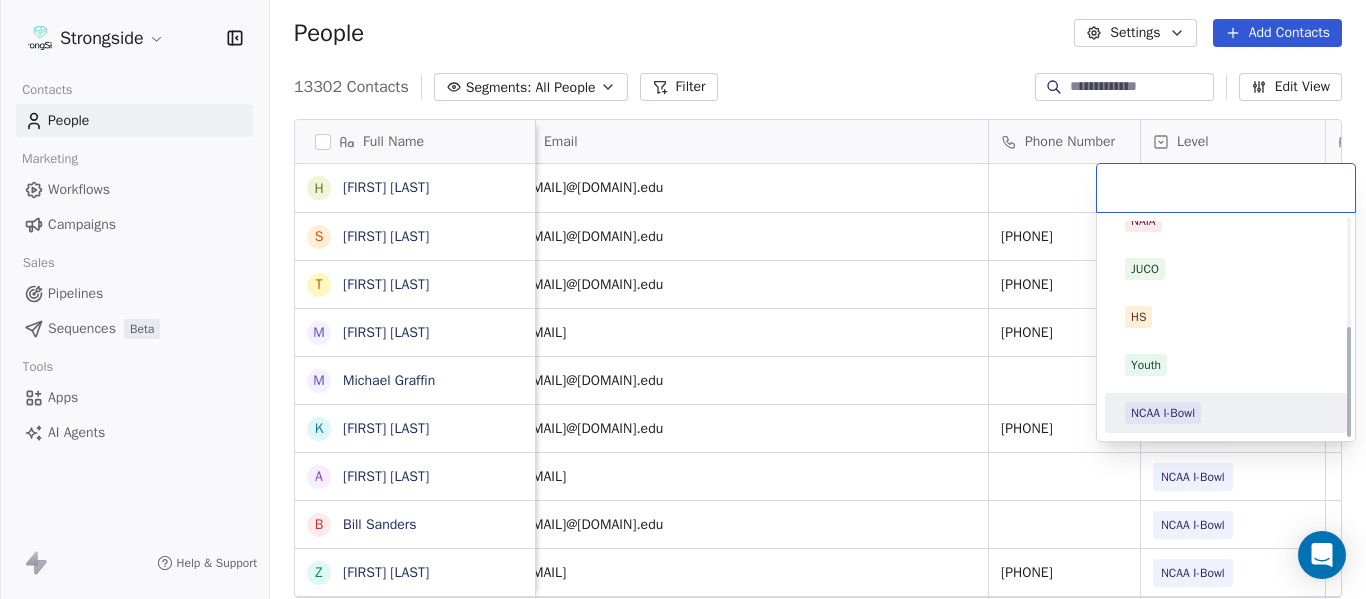 click on "NCAA I-Bowl" at bounding box center (1226, 413) 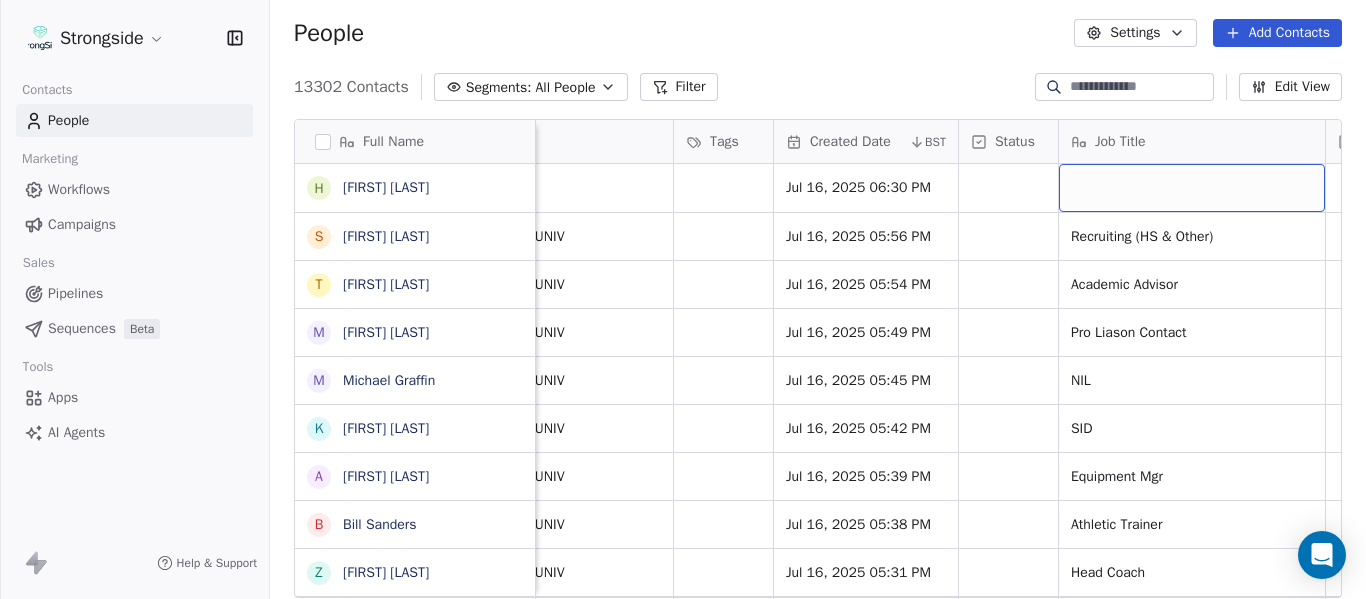 scroll, scrollTop: 0, scrollLeft: 1444, axis: horizontal 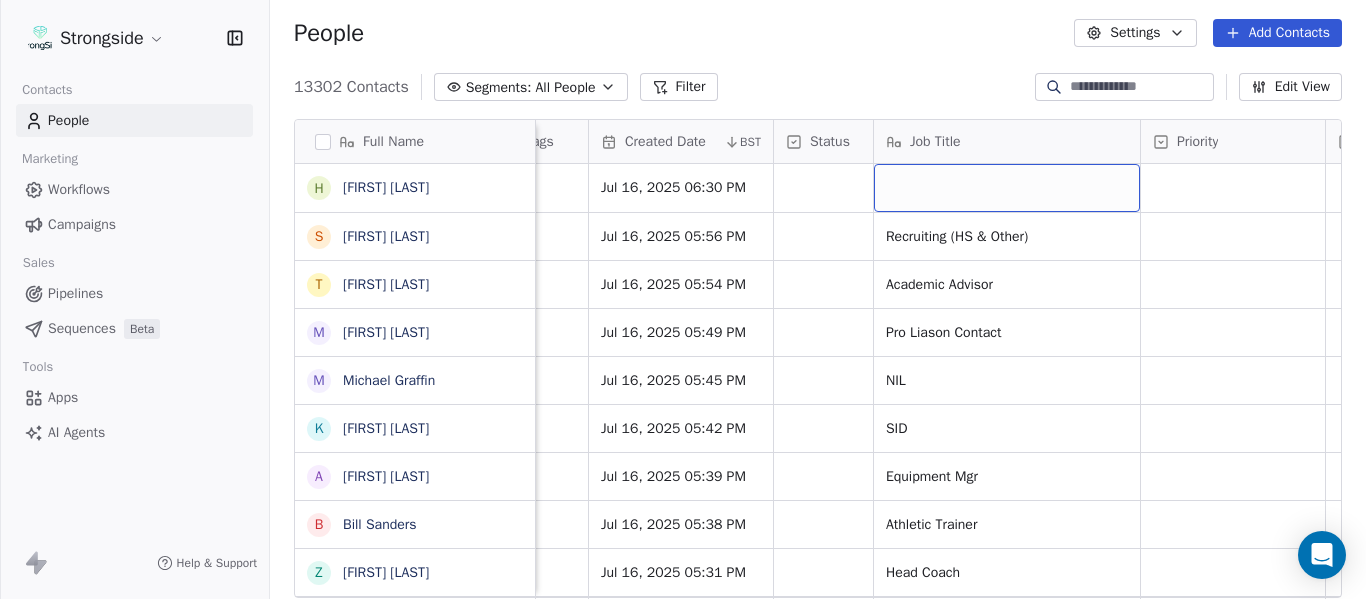 click at bounding box center [1007, 188] 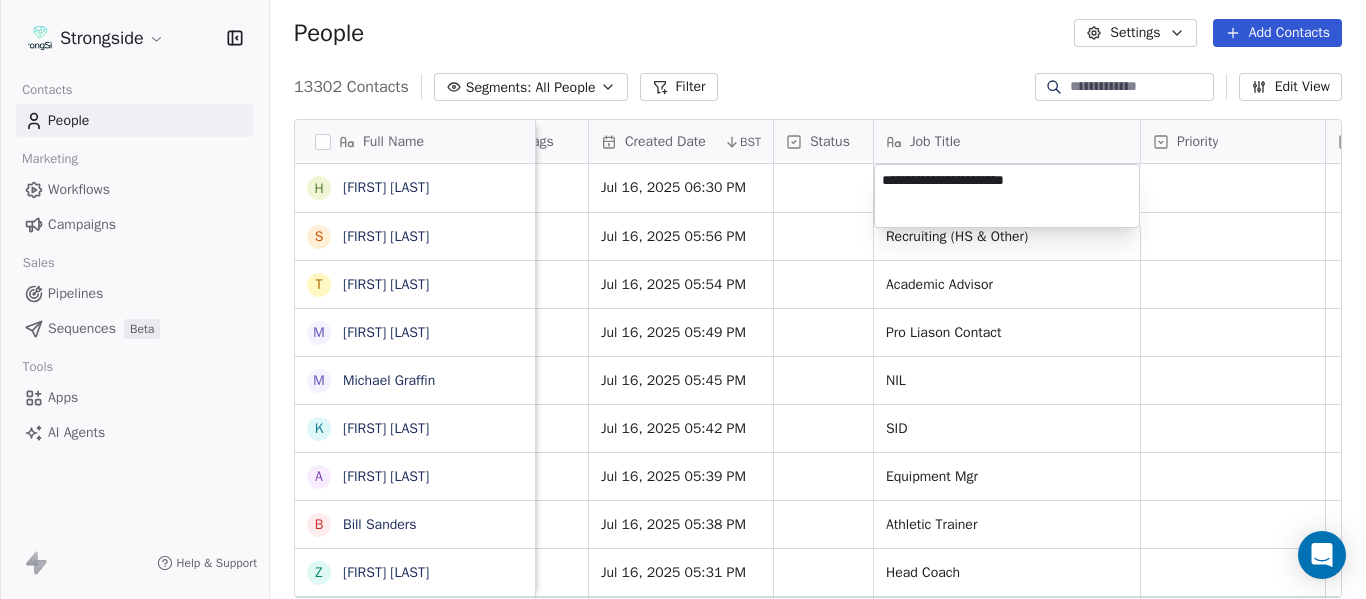 type on "**********" 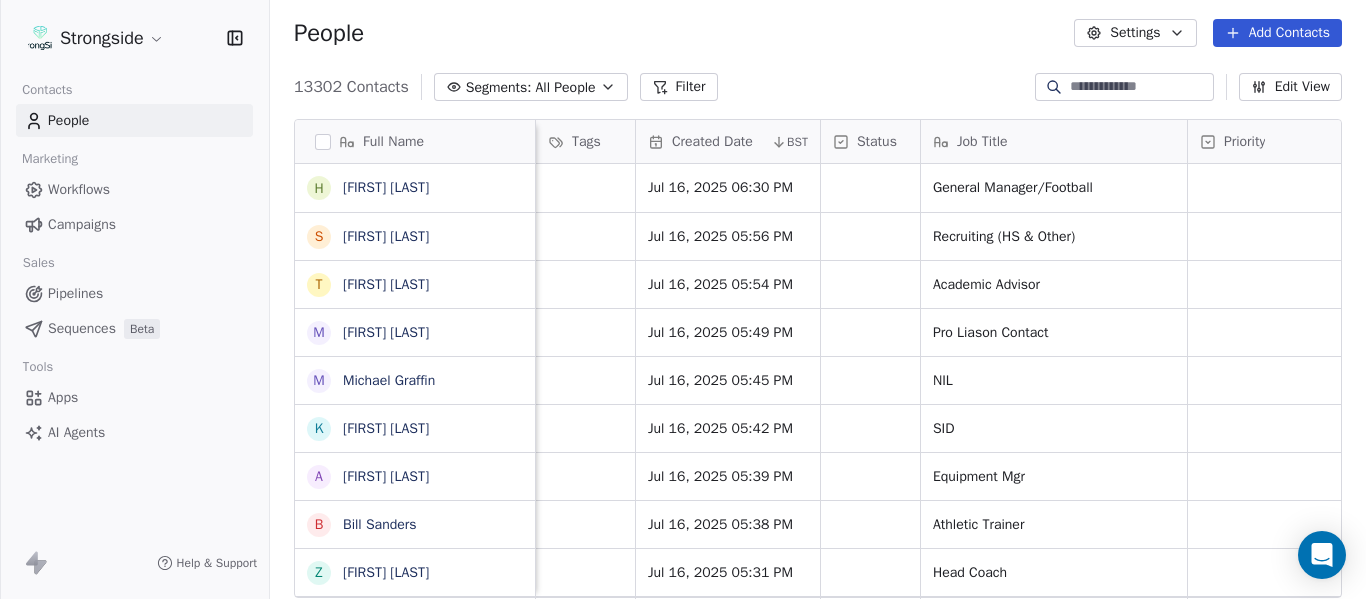 scroll, scrollTop: 0, scrollLeft: 1127, axis: horizontal 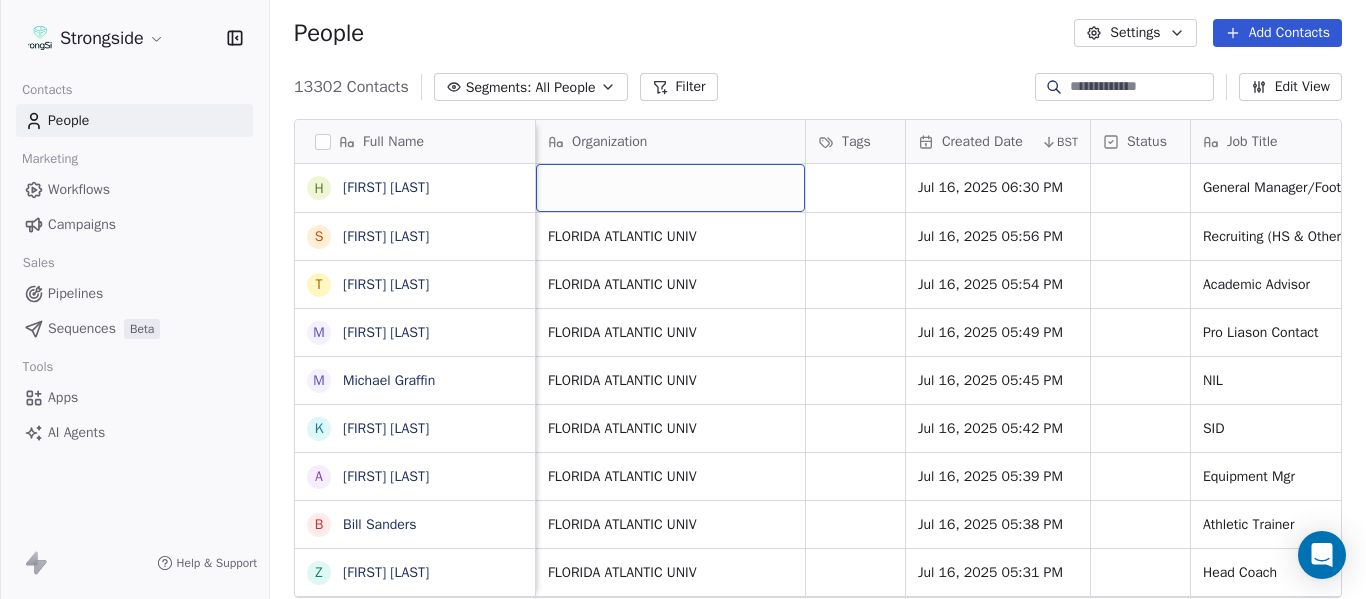 click at bounding box center [670, 188] 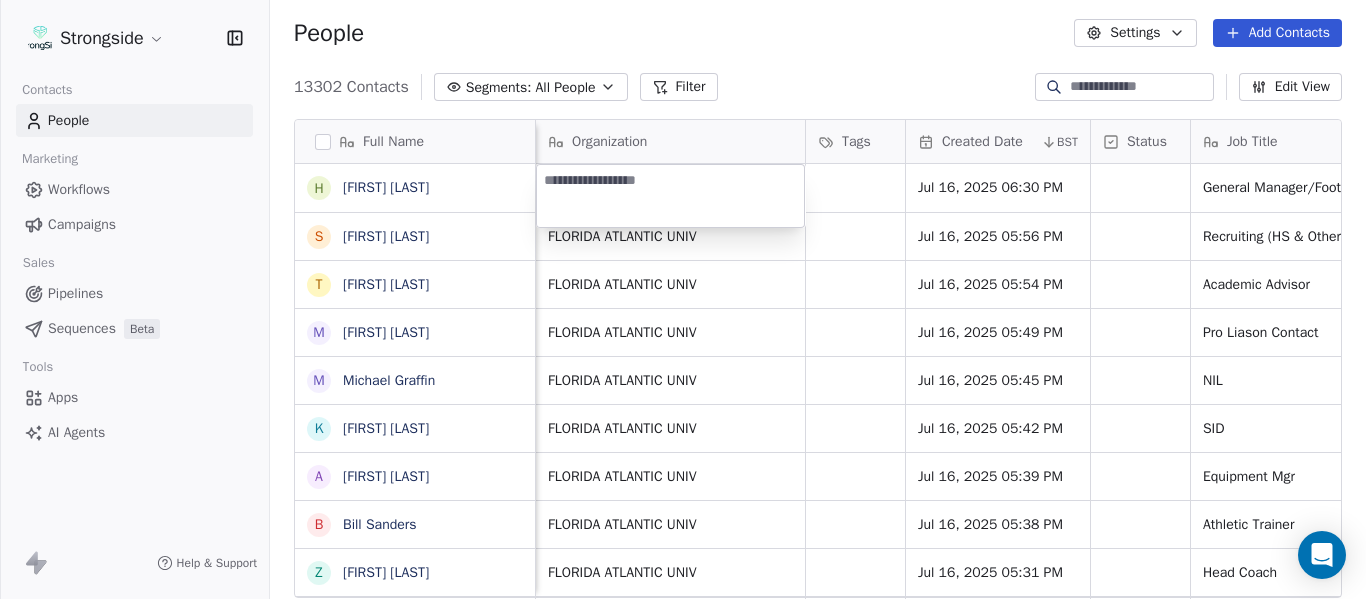 type on "**********" 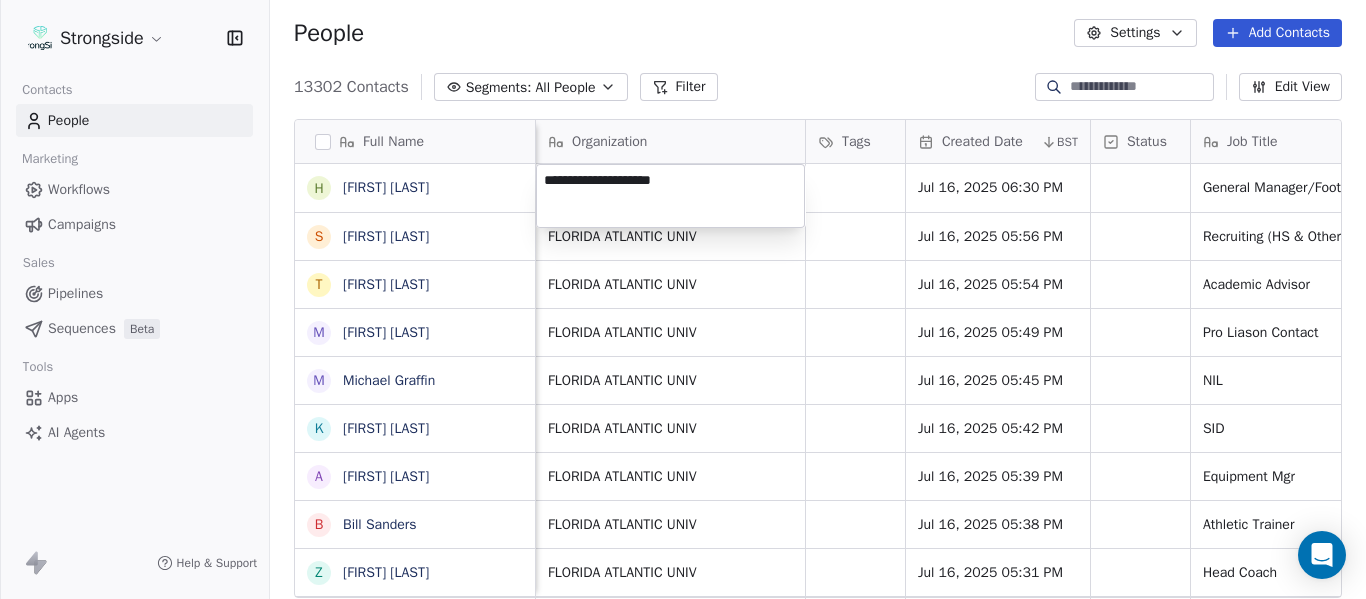 click on "Strongside Contacts People Marketing Workflows Campaigns Sales Pipelines Sequences Beta Tools Apps AI Agents Help & Support People Settings  Add Contacts 13302 Contacts Segments: All People Filter  Edit View Tag Add to Sequence Export Full Name H Harrison Hanna S Shane Marinelli T Toya Ballard M Matt Wiesner M Michael Graffin K Katrina McCormack A Anthony Fortier B Bill Sanders Z Zach Kittley B Brian White M Margot Kessler C Cris Carter C Clay Williams F Faith Padgett R Regine Hill C Craig Merson R Rick Wimmer J Jason Robinson H Hasan Craig V Vincent Davis C Chris LoNigro E Eric Potochney J Jeffrey Meleky J James Simpson T Travis Johnson I Ivan McCartney J Josh Taylor C Cecil McNair M Monte Perez R Rachel Taylor Phone Number Level League/Conference Organization Tags Created Date BST Status Job Title Priority Emails Auto Clicked Last Activity Date BST   NCAA I-Bowl Jul 16, 2025 06:30 PM General Manager/Football   (561) 297-1094 NCAA I-Bowl FLORIDA ATLANTIC UNIV Jul 16, 2025 05:56 PM Recruiting (HS & Other)" at bounding box center [683, 299] 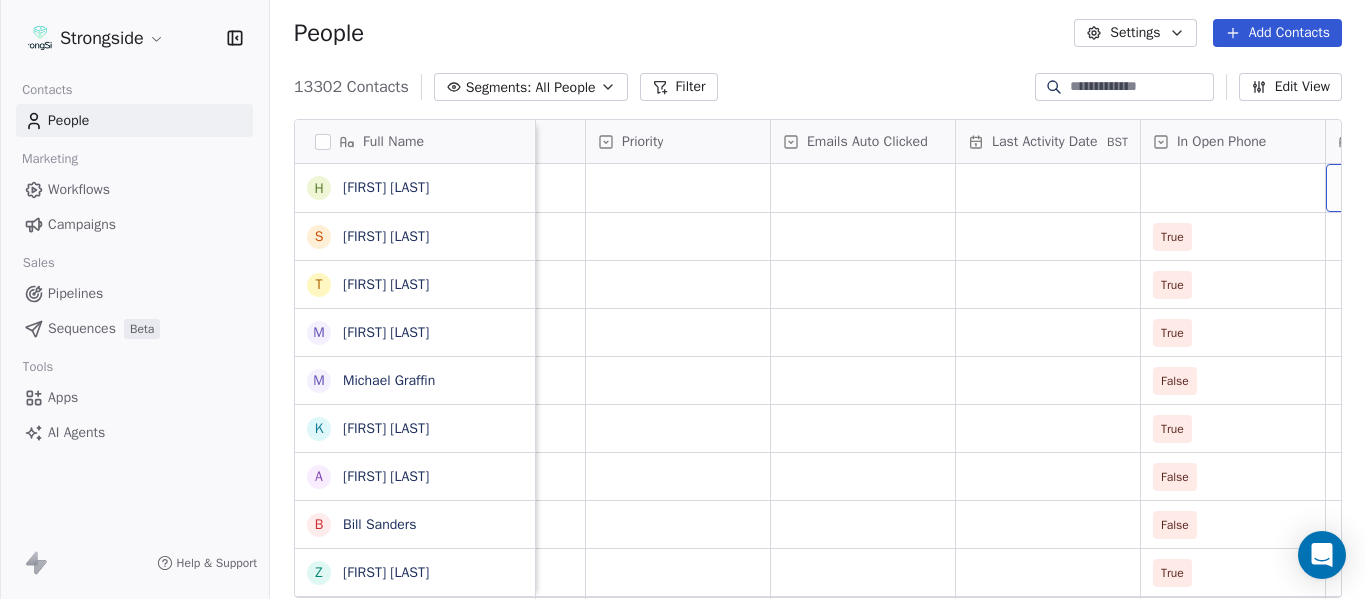 scroll, scrollTop: 0, scrollLeft: 2184, axis: horizontal 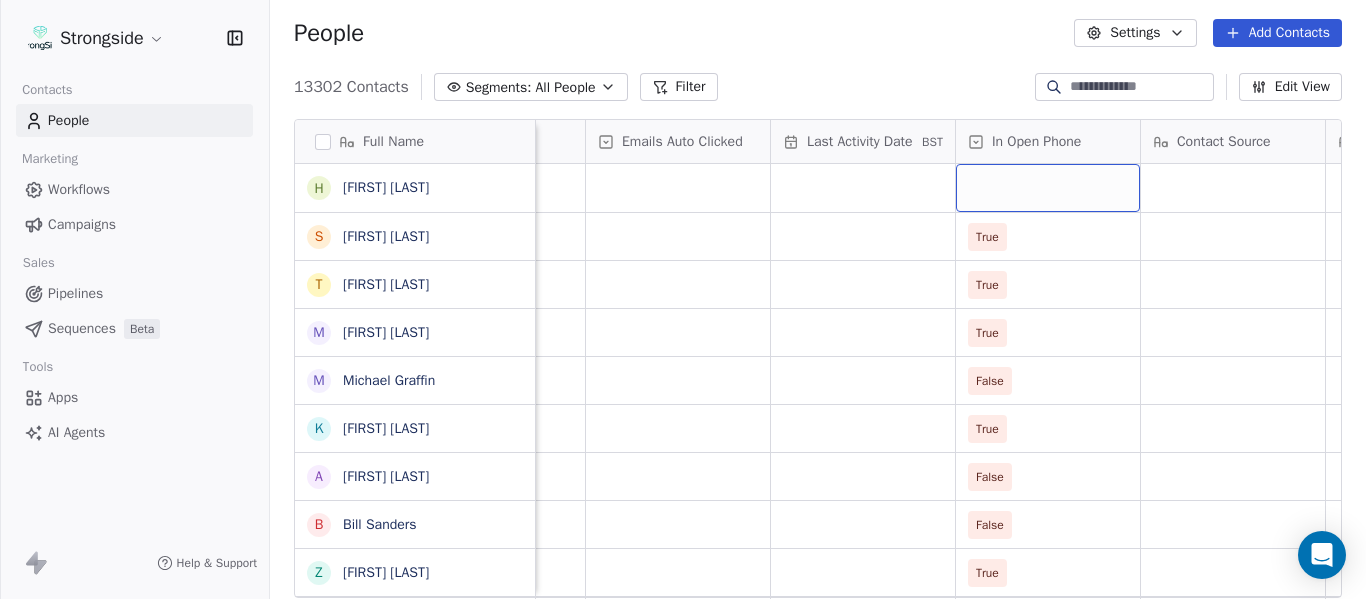 click at bounding box center [1048, 188] 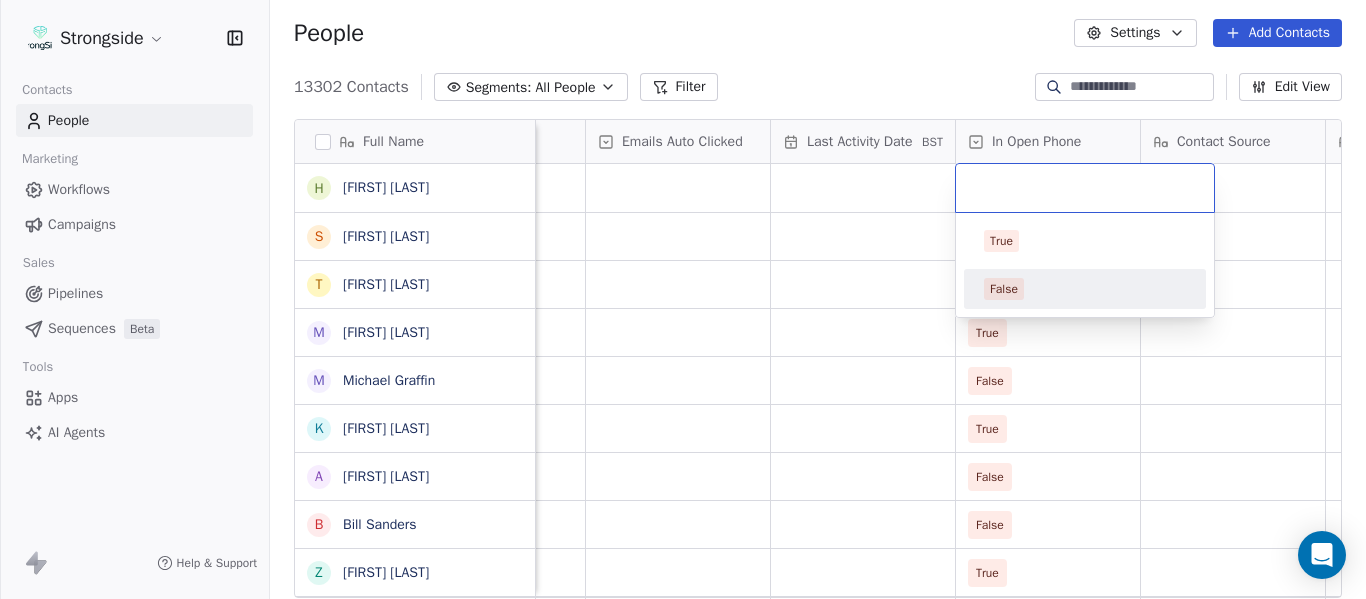 click on "False" at bounding box center [1085, 289] 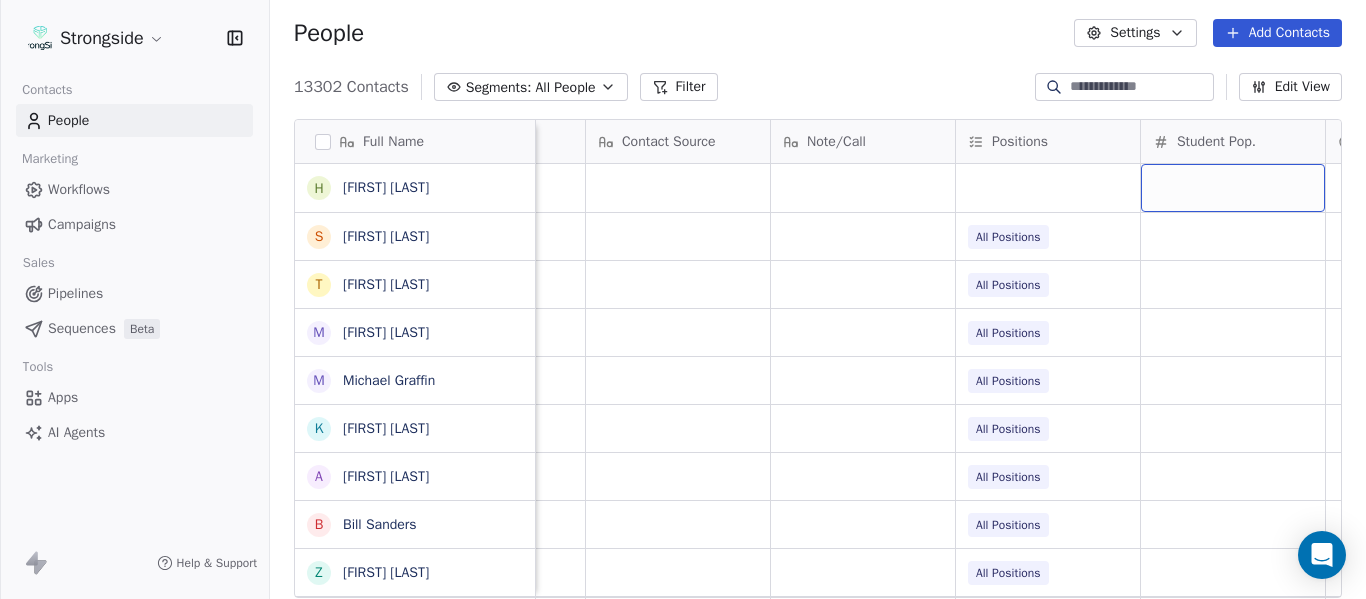 scroll, scrollTop: 0, scrollLeft: 2924, axis: horizontal 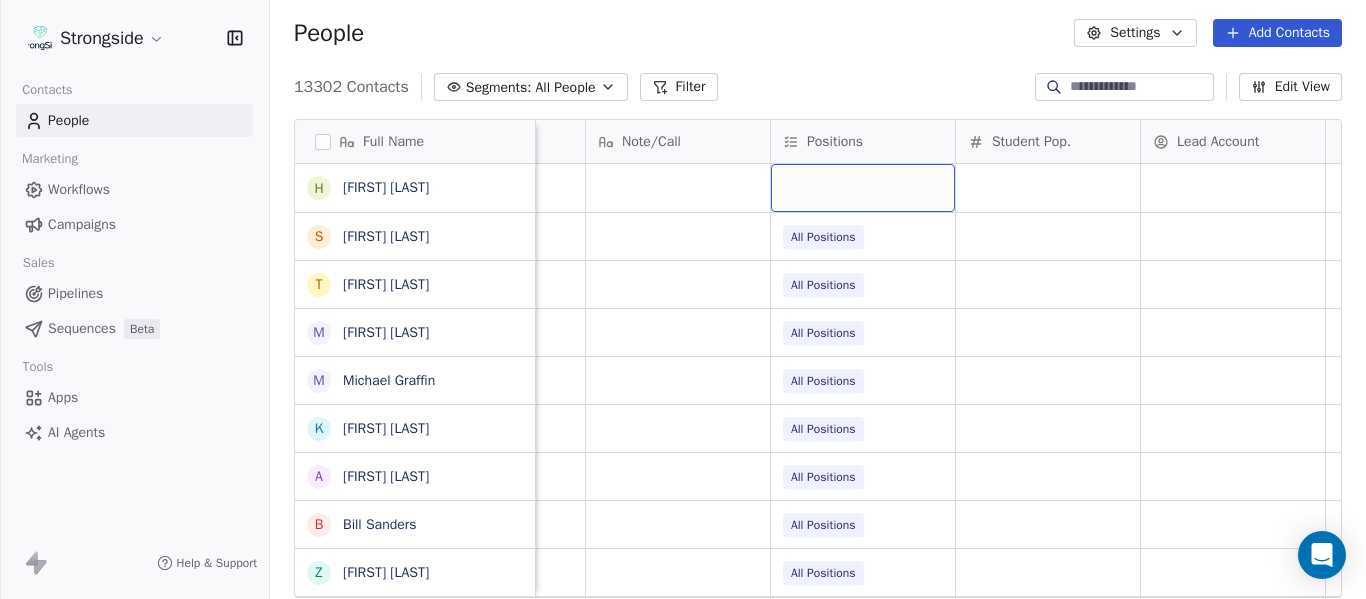 click at bounding box center (863, 188) 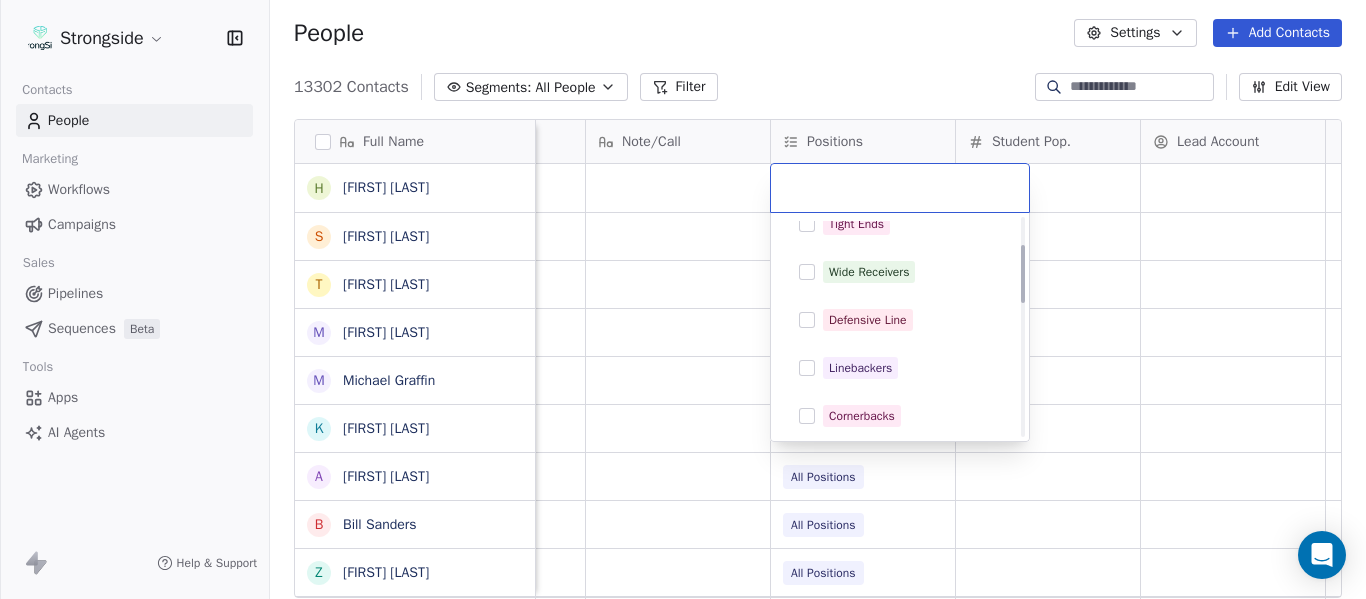 scroll, scrollTop: 500, scrollLeft: 0, axis: vertical 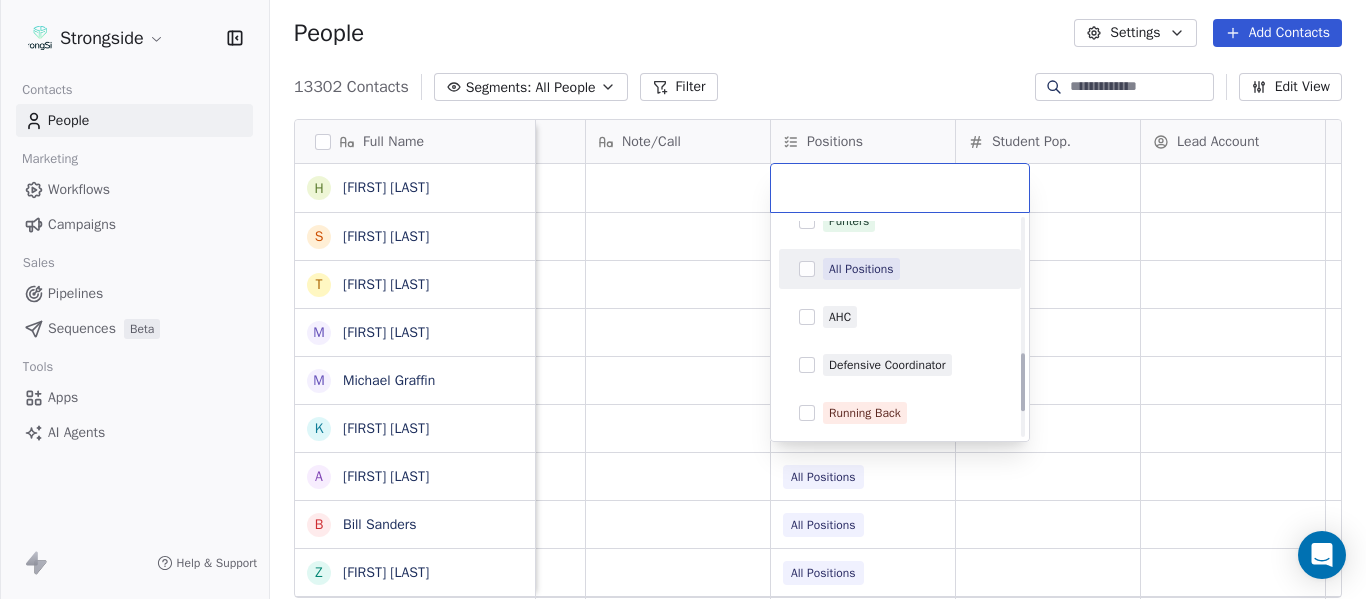 click on "All Positions" at bounding box center (861, 269) 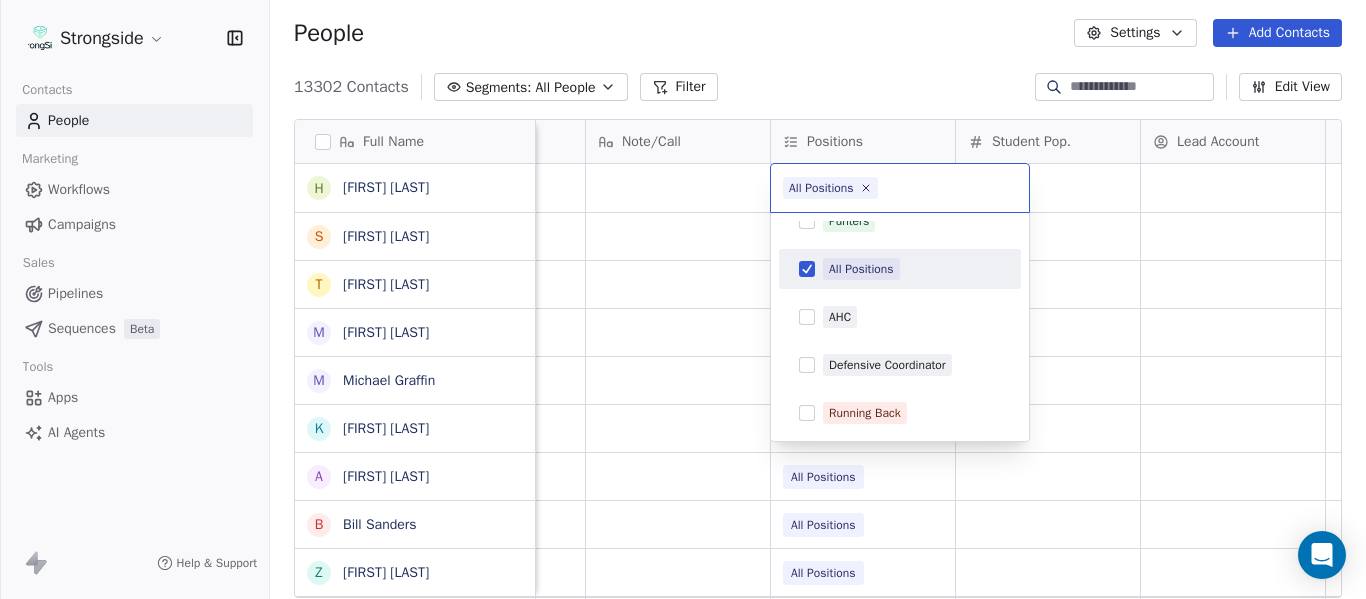 click on "Strongside Contacts People Marketing Workflows Campaigns Sales Pipelines Sequences Beta Tools Apps AI Agents Help & Support People Settings  Add Contacts 13302 Contacts Segments: All People Filter  Edit View Tag Add to Sequence Export Full Name H Harrison Hanna S Shane Marinelli T Toya Ballard M Matt Wiesner M Michael Graffin K Katrina McCormack A Anthony Fortier B Bill Sanders Z Zach Kittley B Brian White M Margot Kessler C Cris Carter C Clay Williams F Faith Padgett R Regine Hill C Craig Merson R Rick Wimmer J Jason Robinson H Hasan Craig V Vincent Davis C Chris LoNigro E Eric Potochney J Jeffrey Meleky J James Simpson T Travis Johnson I Ivan McCartney J Josh Taylor C Cecil McNair M Monte Perez R Rachel Taylor Emails Auto Clicked Last Activity Date BST In Open Phone Contact Source Note/Call Positions Student Pop. Lead Account   False   True All Positions   True All Positions   True All Positions   False All Positions   True All Positions   False All Positions   False All Positions   True All Positions" at bounding box center (683, 299) 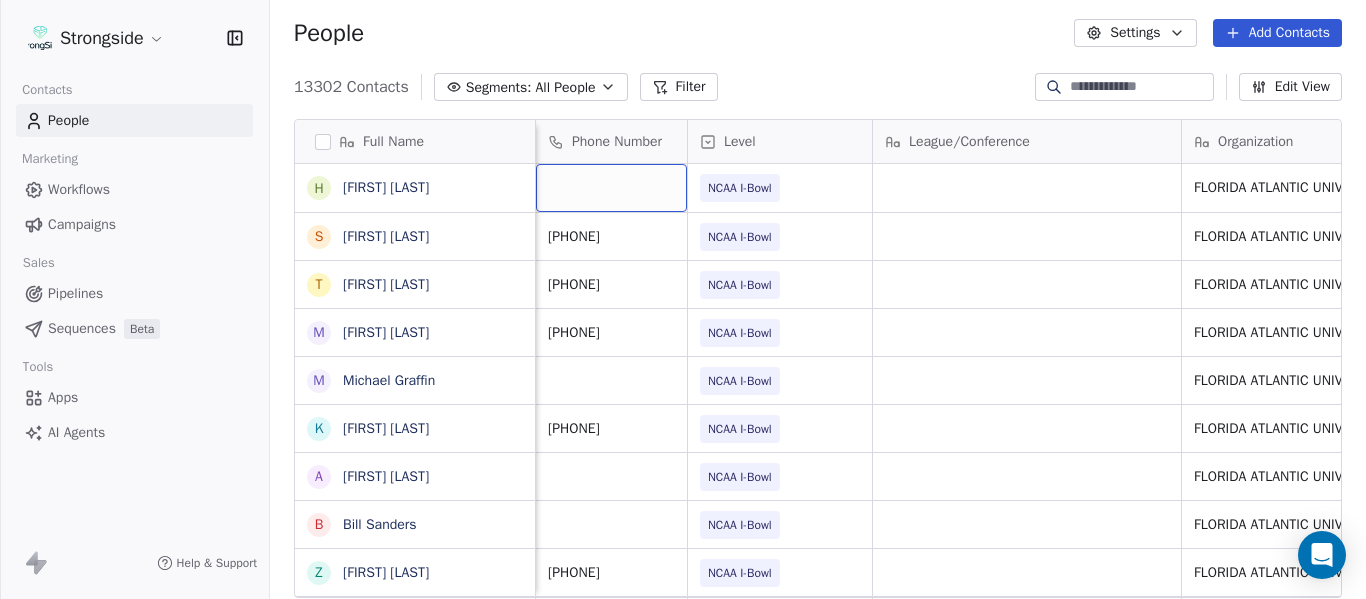 scroll, scrollTop: 0, scrollLeft: 0, axis: both 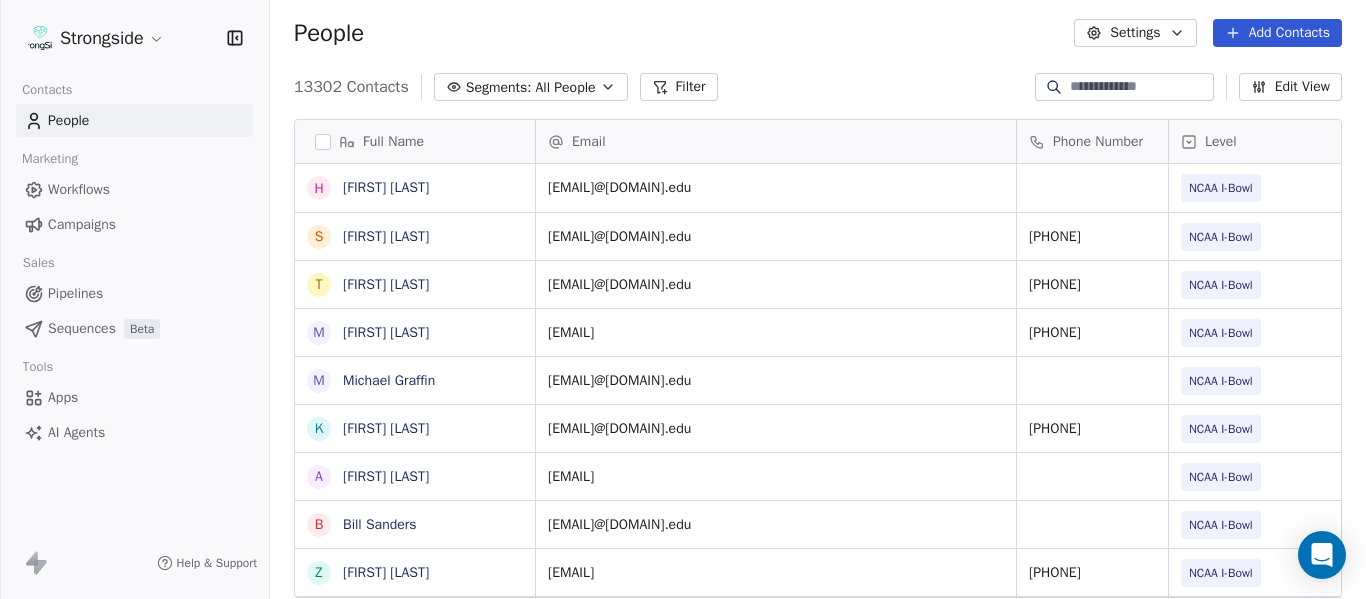 click on "Add Contacts" at bounding box center [1277, 33] 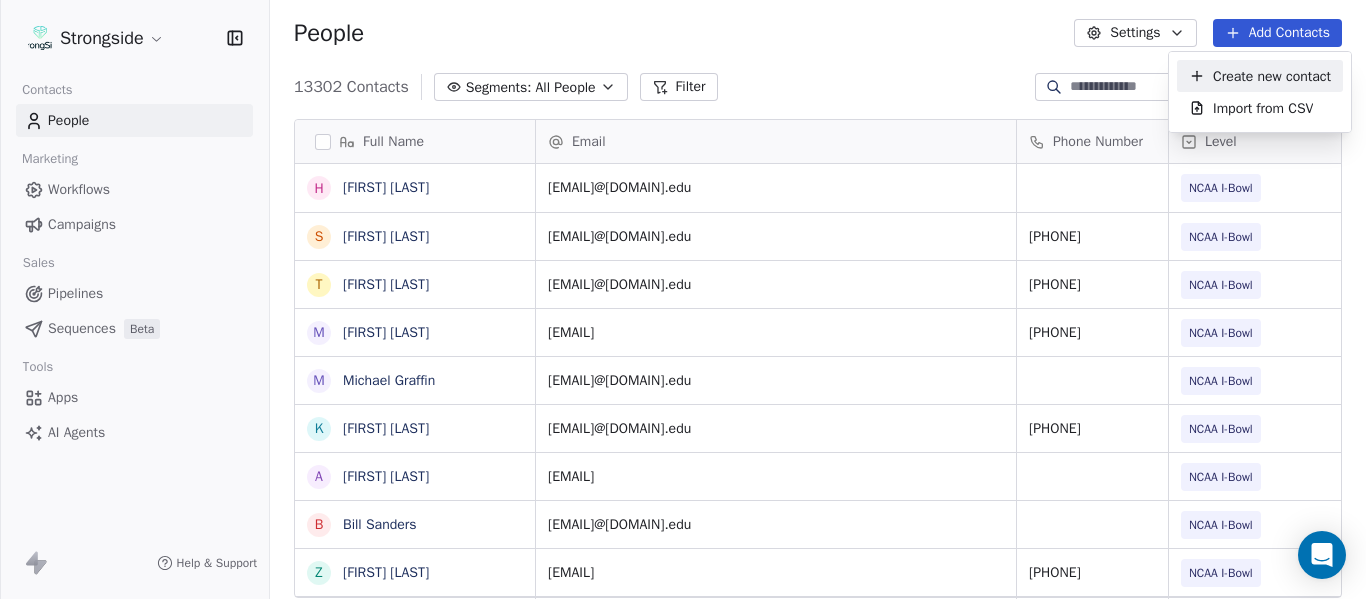 click on "Create new contact" at bounding box center [1272, 76] 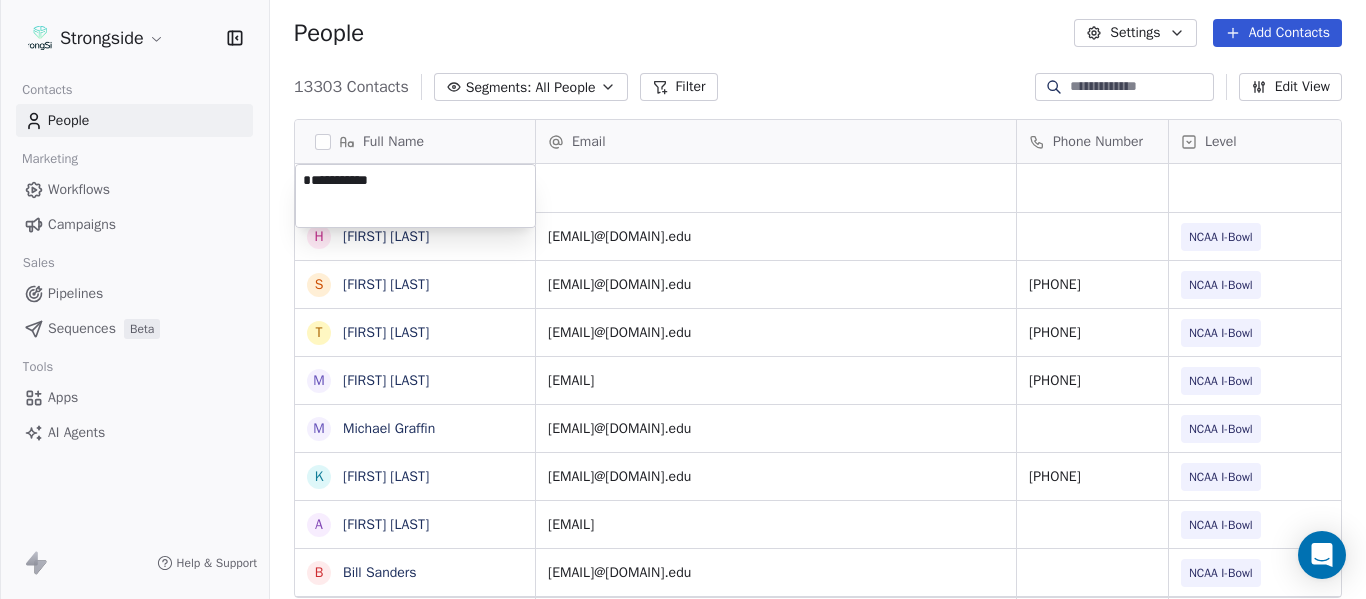 type on "**********" 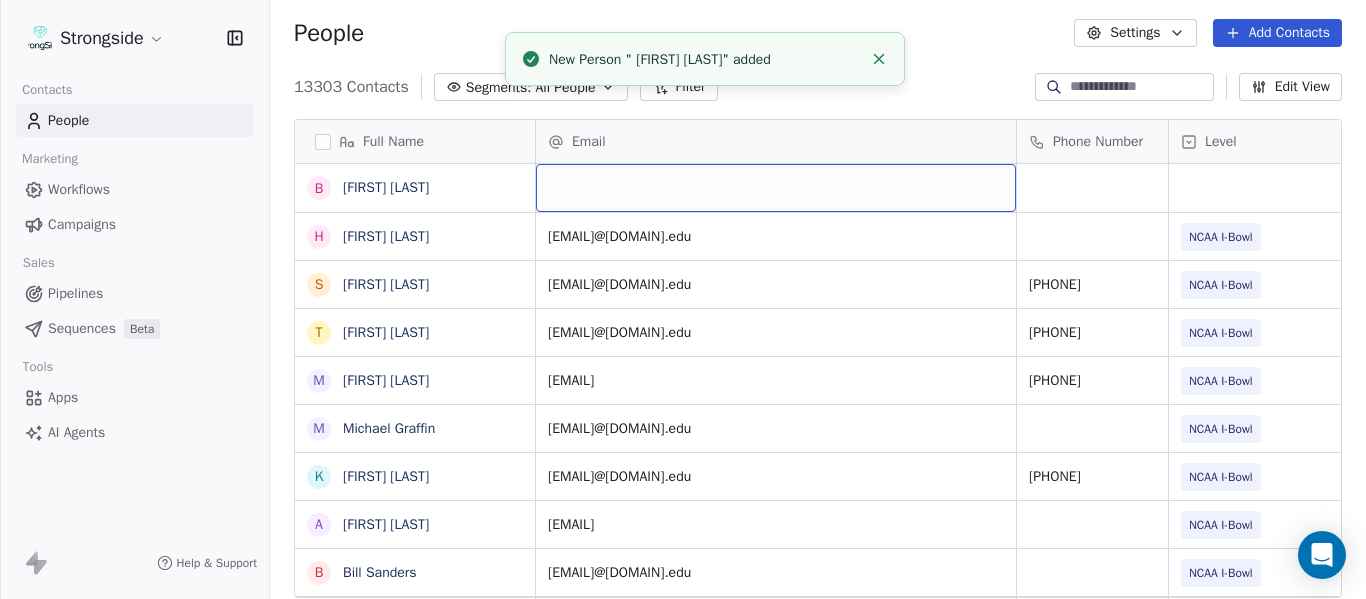 click at bounding box center (776, 188) 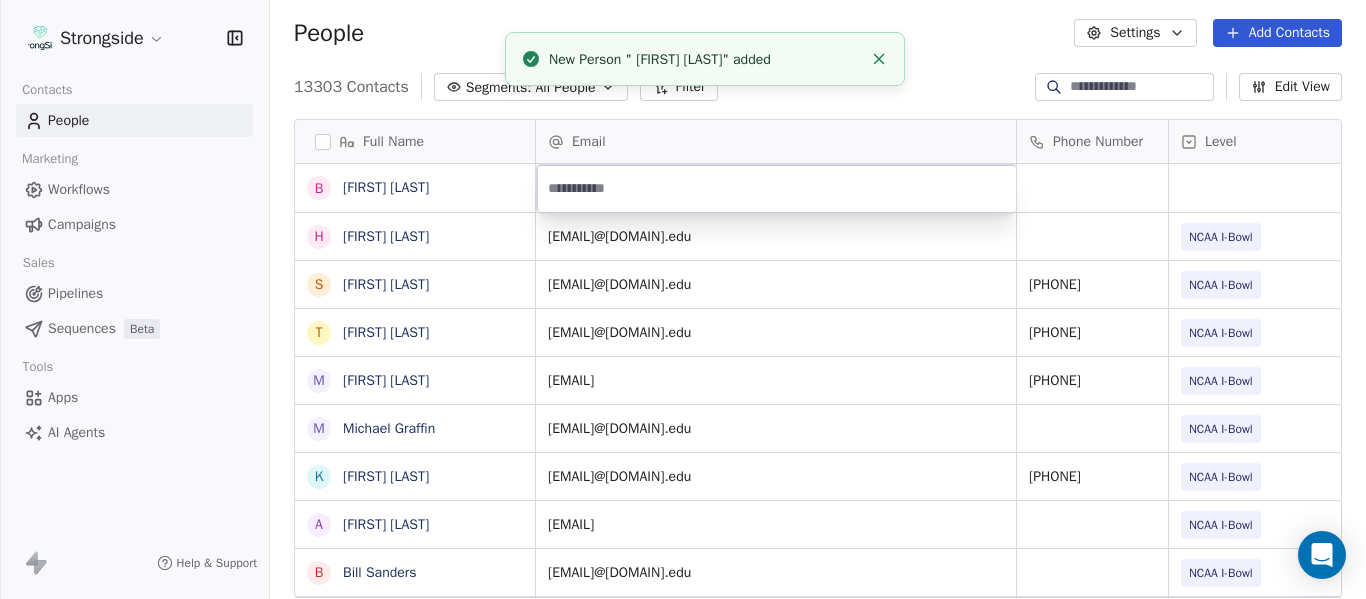 type on "**********" 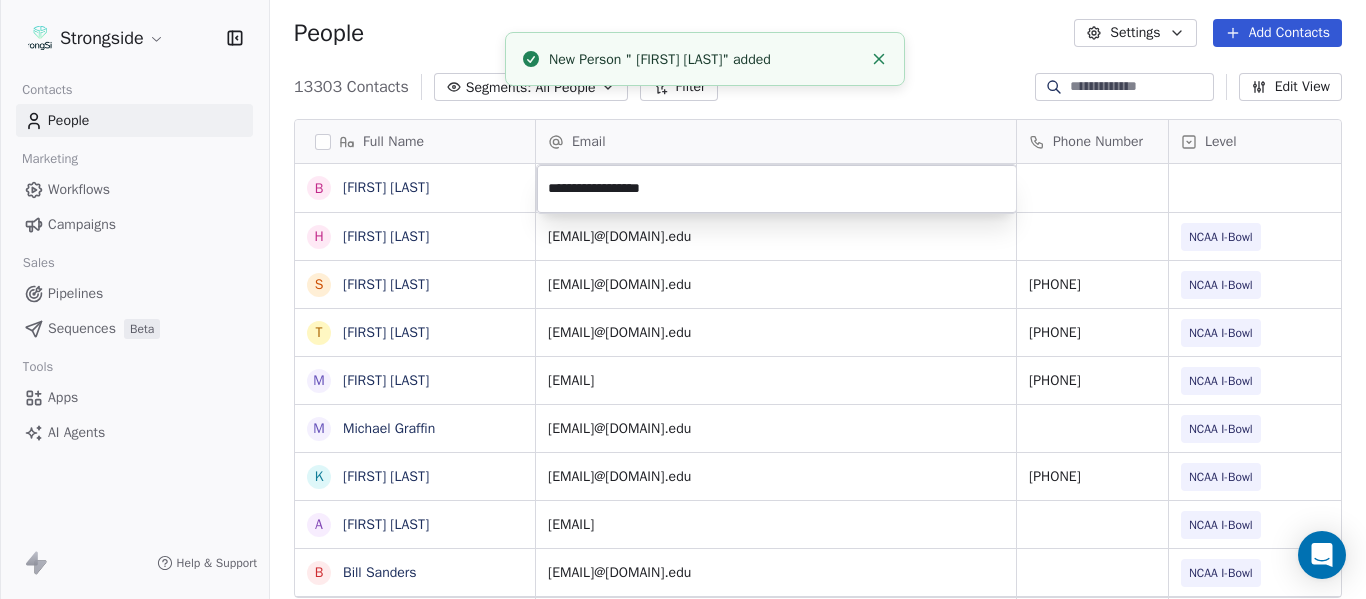 click 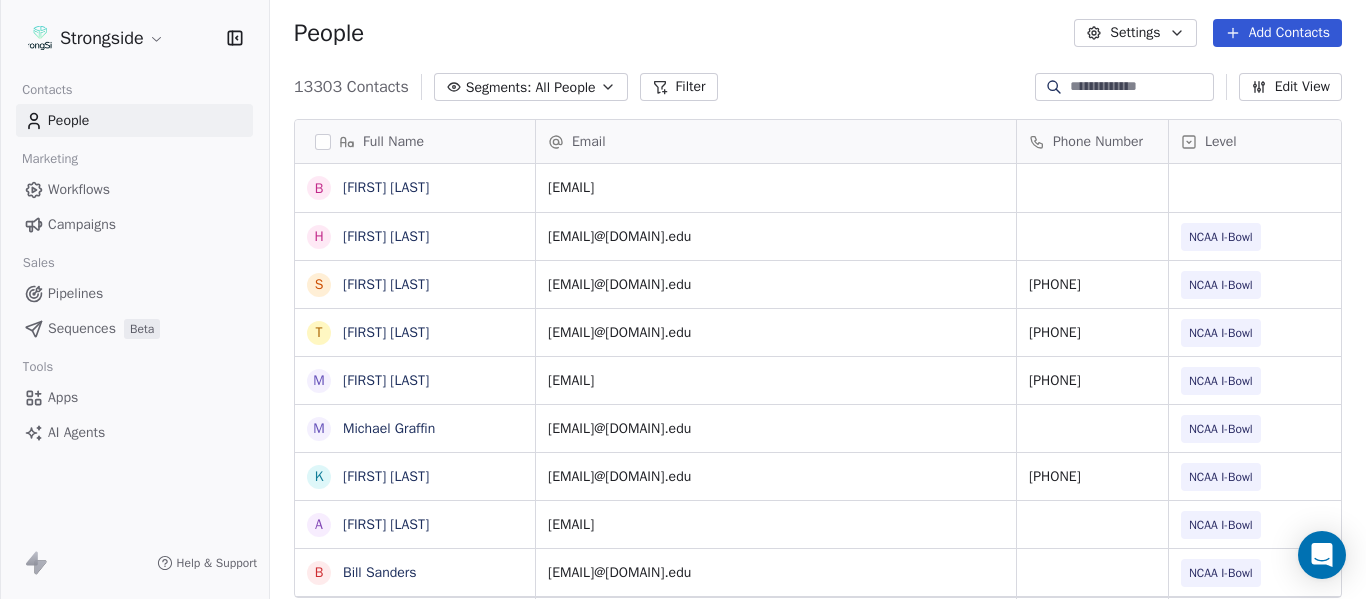 click on "13303 Contacts Segments: All People Filter  Edit View" at bounding box center [818, 87] 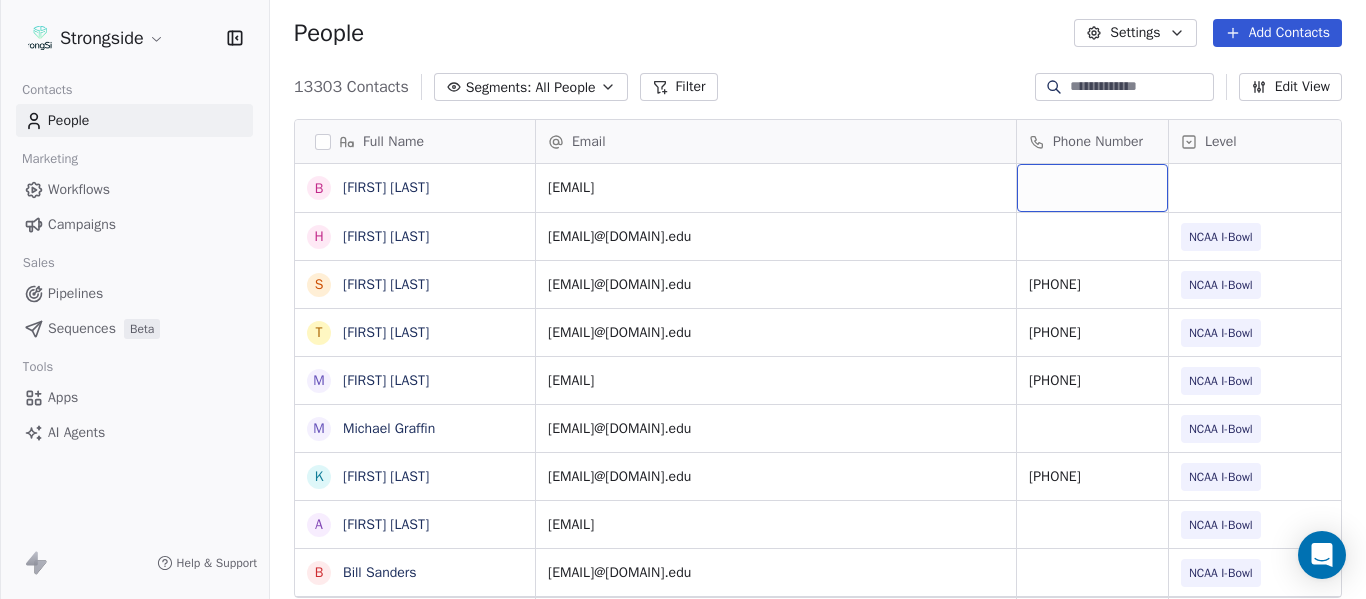 click at bounding box center [1092, 188] 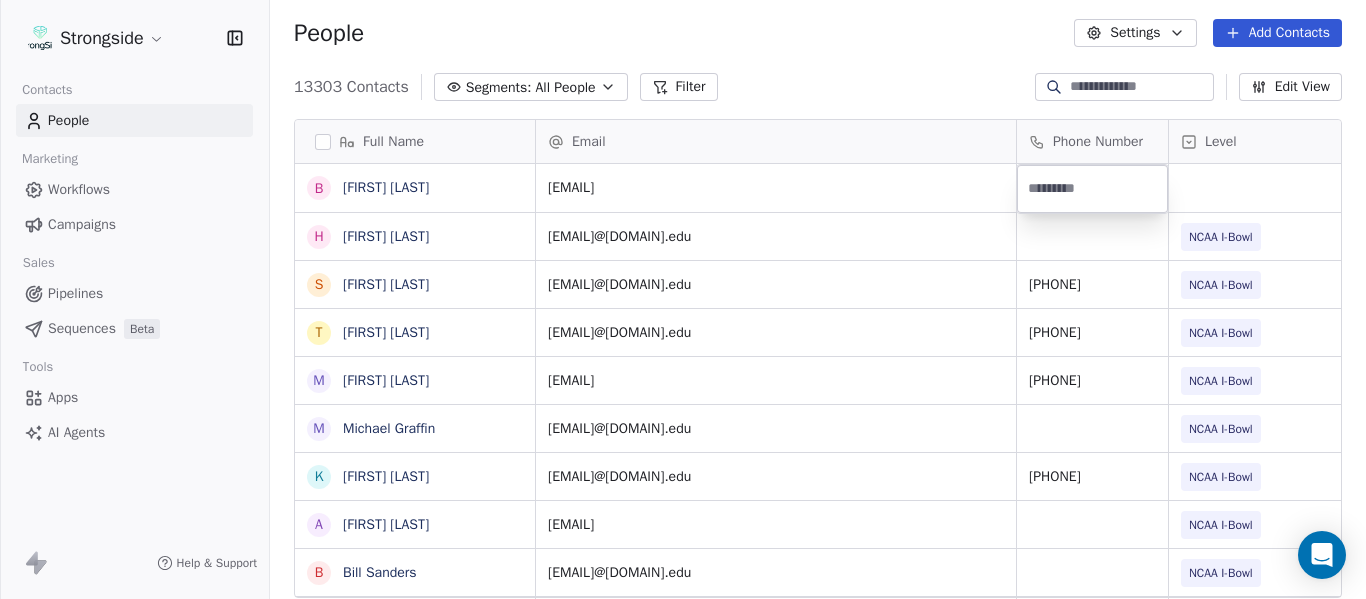 type on "**********" 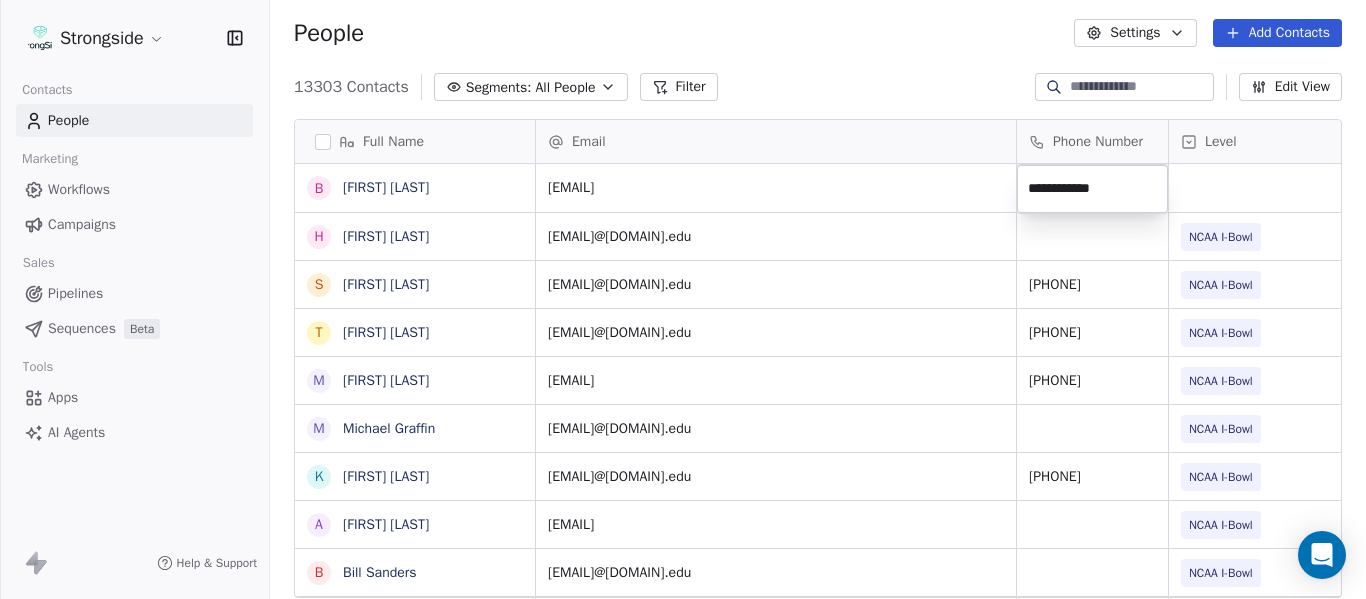 click on "Strongside Contacts People Marketing Workflows Campaigns Sales Pipelines Sequences Beta Tools Apps AI Agents Help & Support People Settings  Add Contacts 13303 Contacts Segments: All People Filter  Edit View Tag Add to Sequence Export Full Name B Brandon Lee H Harrison Hanna S Shane Marinelli T Toya Ballard M Matt Wiesner M Michael Graffin K Katrina McCormack A Anthony Fortier B Bill Sanders Z Zach Kittley B Brian White M Margot Kessler C Cris Carter C Clay Williams F Faith Padgett R Regine Hill C Craig Merson R Rick Wimmer J Jason Robinson H Hasan Craig V Vincent Davis C Chris LoNigro E Eric Potochney J Jeffrey Meleky J James Simpson T Travis Johnson I Ivan McCartney J Josh Taylor C Cecil McNair M Monte Perez Email Phone Number Level League/Conference Organization Tags brandonlee@fau.edu hannah@fau.edu NCAA I-Bowl FLORIDA ATLANTIC UNIV smarine1@fau.edu (561) 297-1094 NCAA I-Bowl FLORIDA ATLANTIC UNIV ballardl@fau.edu 561-297-6957 NCAA I-Bowl FLORIDA ATLANTIC UNIV mwiesner@fau.edu 561-297-1094 NCAA I-Bowl" at bounding box center (683, 299) 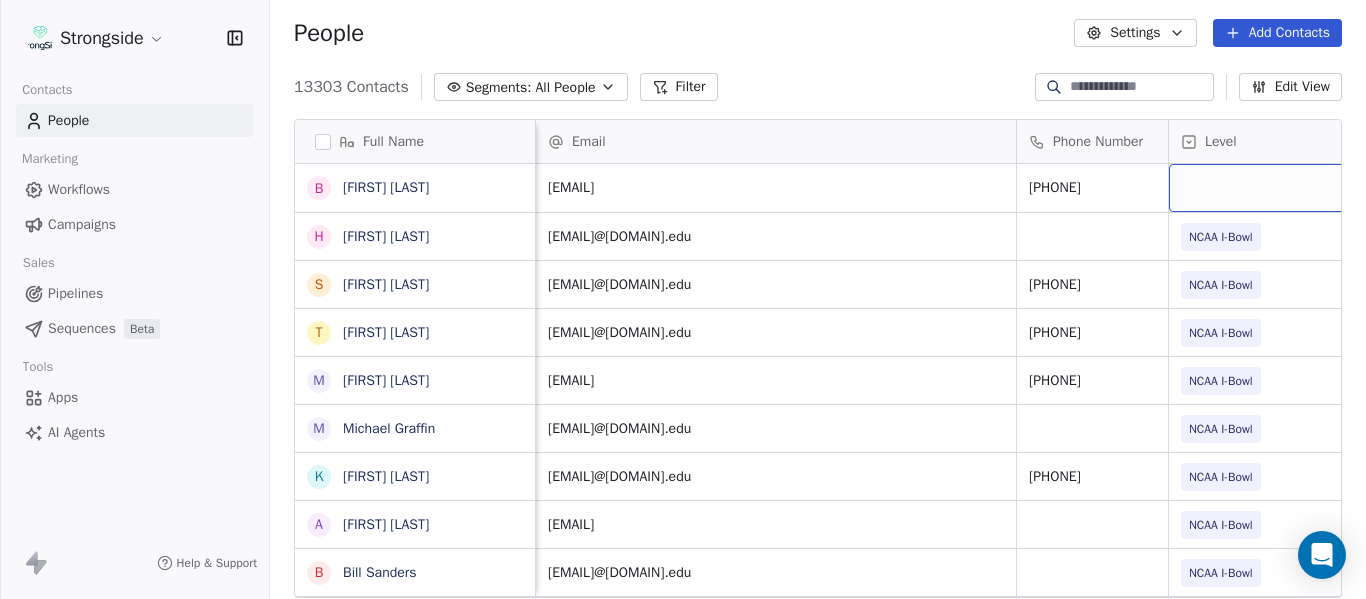 scroll, scrollTop: 0, scrollLeft: 28, axis: horizontal 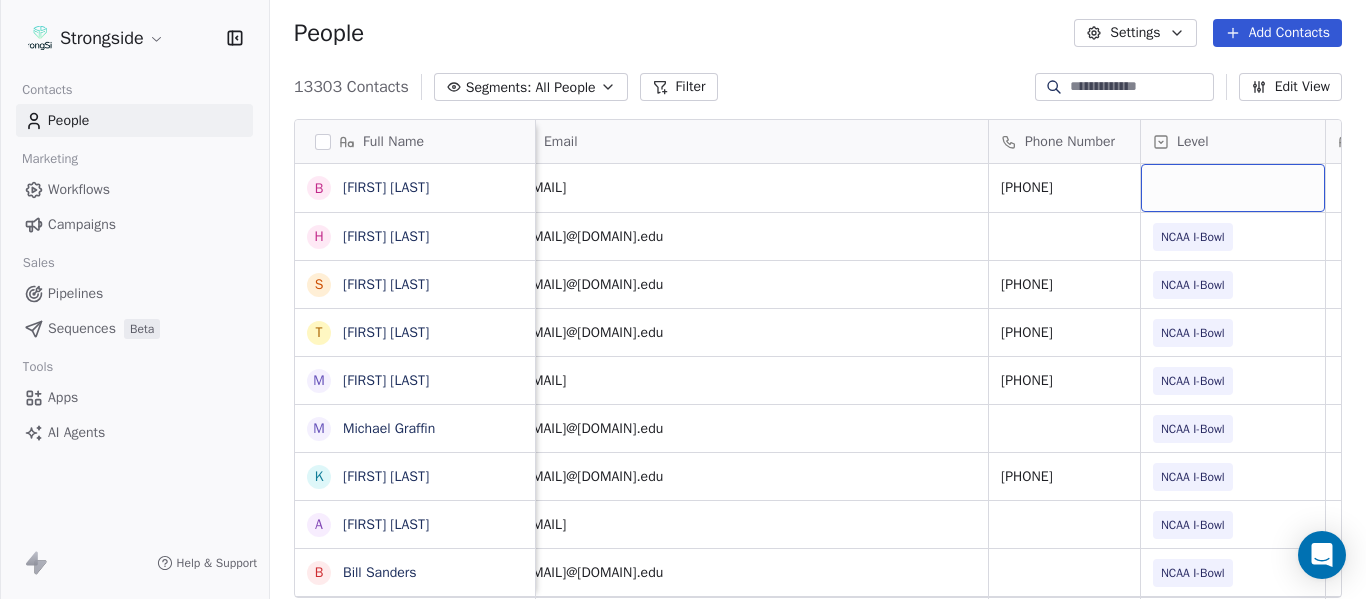 click at bounding box center [1233, 188] 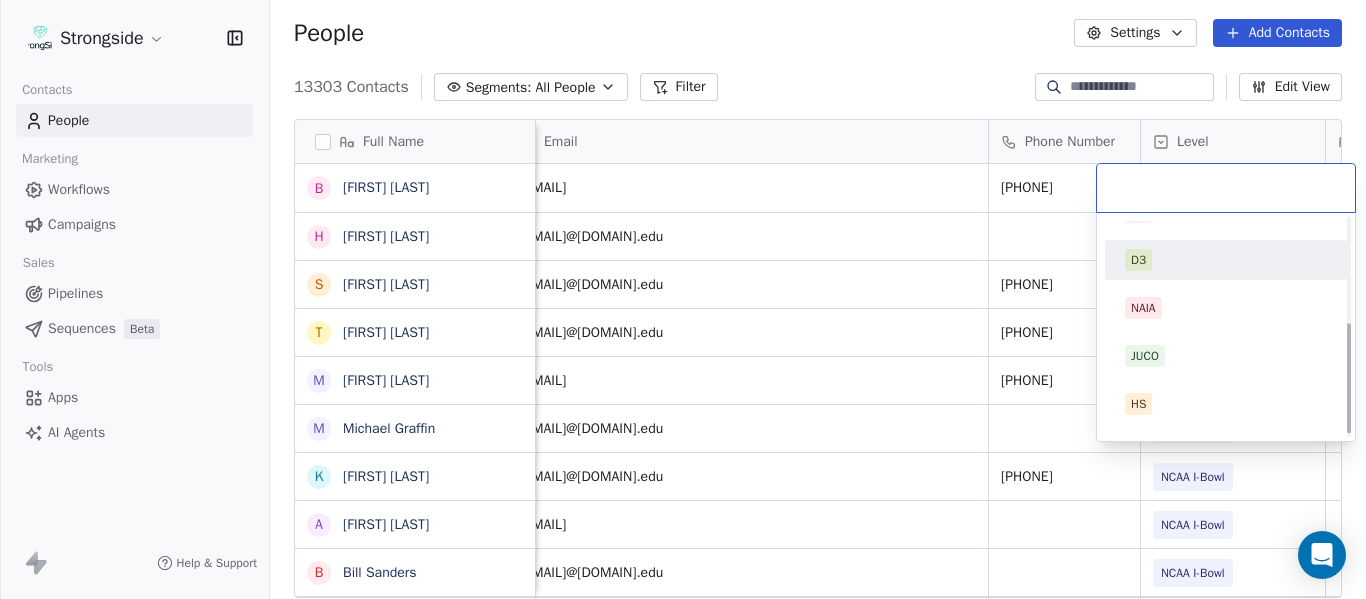 scroll, scrollTop: 212, scrollLeft: 0, axis: vertical 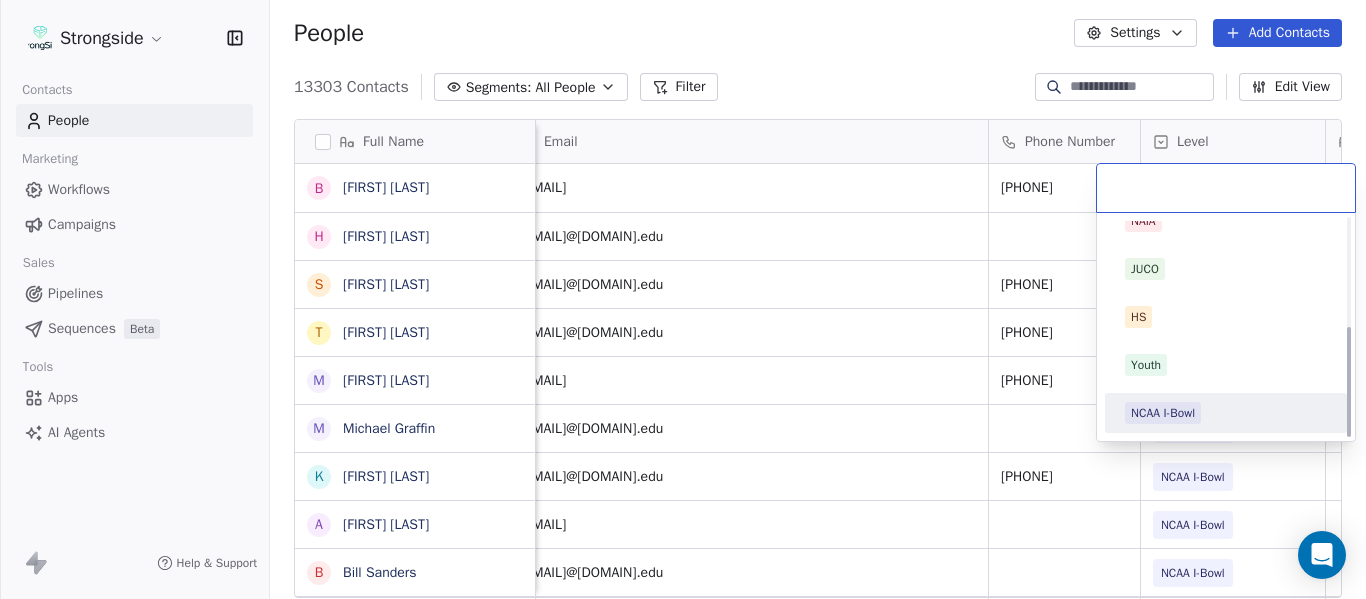 click on "NCAA I-Bowl" at bounding box center (1163, 413) 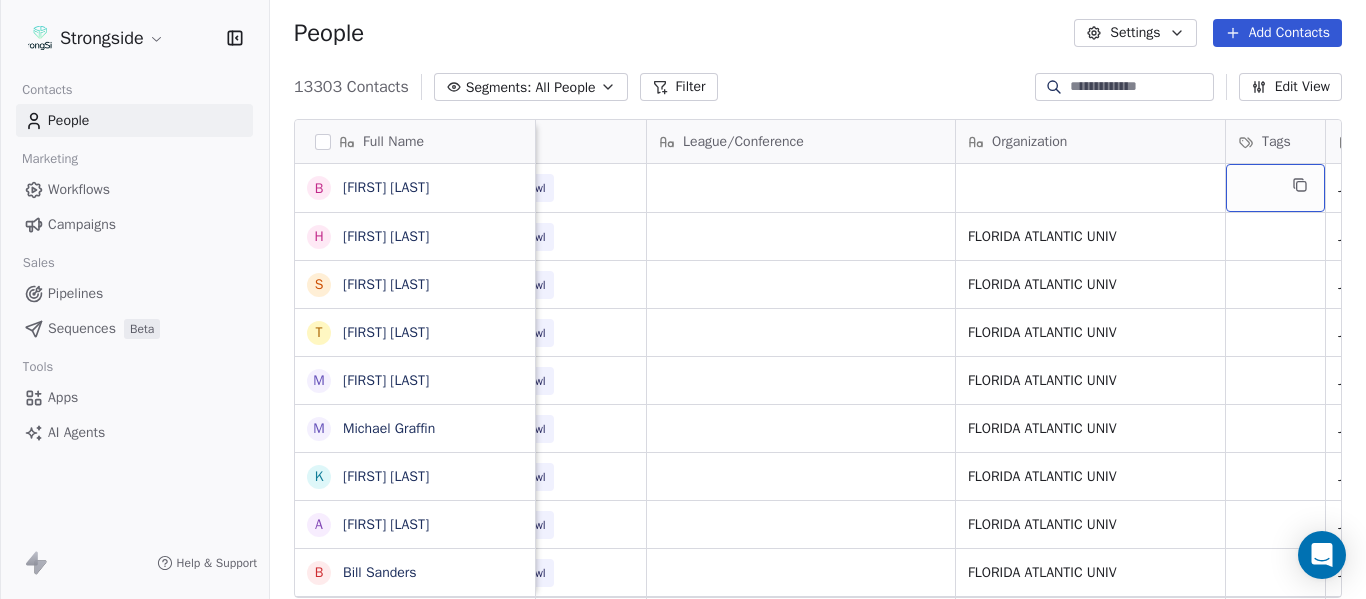 scroll, scrollTop: 0, scrollLeft: 892, axis: horizontal 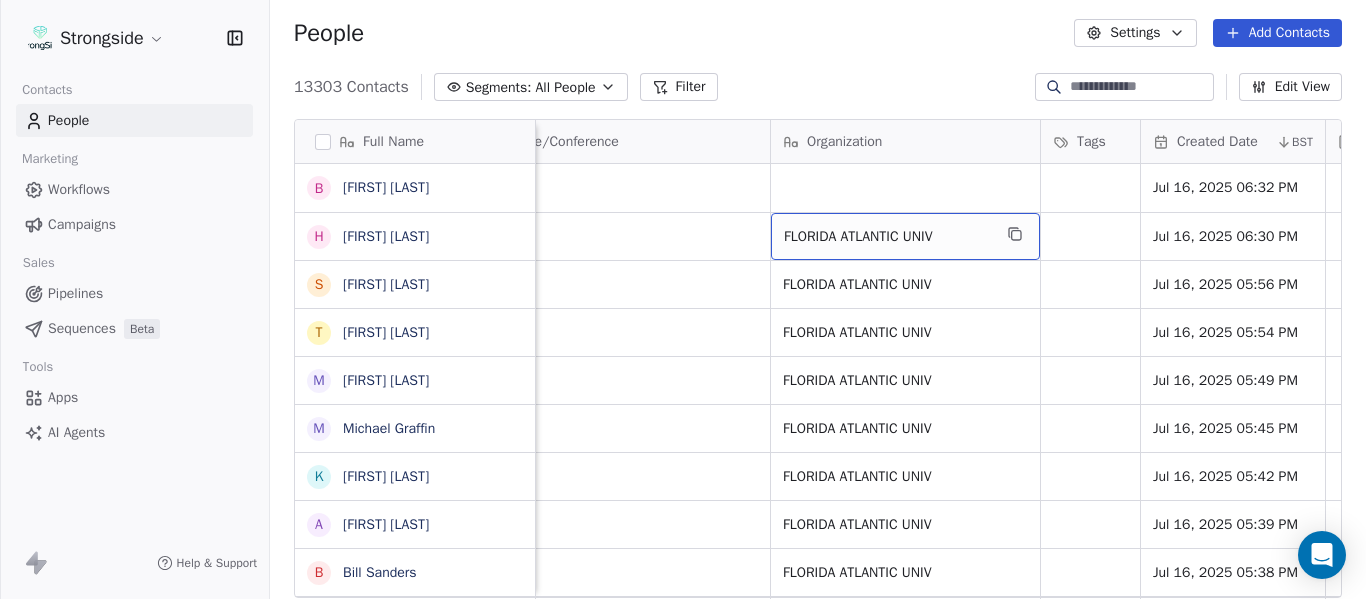 click on "FLORIDA ATLANTIC UNIV" at bounding box center (905, 236) 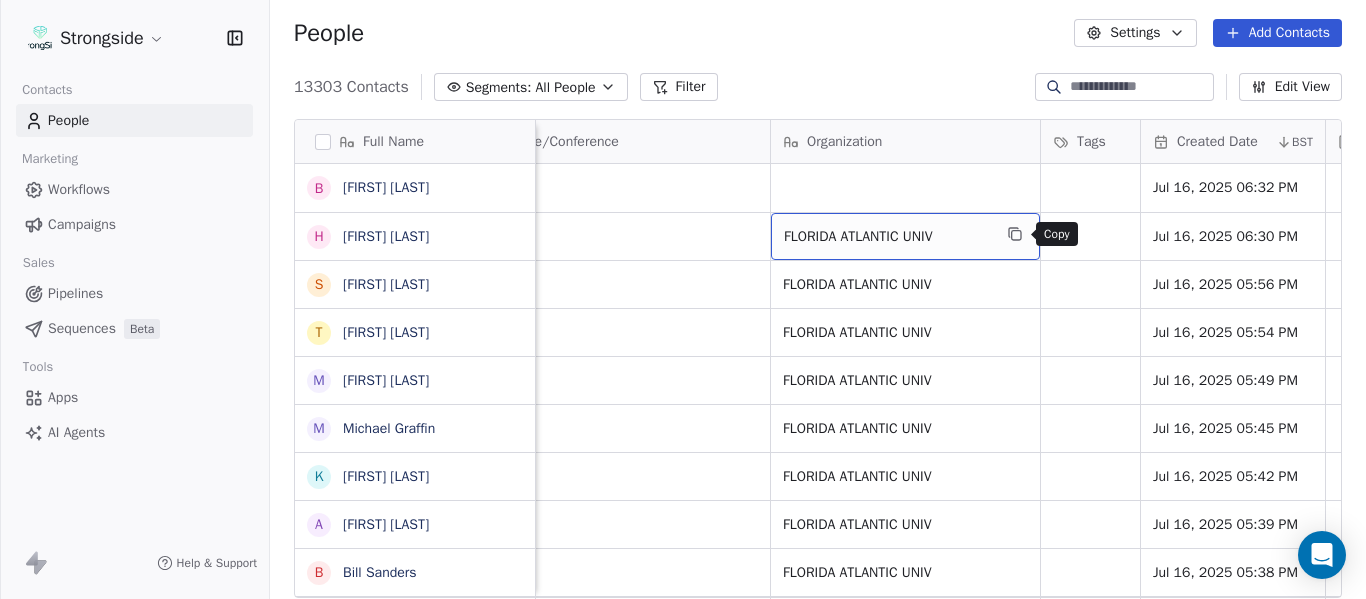 click 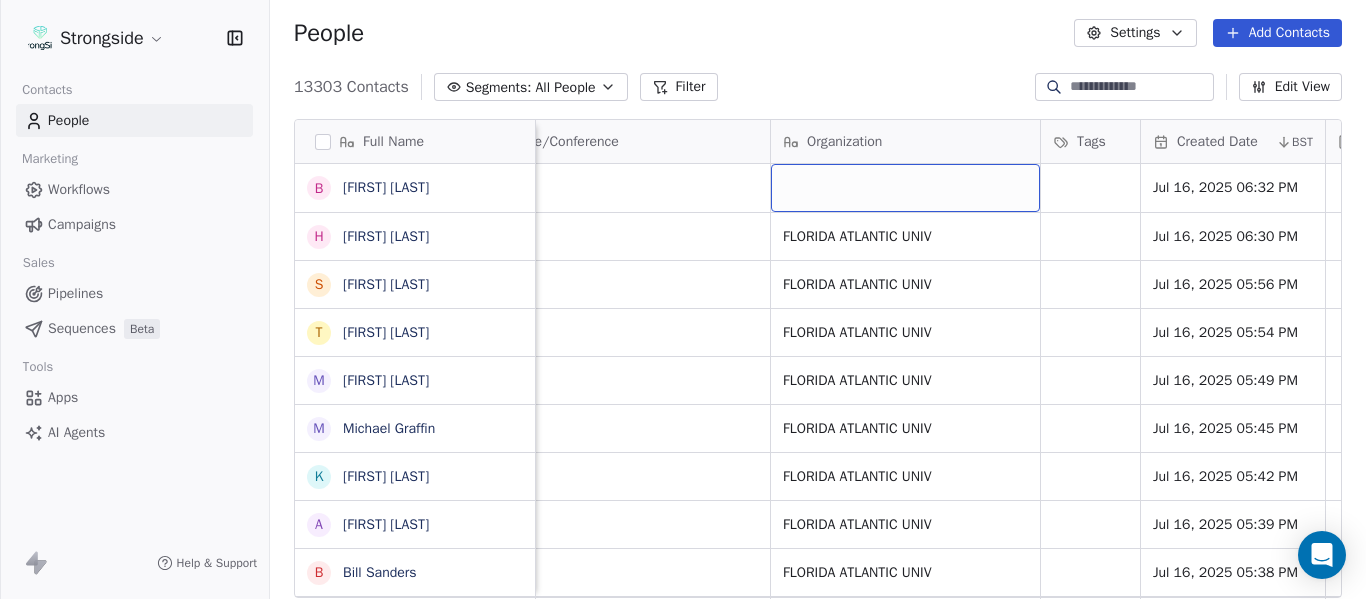 click at bounding box center (905, 188) 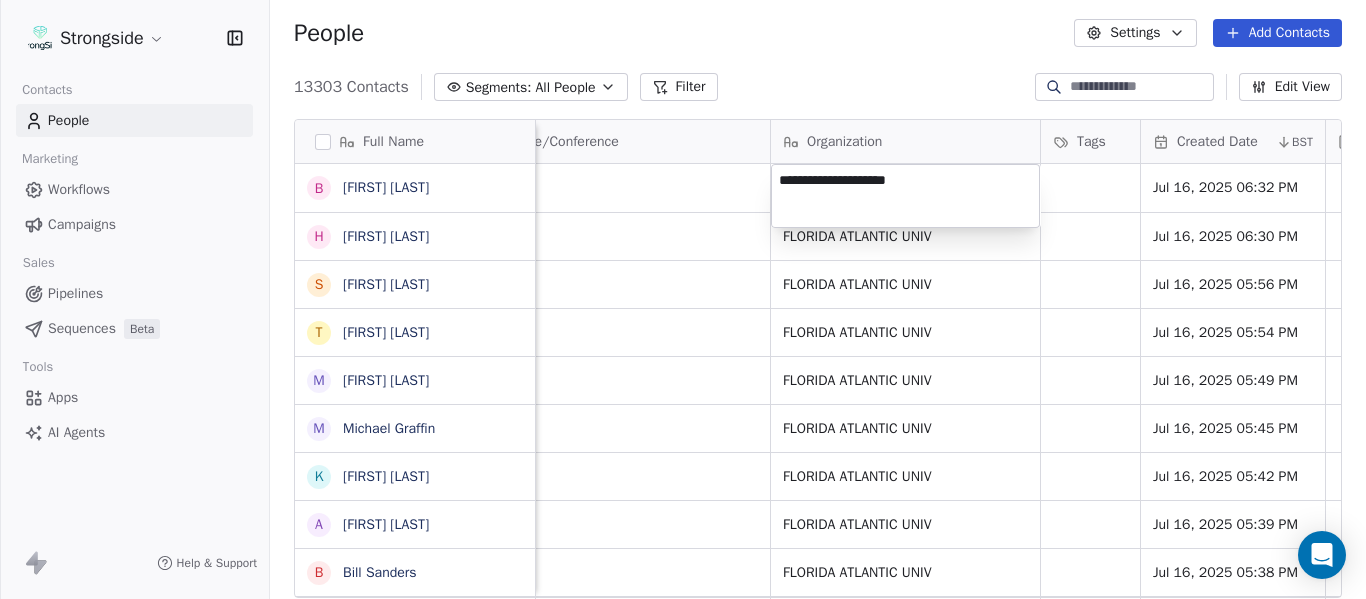 type on "**********" 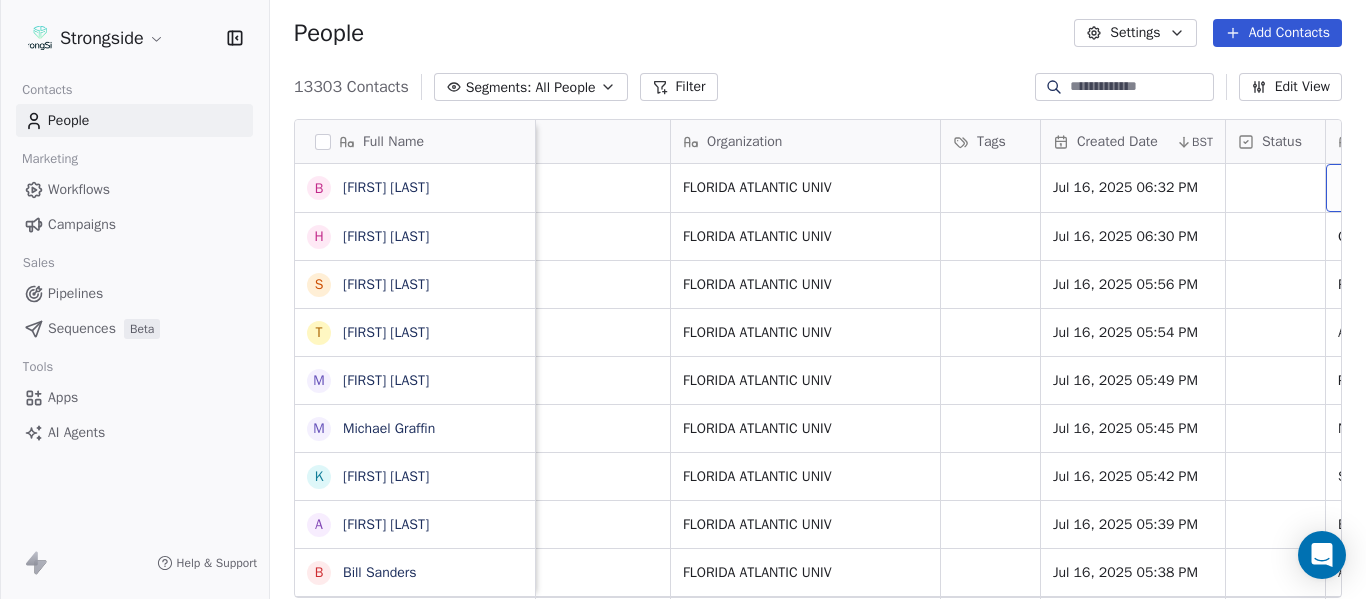 scroll, scrollTop: 0, scrollLeft: 1444, axis: horizontal 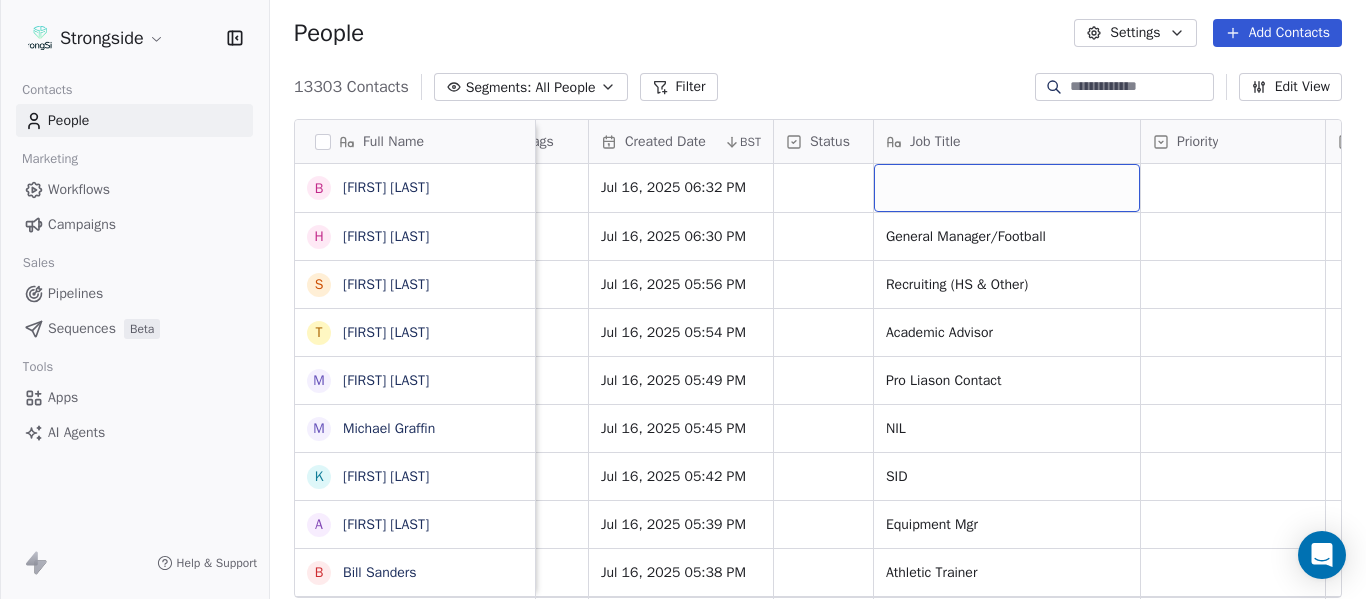 click at bounding box center [1007, 188] 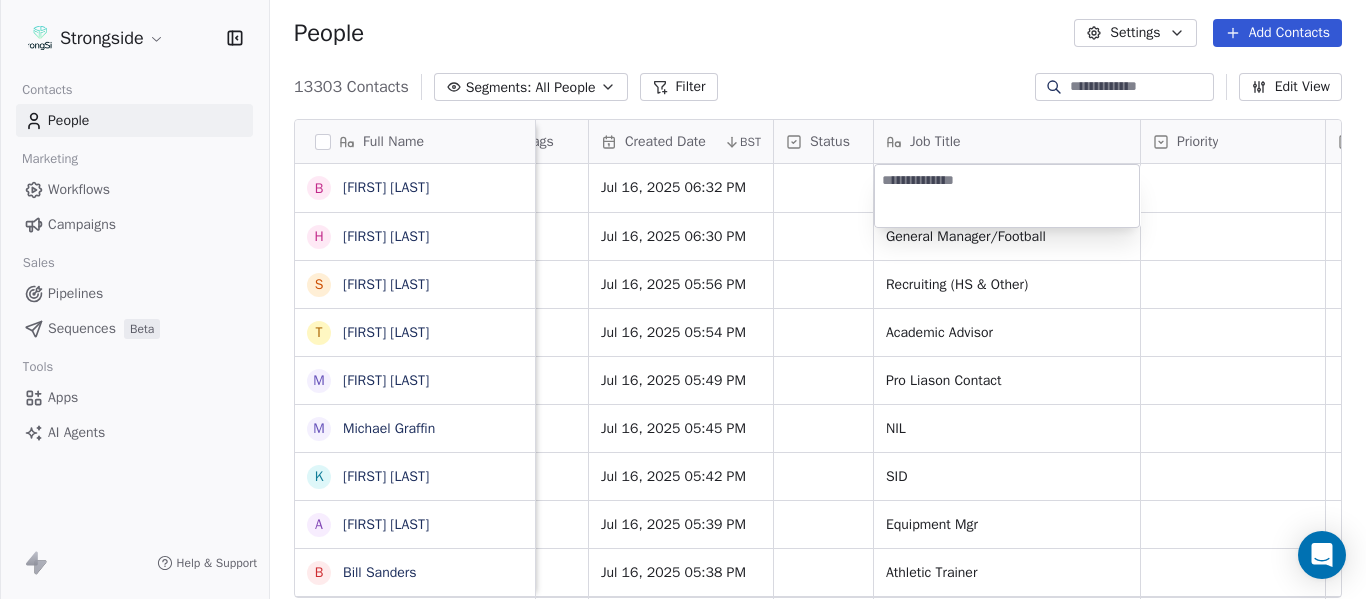 type on "**********" 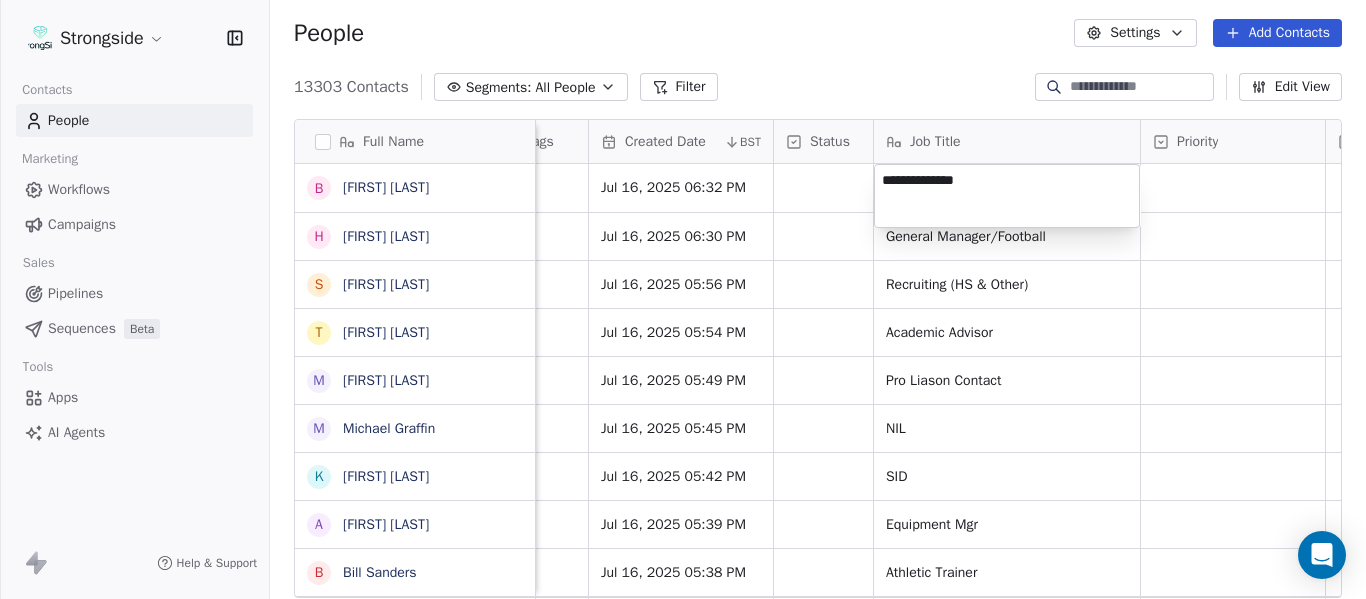 click on "Strongside Contacts People Marketing Workflows Campaigns Sales Pipelines Sequences Beta Tools Apps AI Agents Help & Support People Settings  Add Contacts 13303 Contacts Segments: All People Filter  Edit View Tag Add to Sequence Export Full Name B Brandon Lee H Harrison Hanna S Shane Marinelli T Toya Ballard M Matt Wiesner M Michael Graffin K Katrina McCormack A Anthony Fortier B Bill Sanders Z Zach Kittley B Brian White M Margot Kessler C Cris Carter C Clay Williams F Faith Padgett R Regine Hill C Craig Merson R Rick Wimmer J Jason Robinson H Hasan Craig V Vincent Davis C Chris LoNigro E Eric Potochney J Jeffrey Meleky J James Simpson T Travis Johnson I Ivan McCartney J Josh Taylor C Cecil McNair M Monte Perez Level League/Conference Organization Tags Created Date BST Status Job Title Priority Emails Auto Clicked Last Activity Date BST In Open Phone Contact Source   NCAA I-Bowl FLORIDA ATLANTIC UNIV Jul 16, 2025 06:32 PM   NCAA I-Bowl FLORIDA ATLANTIC UNIV Jul 16, 2025 06:30 PM General Manager/Football" at bounding box center (683, 299) 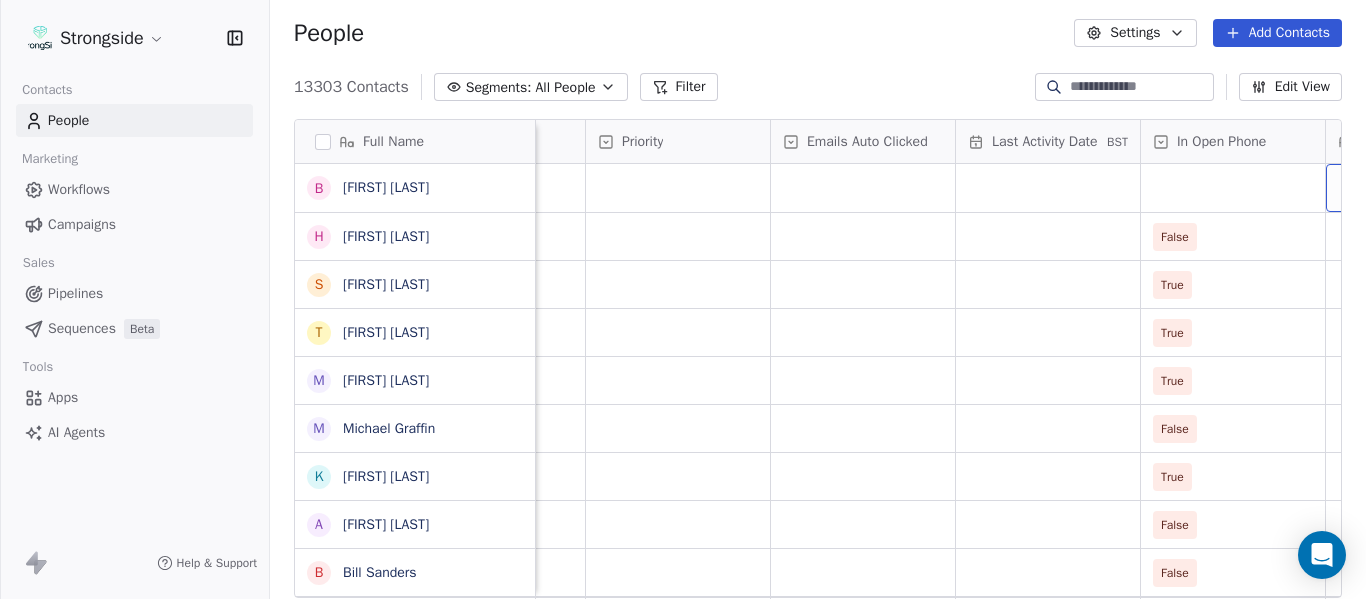 scroll, scrollTop: 0, scrollLeft: 2184, axis: horizontal 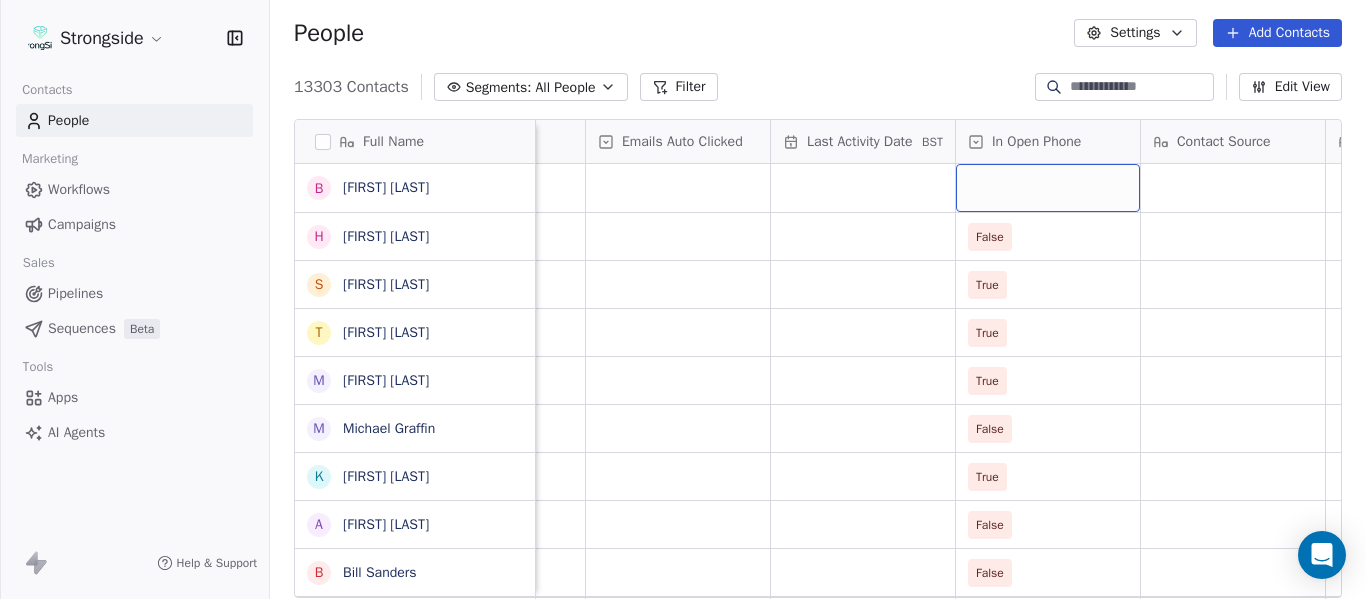 click at bounding box center (1048, 188) 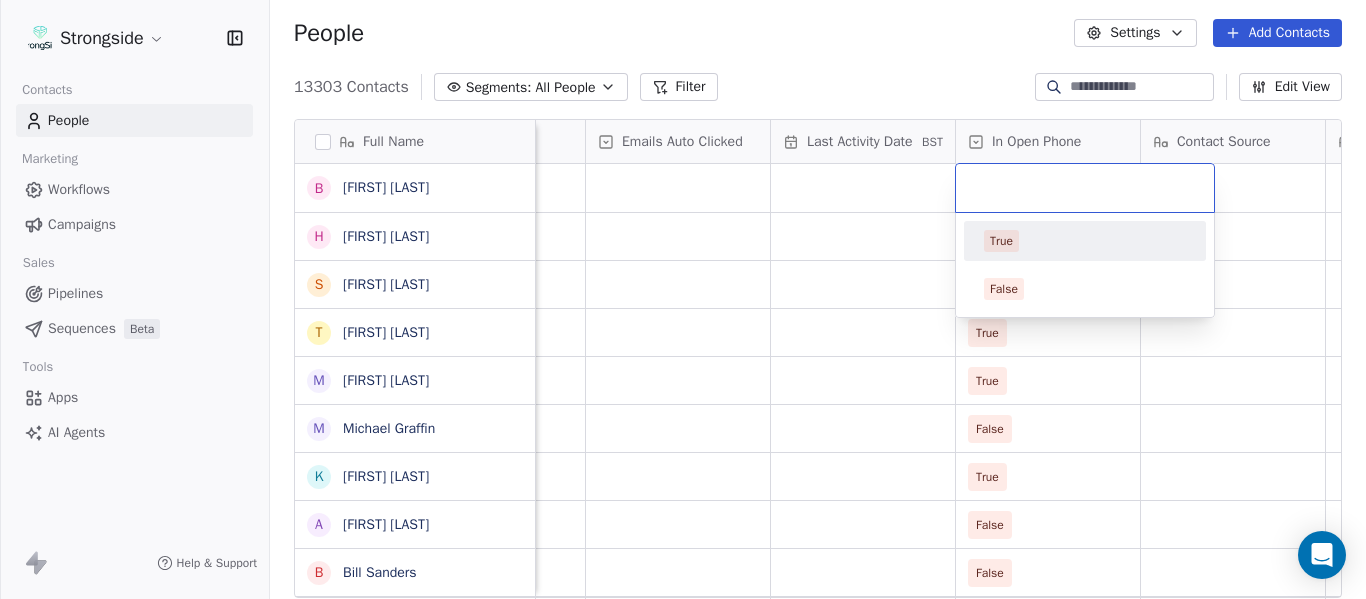 click on "True" at bounding box center (1085, 241) 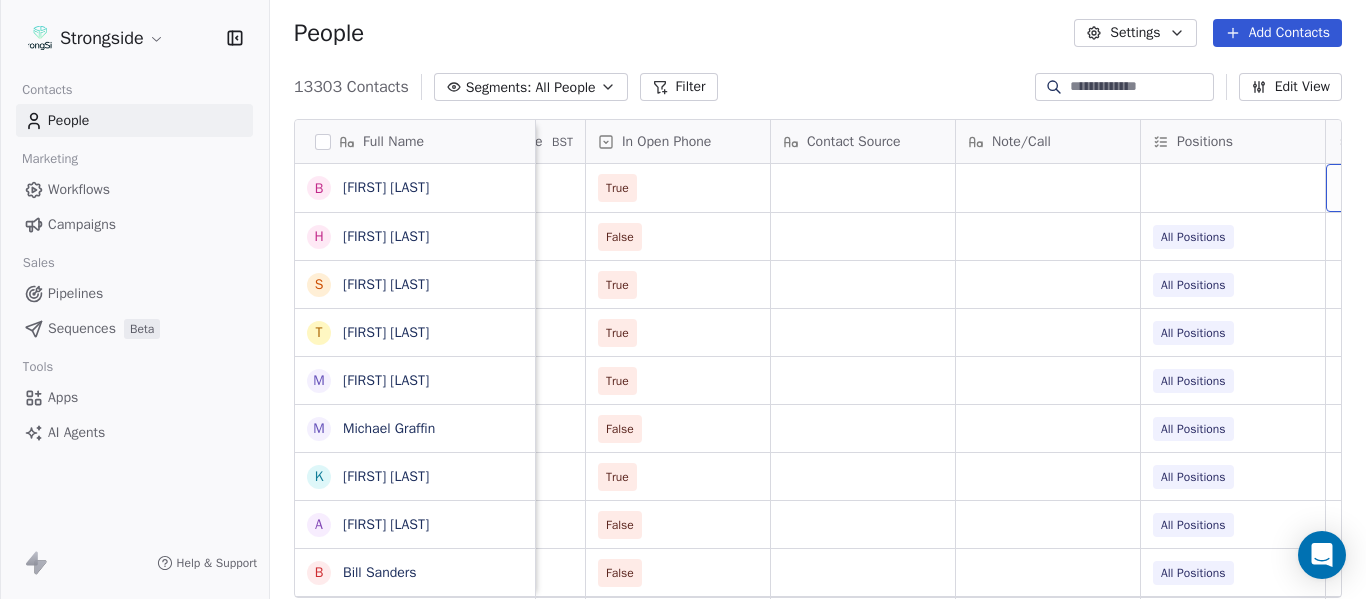 scroll, scrollTop: 0, scrollLeft: 2739, axis: horizontal 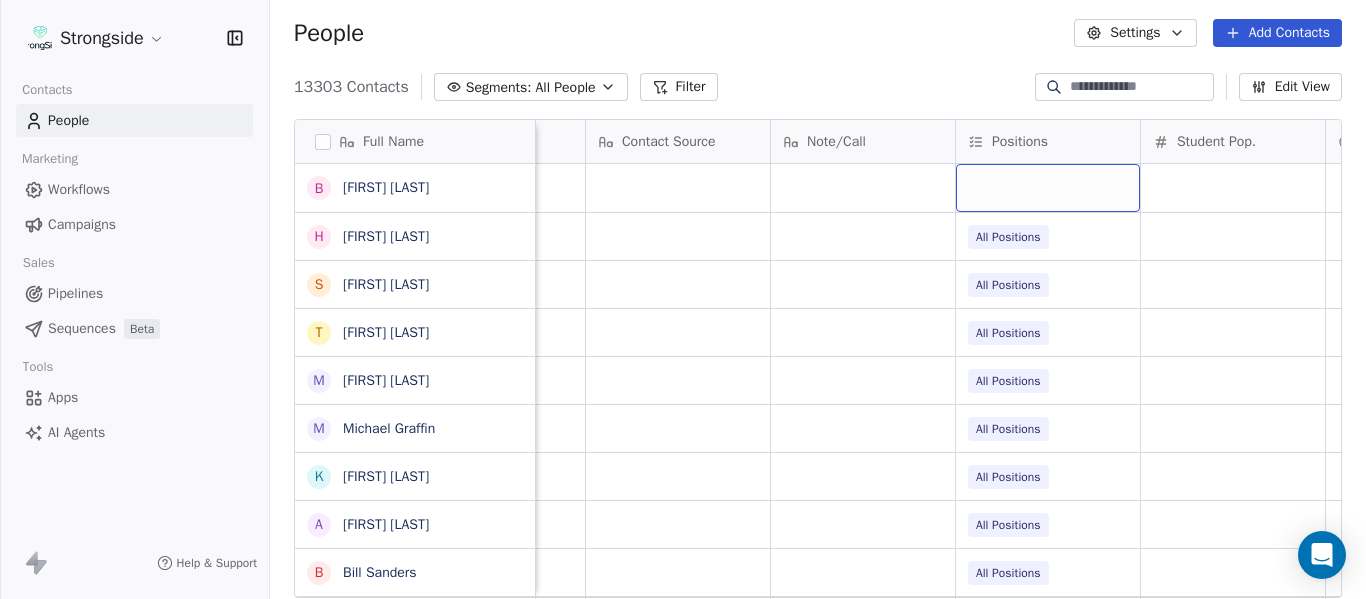 click at bounding box center (1048, 188) 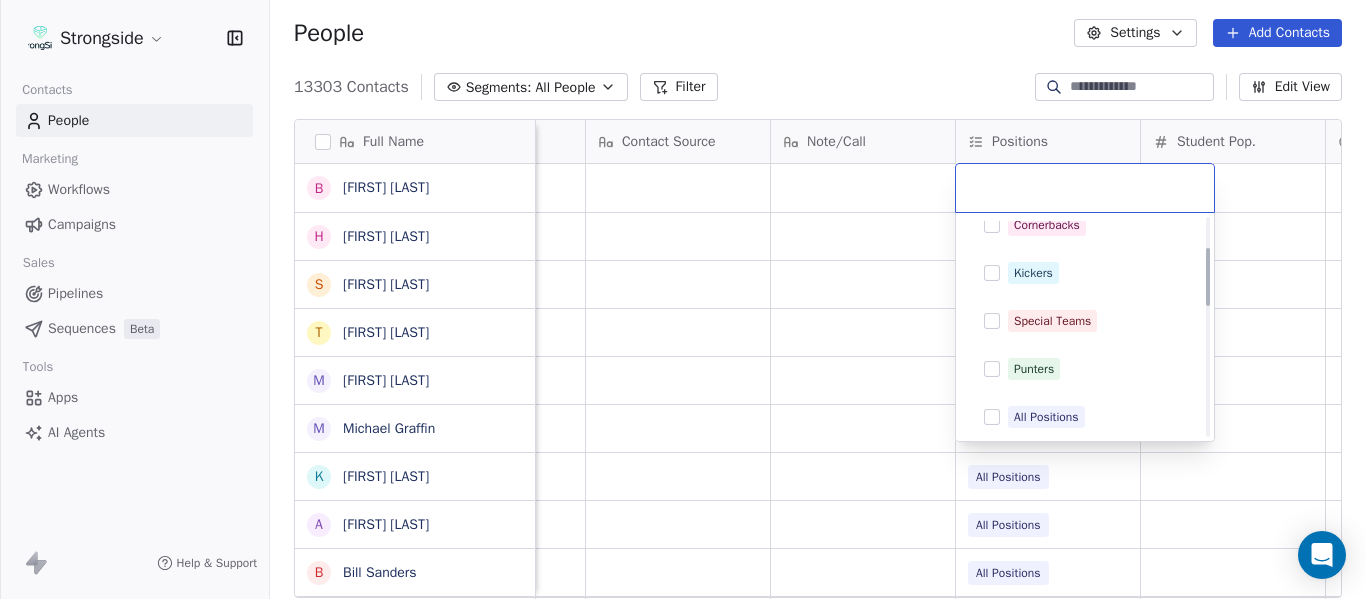 scroll, scrollTop: 500, scrollLeft: 0, axis: vertical 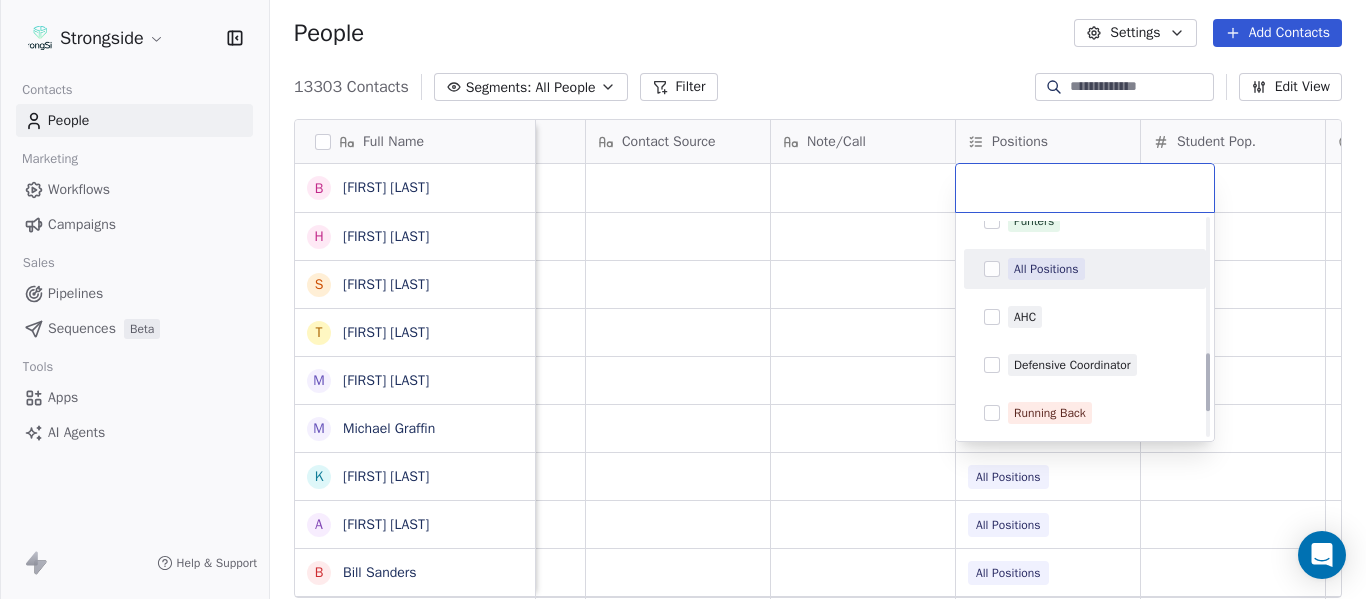 click on "All Positions" at bounding box center (1046, 269) 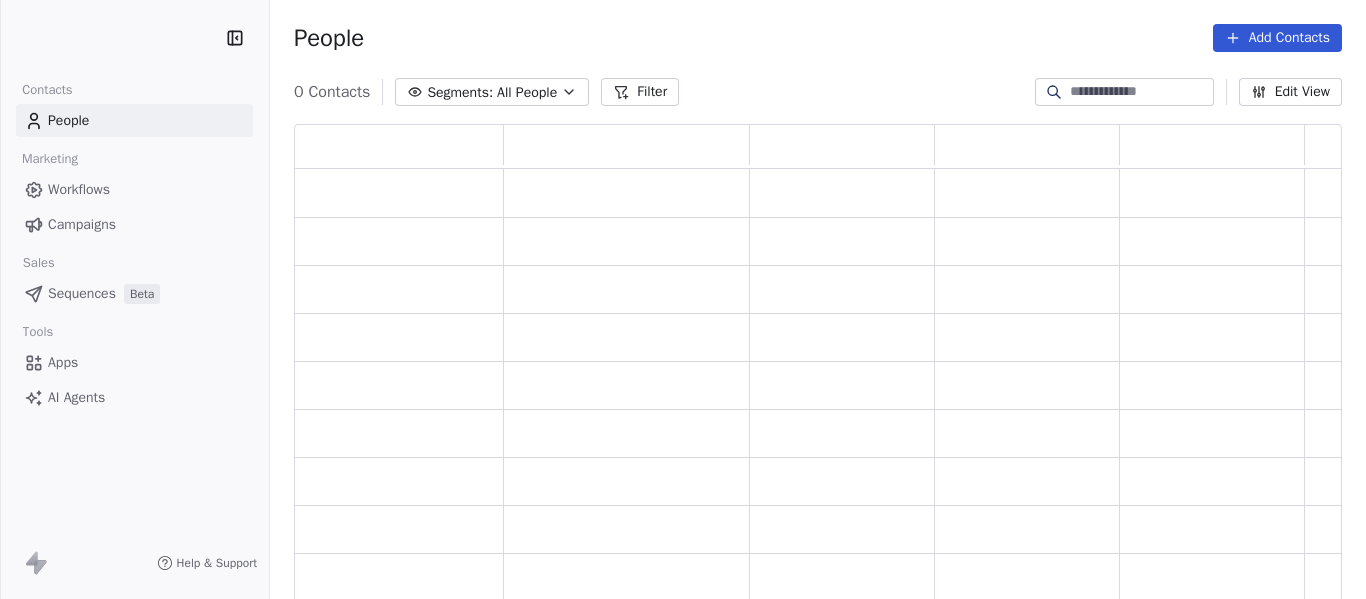scroll, scrollTop: 0, scrollLeft: 0, axis: both 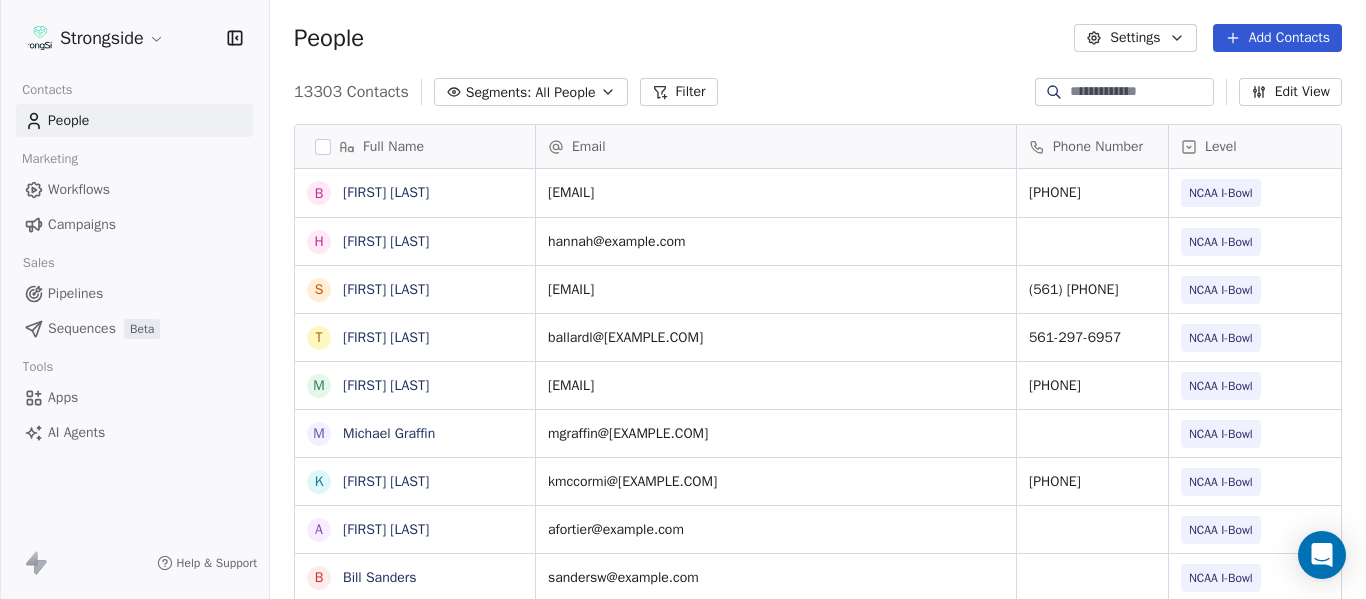 click on "Add Contacts" at bounding box center [1277, 38] 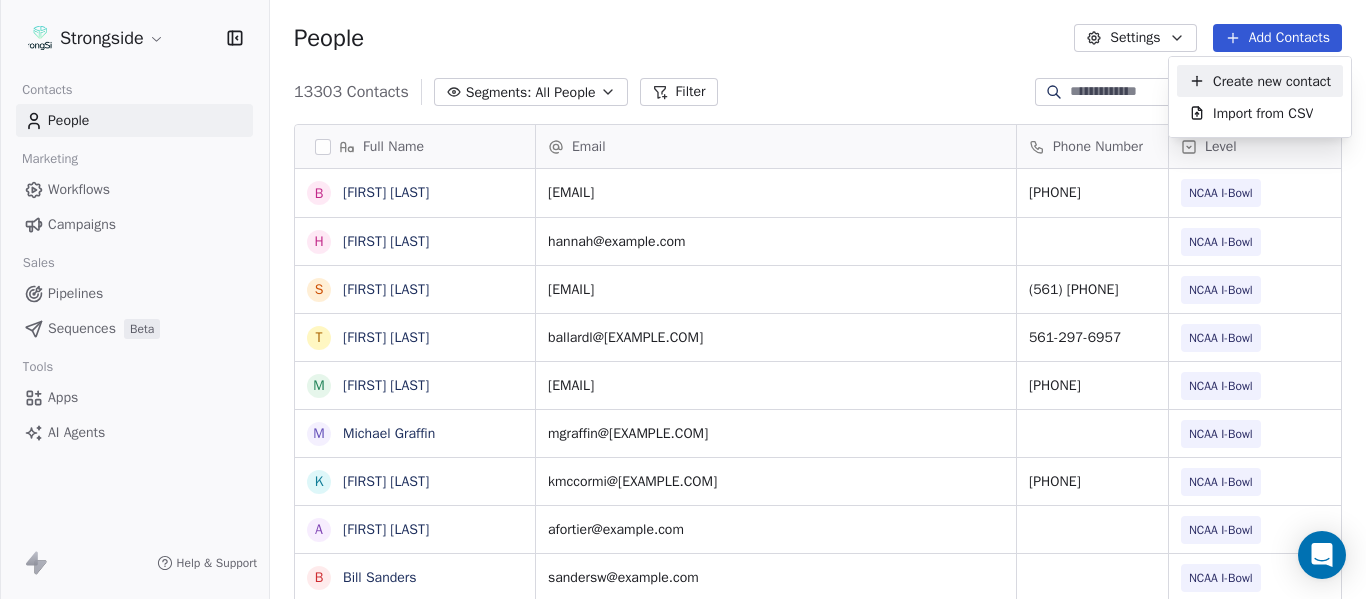 click on "Create new contact" at bounding box center [1272, 81] 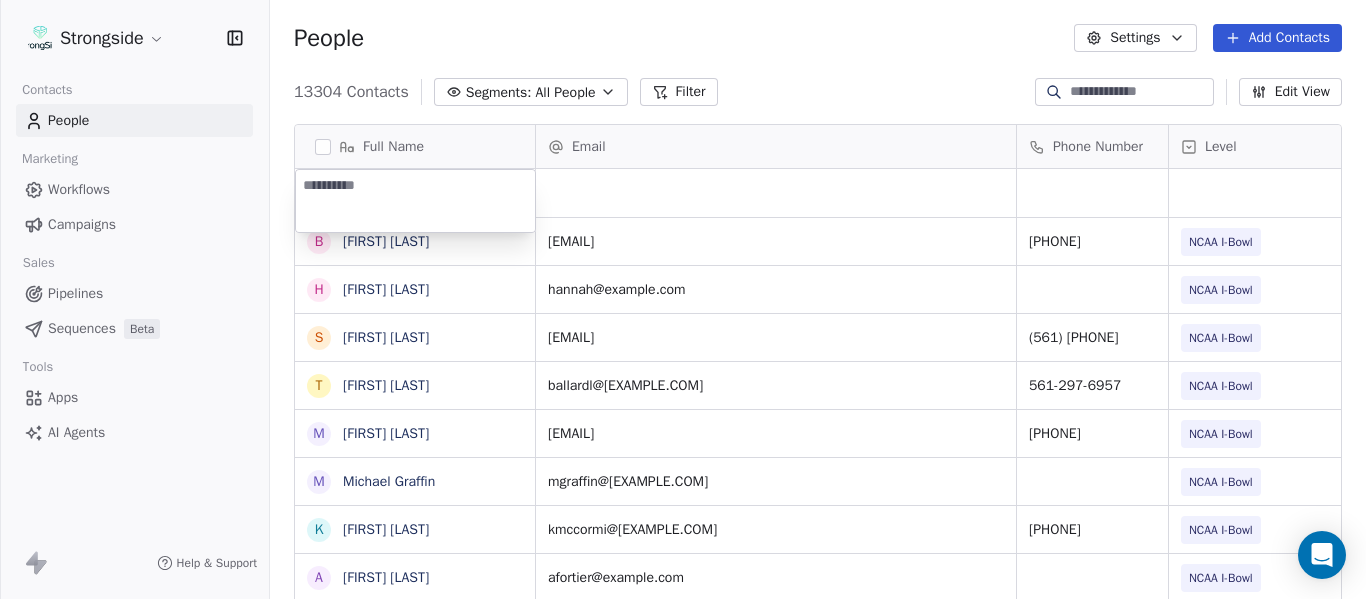 type on "**********" 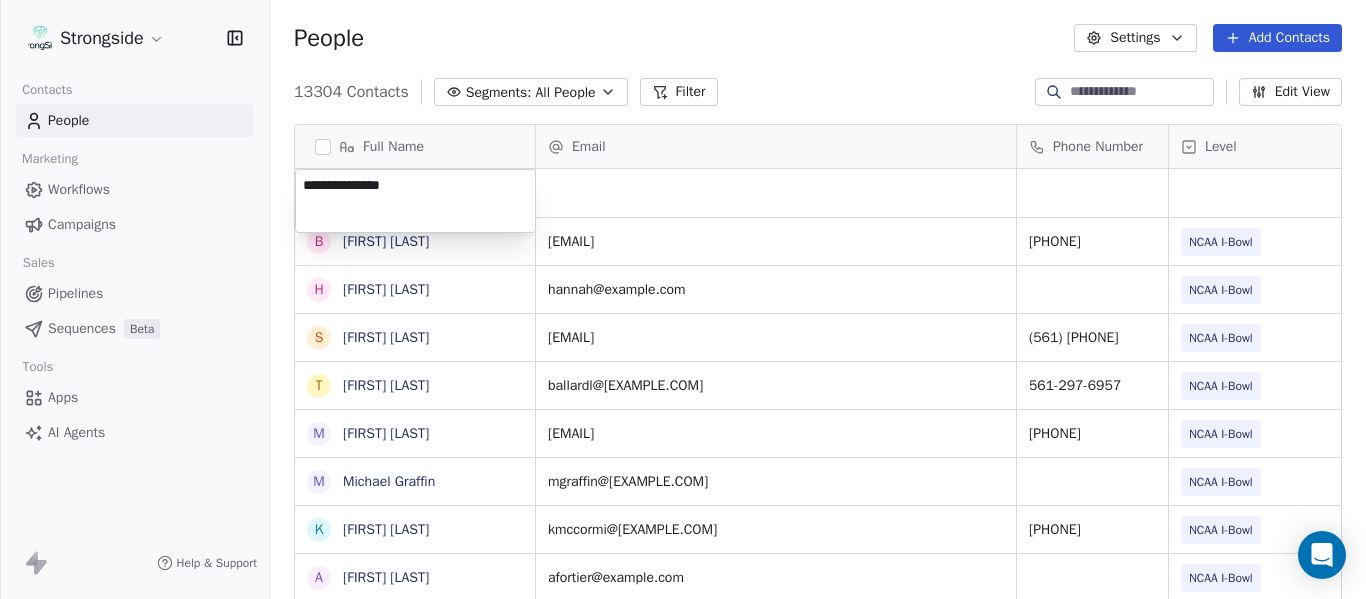 click on "Strongside Contacts People Marketing Workflows Campaigns Sales Pipelines Sequences Beta Tools Apps AI Agents Help & Support People Settings Add Contacts 13304 Contacts Segments: All People Filter Edit View Tag Add to Sequence Export Full Name B Brandon Lee H Harrison Hanna S Shane Marinelli T Toya Ballard M Matt Wiesner M Michael Graffin K Katrina McCormack A Anthony Fortier B Bill Sanders Z Zach Kittley B Brian White M Margot Kessler C Cris Carter C Clay Williams F Faith Padgett R Regine Hill C Craig Merson R Rick Wimmer J Jason Robinson H Hasan Craig V Vincent Davis C Chris LoNigro E Eric Potochney J Jeffrey Meleky J James Simpson T Travis Johnson I Ivan McCartney J Josh Taylor C Cecil McNair Email Phone Number Level League/Conference Organization Tags brandonlee@[EXAMPLE.COM] [PHONE] NCAA I-Bowl FLORIDA ATLANTIC UNIV hannah@[EXAMPLE.COM] NCAA I-Bowl FLORIDA ATLANTIC UNIV smarine1@[EXAMPLE.COM] ([PHONE]) NCAA I-Bowl FLORIDA ATLANTIC UNIV ballardl@[EXAMPLE.COM] [PHONE] NCAA I-Bowl NAIA" at bounding box center [683, 299] 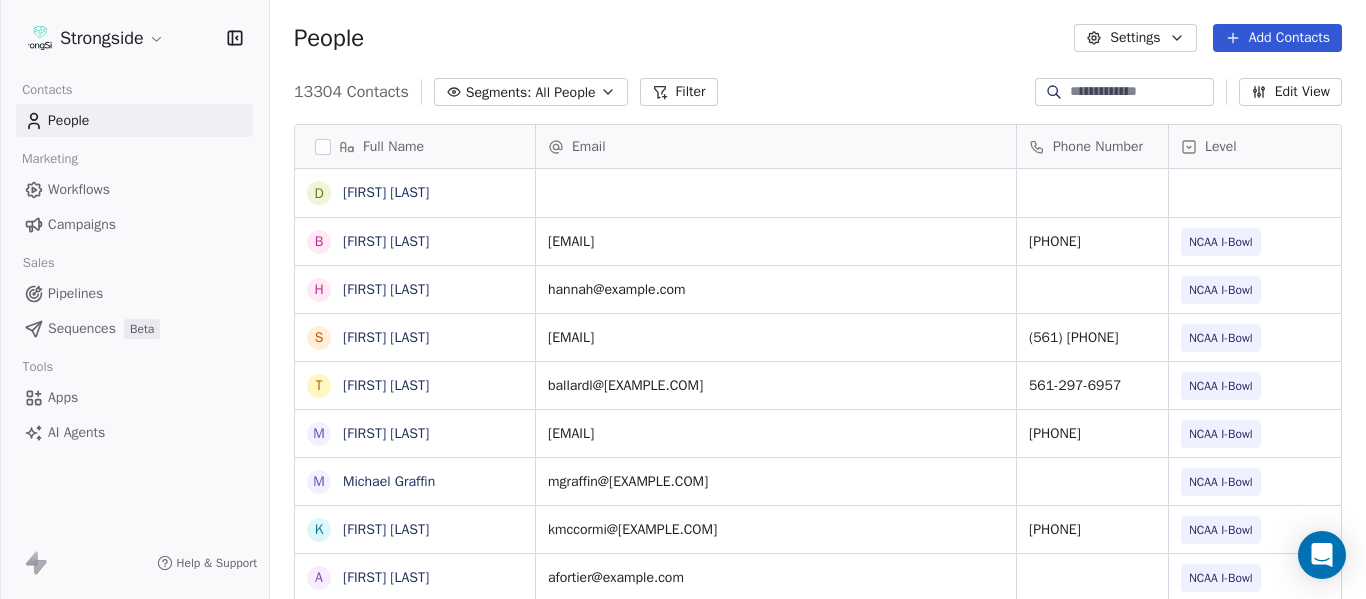 scroll, scrollTop: 5, scrollLeft: 0, axis: vertical 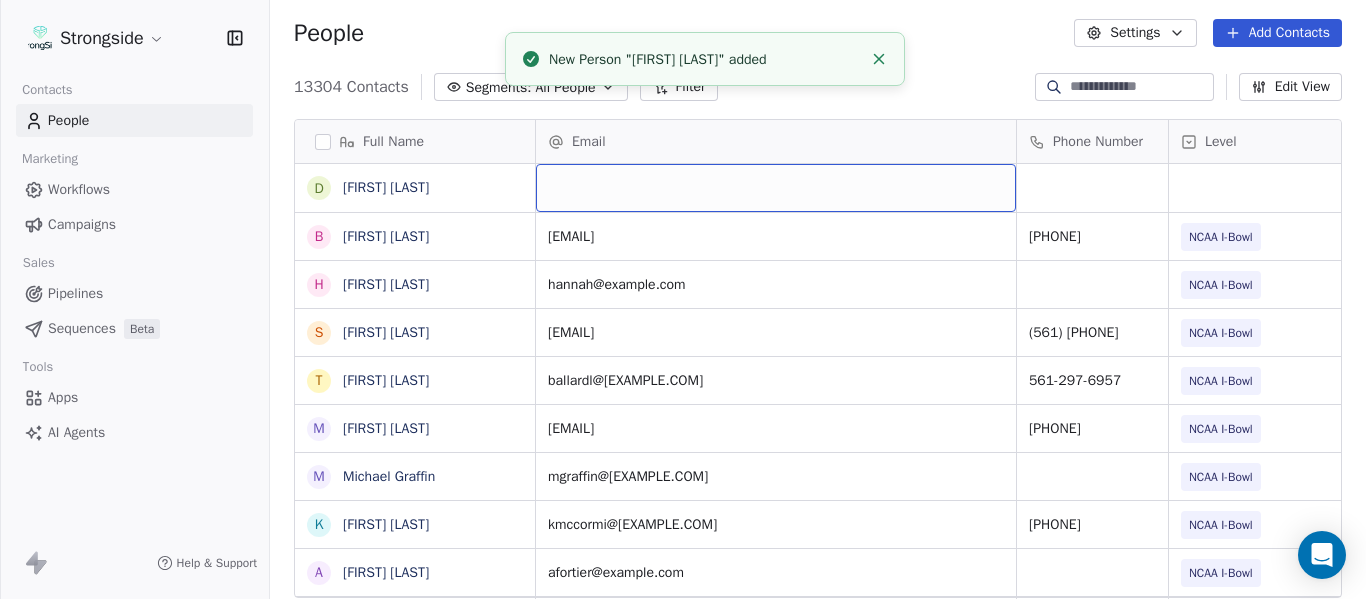 click at bounding box center (776, 188) 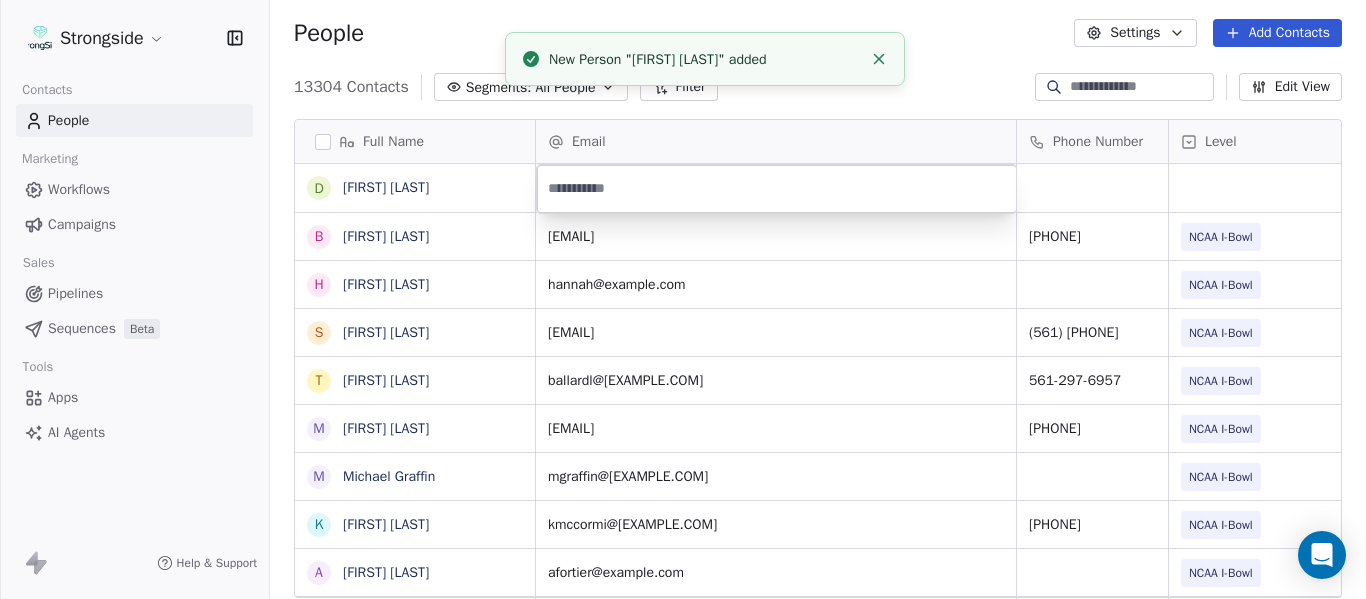 type on "**********" 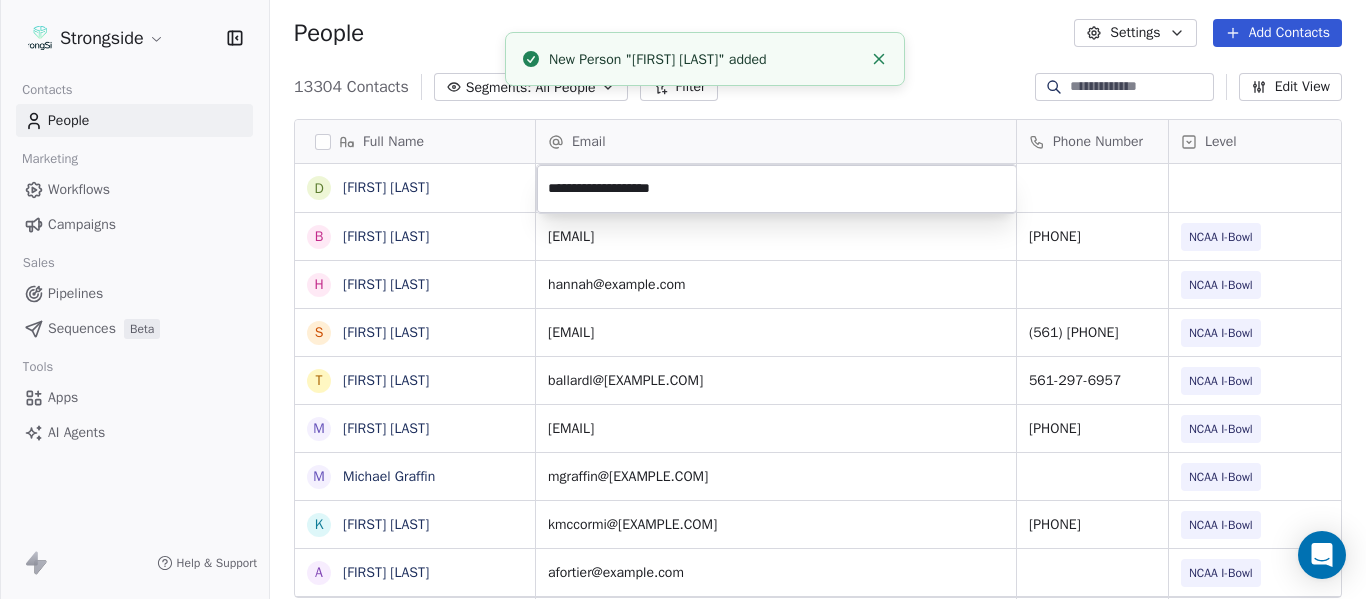 click 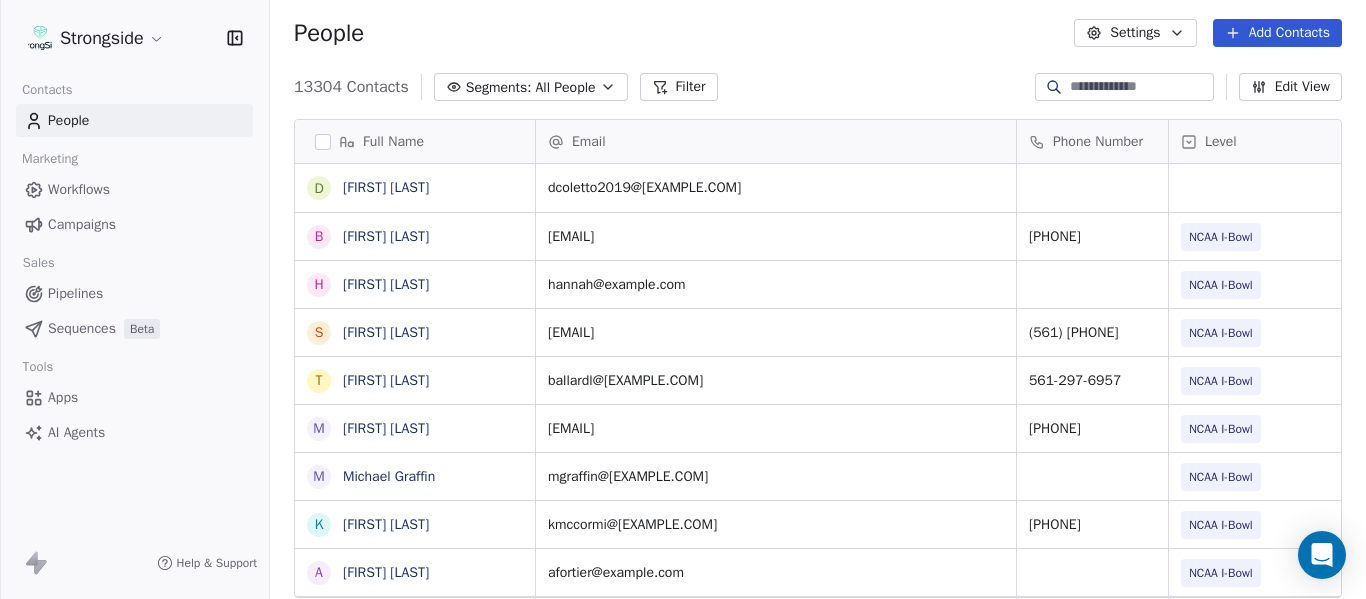 click on "People Settings  Add Contacts" at bounding box center [818, 33] 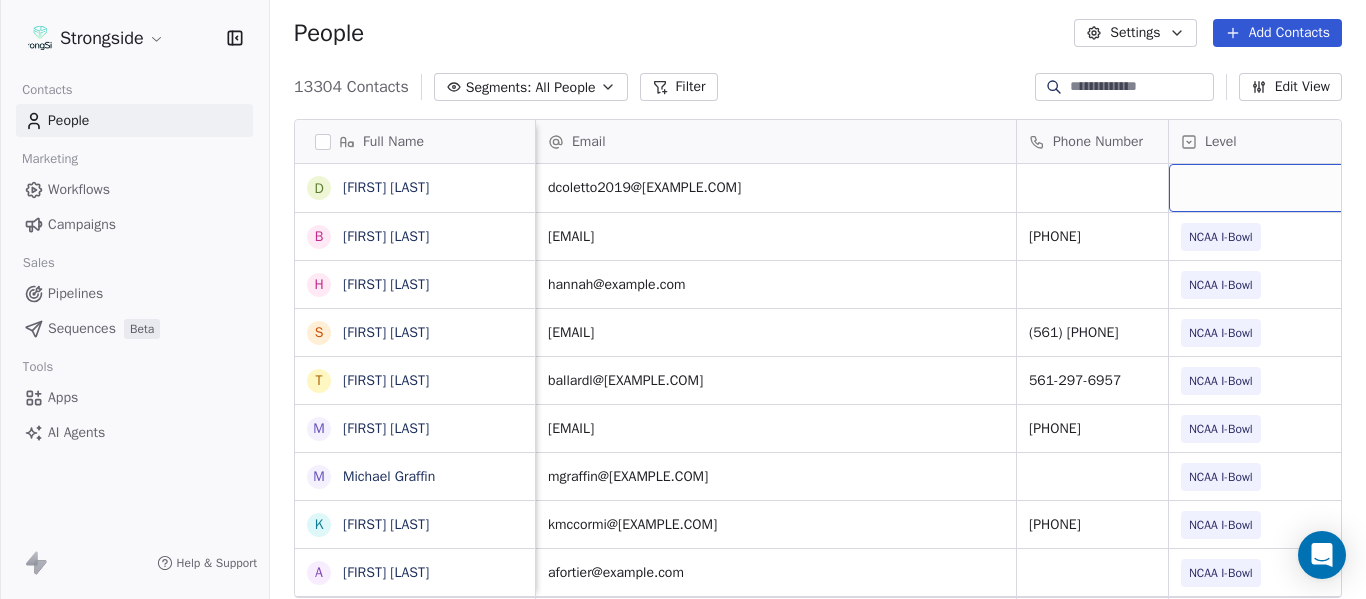 scroll, scrollTop: 0, scrollLeft: 28, axis: horizontal 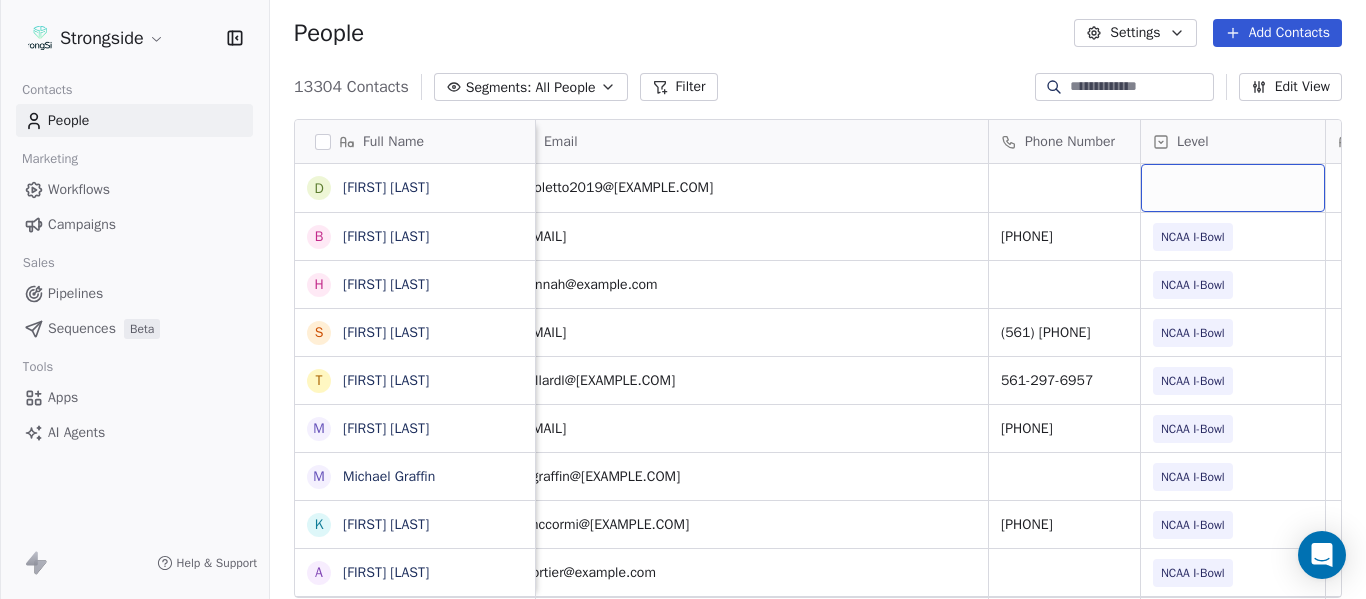 click at bounding box center (1233, 188) 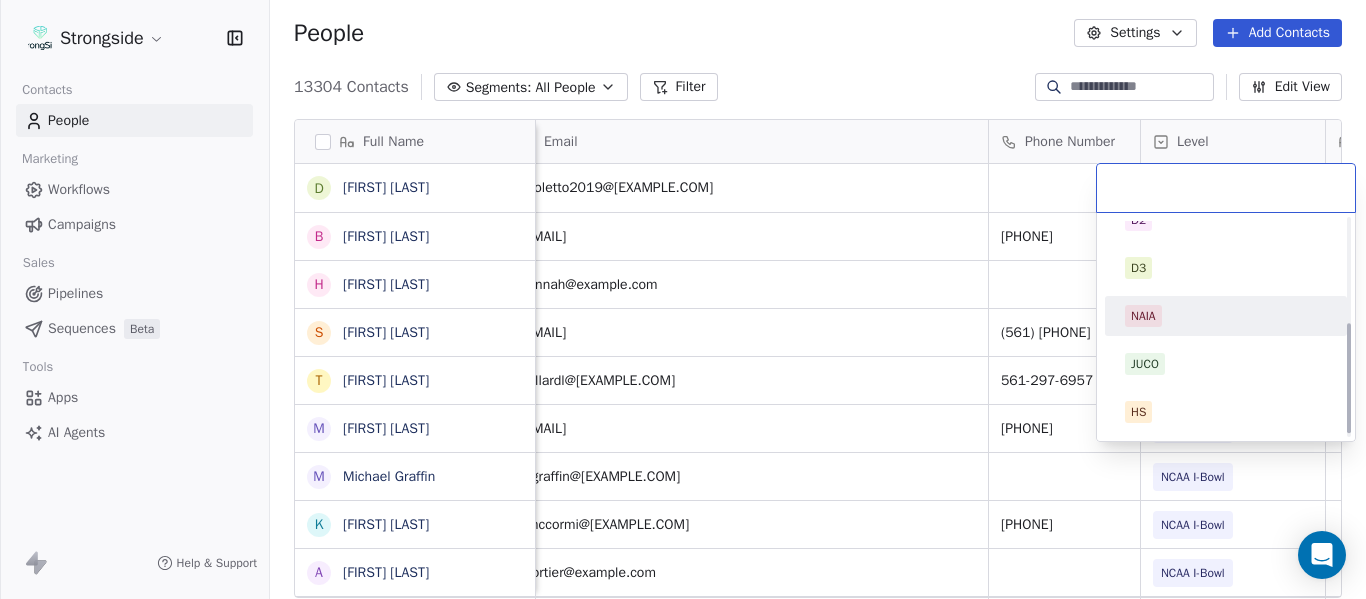 scroll, scrollTop: 212, scrollLeft: 0, axis: vertical 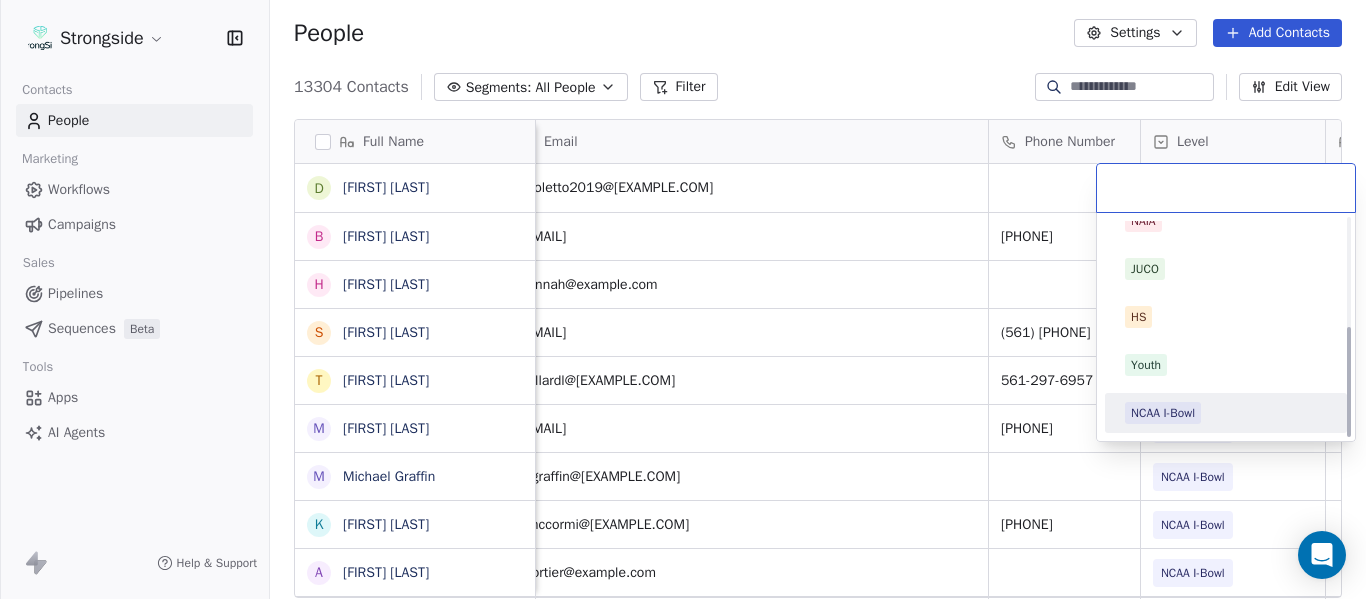 click on "NCAA I-Bowl" at bounding box center [1226, 413] 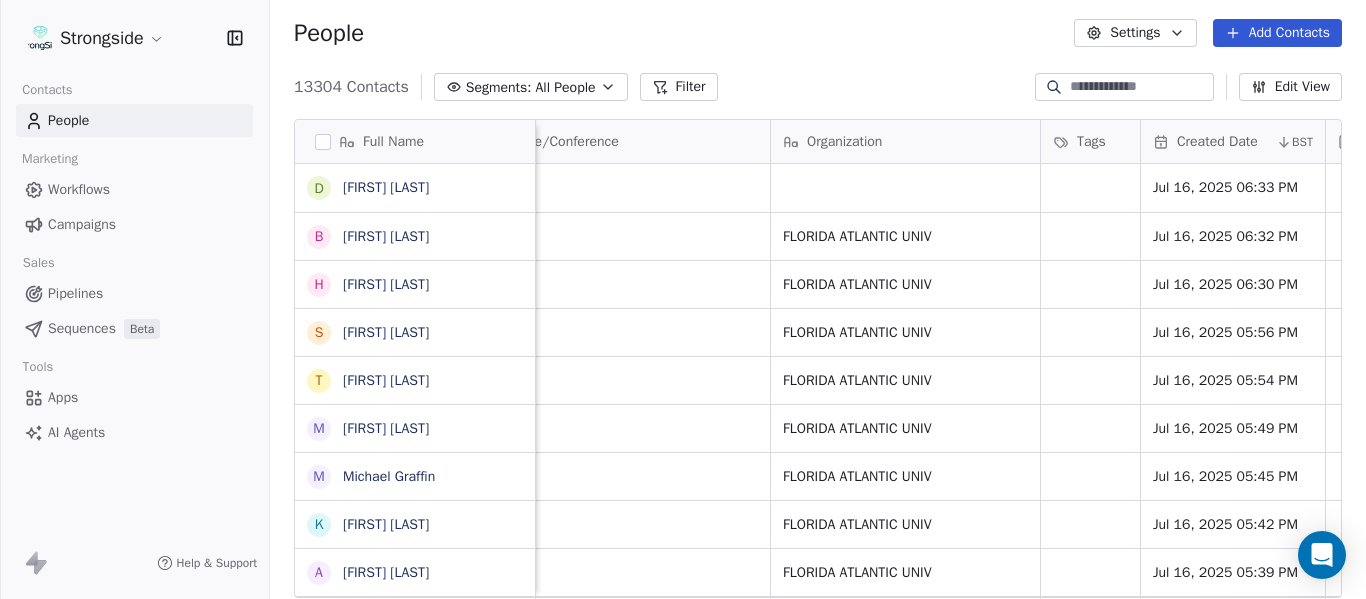 scroll, scrollTop: 0, scrollLeft: 1259, axis: horizontal 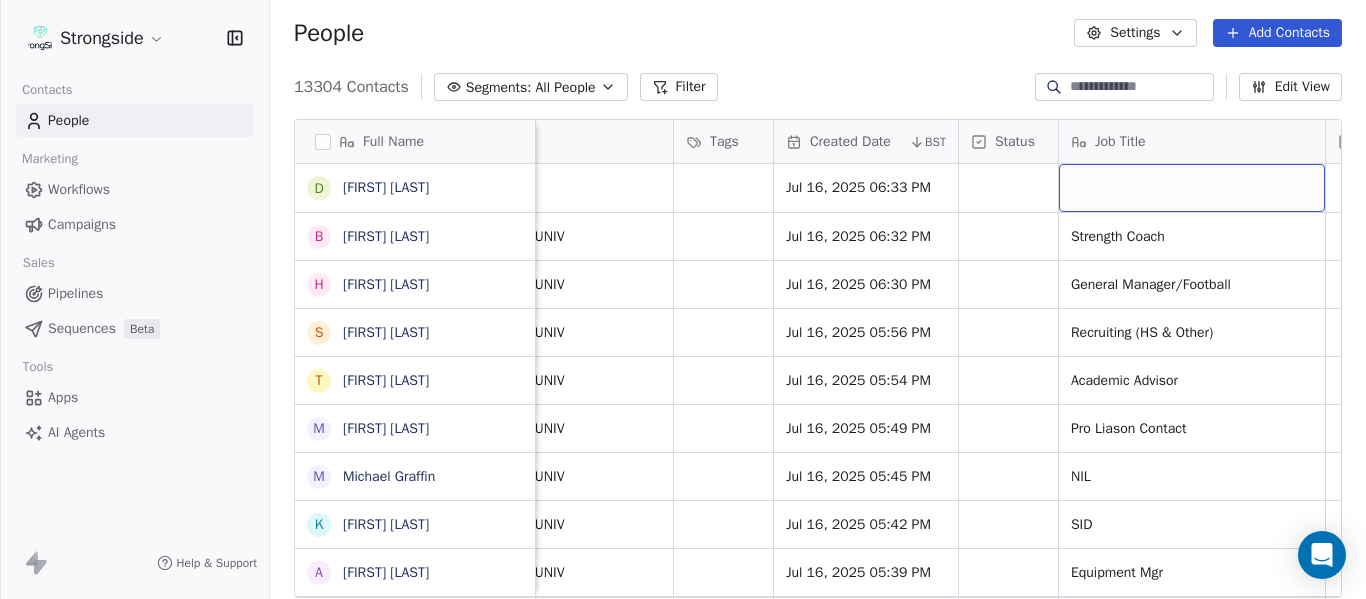 click at bounding box center (1192, 188) 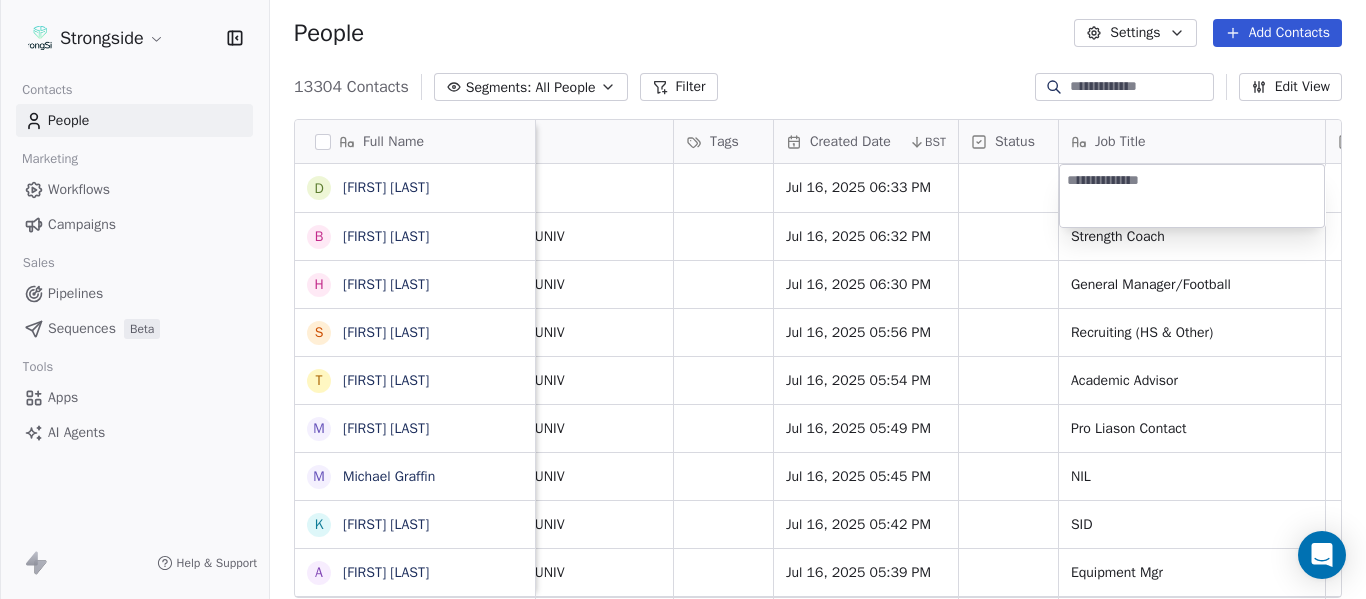 type on "**********" 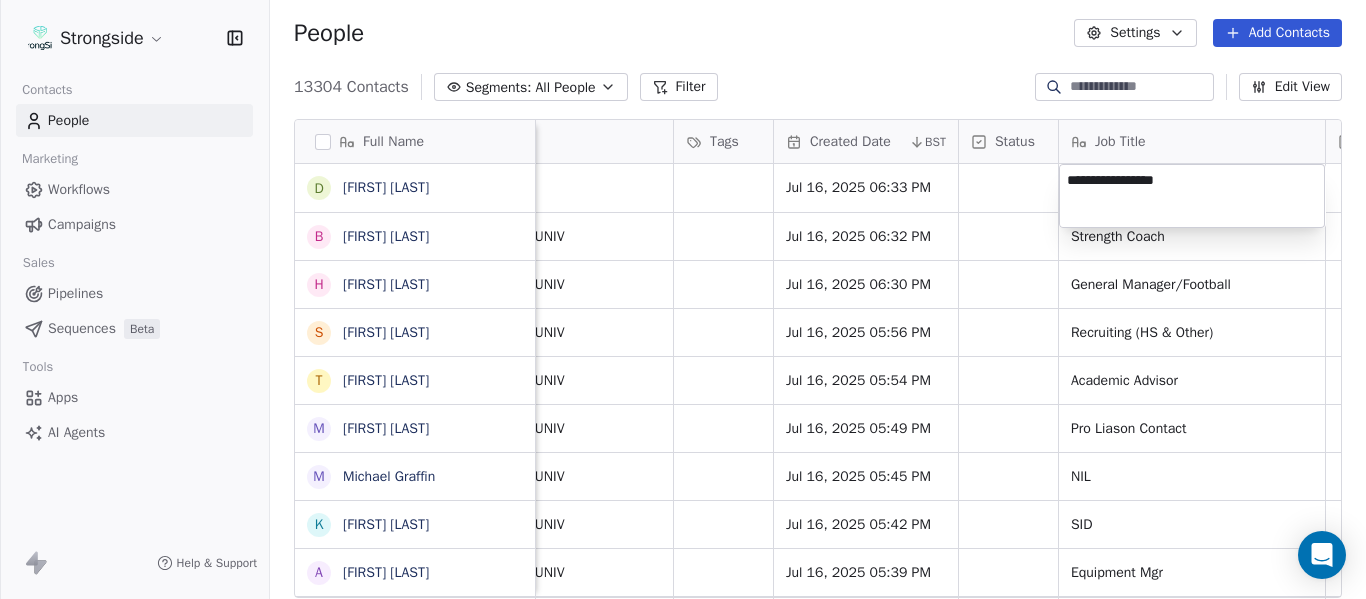 click on "Strongside Contacts People Marketing Workflows Campaigns Sales Pipelines Sequences Beta Tools Apps AI Agents Help & Support People Settings  Add Contacts 13304 Contacts Segments: All People Filter  Edit View Tag Add to Sequence Export Full Name D [FIRST] [LAST] B [FIRST] [LAST] H [FIRST] [LAST] S [FIRST] [LAST] T [FIRST] [LAST] M [FIRST] [LAST] M [FIRST] [LAST] K [FIRST] [LAST] A [FIRST] [LAST] B [FIRST] [LAST] Z [FIRST] [LAST] B [FIRST] [LAST] M [FIRST] [LAST] C [FIRST] [LAST] C [FIRST] [LAST] F [FIRST] [LAST] R [FIRST] [LAST] C [FIRST] [LAST] R [FIRST] [LAST] J [FIRST] [LAST] H [FIRST] [LAST] V [FIRST] [LAST] C [FIRST] [LAST] E [FIRST] [LAST] J [FIRST] [LAST] J [FIRST] [LAST] T [FIRST] [LAST] I [FIRST] [LAST] J [FIRST] [LAST] C [FIRST] [LAST] Phone Number Level League/Conference Organization Tags Created Date BST Status Job Title Priority Emails Auto Clicked Last Activity Date BST In Open Phone   NCAA I-Bowl [DATE] [TIME]   [PHONE] NCAA I-Bowl [DATE] [TIME] Strength Coach True   NCAA I-Bowl" at bounding box center [683, 299] 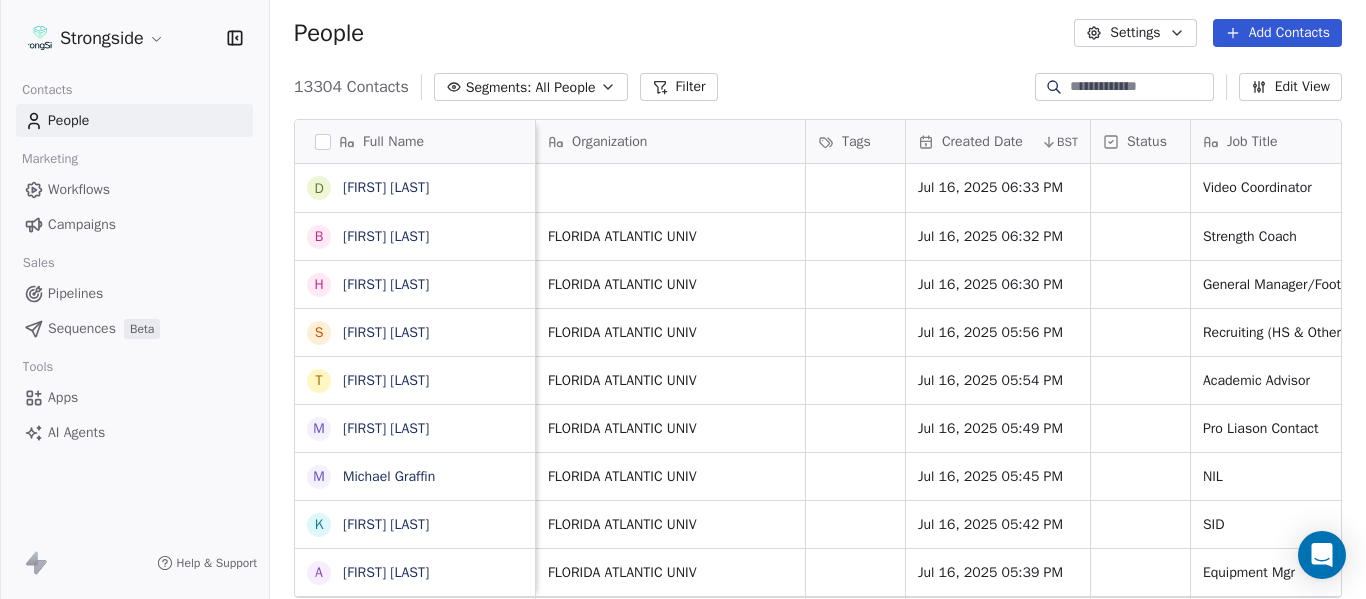scroll, scrollTop: 0, scrollLeft: 818, axis: horizontal 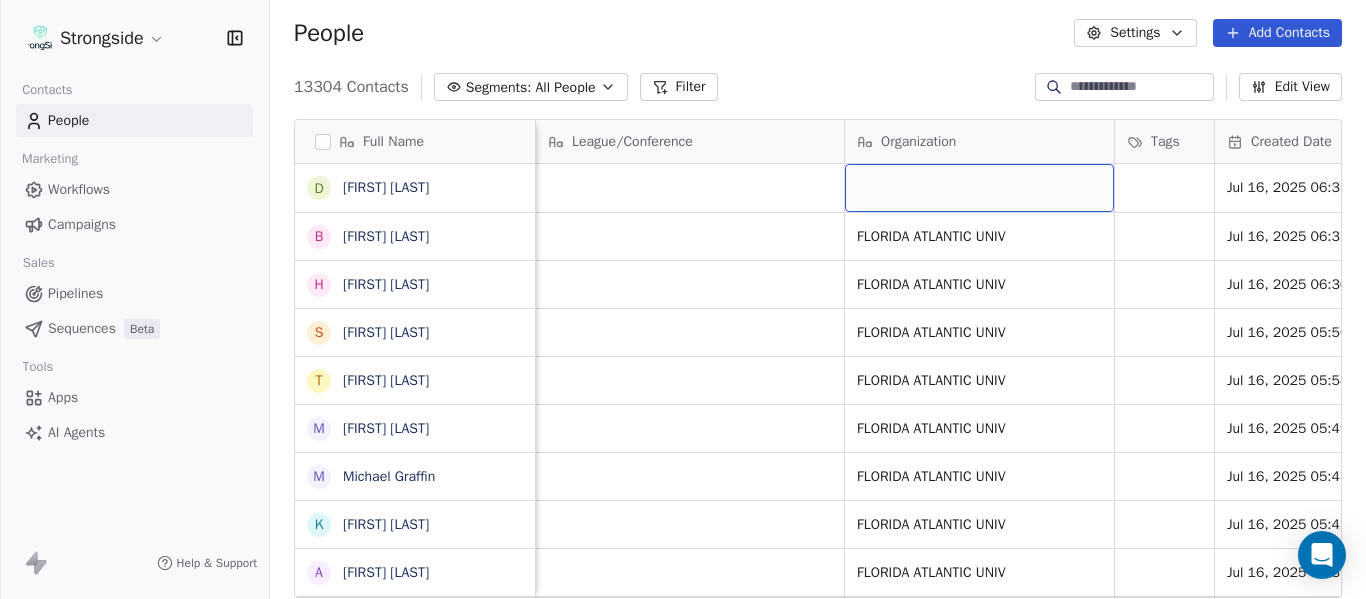 click at bounding box center (979, 188) 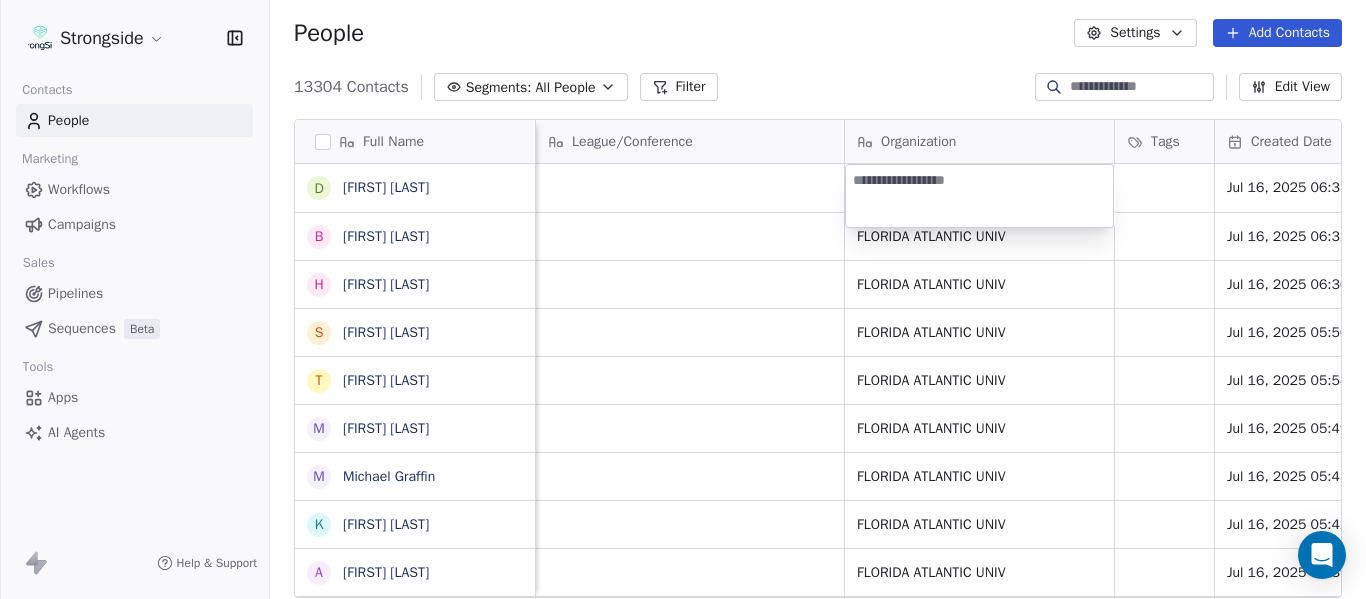 click at bounding box center (979, 196) 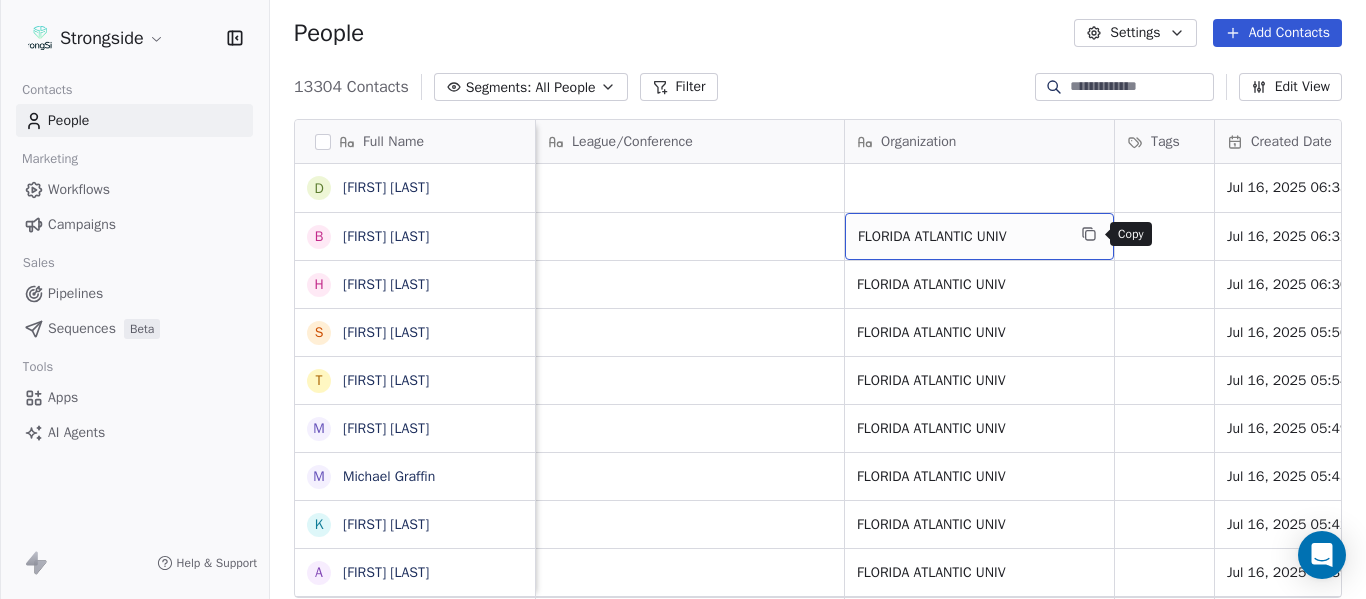 click 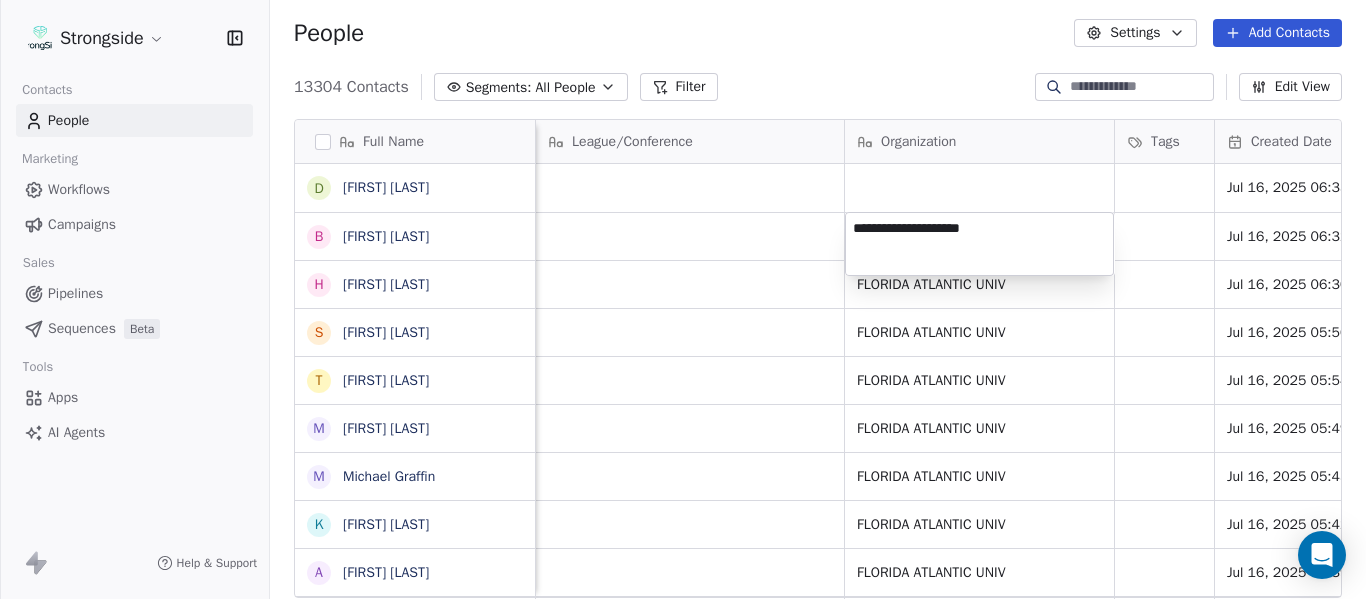 click on "Strongside Contacts People Marketing Workflows Campaigns Sales Pipelines Sequences Beta Tools Apps AI Agents Help & Support People Settings Add Contacts 13304 Contacts Segments: All People Filter Edit View Tag Add to Sequence Export Full Name D [FIRST] [LAST] B [FIRST] [LAST] [PHONE] NCAA I-Bowl FLORIDA ATLANTIC UNIV Jul 16, 2025 [TIME] Strength Coach H [EMAIL] NIL" at bounding box center [683, 299] 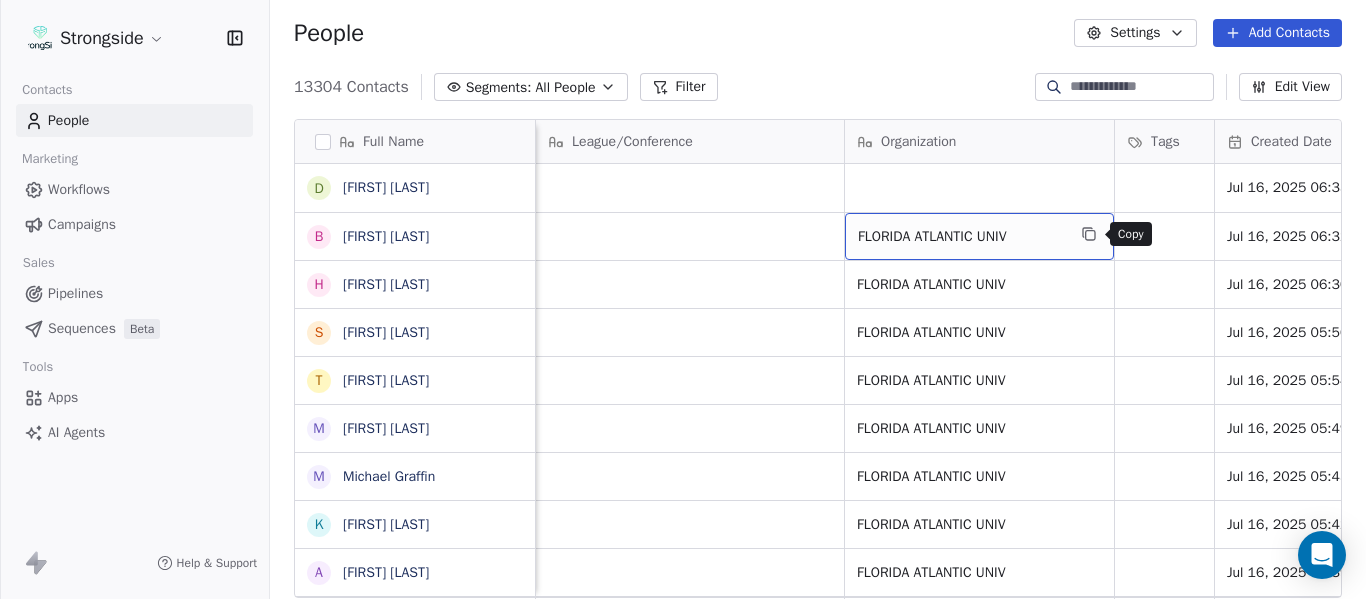 click 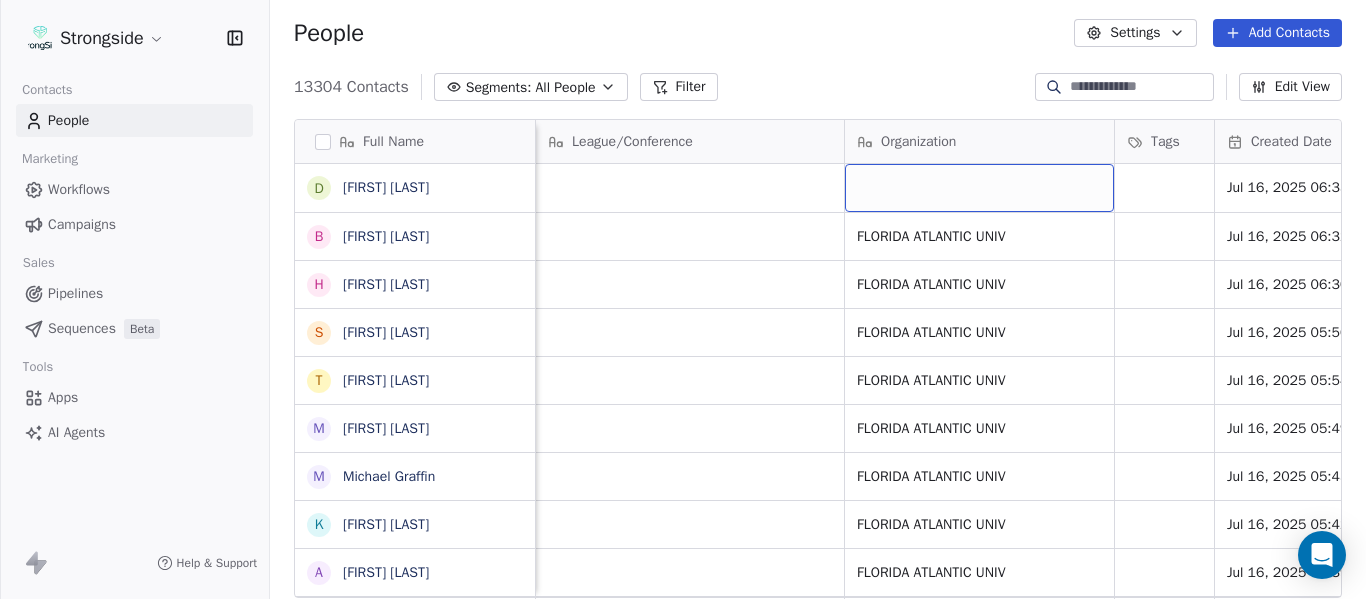 click at bounding box center (979, 188) 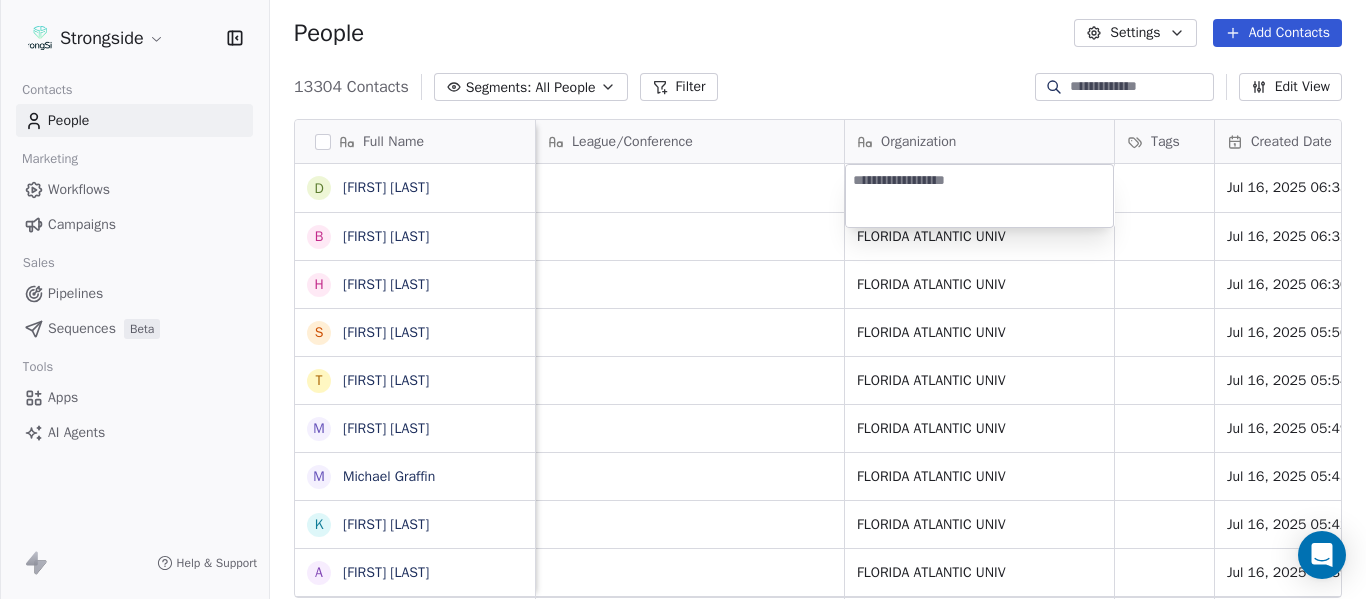 type on "**********" 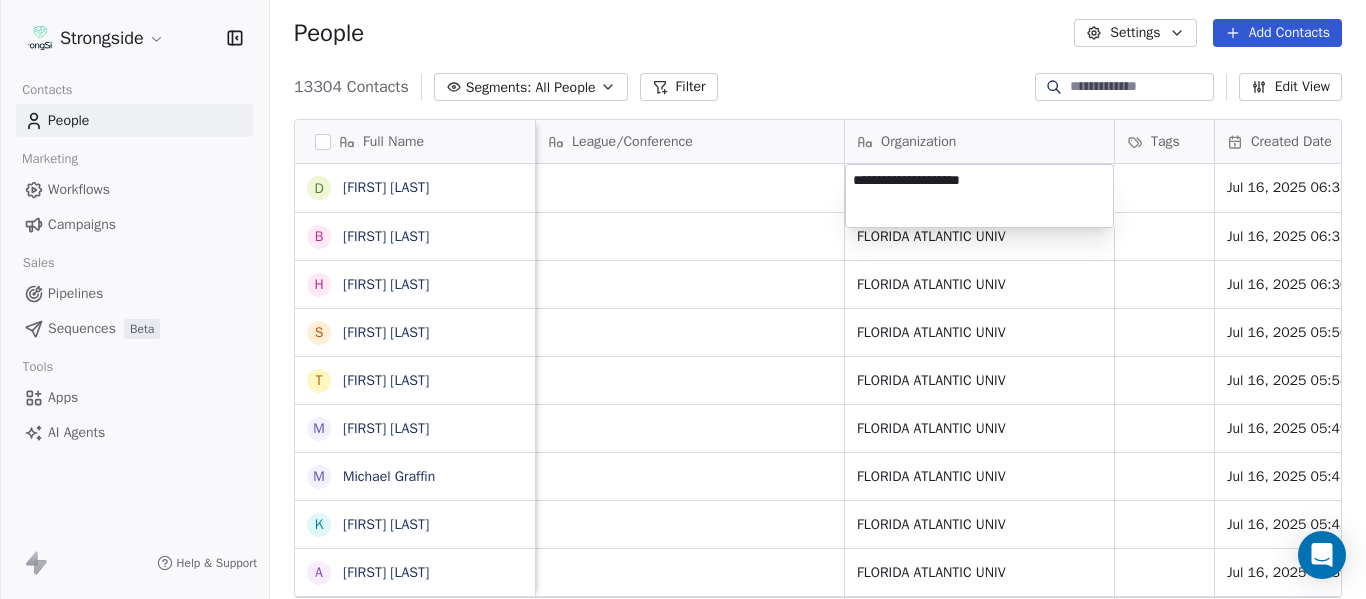 click on "Strongside Contacts People Marketing Workflows Campaigns Sales Pipelines Sequences Beta Tools Apps AI Agents Help & Support People Settings Add Contacts 13304 Contacts Segments: All People Filter Edit View Tag Add to Sequence Export Full Name D [FIRST] [LAST] B [FIRST] [LAST] [PHONE] NCAA I-Bowl FLORIDA ATLANTIC UNIV Jul 16, 2025 [TIME] Strength Coach H [EMAIL] NIL" at bounding box center (683, 299) 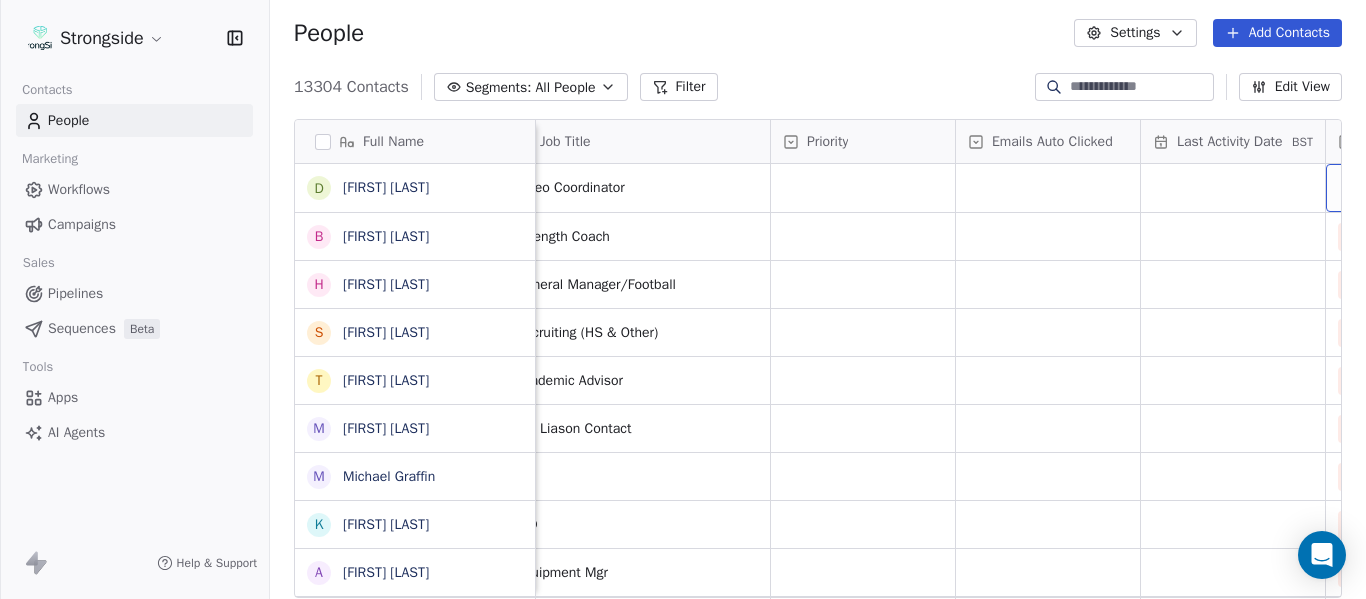 scroll, scrollTop: 0, scrollLeft: 1999, axis: horizontal 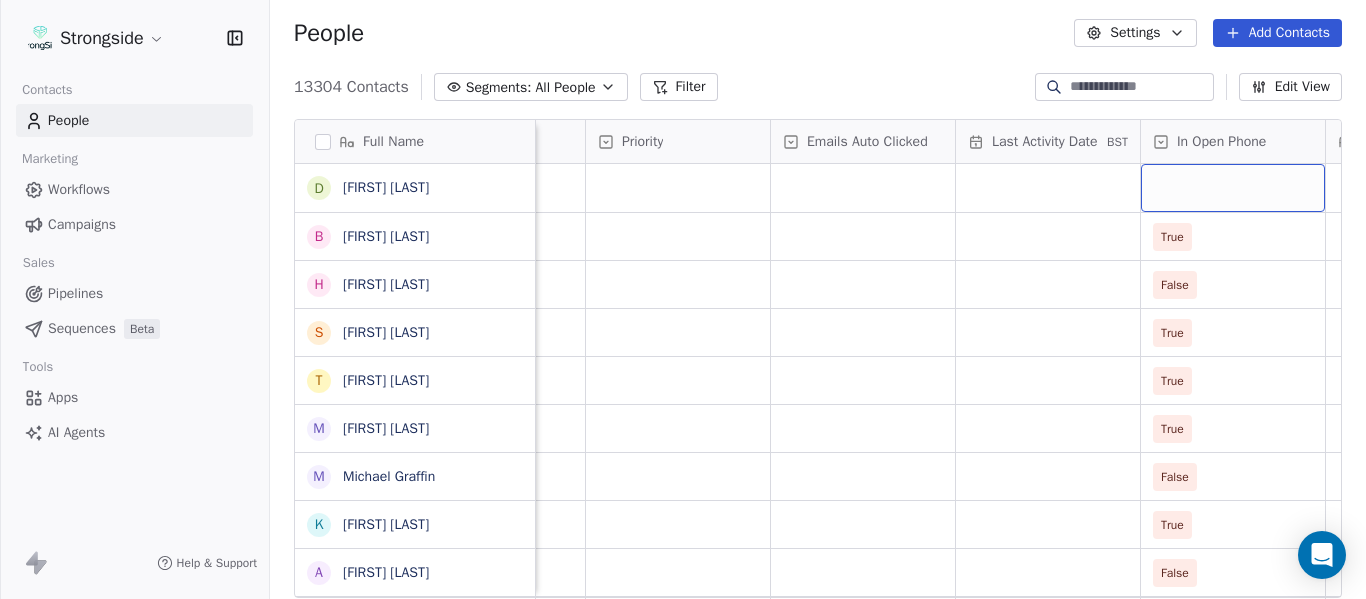 click at bounding box center (1233, 188) 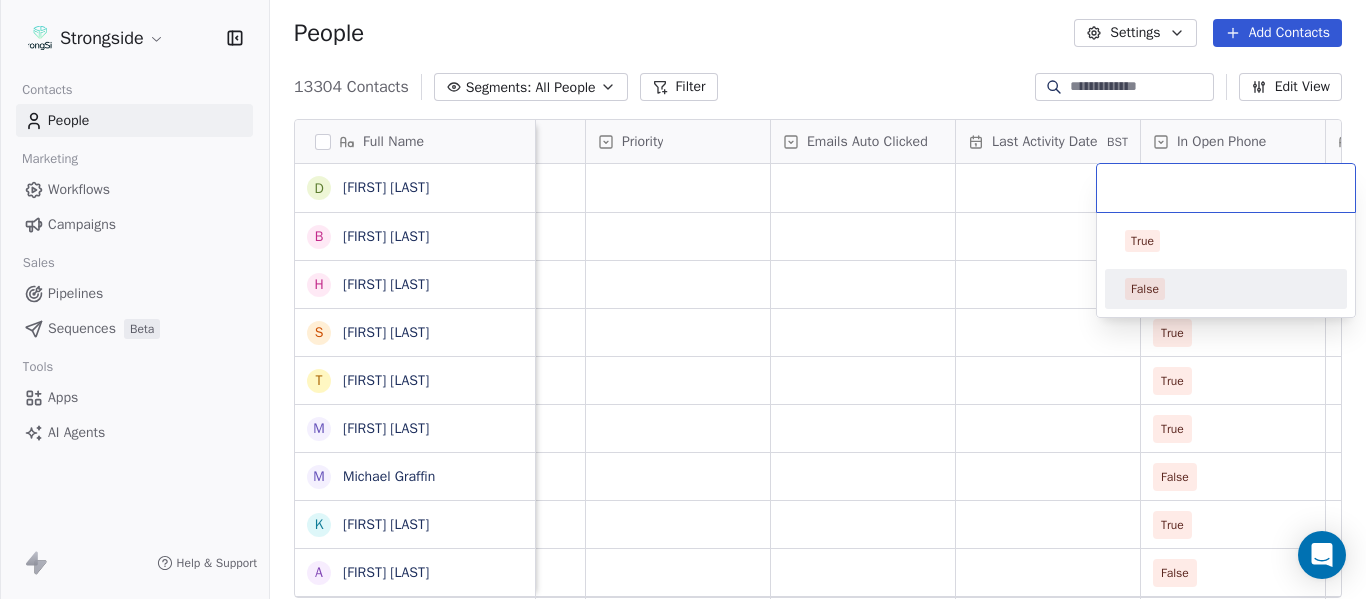click on "False" at bounding box center [1226, 289] 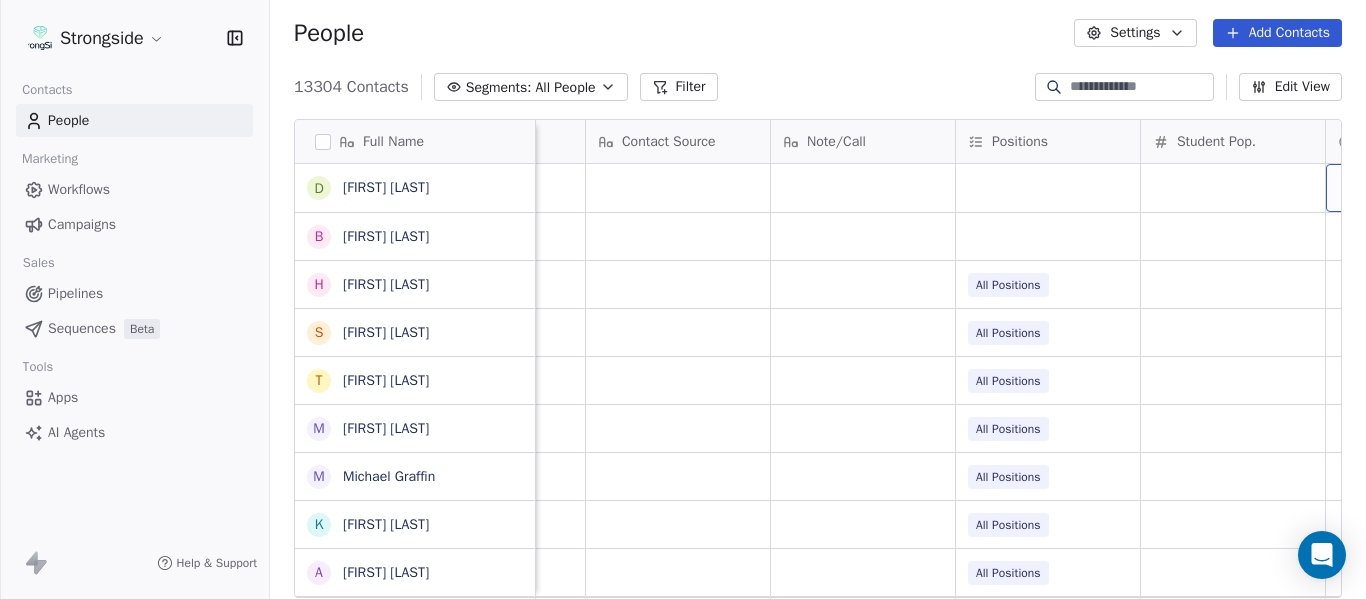 scroll, scrollTop: 0, scrollLeft: 2924, axis: horizontal 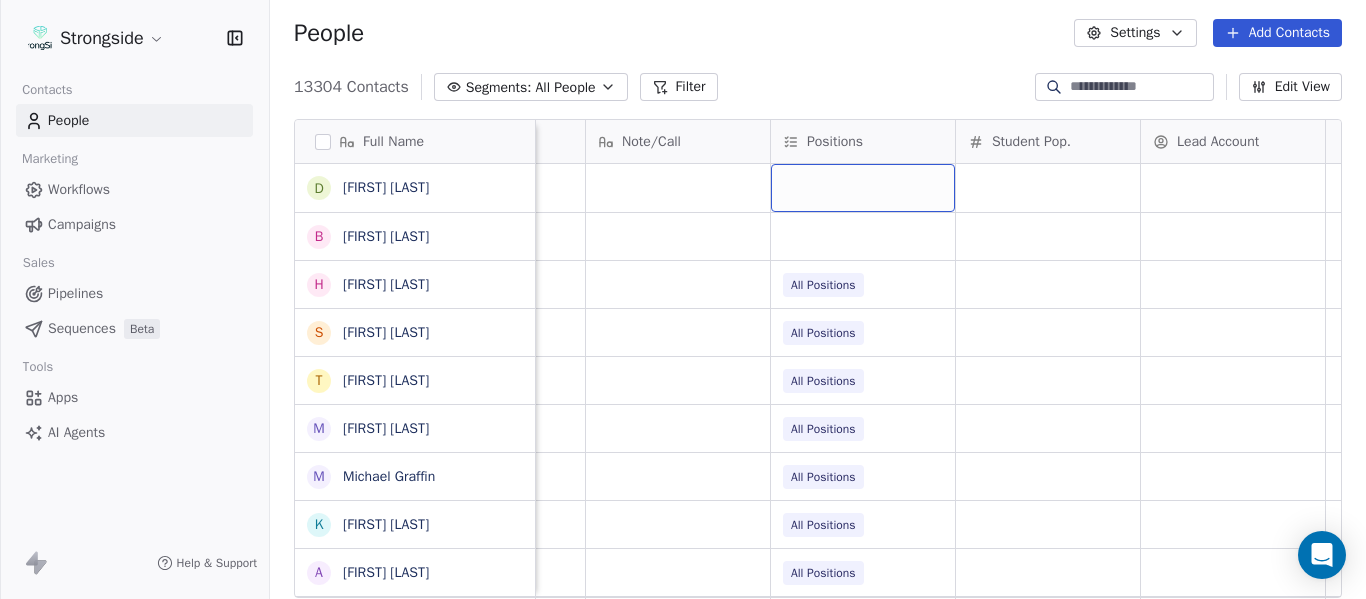 click at bounding box center (863, 188) 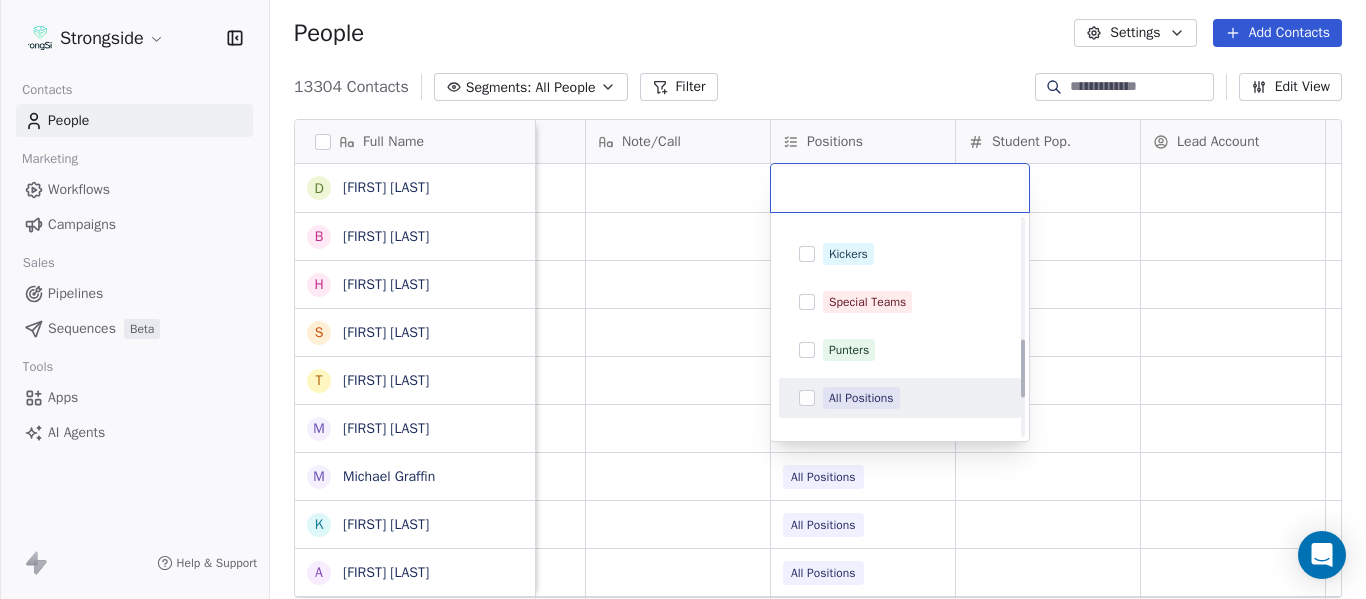 scroll, scrollTop: 500, scrollLeft: 0, axis: vertical 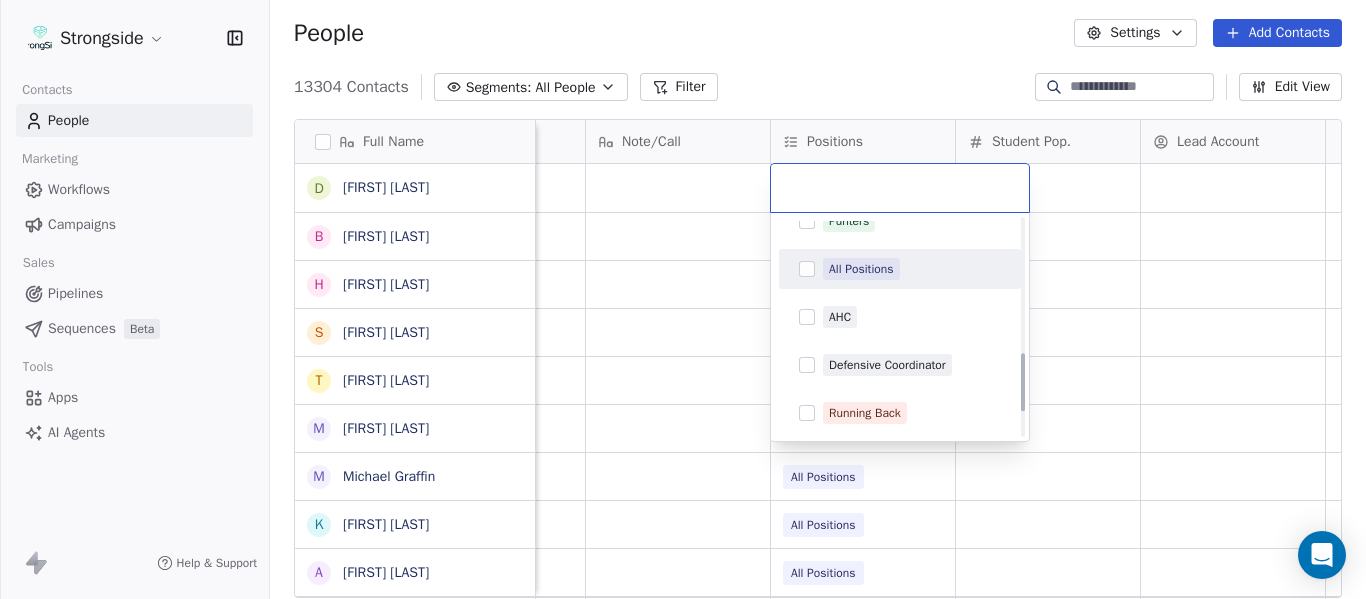 click on "All Positions" at bounding box center [861, 269] 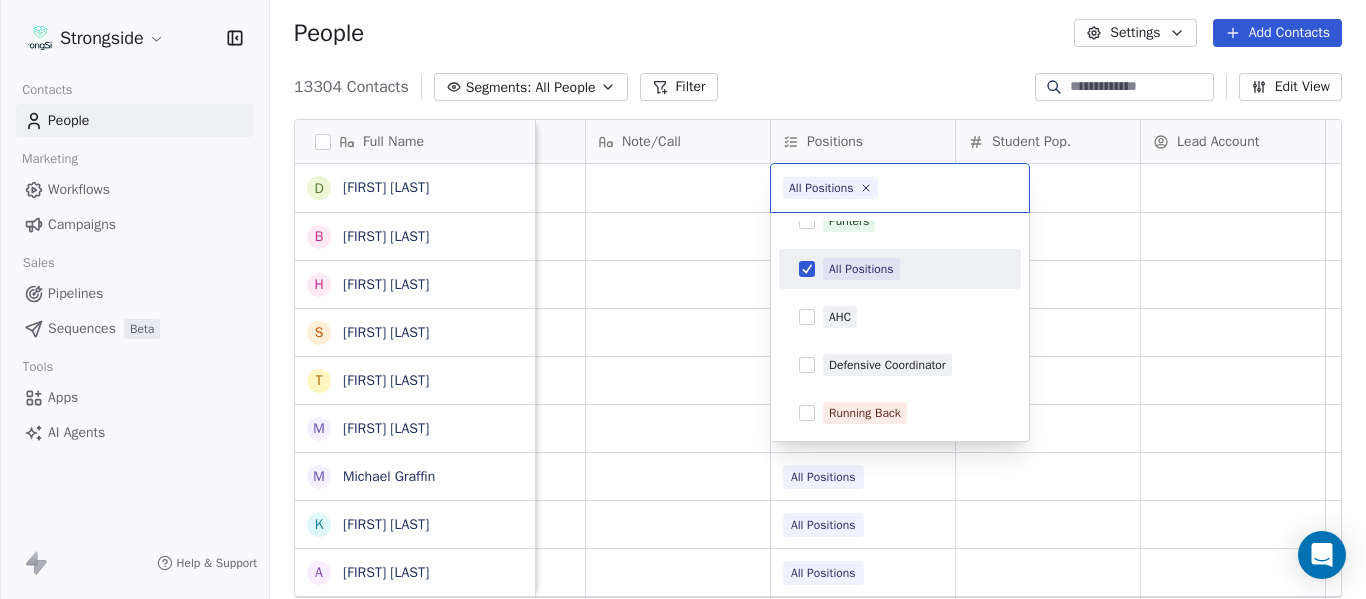 click on "Strongside Contacts People Marketing Workflows Campaigns Sales Pipelines Sequences Beta Tools Apps AI Agents Help & Support People Settings Add Contacts 13304 Contacts Segments: All People Filter Edit View Tag Add to Sequence Export Full Name D [FIRST] [LAST] B [FIRST] [LAST] H [FIRST] [LAST] S [FIRST] [LAST] T [FIRST] [LAST] M [FIRST] [LAST] M [FIRST] [LAST] K [FIRST] [LAST] A [FIRST] [LAST] B [FIRST] [LAST] Z [FIRST] [LAST] B [FIRST] [LAST] M [FIRST] [LAST] C [FIRST] [LAST] C [FIRST] [LAST] F [FIRST] [LAST] R [FIRST] [LAST] C [FIRST] [LAST] R [FIRST] [LAST] J [FIRST] [LAST] H [FIRST] [LAST] V [FIRST] [LAST] C [FIRST] [LAST] E [FIRST] [LAST] J [FIRST] [LAST] J [FIRST] [LAST] T [FIRST] [LAST] I [FIRST] [LAST] J [FIRST] [LAST] Emails Auto Clicked Last Activity Date BST In Open Phone Contact Source Note/Call Positions Student Pop. Lead Account False True False All Positions True All Positions True All Positions True All Positions False All Positions True All Positions False All Positions False True" at bounding box center (683, 299) 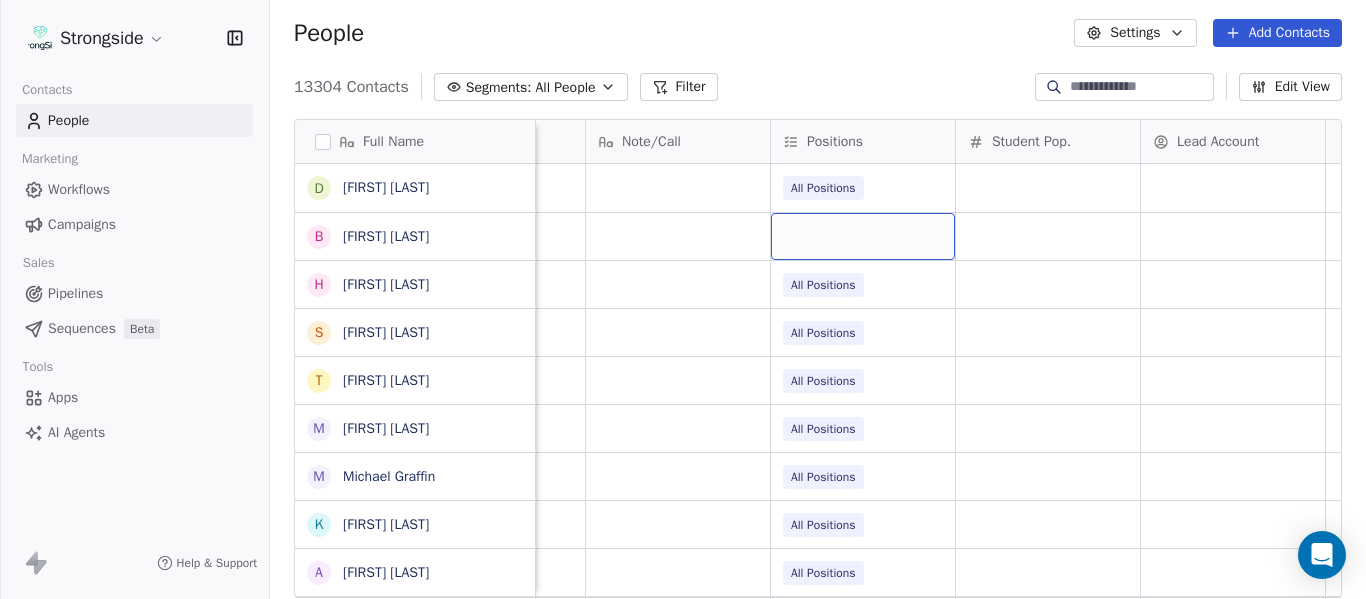 click at bounding box center (863, 236) 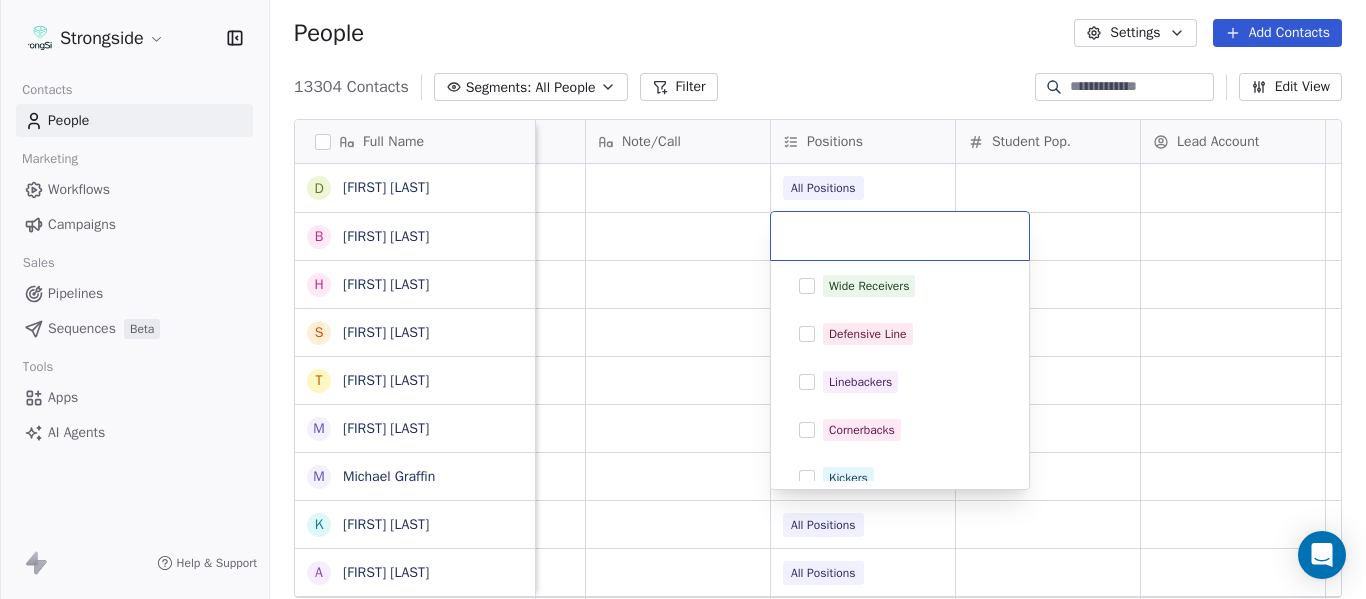 scroll, scrollTop: 500, scrollLeft: 0, axis: vertical 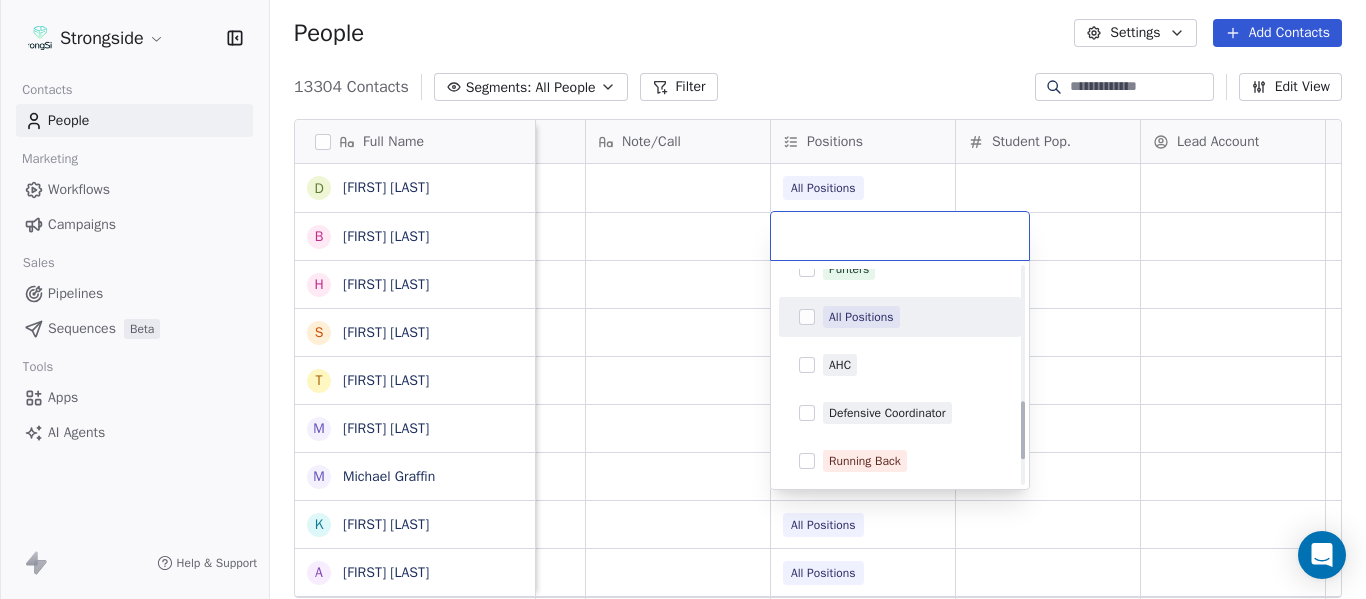 click on "All Positions" at bounding box center (861, 317) 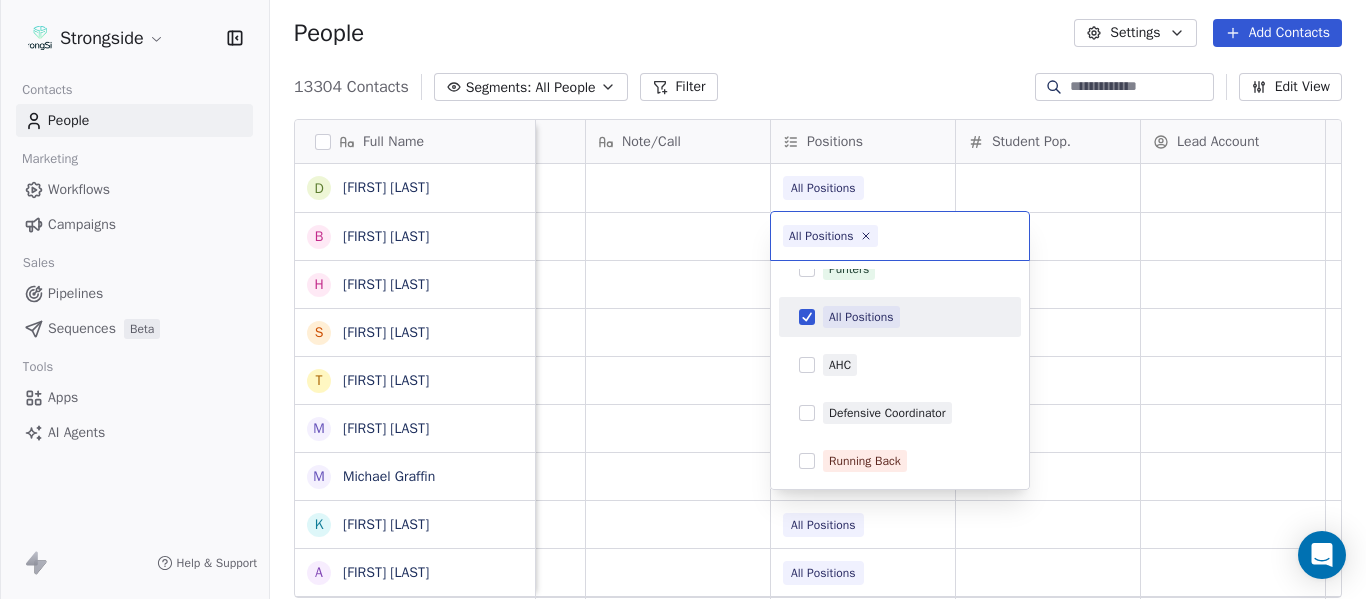 click on "Strongside Contacts People Marketing Workflows Campaigns Sales Pipelines Sequences Beta Tools Apps AI Agents Help & Support People Settings  Add Contacts 13304 Contacts Segments: All People Filter  Edit View Tag Add to Sequence Export Full Name D Dillion Coletto B Brandon Lee H Harrison Hanna S Shane Marinelli T Toya Ballard M Matt Wiesner M Michael Graffin K Katrina McCormack A Anthony Fortier B Bill Sanders Z Zach Kittley B Brian White M Margot Kessler C Cris Carter C Clay Williams F Faith Padgett R Regine Hill C Craig Merson R Rick Wimmer J Jason Robinson H Hasan Craig V Vincent Davis C Chris LoNigro E Eric Potochney J Jeffrey Meleky J James Simpson T Travis Johnson I Ivan McCartney J Josh Taylor C Cecil McNair Emails Auto Clicked Last Activity Date BST In Open Phone Contact Source Note/Call Positions Student Pop. Lead Account   False All Positions   True   False All Positions   True All Positions   True All Positions   True All Positions   False All Positions   True All Positions   False All Positions" at bounding box center [683, 299] 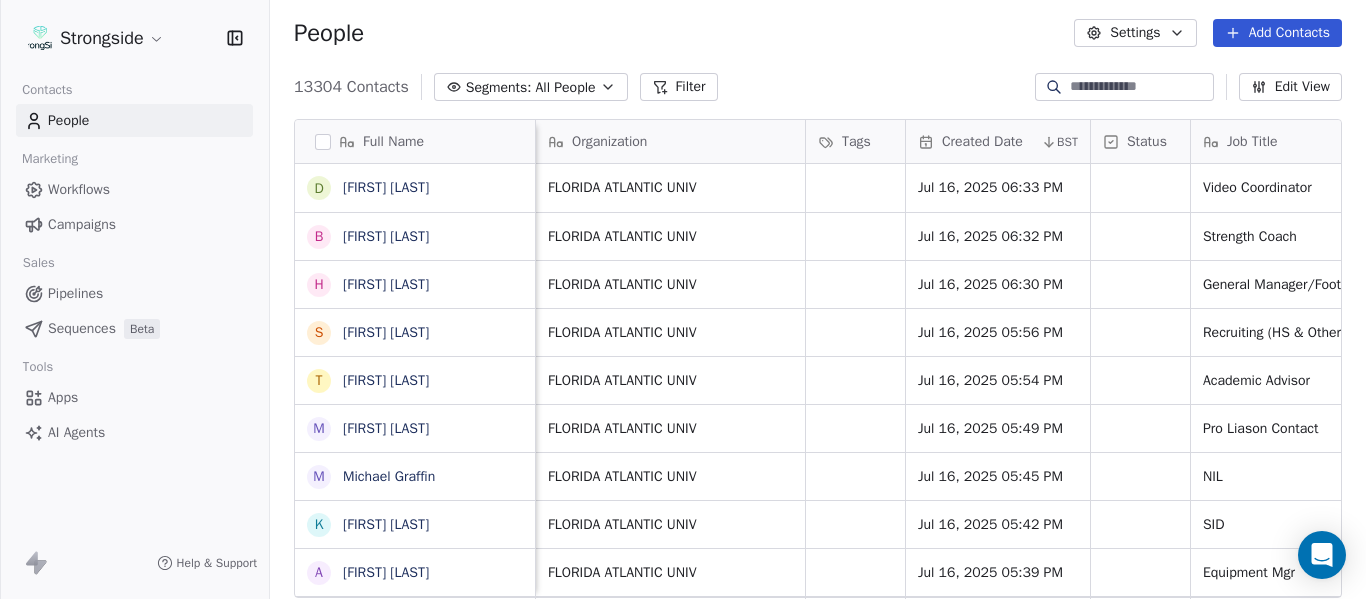 scroll, scrollTop: 0, scrollLeft: 818, axis: horizontal 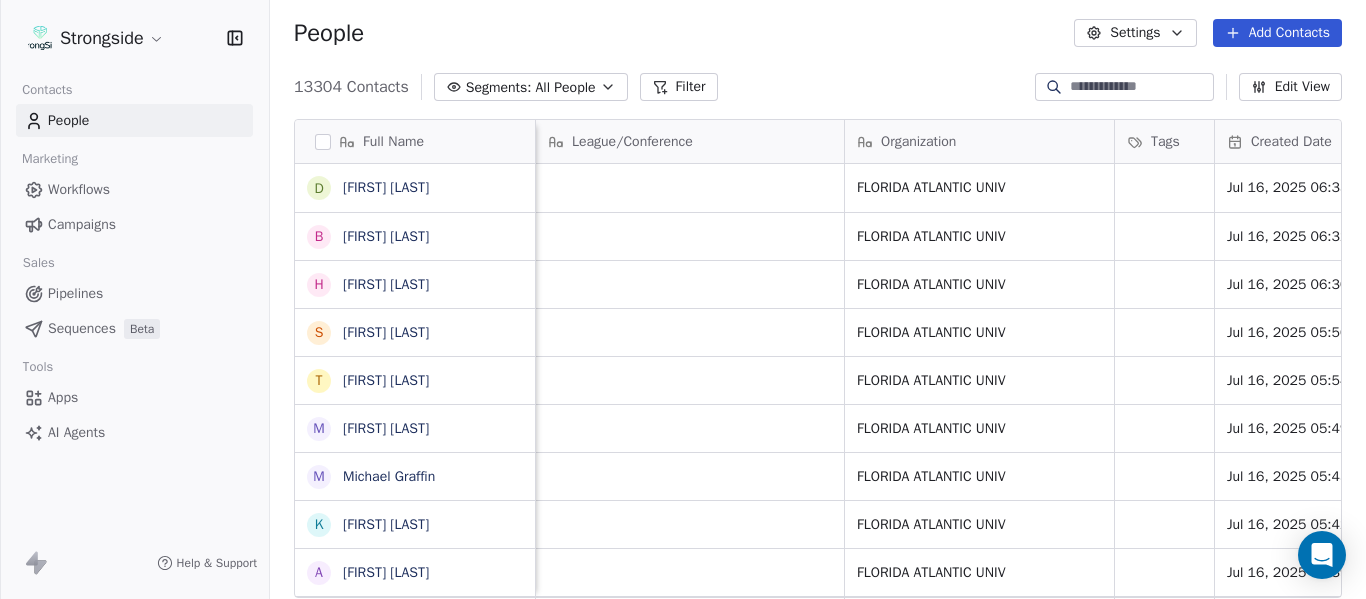 click on "Add Contacts" at bounding box center (1277, 33) 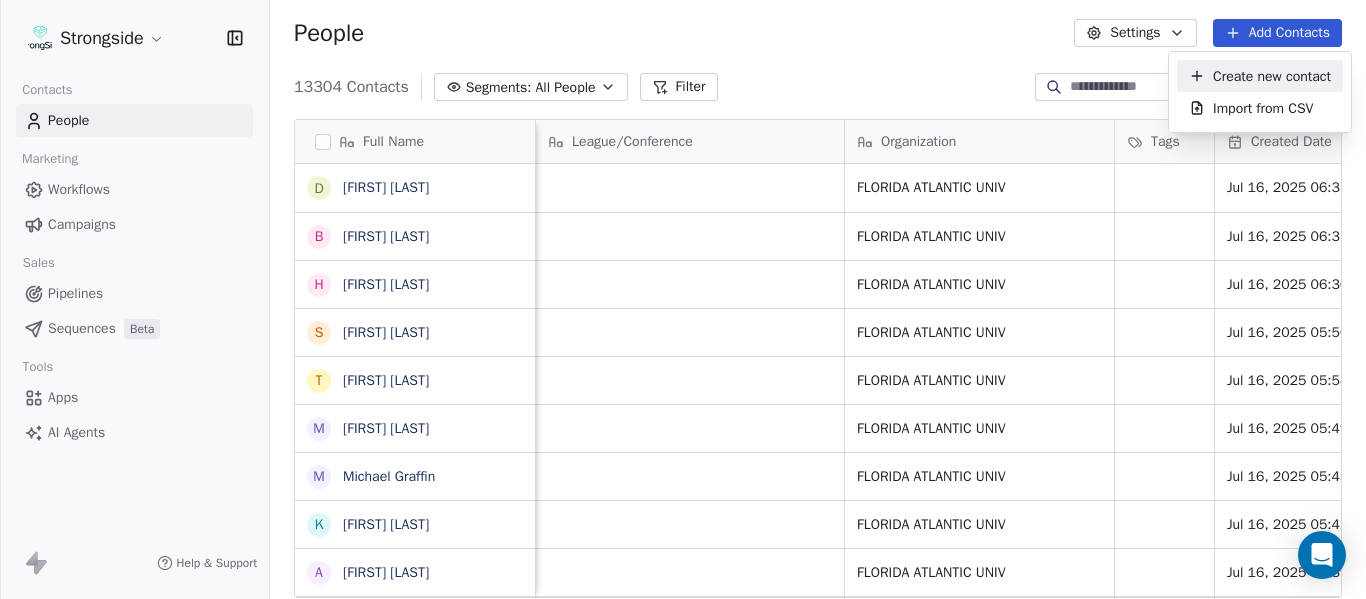 click on "Create new contact" at bounding box center [1272, 76] 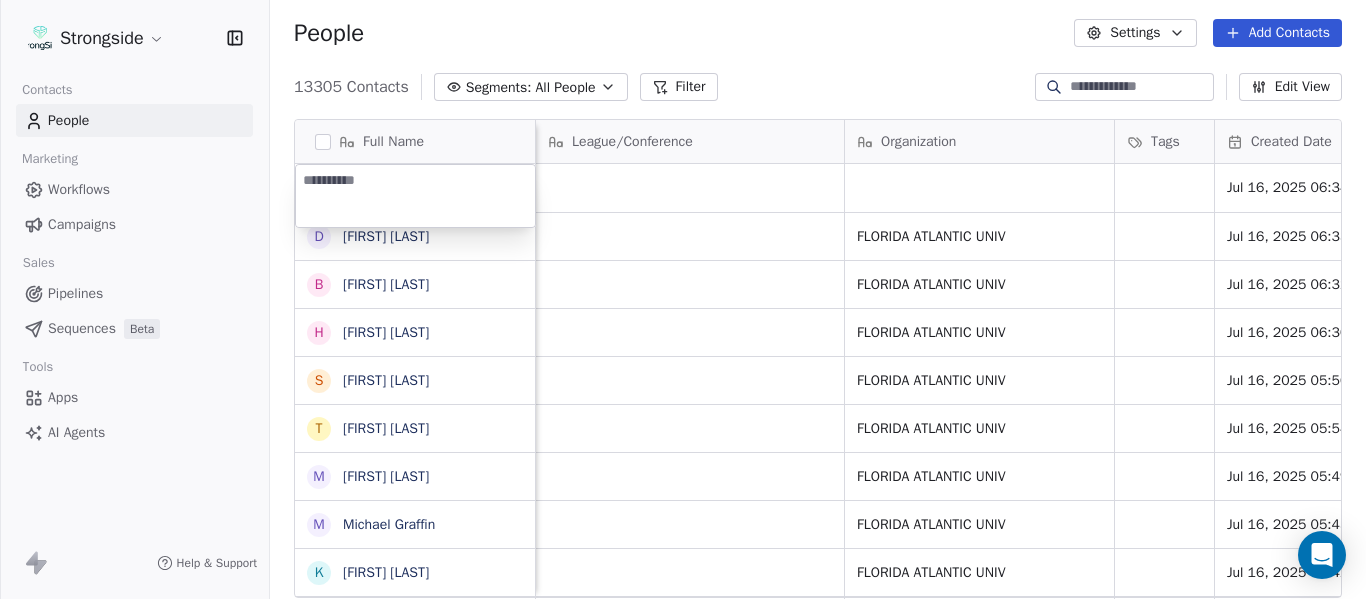 type on "**********" 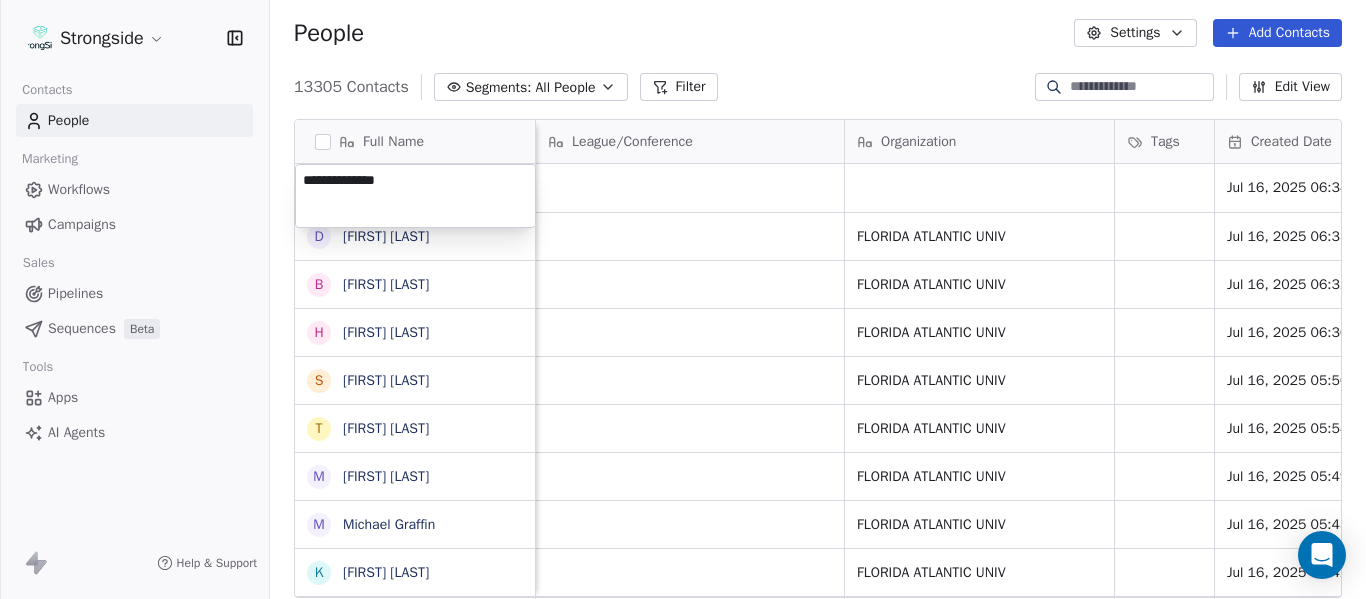 click on "Strongside Contacts People Marketing Workflows Campaigns Sales Pipelines Sequences Beta Tools Apps AI Agents Help & Support People Settings Add Contacts 13305 Contacts Segments: All People Filter Edit View Tag Add to Sequence Export Full Name D Dillion Coletto B Brandon Lee H Harrison Hanna S Shane Marinelli T Toya Ballard M Matt Wiesner M Michael Graffin K Katrina McCormack A Anthony Fortier B Bill Sanders Z Zach Kittley B Brian White M Margot Kessler C Cris Carter C Clay Williams F Faith Padgett R Regine Hill C Craig Merson R Rick Wimmer J Jason Robinson H Hasan Craig V Vincent Davis C Chris LoNigro E Eric Potochney J Jeffrey Meleky J James Simpson Email Phone Number Level League/Conference Organization Tags Created Date BST Status Job Title Priority Jul 16, 2025 06:34 PM dcoletto2019@[EXAMPLE.COM] NCAA I-Bowl FLORIDA ATLANTIC UNIV Jul 16, 2025 06:33 PM Video Coordinator brandonlee@[EXAMPLE.COM] [PHONE] NCAA I-Bowl FLORIDA ATLANTIC UNIV Jul 16, 2025 06:32 PM NIL" at bounding box center (683, 299) 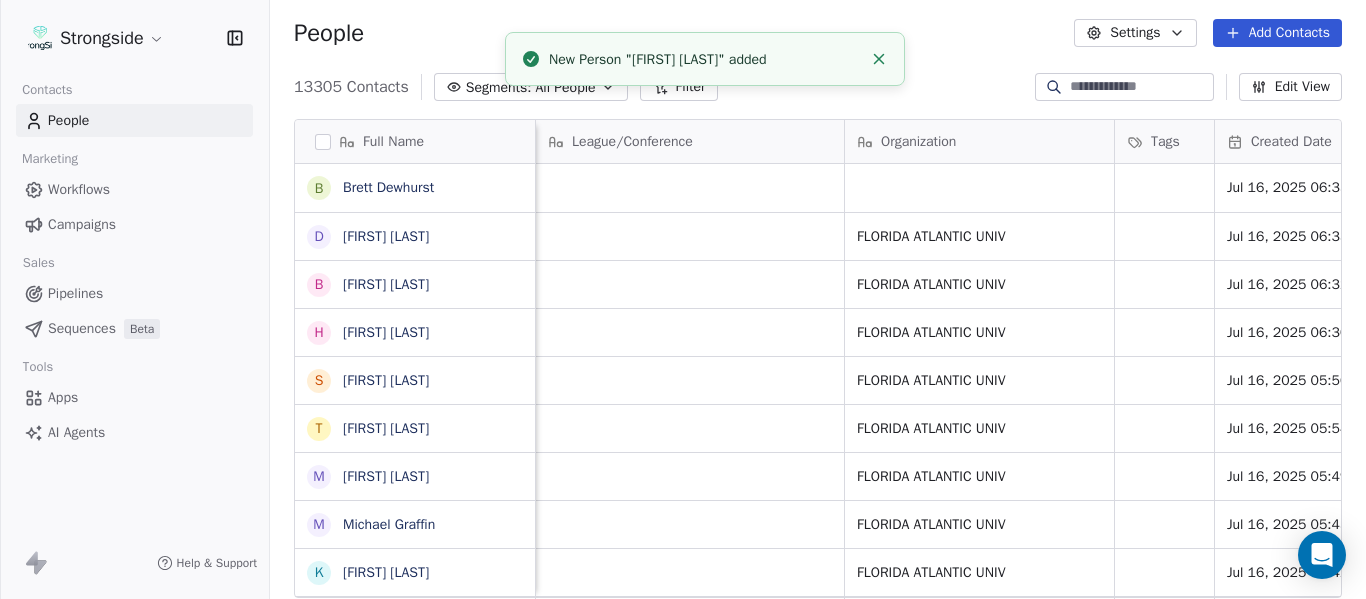scroll, scrollTop: 0, scrollLeft: 0, axis: both 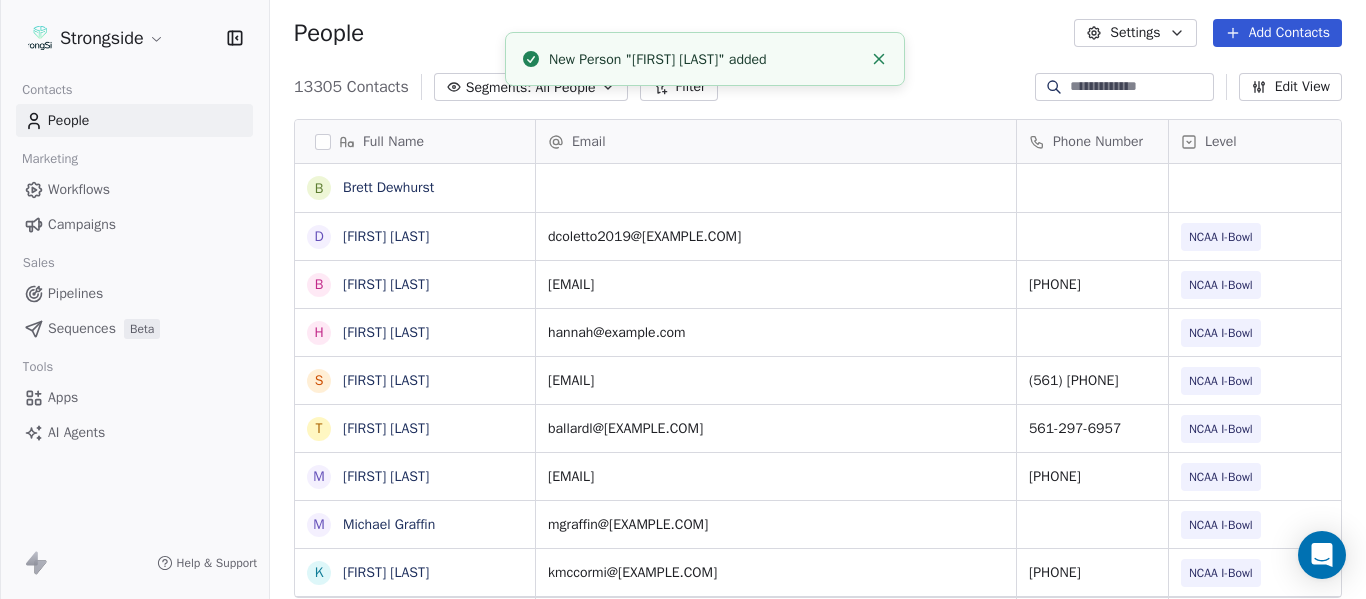click 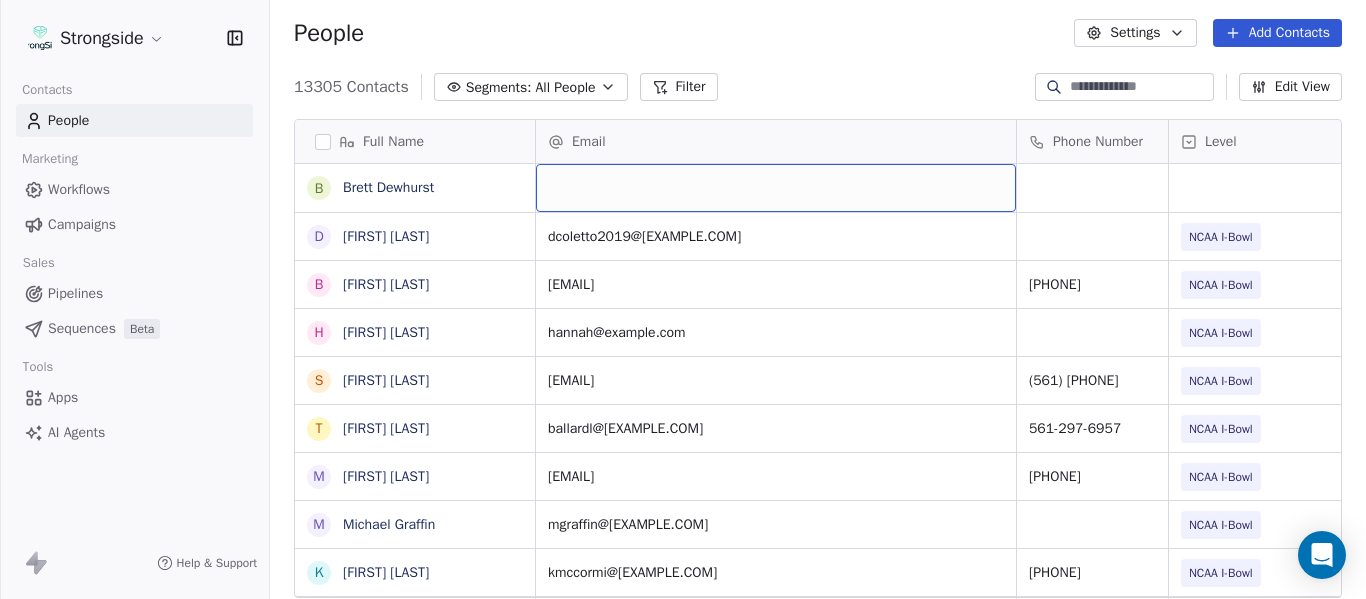 click at bounding box center (776, 188) 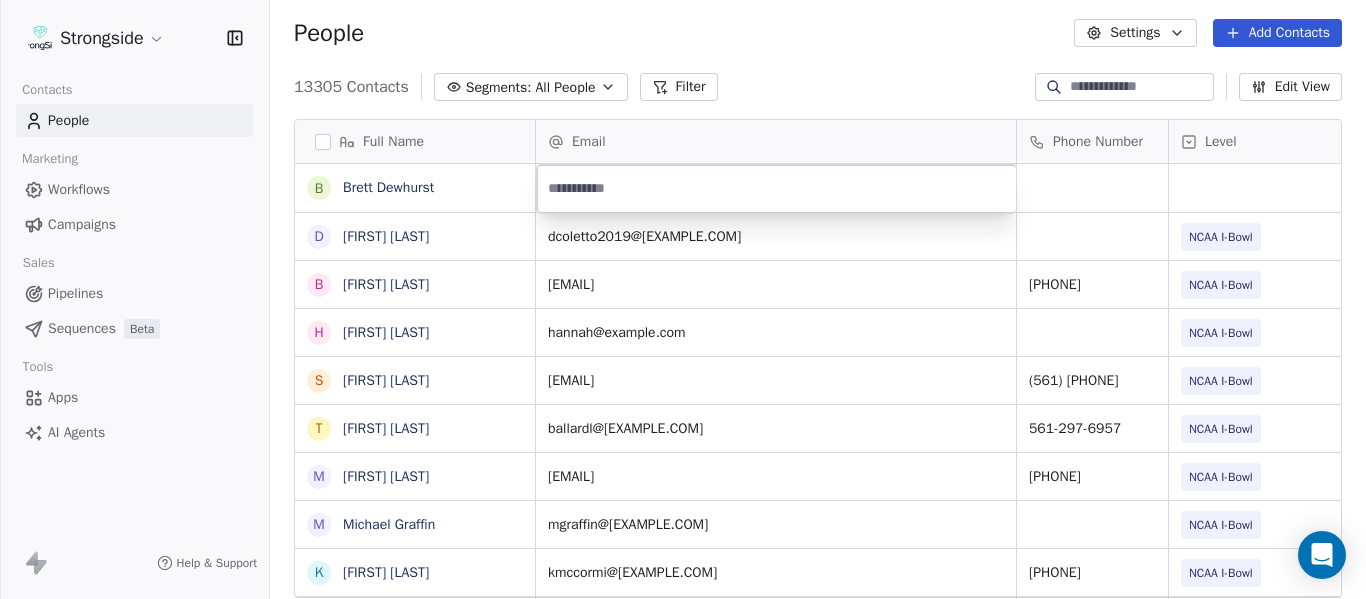 type on "**********" 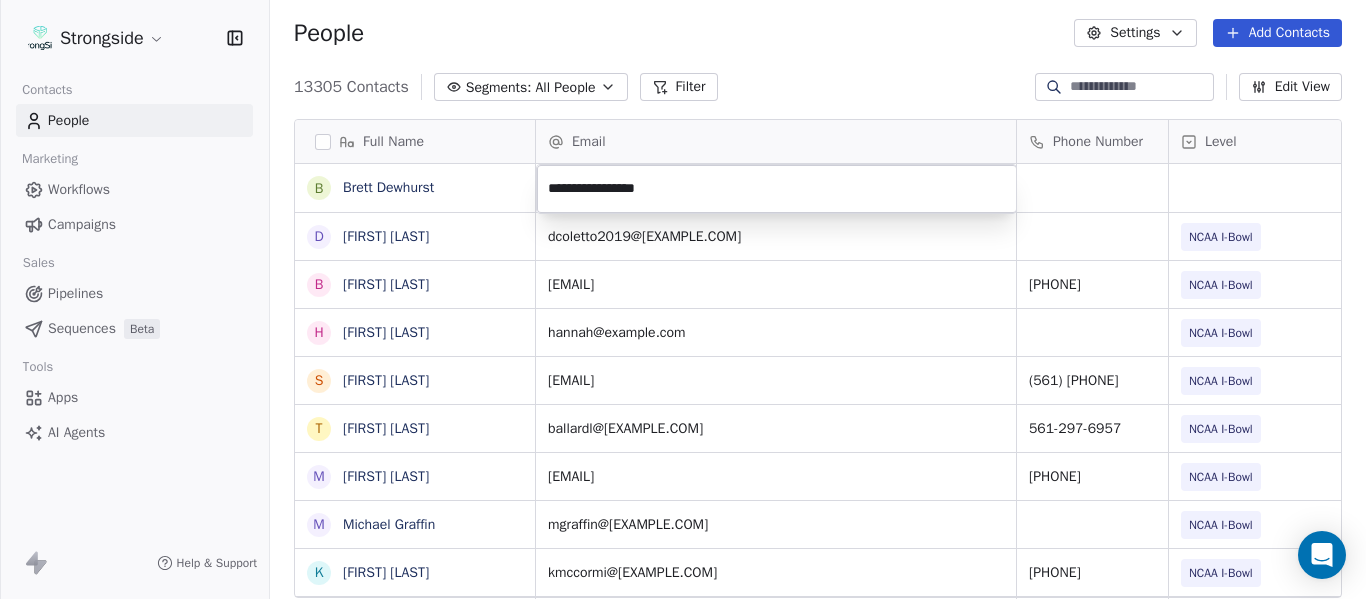 click on "Strongside Contacts People Marketing Workflows Campaigns Sales Pipelines Sequences Beta Tools Apps AI Agents Help & Support People Settings  Add Contacts 13305 Contacts Segments: All People Filter  Edit View Tag Add to Sequence Export Full Name B [FIRST] [LAST] D [FIRST] [LAST] B [FIRST] [LAST] H [FIRST] [LAST] S [FIRST] [LAST] T [FIRST] [LAST] M [FIRST] [LAST] M [FIRST] [LAST] K [FIRST] [LAST] A [FIRST] [LAST] B [FIRST] [LAST] Z [FIRST] [LAST] B [FIRST] [LAST] M [FIRST] [LAST] C [FIRST] [LAST] C [FIRST] [LAST] F [FIRST] [LAST] R [FIRST] [LAST] C [FIRST] [LAST] R [FIRST] [LAST] J [FIRST] [LAST] H [FIRST] [LAST] V [FIRST] [LAST] C [FIRST] [LAST] E [FIRST] [LAST] J [FIRST] [LAST] J [FIRST] [LAST] T [FIRST] [LAST] I [FIRST] [LAST] J [FIRST] [LAST] Email Phone Number Level League/Conference Organization Tags [EMAIL] NCAA I-Bowl FLORIDA ATLANTIC UNIV [EMAIL] 561-297-1094 NCAA I-Bowl FLORIDA ATLANTIC UNIV [EMAIL] NCAA I-Bowl FLORIDA ATLANTIC UNIV [EMAIL] (561) 297-1094 NCAA I-Bowl FLORIDA ATLANTIC UNIV" at bounding box center [683, 299] 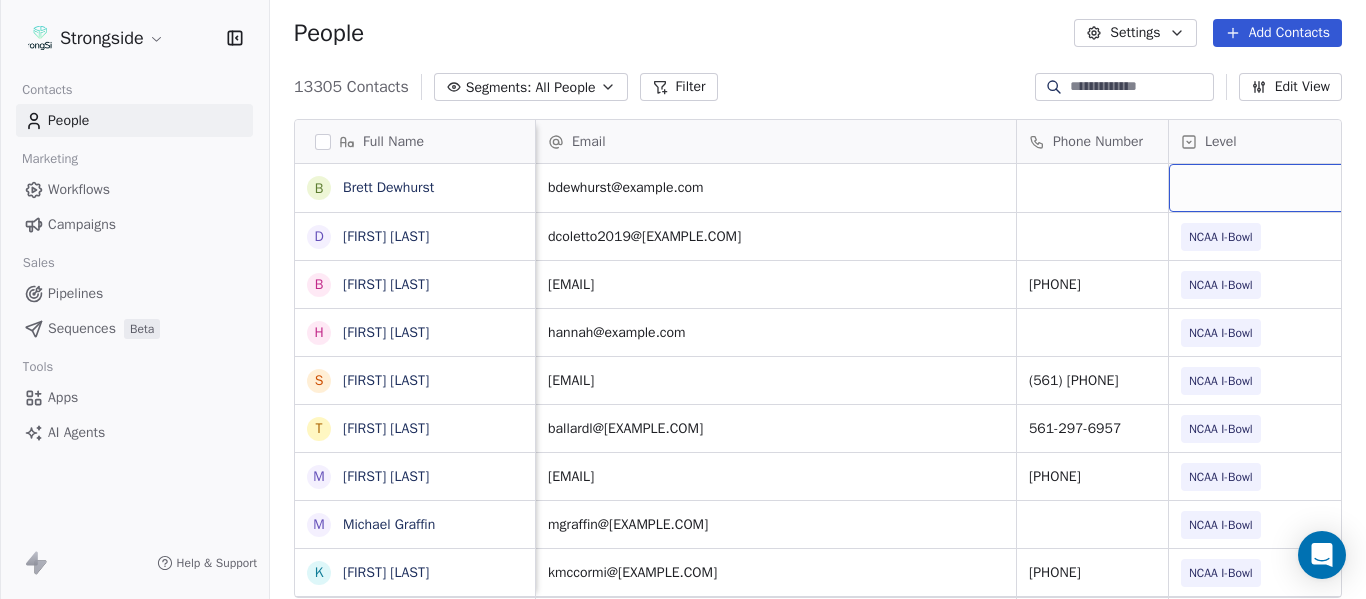 scroll, scrollTop: 0, scrollLeft: 28, axis: horizontal 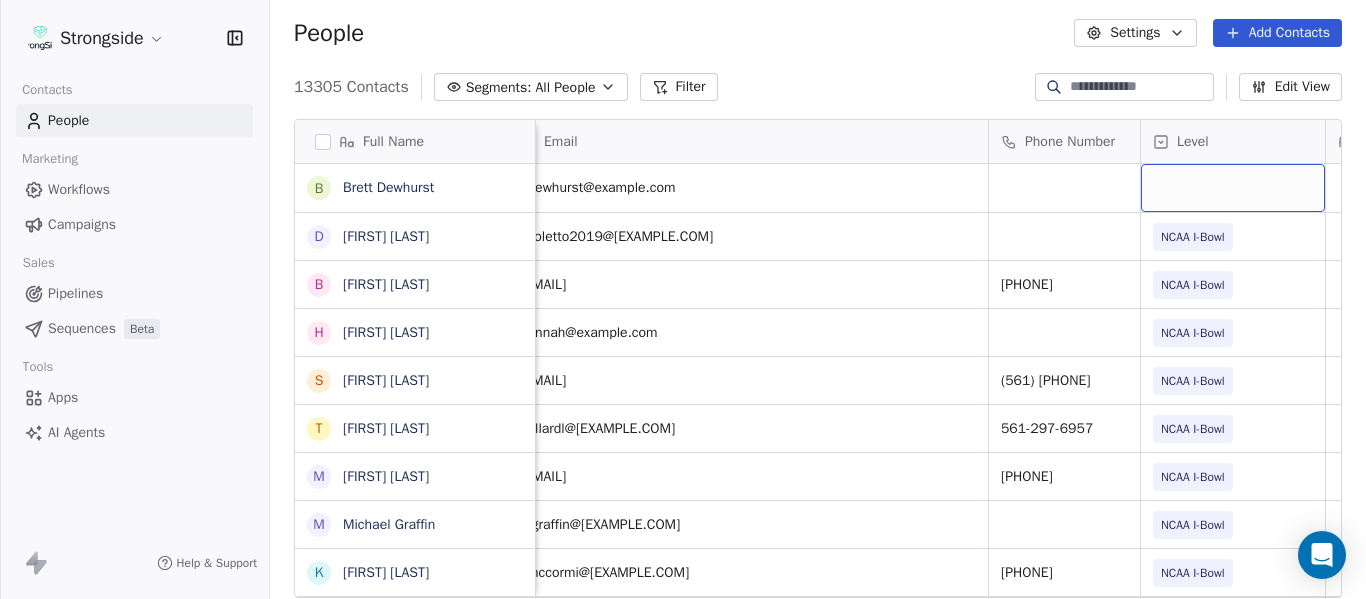 click at bounding box center (1233, 188) 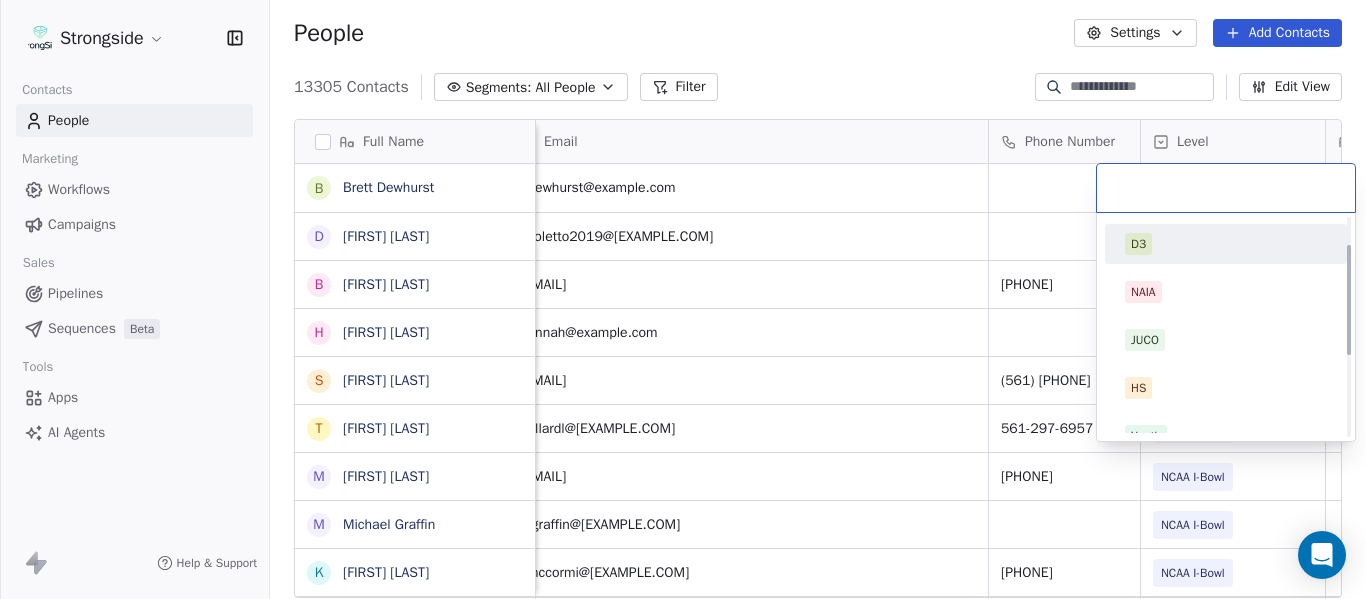 scroll, scrollTop: 212, scrollLeft: 0, axis: vertical 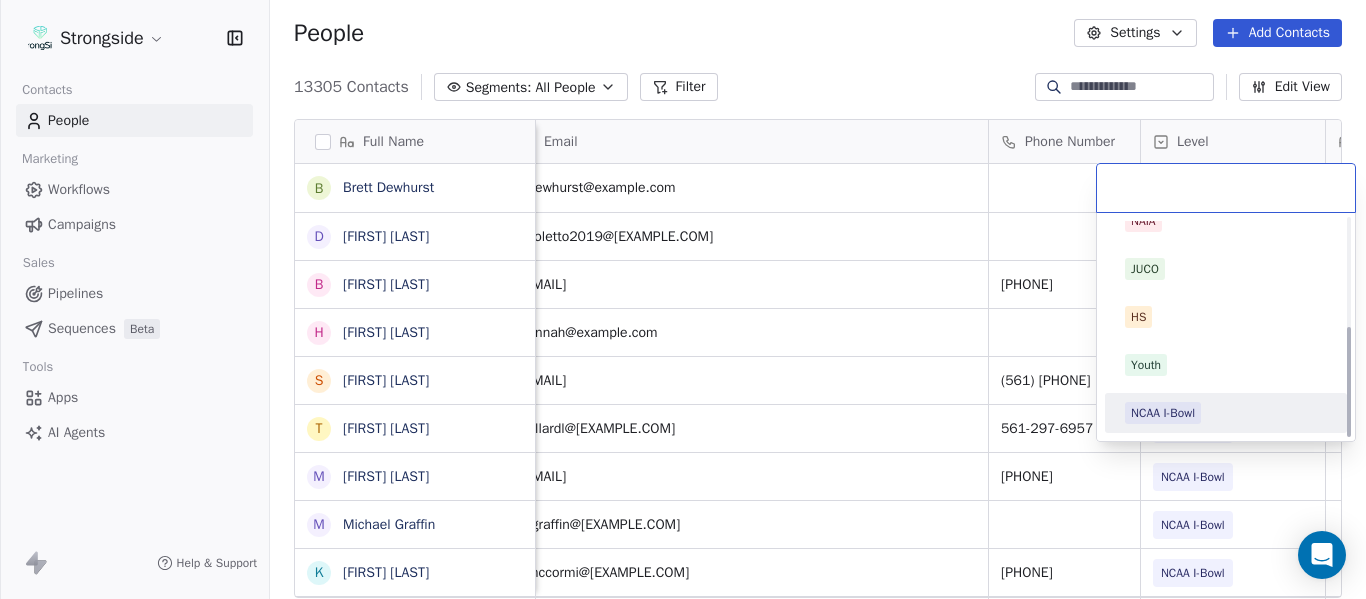 click on "D1 D1 FCS D2 D3 NAIA JUCO HS Youth NCAA I-Bowl" at bounding box center (1226, 327) 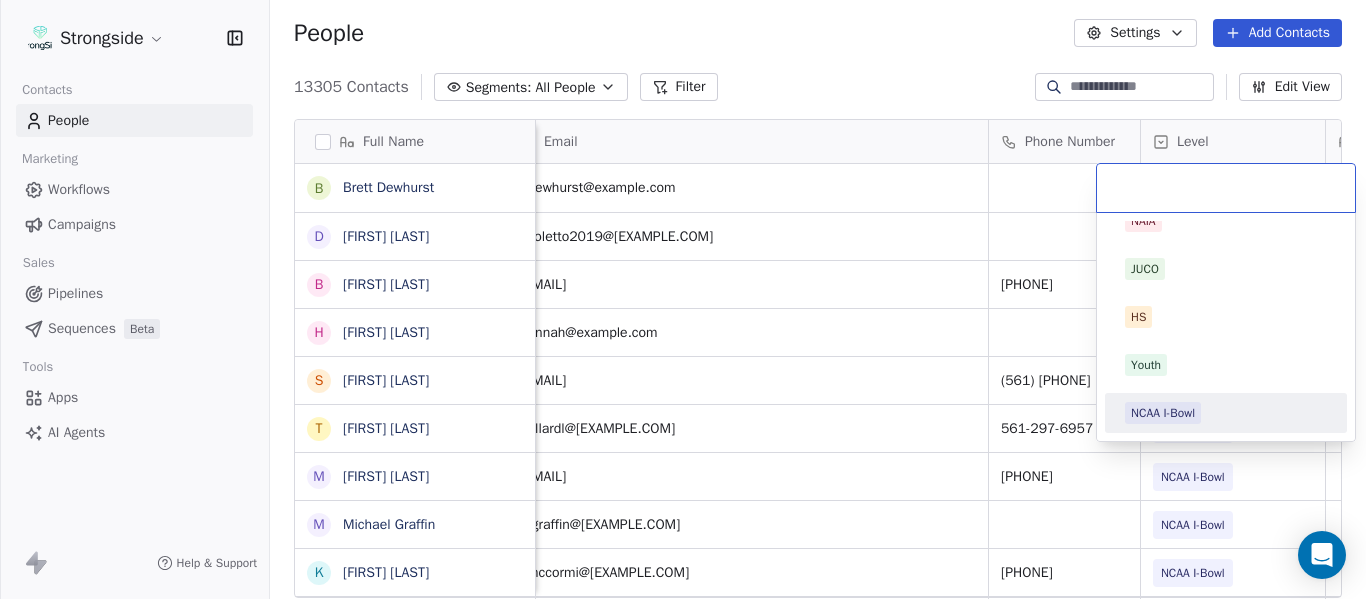 click on "NCAA I-Bowl" at bounding box center [1163, 413] 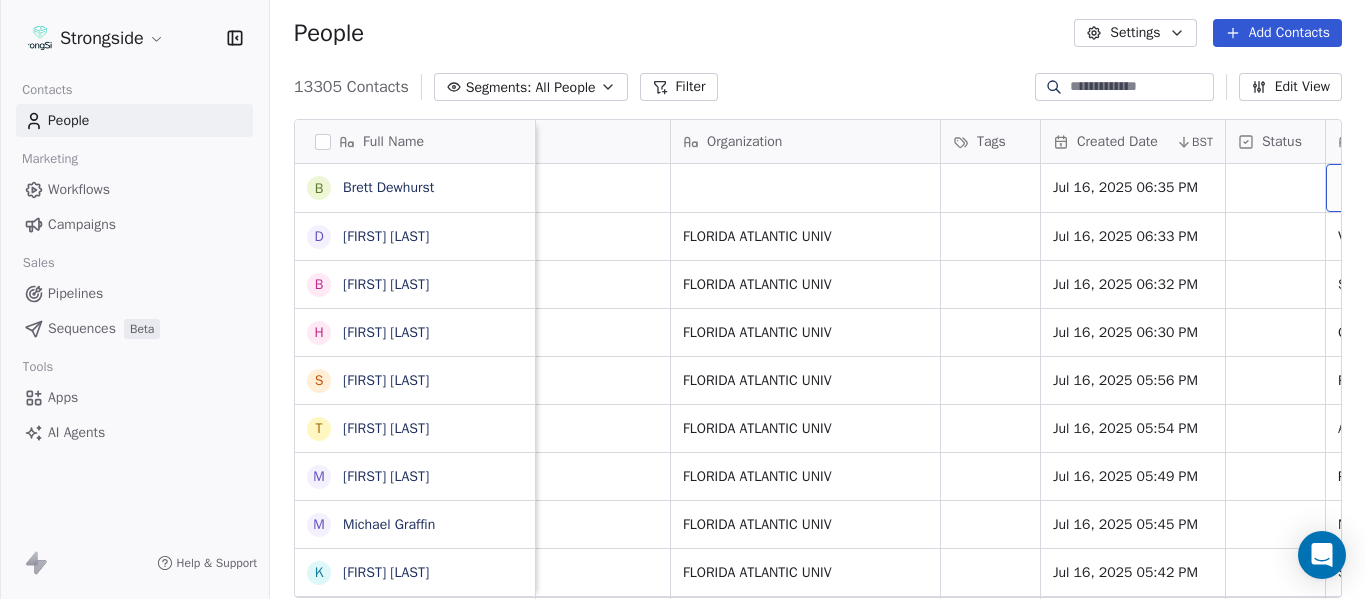 scroll, scrollTop: 0, scrollLeft: 1259, axis: horizontal 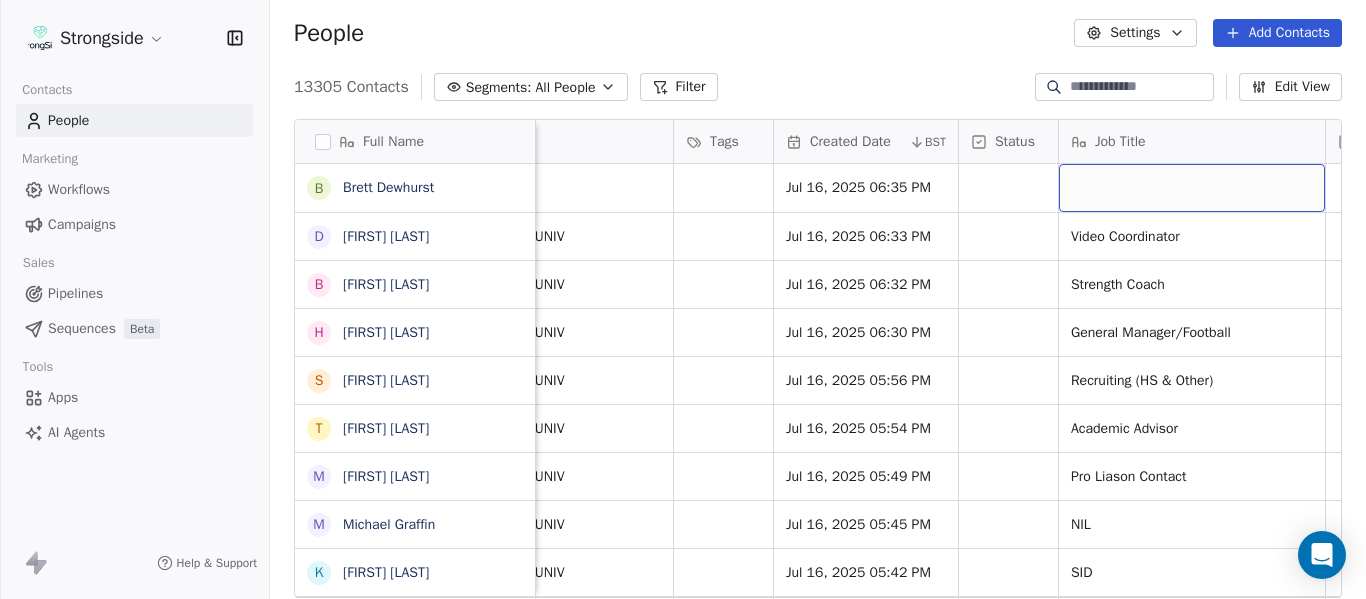 click at bounding box center [1192, 188] 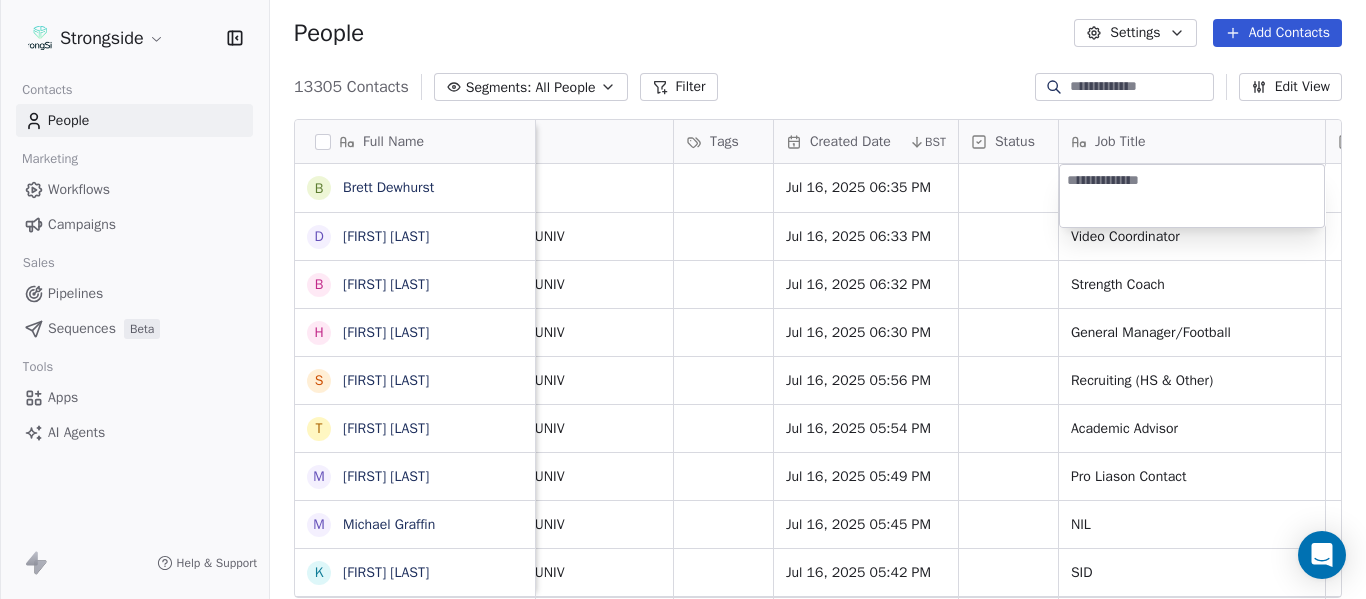 type on "**********" 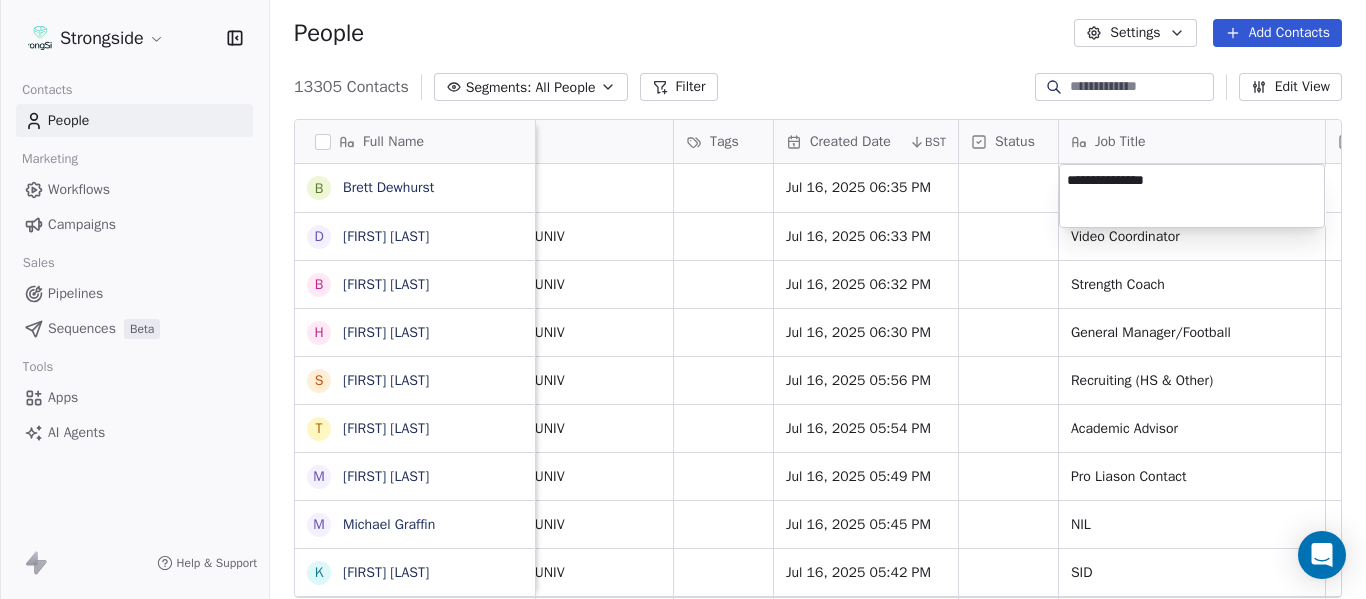 click on "Strongside Contacts People Marketing Workflows Campaigns Sales Pipelines Sequences Beta Tools Apps AI Agents Help & Support People Settings Add Contacts 13305 Contacts Segments: All People Filter Edit View Tag Add to Sequence Export Full Name B [FIRST] [LAST] D [FIRST] [LAST] B [FIRST] [LAST] H [FIRST] [LAST] S [FIRST] [LAST] T [FIRST] [LAST] M [FIRST] [LAST] M [FIRST] [LAST] K [FIRST] [LAST] A [FIRST] [LAST] B [FIRST] [LAST] Z [FIRST] [LAST] B [FIRST] [LAST] M [FIRST] [LAST] C [FIRST] [LAST] C [FIRST] [LAST] F [FIRST] [LAST] R [FIRST] [LAST] C [FIRST] [LAST] R [FIRST] [LAST] J [FIRST] [LAST] H [FIRST] [LAST] V [FIRST] [LAST] C [FIRST] [LAST] E [FIRST] [LAST] J [FIRST] [LAST] J [FIRST] [LAST] T [FIRST] [LAST] I [FIRST] [LAST] J [FIRST] [LAST] Phone Number Level League/Conference Organization Tags Created Date BST Status Job Title Priority Emails Auto Clicked Last Activity Date BST In Open Phone NCAA I-Bowl Jul 16, 2025 [TIME] NCAA I-Bowl FLORIDA ATLANTIC UNIV Jul 16, 2025 [TIME] Video Coordinator False [PHONE] True" at bounding box center (683, 299) 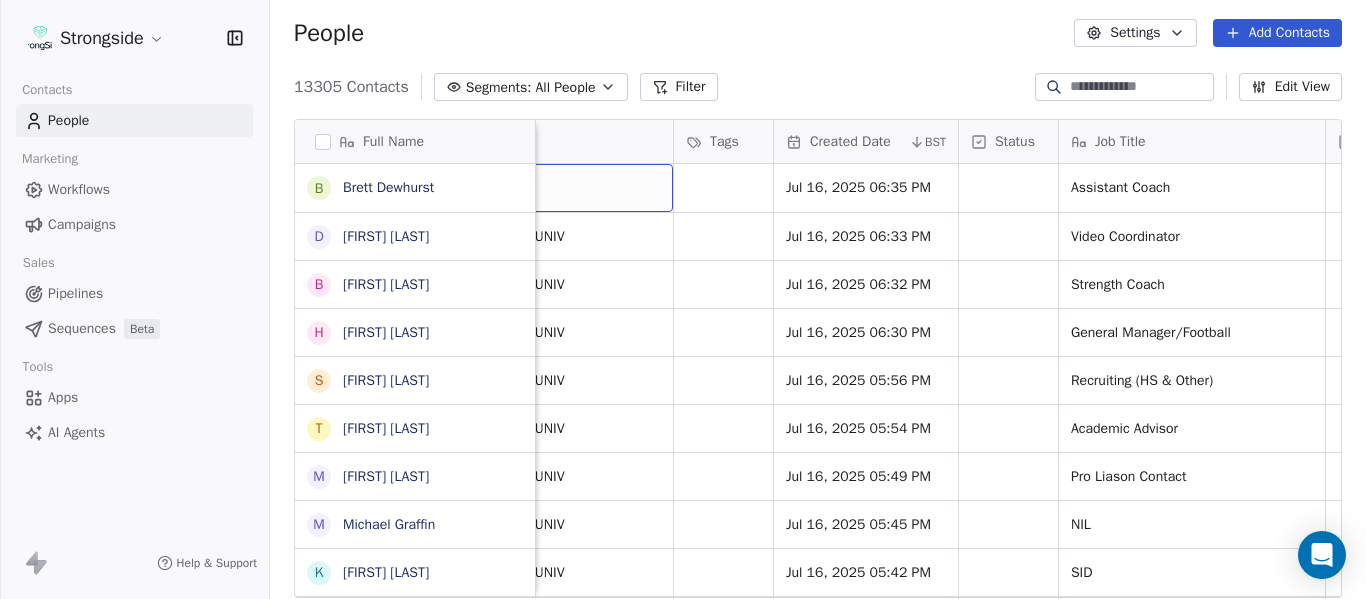 scroll, scrollTop: 0, scrollLeft: 1127, axis: horizontal 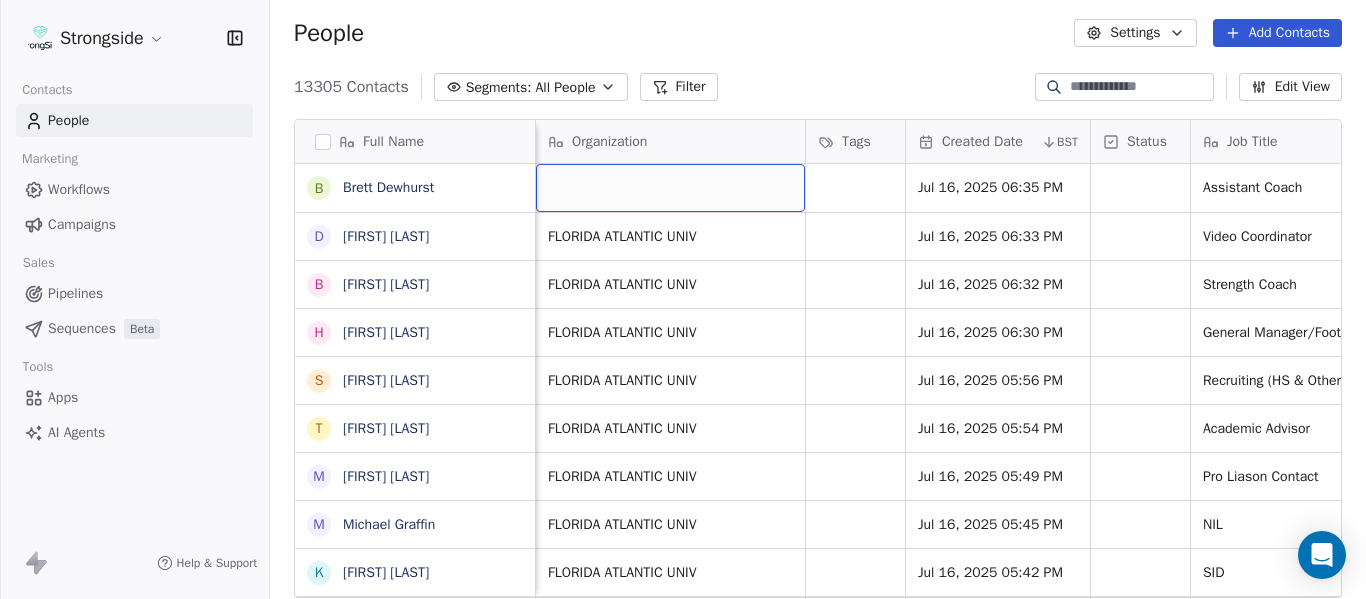 click at bounding box center (670, 188) 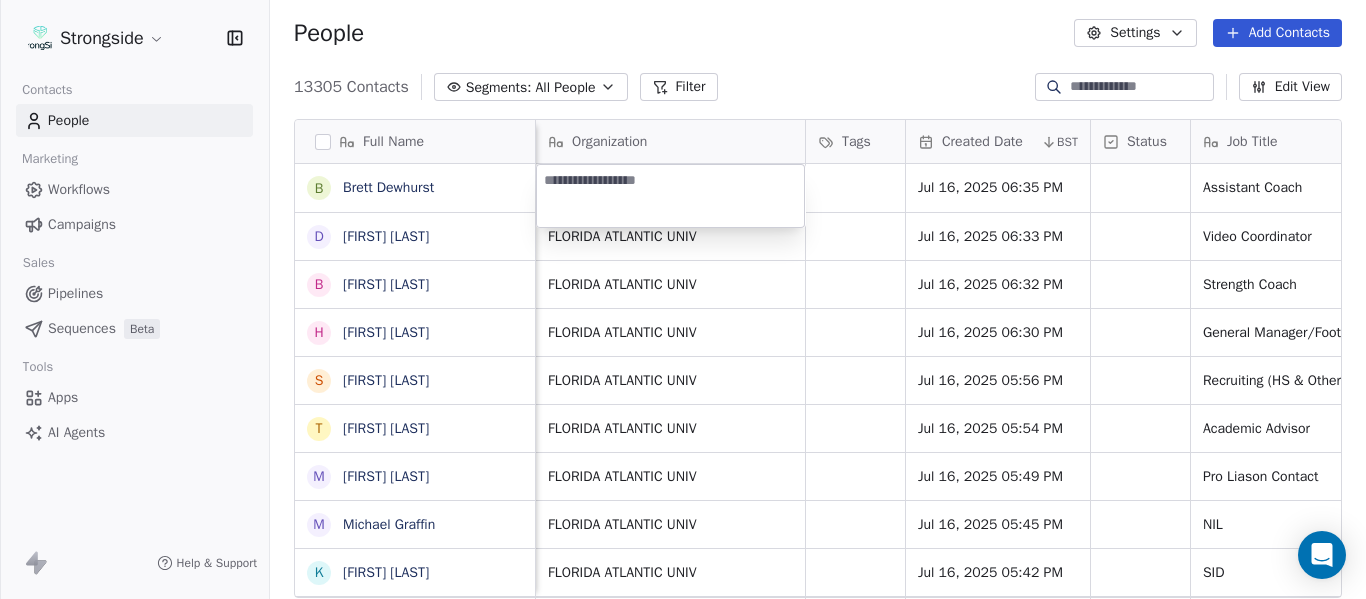 click on "Strongside Contacts People Marketing Workflows Campaigns Sales Pipelines Sequences Beta Tools Apps AI Agents Help & Support People Settings Add Contacts 13305 Contacts Segments: All People Filter Edit View Tag Add to Sequence Export Full Name B Brett Dewhurst D Dillion Coletto B Brandon Lee H Harrison Hanna S Shane Marinelli T Toya Ballard M Matt Wiesner M Michael Graffin K Katrina McCormack A Anthony Fortier B Bill Sanders Z Zach Kittley B Brian White M Margot Kessler C Cris Carter C Clay Williams F Faith Padgett R Regine Hill C Craig Merson R Rick Wimmer J Jason Robinson H Hasan Craig V Vincent Davis C Chris LoNigro E Eric Potochney J Jeffrey Meleky J James Simpson T Travis Johnson I Ivan McCartney J Josh Taylor Phone Number Level League/Conference Organization Tags Created Date BST Status Job Title Priority Emails Auto Clicked Last Activity Date BST NCAA I-Bowl Jul 16, 2025 06:35 PM Assistant Coach NCAA I-Bowl FLORIDA ATLANTIC UNIV Jul 16, 2025 06:33 PM Video Coordinator [PHONE] NCAA I-Bowl" at bounding box center [683, 299] 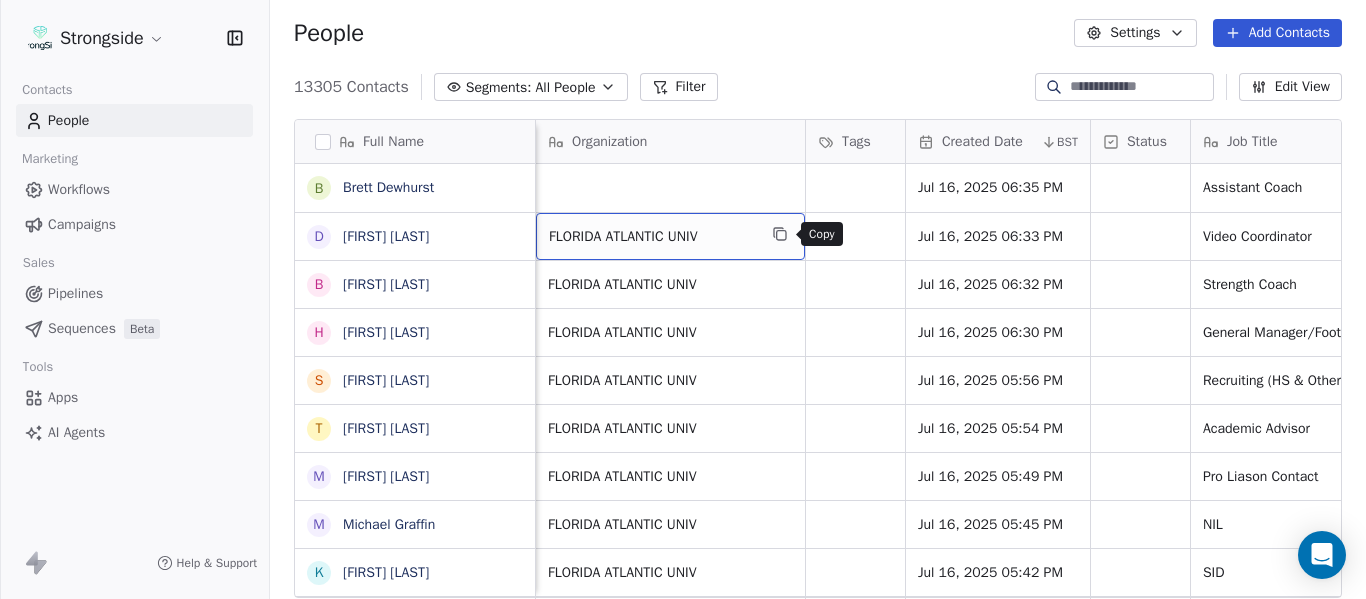 click 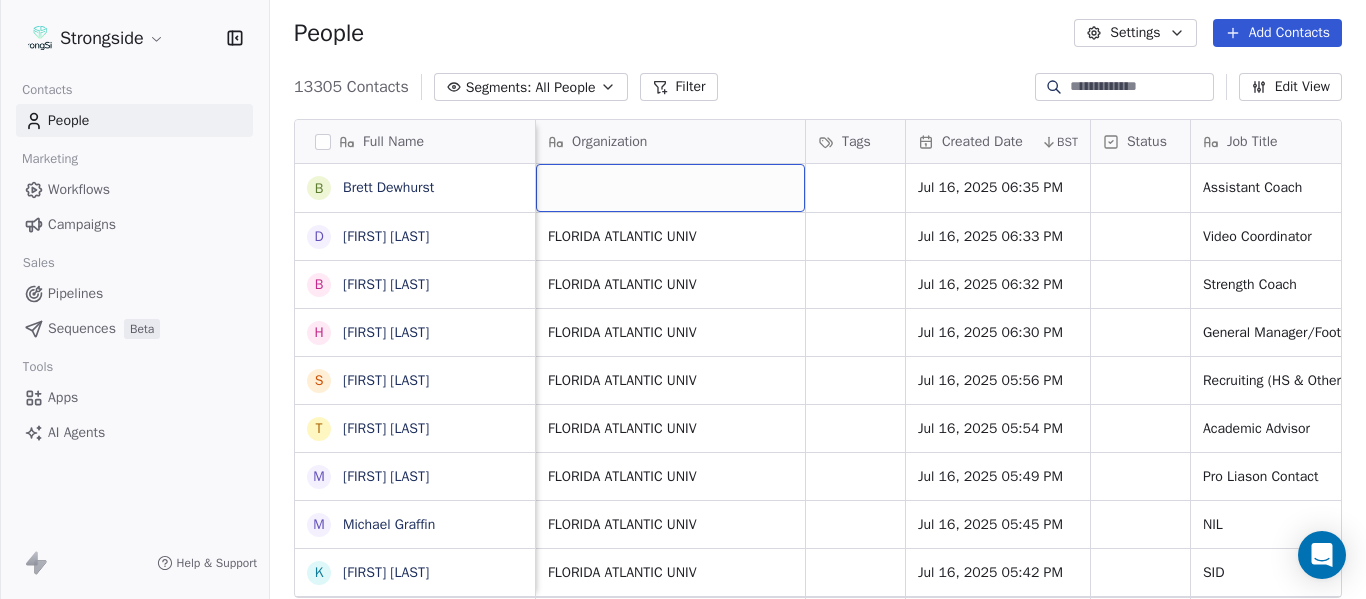 click at bounding box center [670, 188] 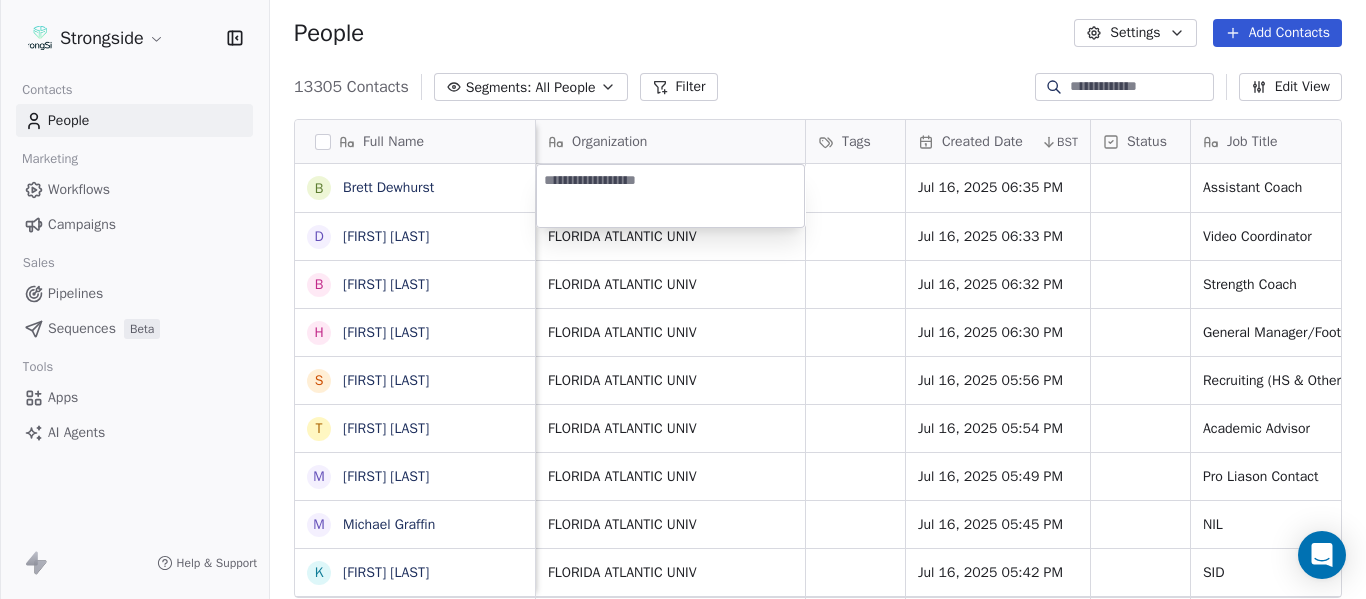 type on "**********" 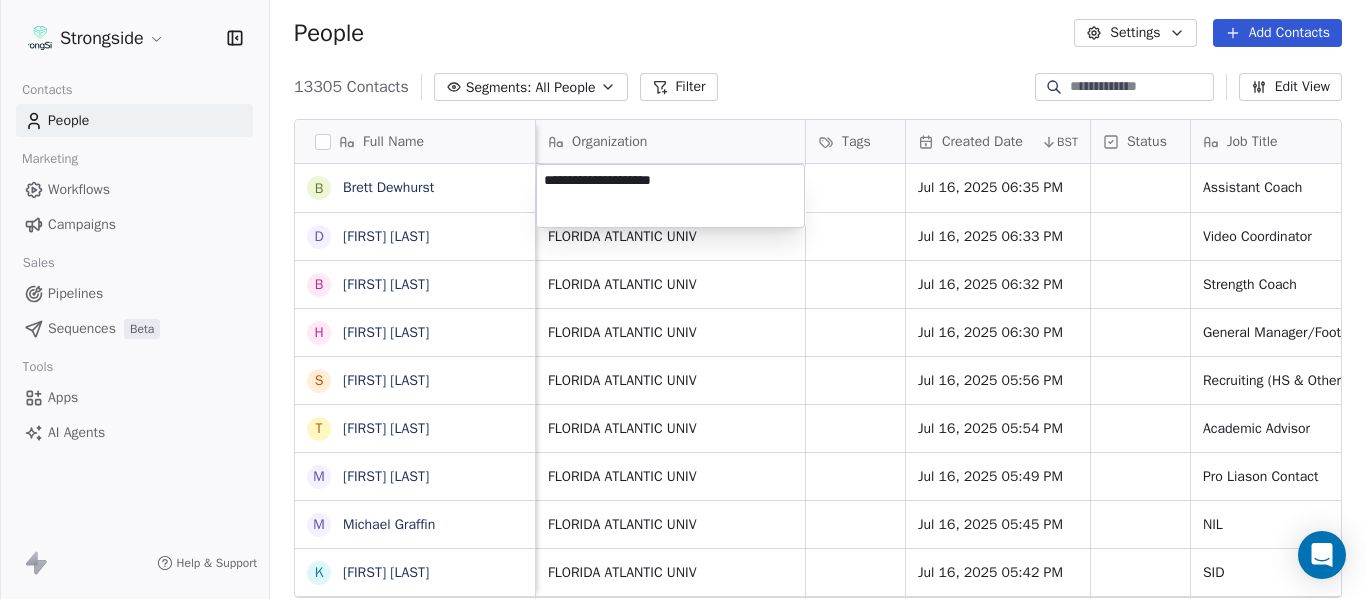 click on "Strongside Contacts People Marketing Workflows Campaigns Sales Pipelines Sequences Beta Tools Apps AI Agents Help & Support People Settings Add Contacts 13305 Contacts Segments: All People Filter Edit View Tag Add to Sequence Export Full Name B Brett Dewhurst D Dillion Coletto B Brandon Lee H Harrison Hanna S Shane Marinelli T Toya Ballard M Matt Wiesner M Michael Graffin K Katrina McCormack A Anthony Fortier B Bill Sanders Z Zach Kittley B Brian White M Margot Kessler C Cris Carter C Clay Williams F Faith Padgett R Regine Hill C Craig Merson R Rick Wimmer J Jason Robinson H Hasan Craig V Vincent Davis C Chris LoNigro E Eric Potochney J Jeffrey Meleky J James Simpson T Travis Johnson I Ivan McCartney J Josh Taylor Phone Number Level League/Conference Organization Tags Created Date BST Status Job Title Priority Emails Auto Clicked Last Activity Date BST NCAA I-Bowl Jul 16, 2025 06:35 PM Assistant Coach NCAA I-Bowl FLORIDA ATLANTIC UNIV Jul 16, 2025 06:33 PM Video Coordinator [PHONE] NCAA I-Bowl" at bounding box center (683, 299) 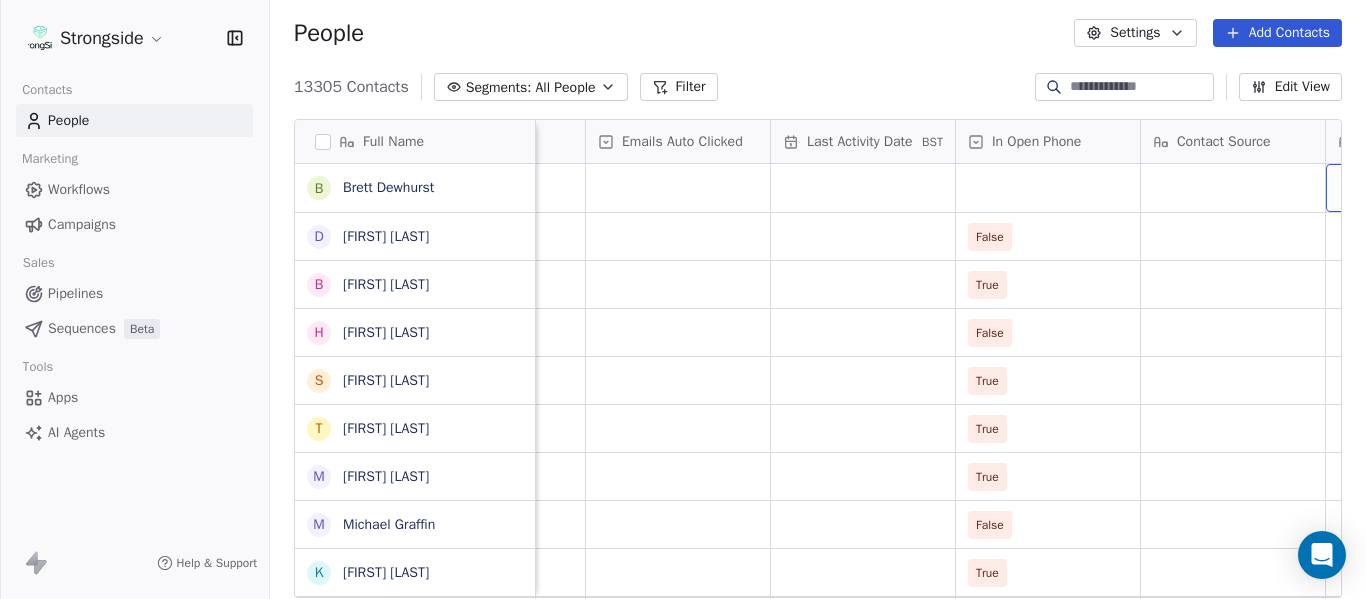 scroll, scrollTop: 0, scrollLeft: 2369, axis: horizontal 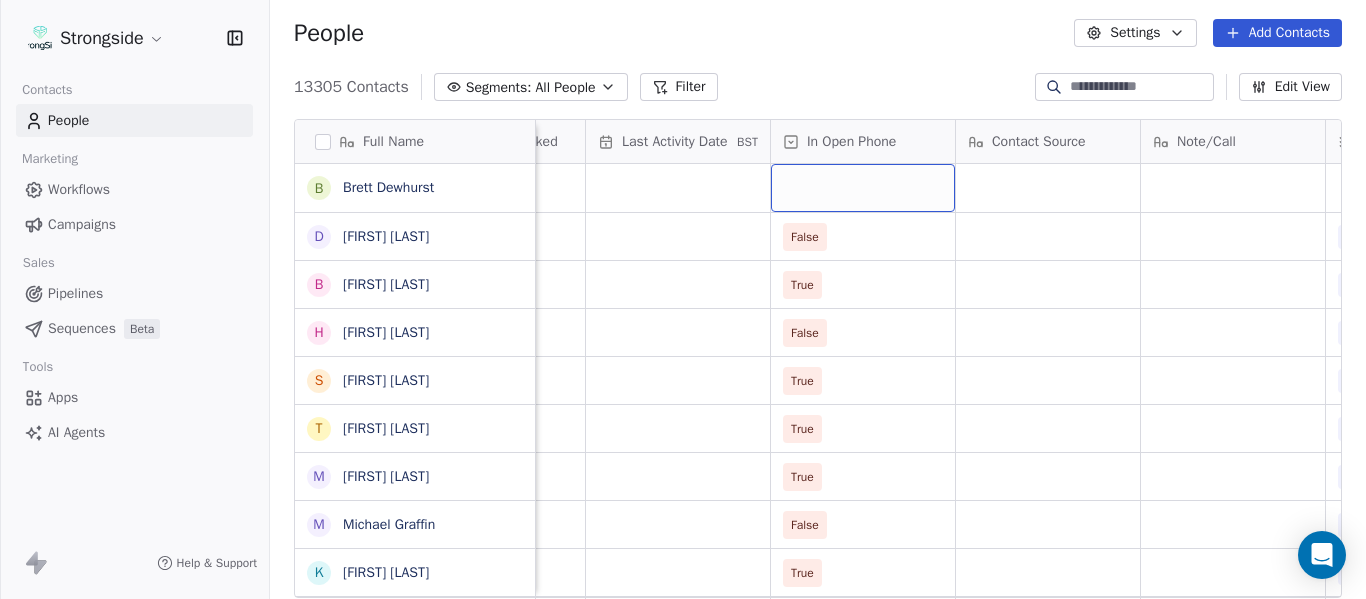 click at bounding box center [863, 188] 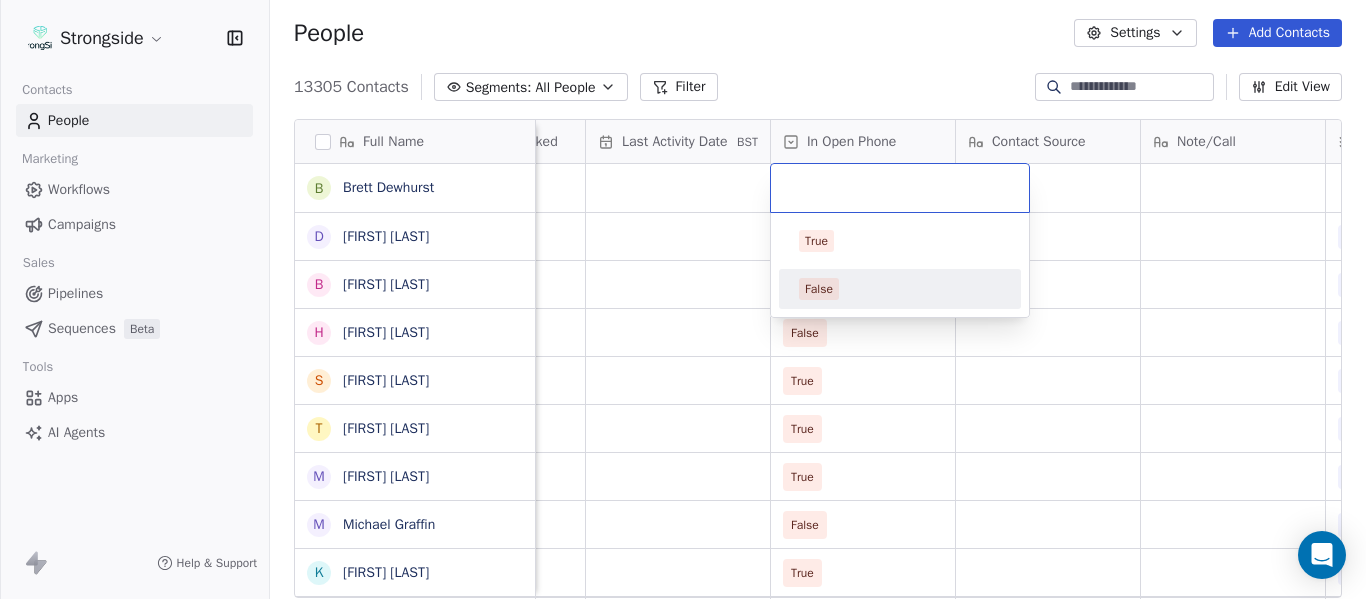 click on "False" at bounding box center (900, 289) 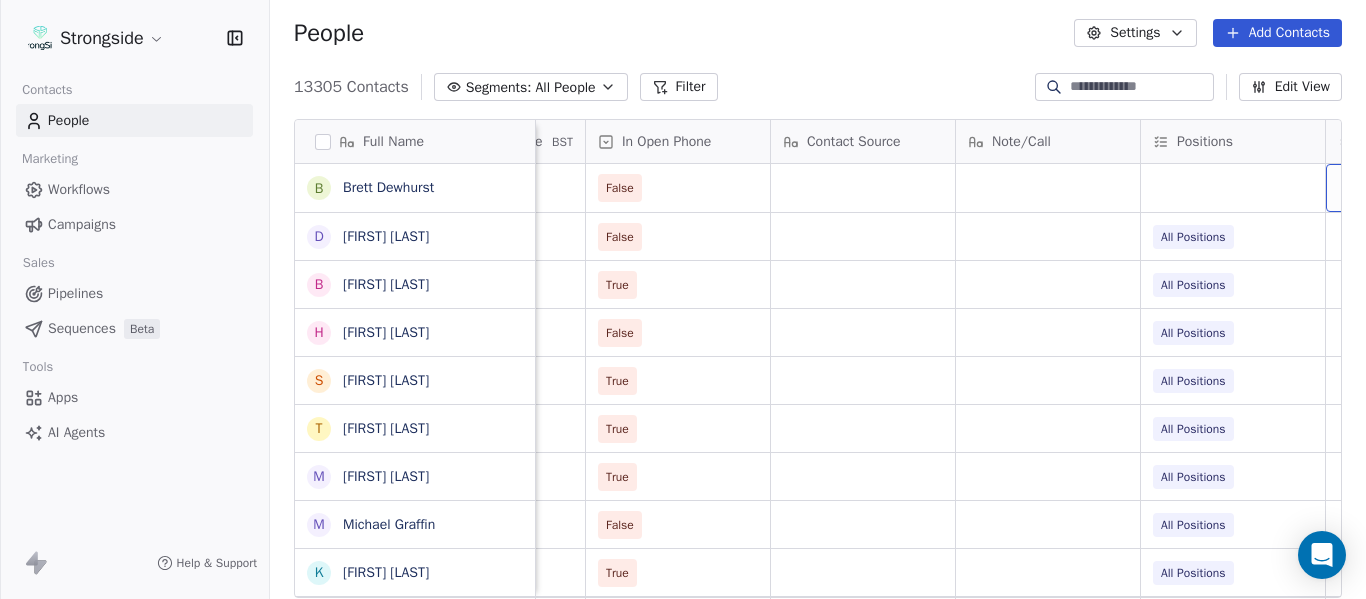 scroll, scrollTop: 0, scrollLeft: 2924, axis: horizontal 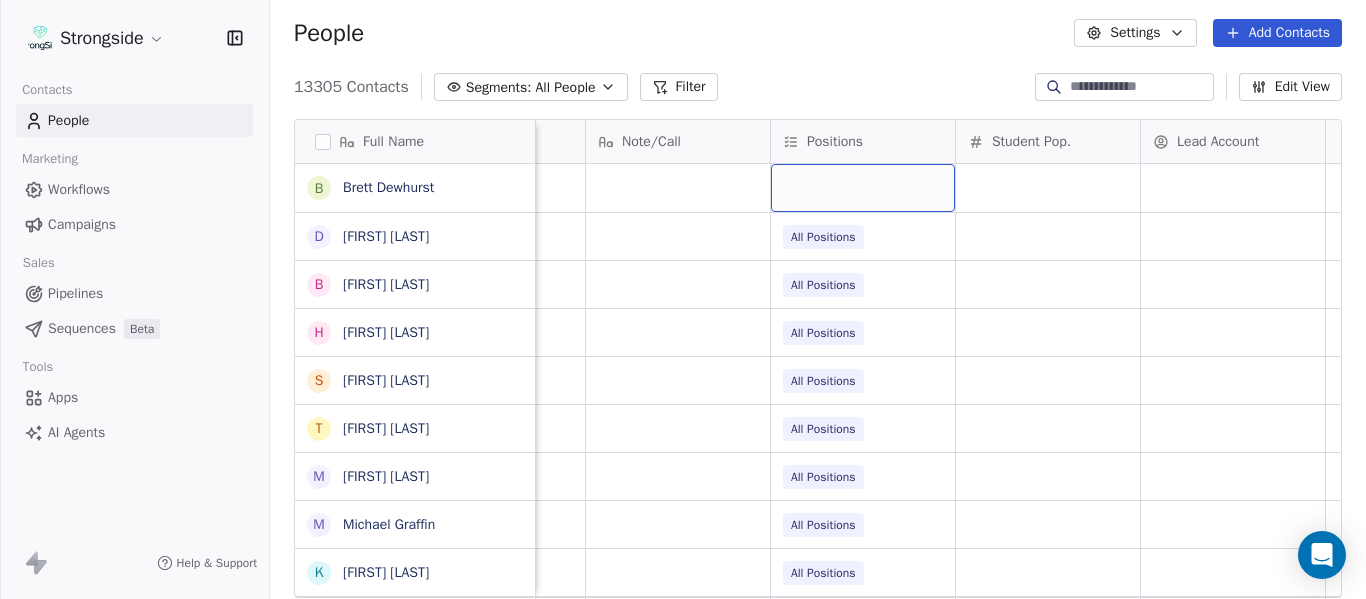 click at bounding box center (863, 188) 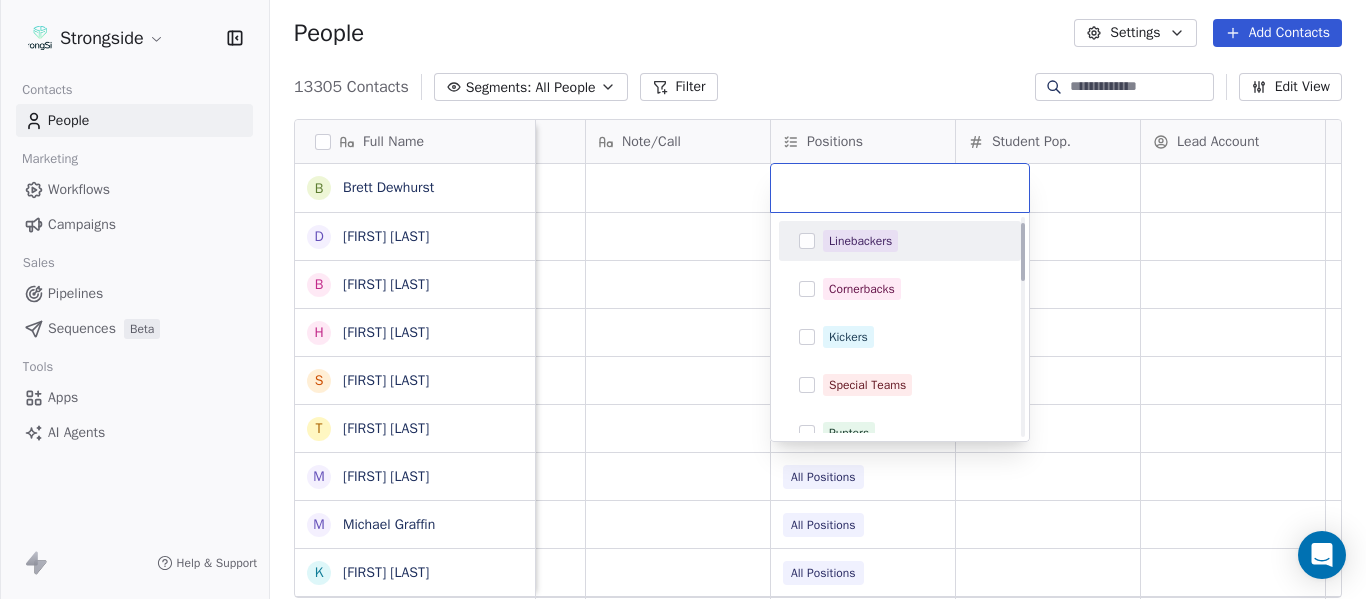 scroll, scrollTop: 0, scrollLeft: 0, axis: both 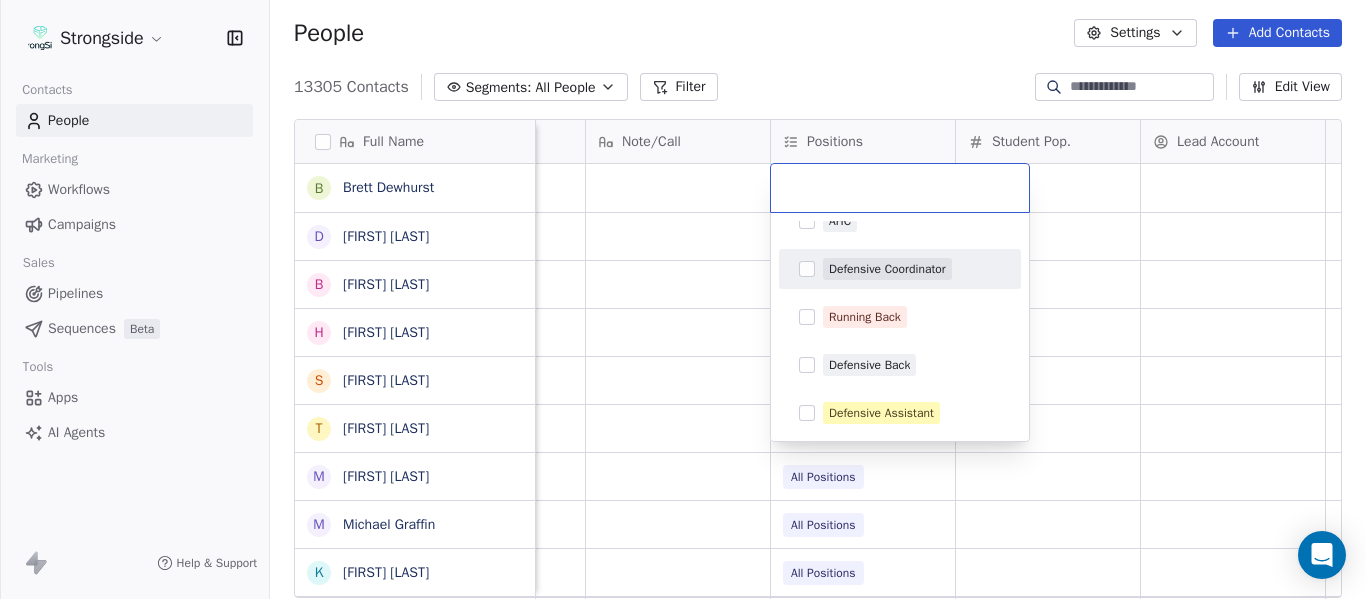 click on "Defensive Coordinator" at bounding box center (887, 269) 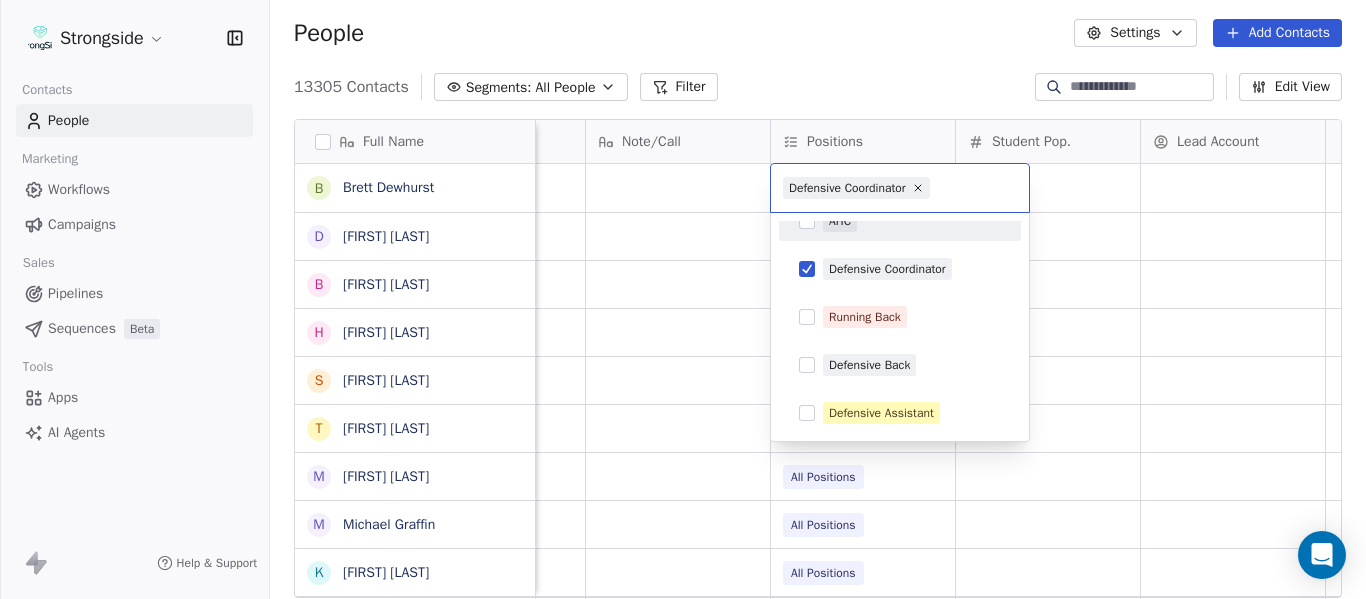 click on "Strongside Contacts People Marketing Workflows Campaigns Sales Pipelines Sequences Beta Tools Apps AI Agents Help & Support People Settings Add Contacts 13305 Contacts Segments: All People Filter Edit View Tag Add to Sequence Export Full Name B Brett Dewhurst D Dillion Coletto B Brandon Lee H Harrison Hanna S Shane Marinelli T Toya Ballard M Matt Wiesner M Michael Graffin K Katrina McCormack A Anthony Fortier B Bill Sanders Z Zach Kittley B Brian White M Margot Kessler C Cris Carter C Clay Williams F Faith Padgett R Regine Hill C Craig Merson R Rick Wimmer J Jason Robinson H Hasan Craig V Vincent Davis C Chris LoNigro E Eric Potochney J Jeffrey Meleky J James Simpson T Travis Johnson I Ivan McCartney" at bounding box center (683, 299) 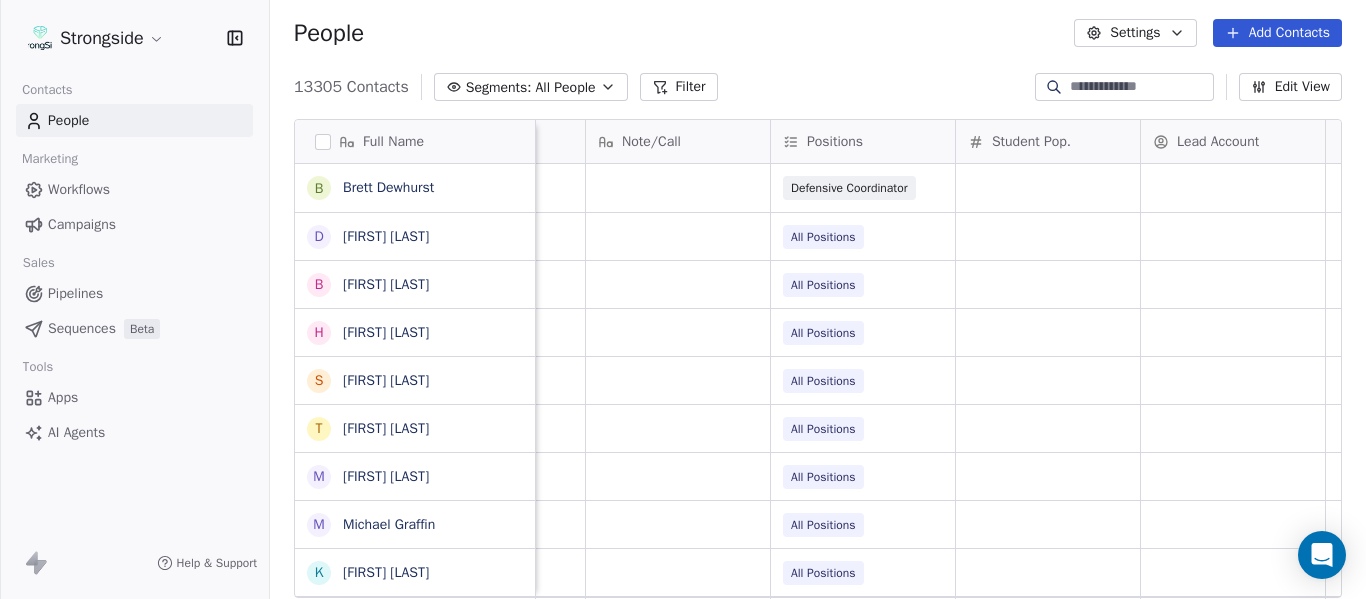 click on "Add Contacts" at bounding box center (1277, 33) 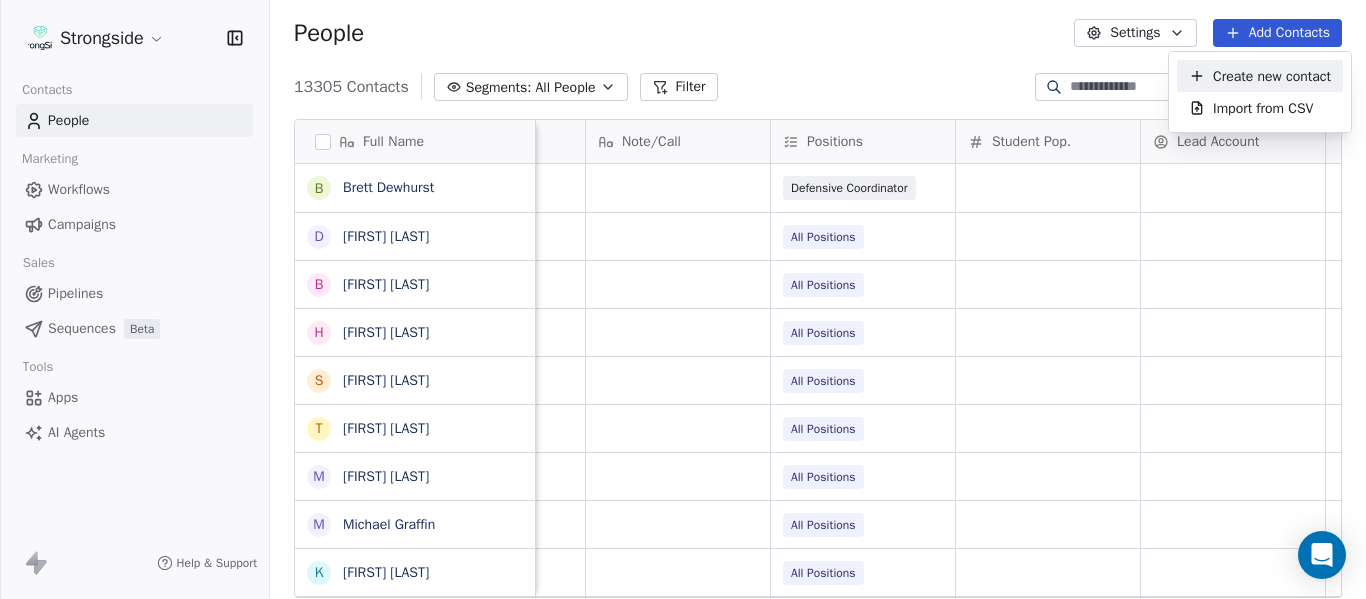 click on "Create new contact" at bounding box center (1272, 76) 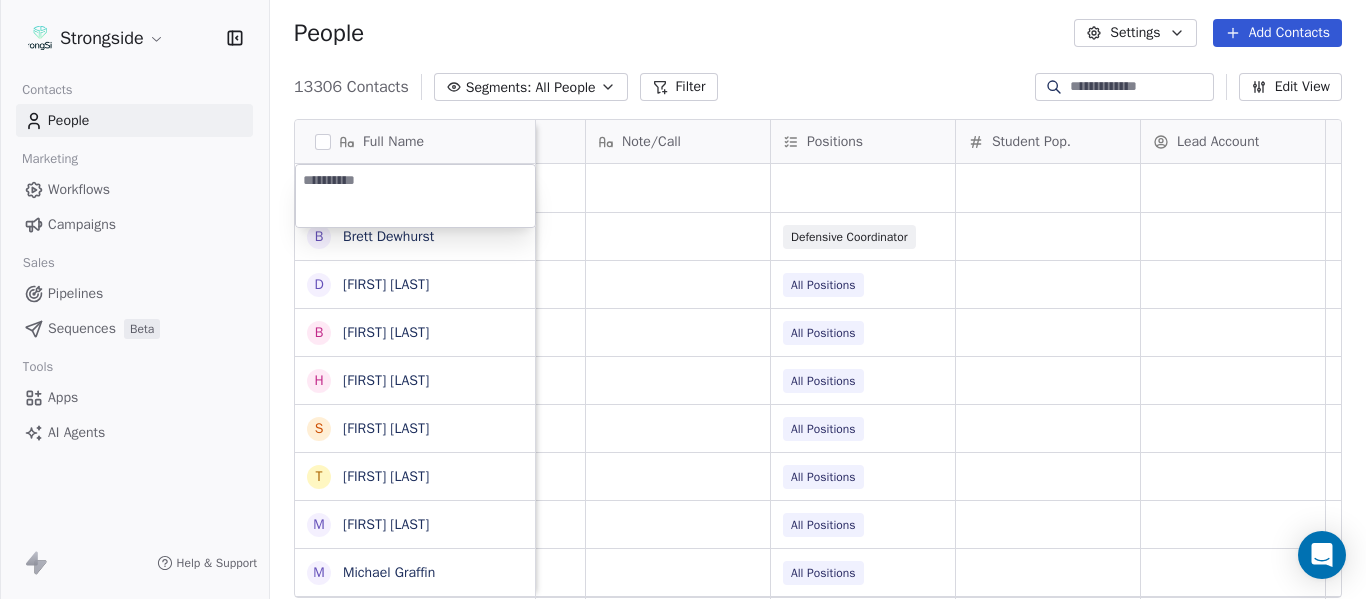 type on "**********" 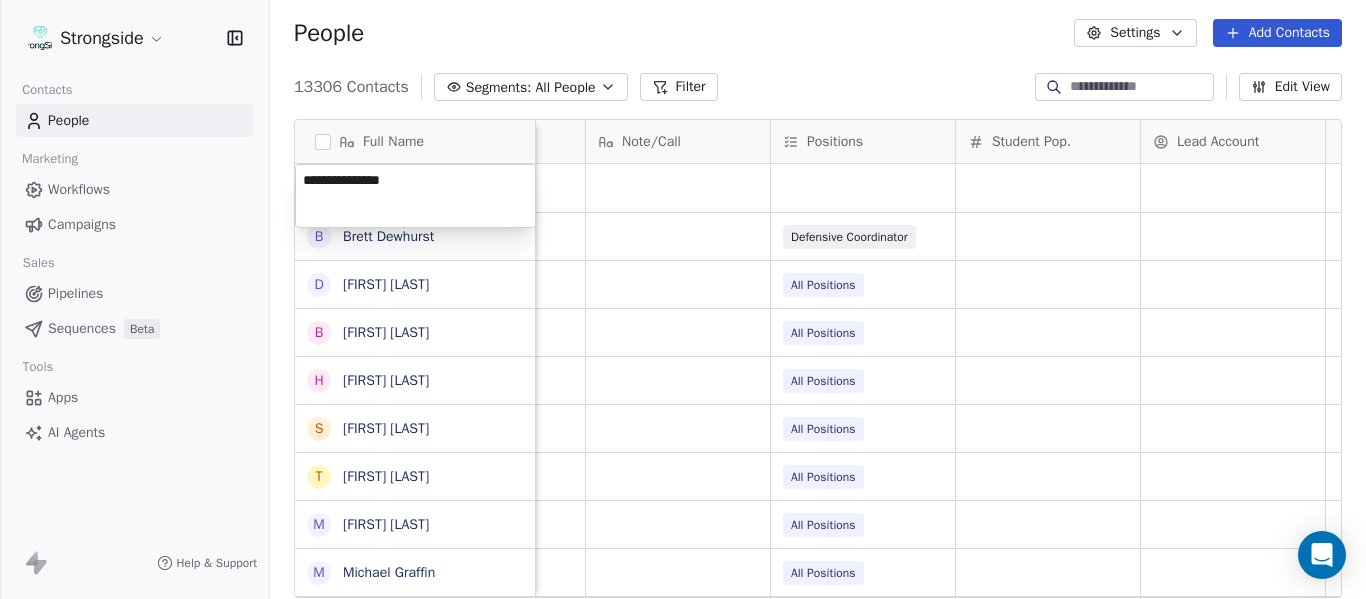 click on "Strongside Contacts People Marketing Workflows Campaigns Sales Pipelines Sequences Beta Tools Apps AI Agents Help & Support People Settings  Add Contacts 13306 Contacts Segments: All People Filter  Edit View Tag Add to Sequence Export Full Name B [FIRST] [LAST] D [FIRST] [LAST] B [FIRST] [LAST] H [FIRST] [LAST] S [FIRST] [LAST] T [FIRST] [LAST] M [FIRST] [LAST] M [FIRST] [LAST] K [FIRST] [LAST] A [FIRST] [LAST] B [FIRST] [LAST] Z [FIRST] [LAST] B [FIRST] [LAST] M [FIRST] [LAST] C [FIRST] [LAST] C [FIRST] [LAST] F [FIRST] [LAST] R [FIRST] [LAST] C [FIRST] [LAST] R [FIRST] [LAST] J [FIRST] [LAST] H [FIRST] [LAST] V [FIRST] [LAST] C [FIRST] [LAST] E [FIRST] [LAST] J [FIRST] [LAST] J [FIRST] [LAST] T [FIRST] [LAST] Emails Auto Clicked Last Activity Date BST In Open Phone Contact Source Note/Call Positions Student Pop. Lead Account     False Defensive Coordinator   False All Positions   True All Positions   False All Positions   True All Positions   True All Positions   True All Positions   False All Positions   True" at bounding box center (683, 299) 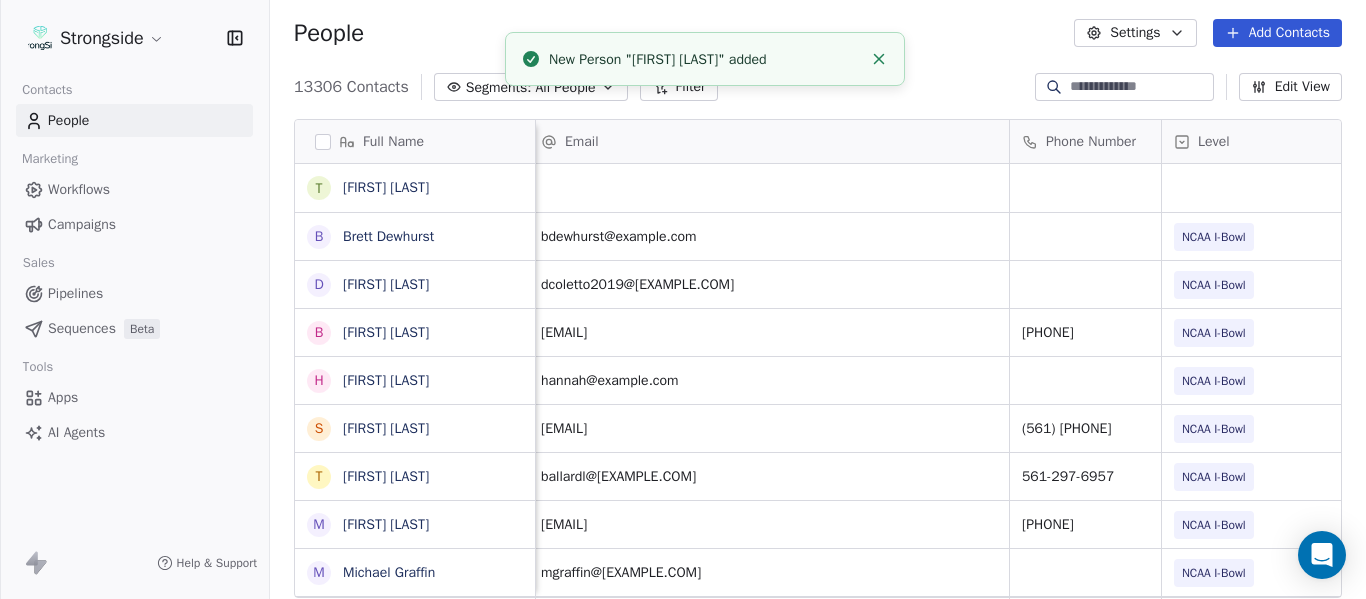 scroll, scrollTop: 0, scrollLeft: 0, axis: both 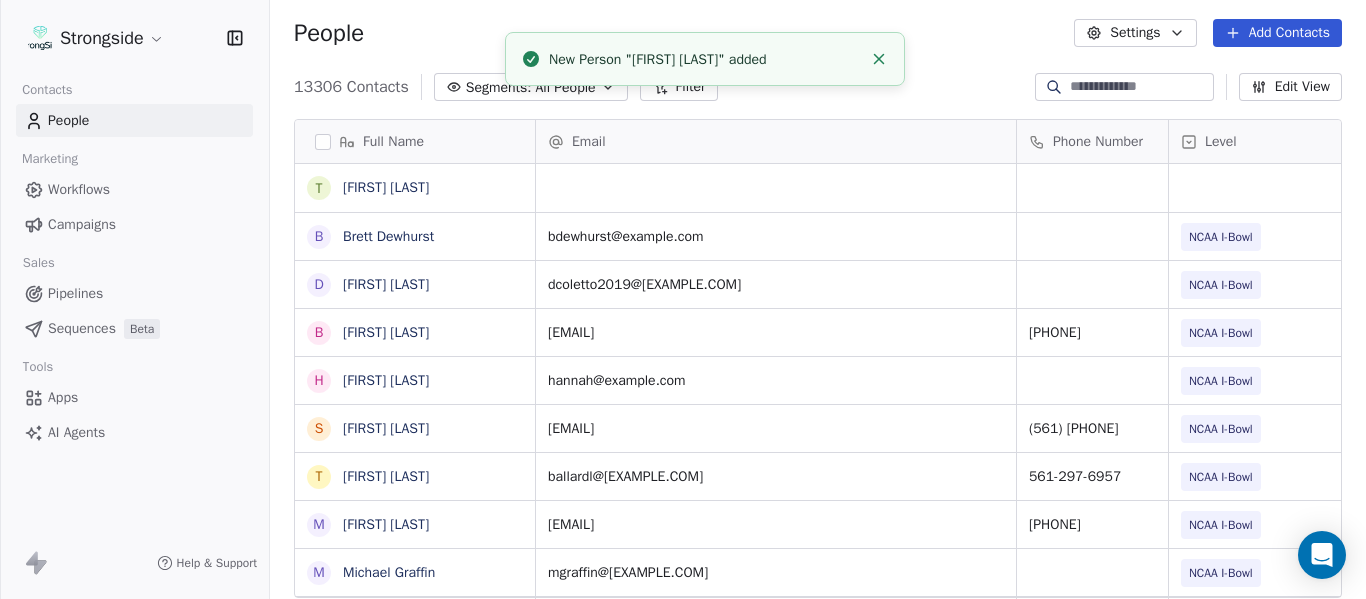 click at bounding box center (879, 59) 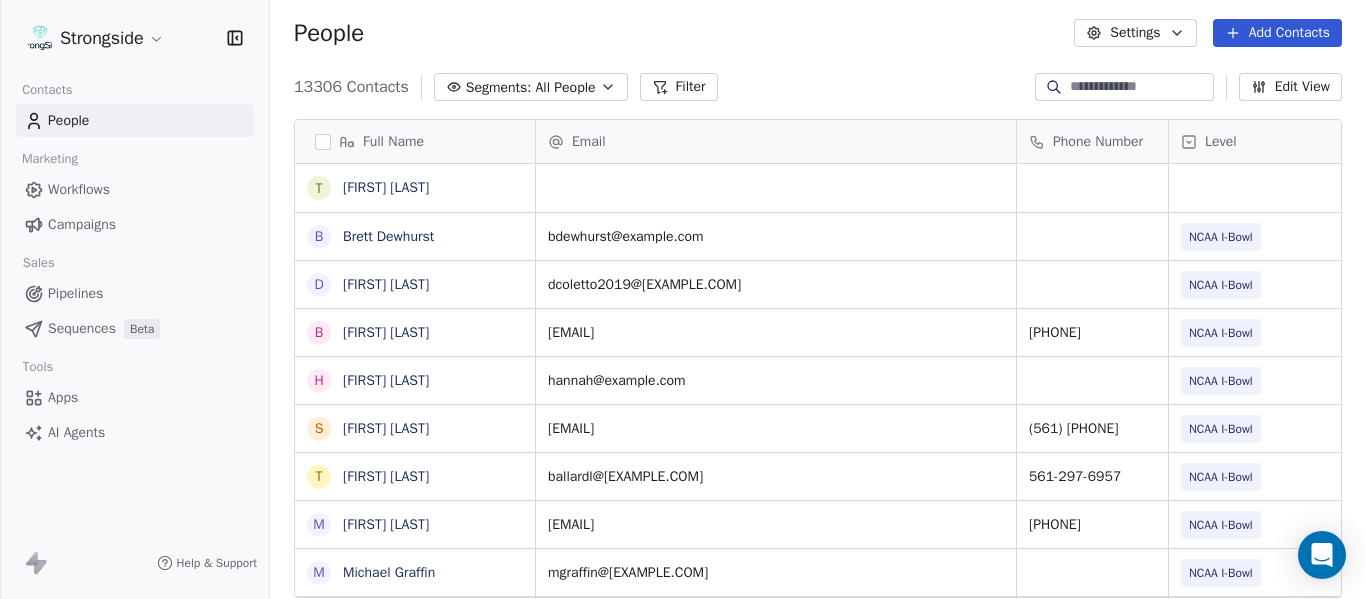 click on "People Settings  Add Contacts" at bounding box center [818, 33] 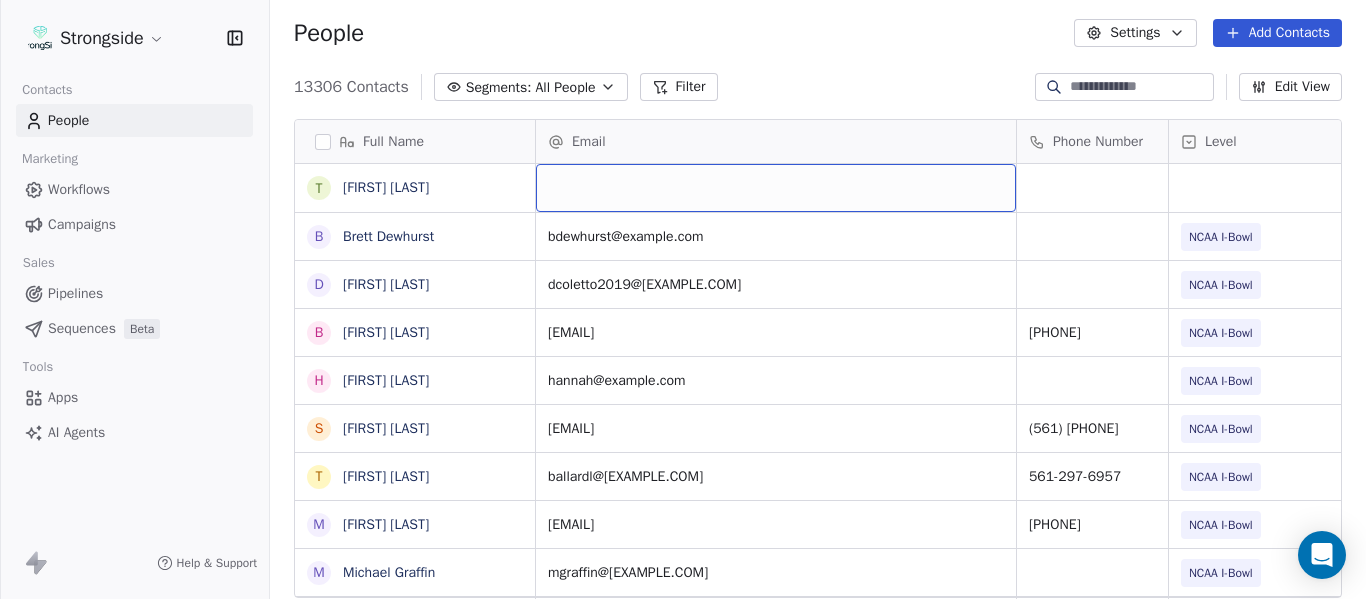 click at bounding box center (776, 188) 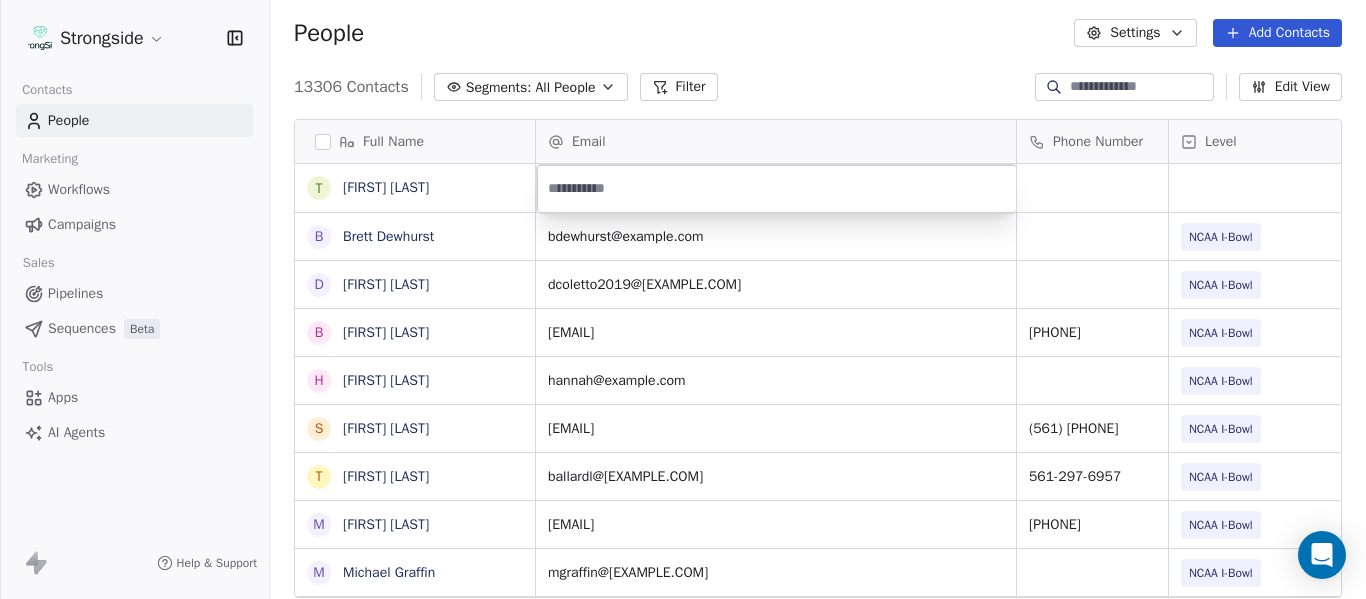type on "**********" 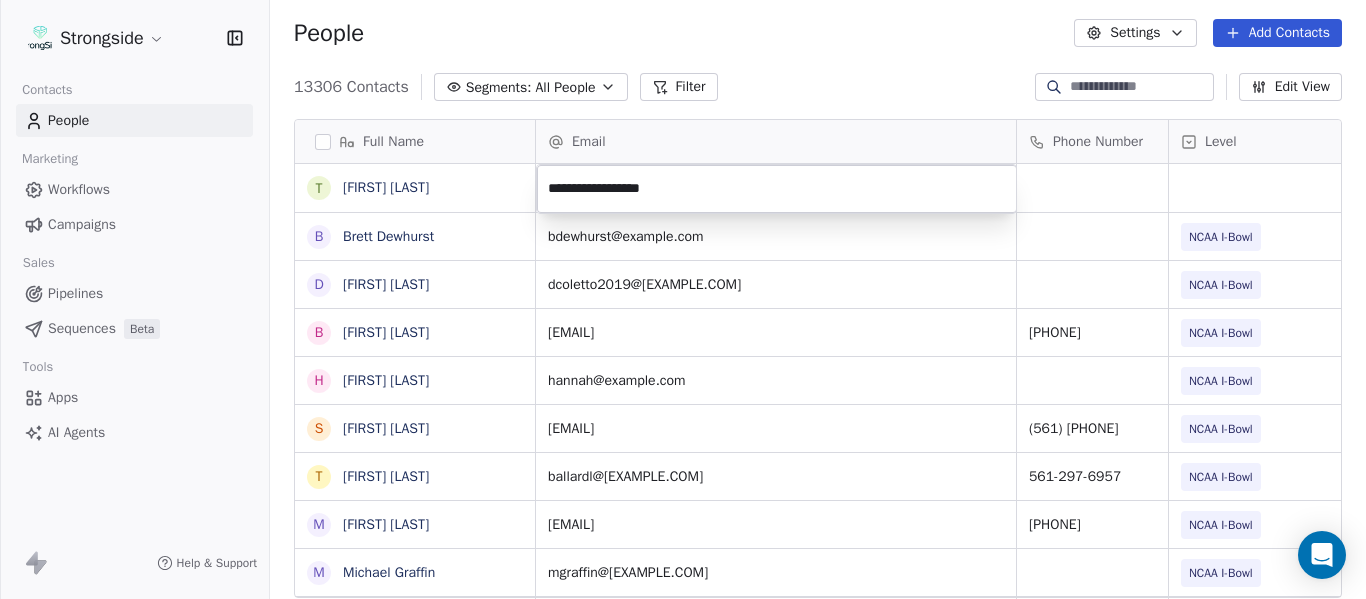 click on "Strongside Contacts People Marketing Workflows Campaigns Sales Pipelines Sequences Beta Tools Apps AI Agents Help & Support People Settings  Add Contacts 13306 Contacts Segments: All People Filter  Edit View Tag Add to Sequence Export Full Name T [FIRST] [LAST] B [FIRST] [LAST] D [FIRST] [LAST] B [FIRST] [LAST] H [FIRST] [LAST] S [FIRST] [LAST] T [FIRST] [LAST] M [FIRST] [LAST] M [FIRST] [LAST] K [FIRST] [LAST] A [FIRST] [LAST] B [FIRST] [LAST] Z [FIRST] [LAST] B [FIRST] [LAST] M [FIRST] [LAST] C [FIRST] [LAST] C [FIRST] [LAST] F [FIRST] [LAST] R [FIRST] [LAST] C [FIRST] [LAST] R [FIRST] [LAST] J [FIRST] [LAST] H [FIRST] [LAST] V [FIRST] [LAST] C [FIRST] [LAST] E [FIRST] [LAST] J [FIRST] [LAST] J [FIRST] [LAST] T [FIRST] [LAST] I [FIRST] [LAST] Email Phone Number Level League/Conference Organization Tags [EMAIL] NCAA I-Bowl FLORIDA ATLANTIC UNIV [EMAIL] NCAA I-Bowl FLORIDA ATLANTIC UNIV [EMAIL] 561-297-1094 NCAA I-Bowl FLORIDA ATLANTIC UNIV [EMAIL] NCAA I-Bowl FLORIDA ATLANTIC UNIV NAIA NAIA" at bounding box center [683, 299] 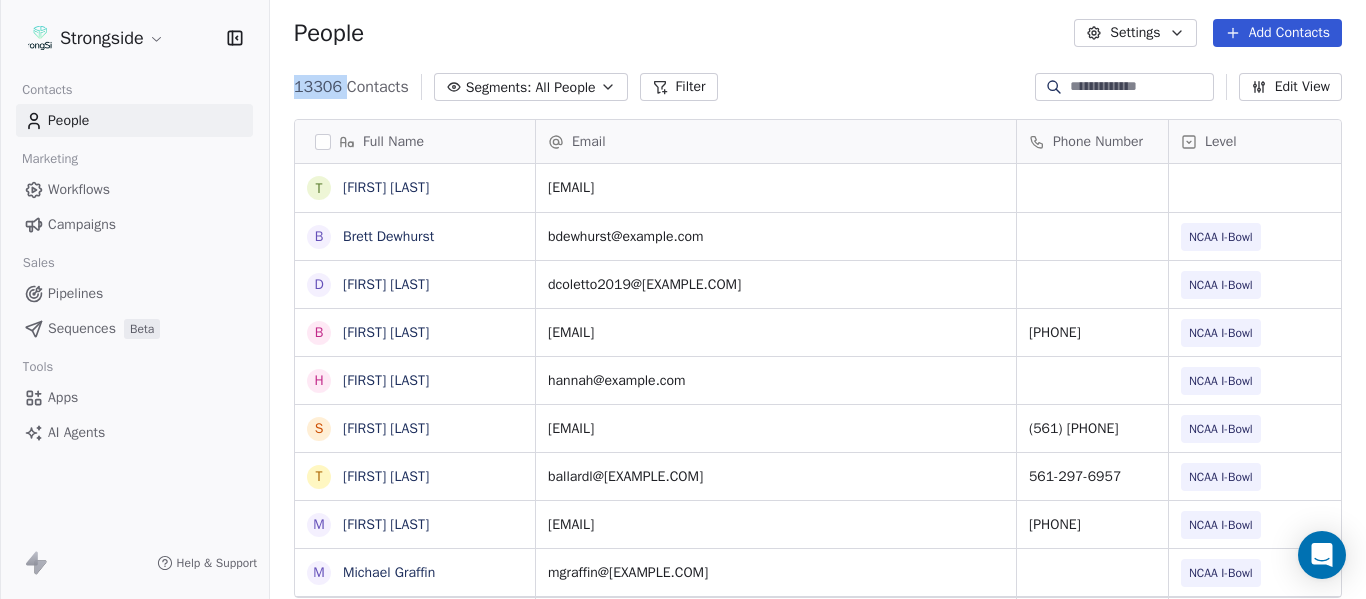 click on "People Settings  Add Contacts" at bounding box center (818, 33) 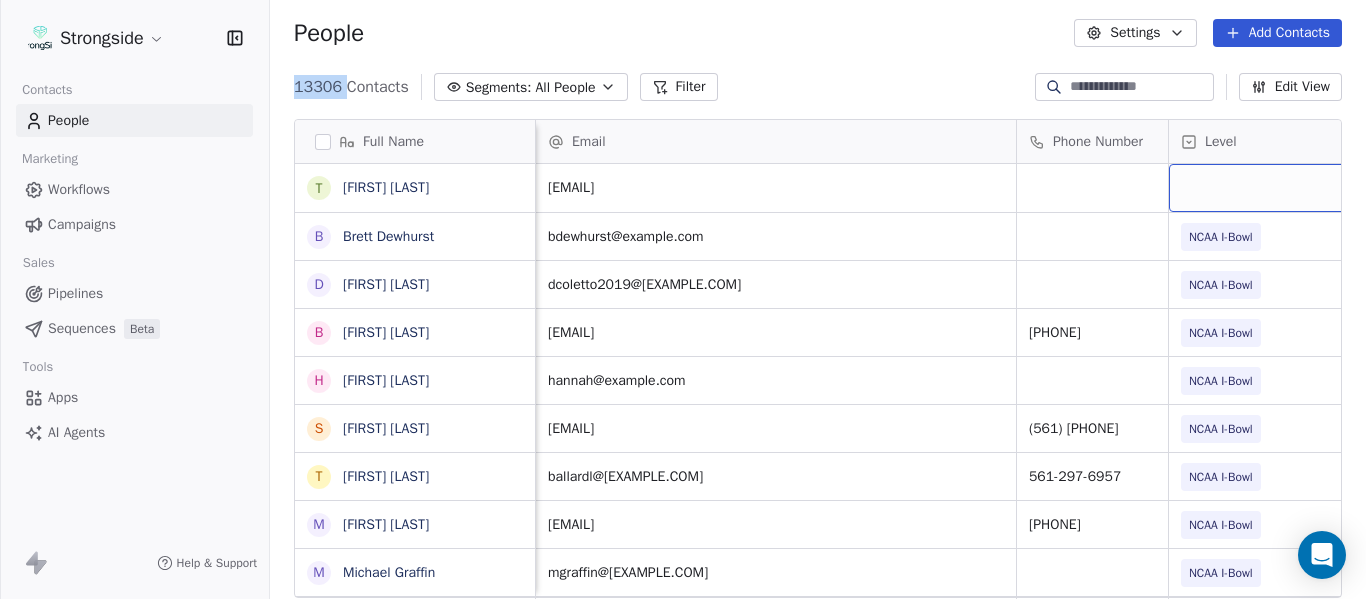 scroll, scrollTop: 0, scrollLeft: 28, axis: horizontal 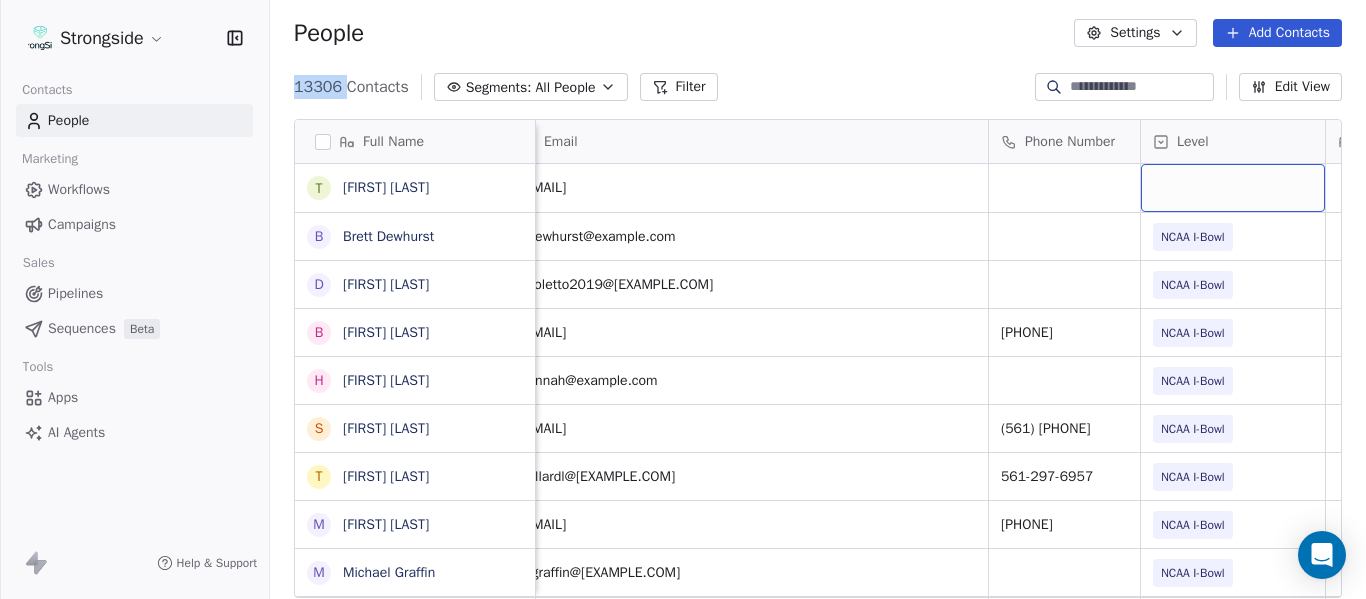 click at bounding box center [1233, 188] 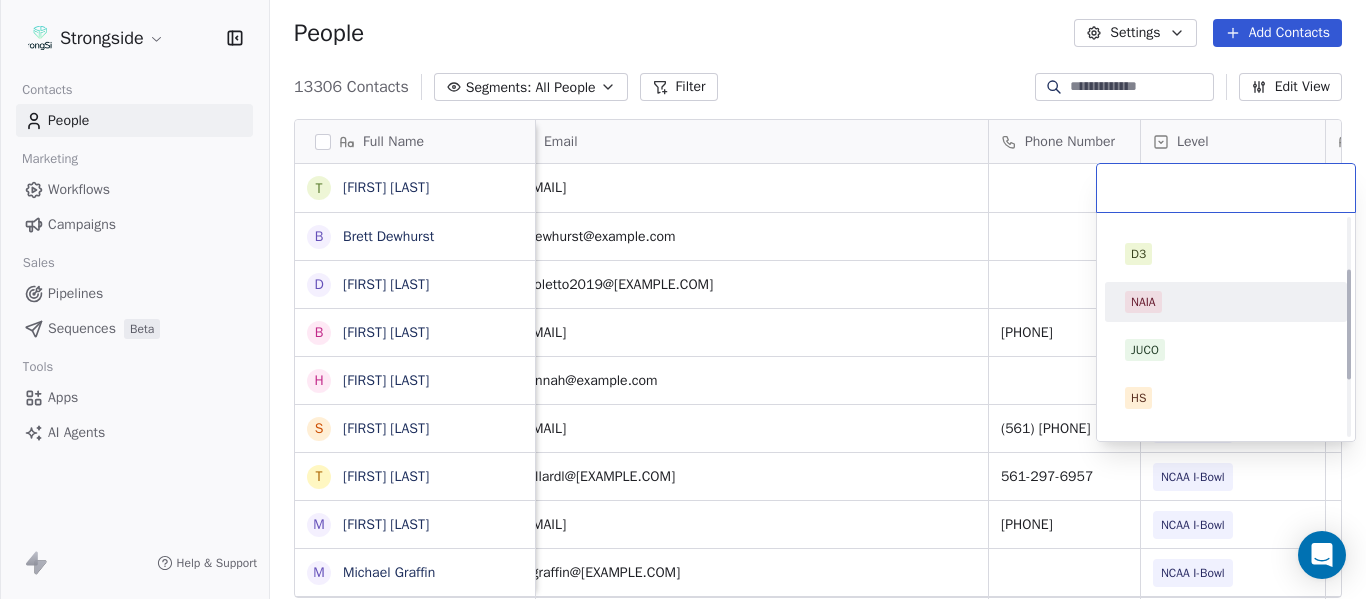 scroll, scrollTop: 212, scrollLeft: 0, axis: vertical 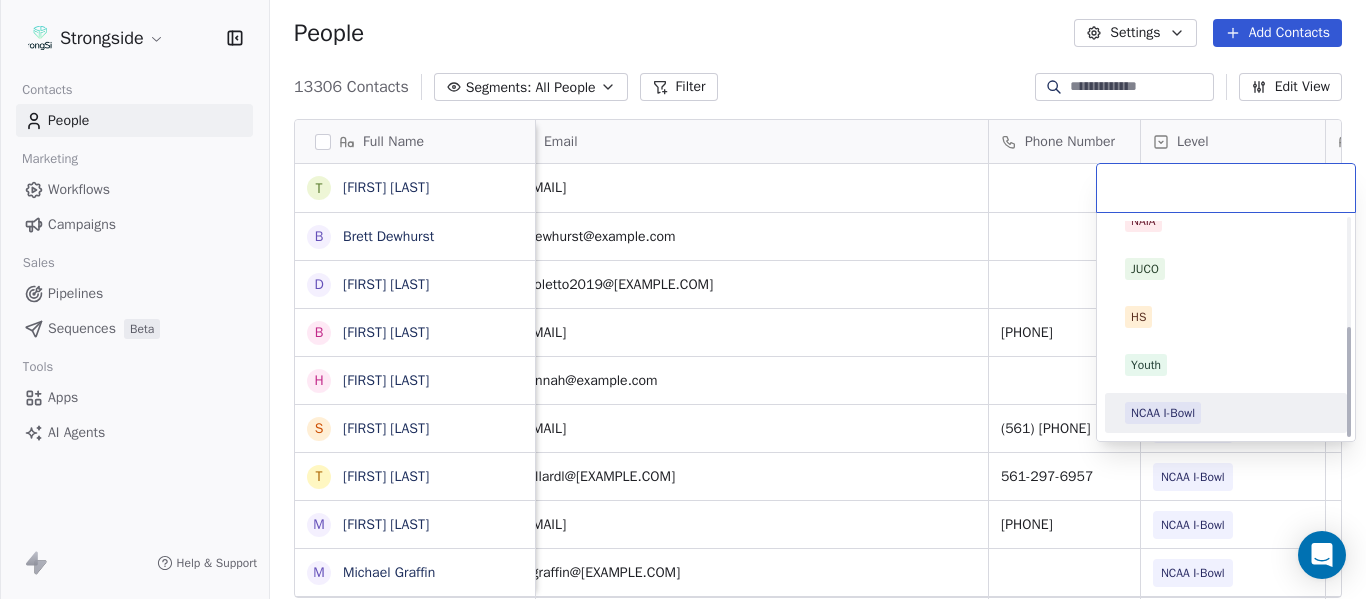 click on "NCAA I-Bowl" at bounding box center (1226, 413) 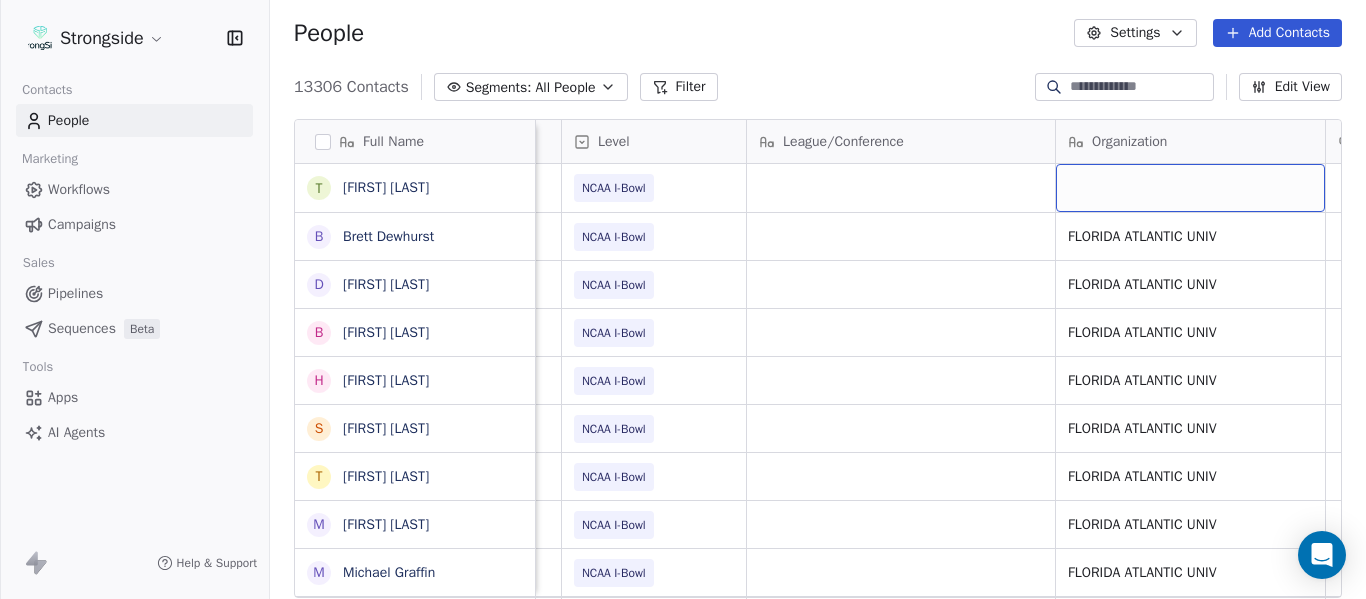 scroll, scrollTop: 0, scrollLeft: 707, axis: horizontal 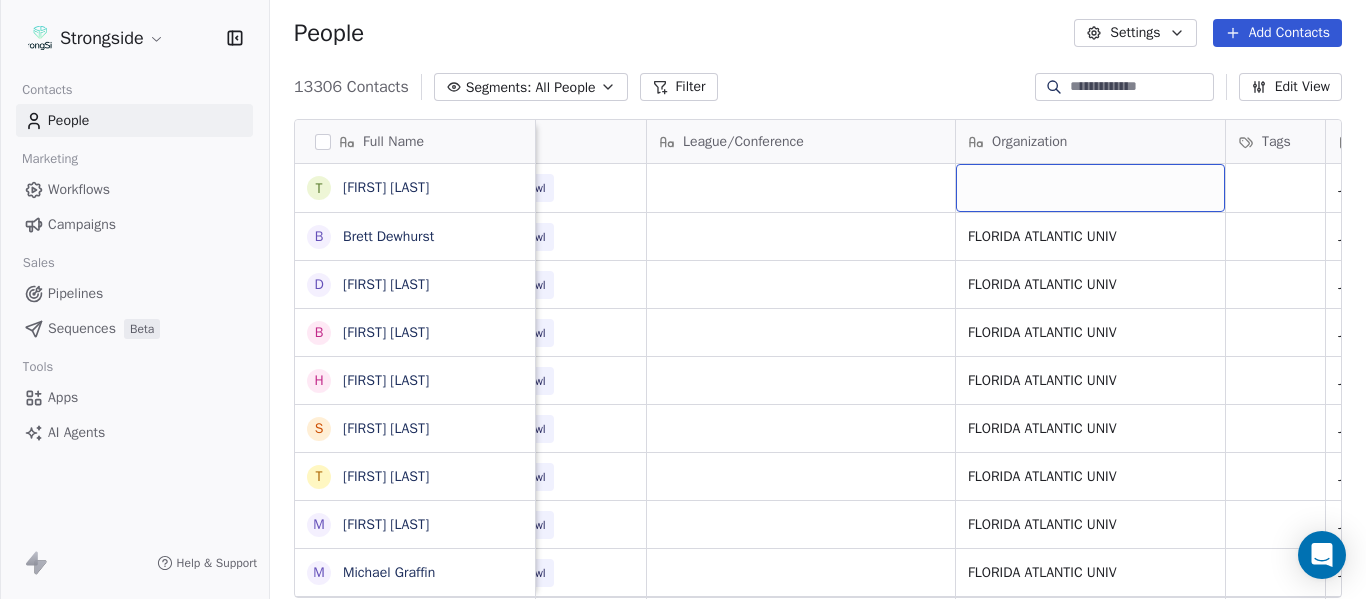 click at bounding box center (1090, 188) 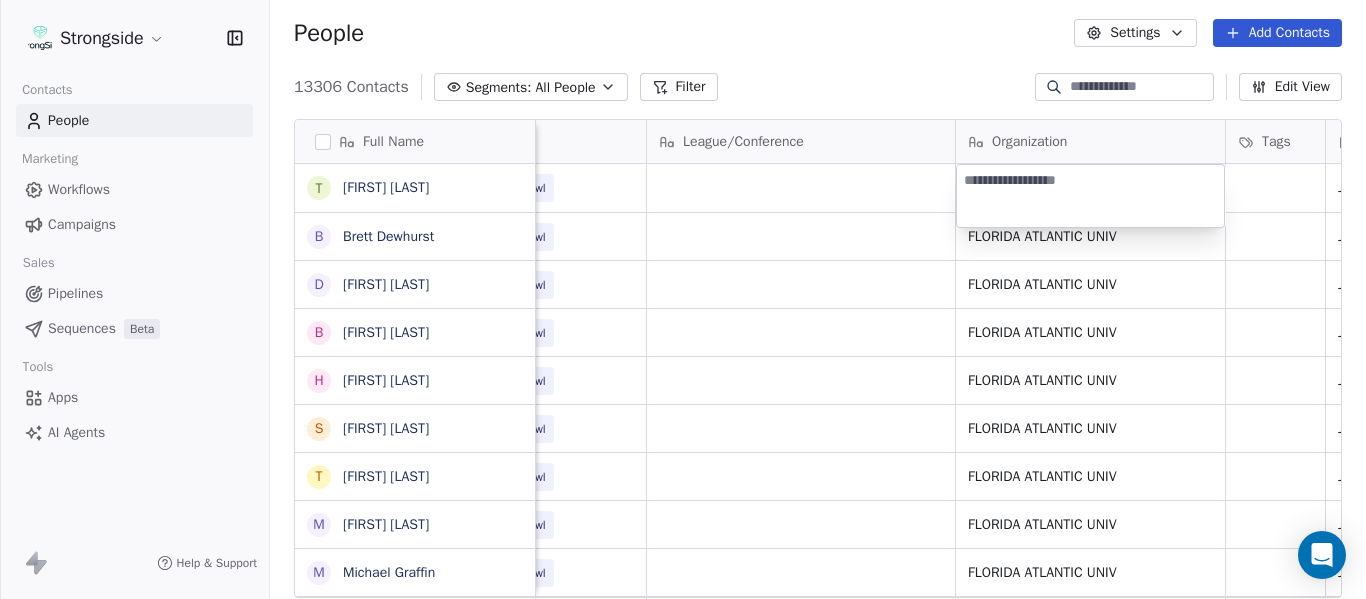 type on "**********" 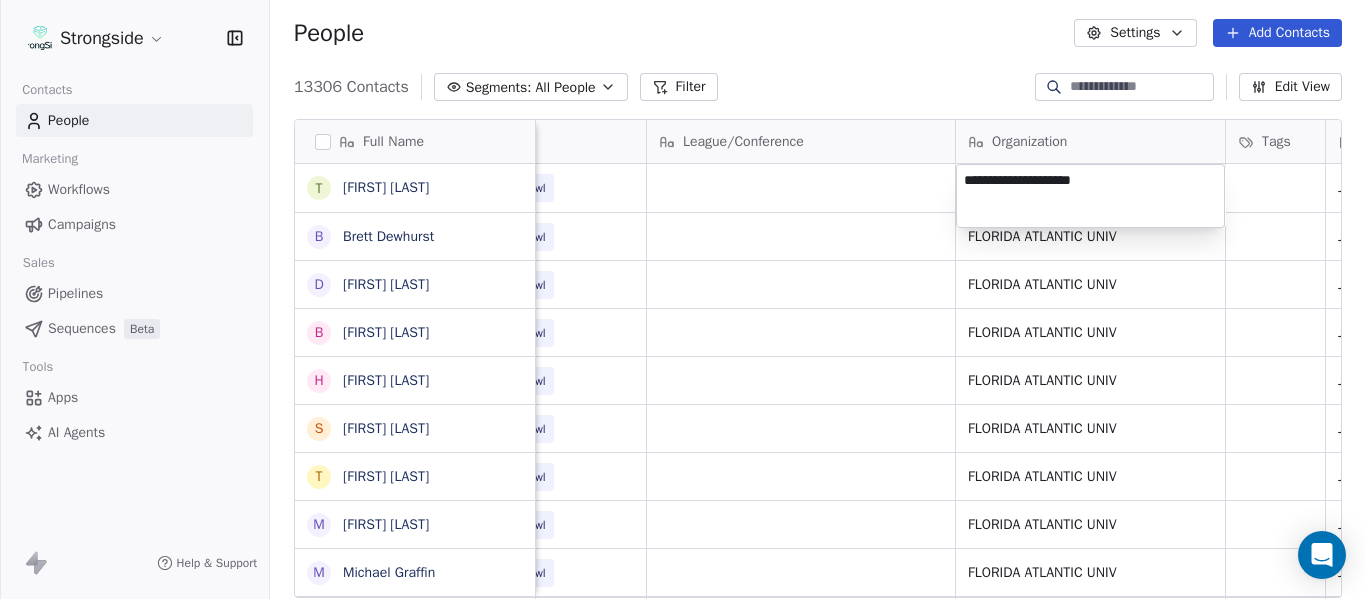 click on "Strongside Contacts People Marketing Workflows Campaigns Sales Pipelines Sequences Beta Tools Apps AI Agents Help & Support People Settings  Add Contacts 13306 Contacts Segments: All People Filter  Edit View Tag Add to Sequence Export Full Name T [FIRST] [LAST] B [FIRST] [LAST] D [FIRST] [LAST] B [FIRST] [LAST] H [FIRST] [LAST] S [FIRST] [LAST] T [FIRST] [LAST] M [FIRST] [LAST] M [FIRST] [LAST] K [FIRST] [LAST] A [FIRST] [LAST] B [FIRST] [LAST] Z [FIRST] [LAST] B [FIRST] [LAST] M [FIRST] [LAST] C [FIRST] [LAST] C [FIRST] [LAST] F [FIRST] [LAST] R [FIRST] [LAST] C [FIRST] [LAST] R [FIRST] [LAST] J [FIRST] [LAST] H [FIRST] [LAST] V [FIRST] [LAST] C [FIRST] [LAST] E [FIRST] [LAST] J [FIRST] [LAST] J [FIRST] [LAST] T [FIRST] [LAST] I [FIRST] [LAST] Email Phone Number Level League/Conference Organization Tags Created Date BST Status Job Title Priority [EMAIL] NCAA I-Bowl [DATE] [TIME] [EMAIL] NCAA I-Bowl [DATE] [TIME] Assistant Coach [EMAIL] NCAA I-Bowl [PHONE]" at bounding box center [683, 299] 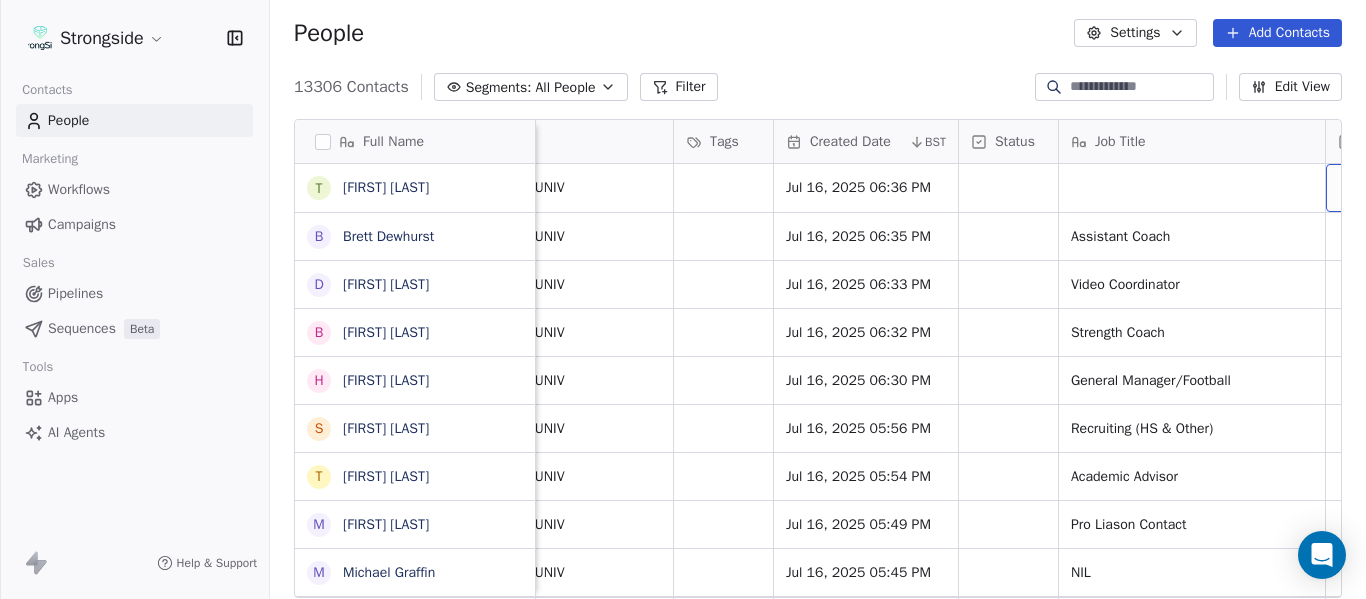 scroll, scrollTop: 0, scrollLeft: 1444, axis: horizontal 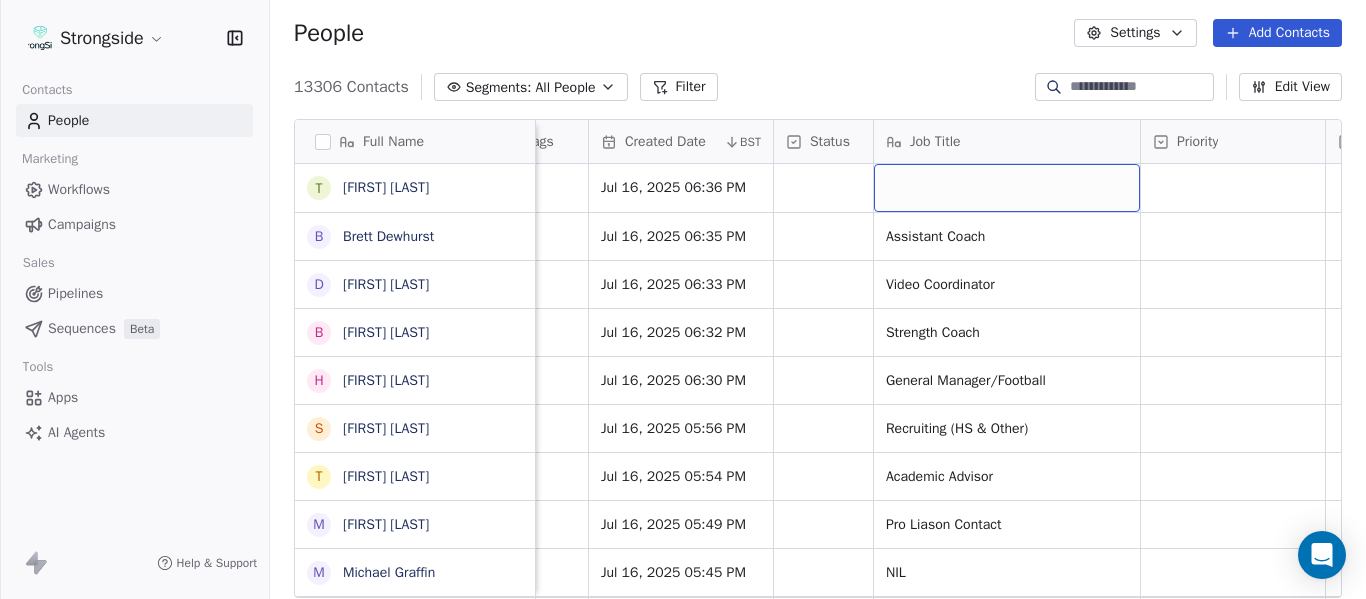 click at bounding box center (1007, 188) 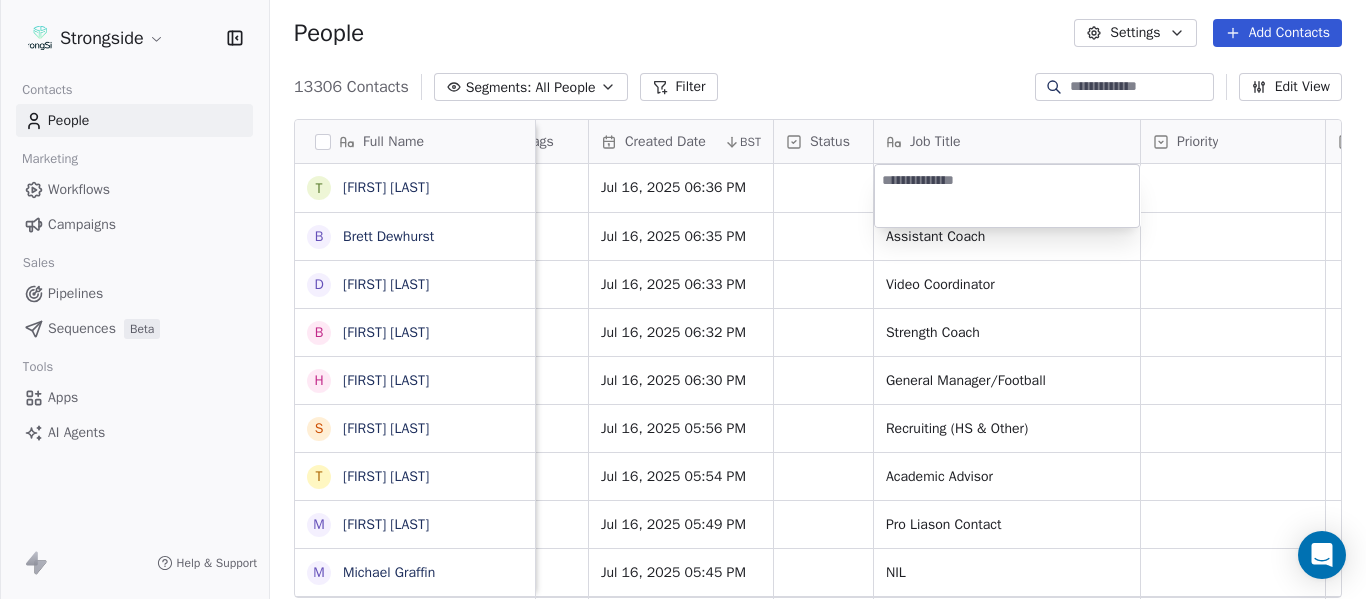 type on "**********" 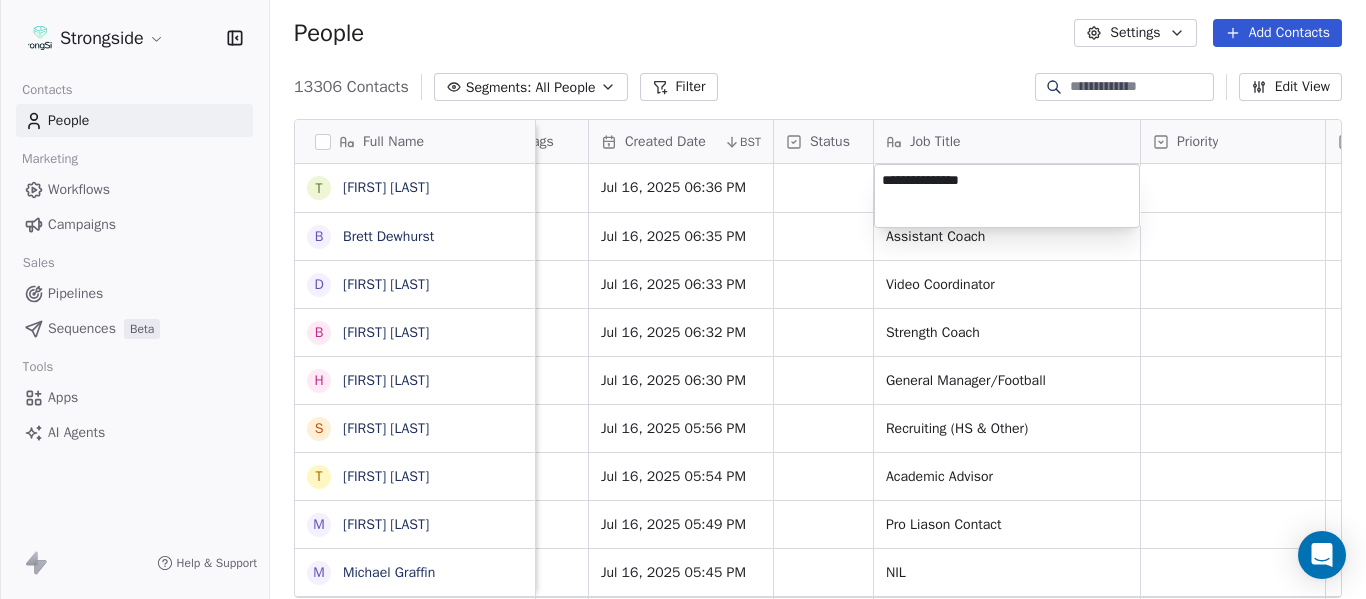 click on "Strongside Contacts People Marketing Workflows Campaigns Sales Pipelines Sequences Beta Tools Apps AI Agents Help & Support People Settings Add Contacts 13306 Contacts Segments: All People Filter Edit View Tag Add to Sequence Export Full Name T [LAST] B [LAST] D [LAST] B [LAST] H [LAST] S [LAST] T [LAST] M [LAST] M [LAST] K [LAST] A [LAST] B [LAST] Z [LAST] B [LAST] M [LAST] C [LAST] C [LAST] F [LAST] R [LAST] C [LAST] R [LAST] J [LAST] H [LAST] V [LAST] C [LAST] E [LAST] J [LAST] J [LAST] T [LAST] I [LAST] Level League/Conference Organization Tags Created Date BST Status Job Title Priority Emails Auto Clicked Last Activity Date BST In Open Phone Contact Source NCAA I-Bowl FLORIDA ATLANTIC UNIV Jul 16, 2025 06:36 PM NCAA I-Bowl FLORIDA ATLANTIC UNIV Jul 16, 2025 06:35 PM Assistant Coach" at bounding box center [683, 299] 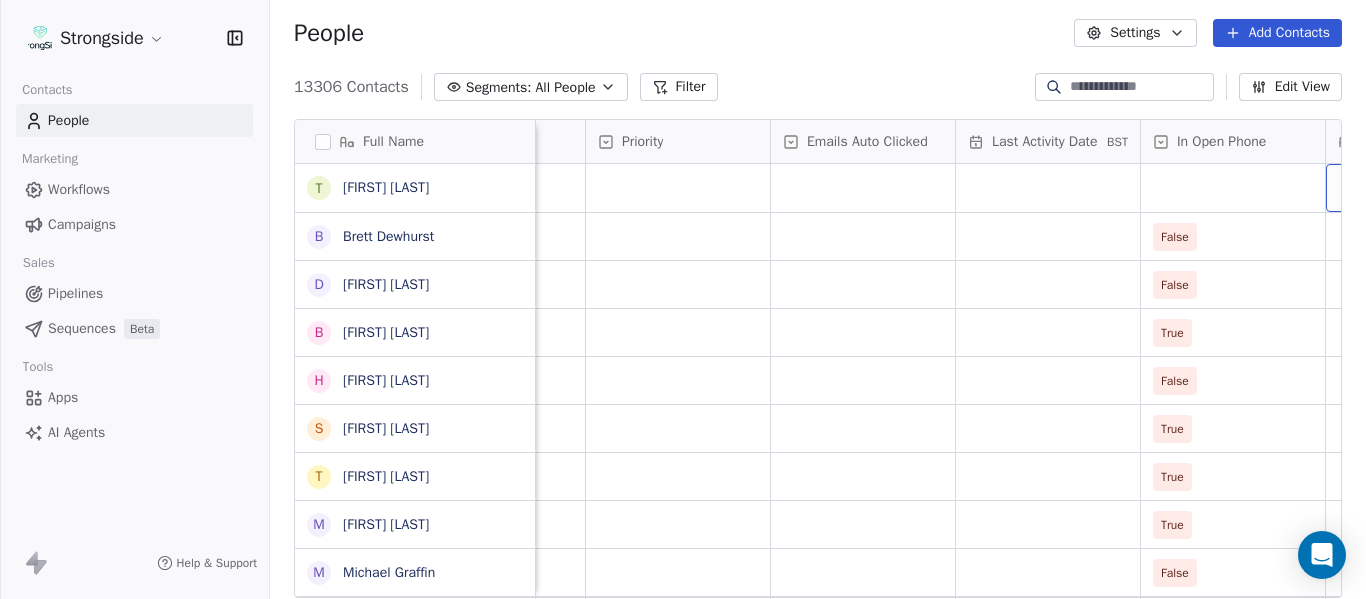 scroll, scrollTop: 0, scrollLeft: 2184, axis: horizontal 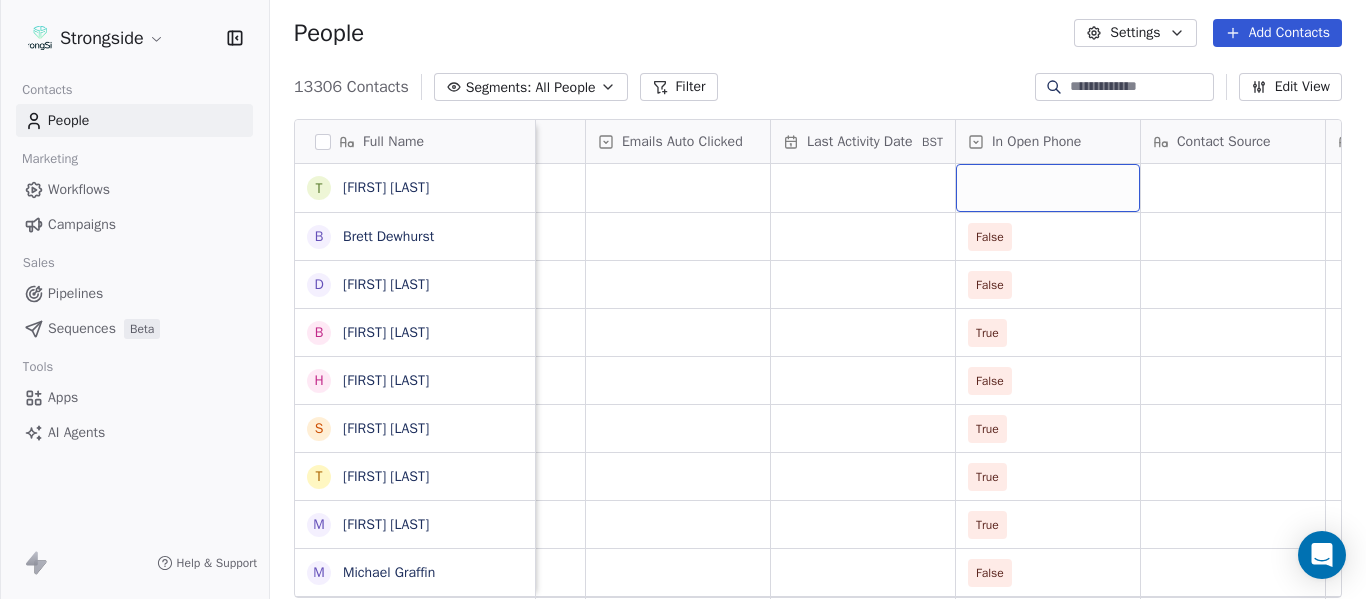 click at bounding box center [1048, 188] 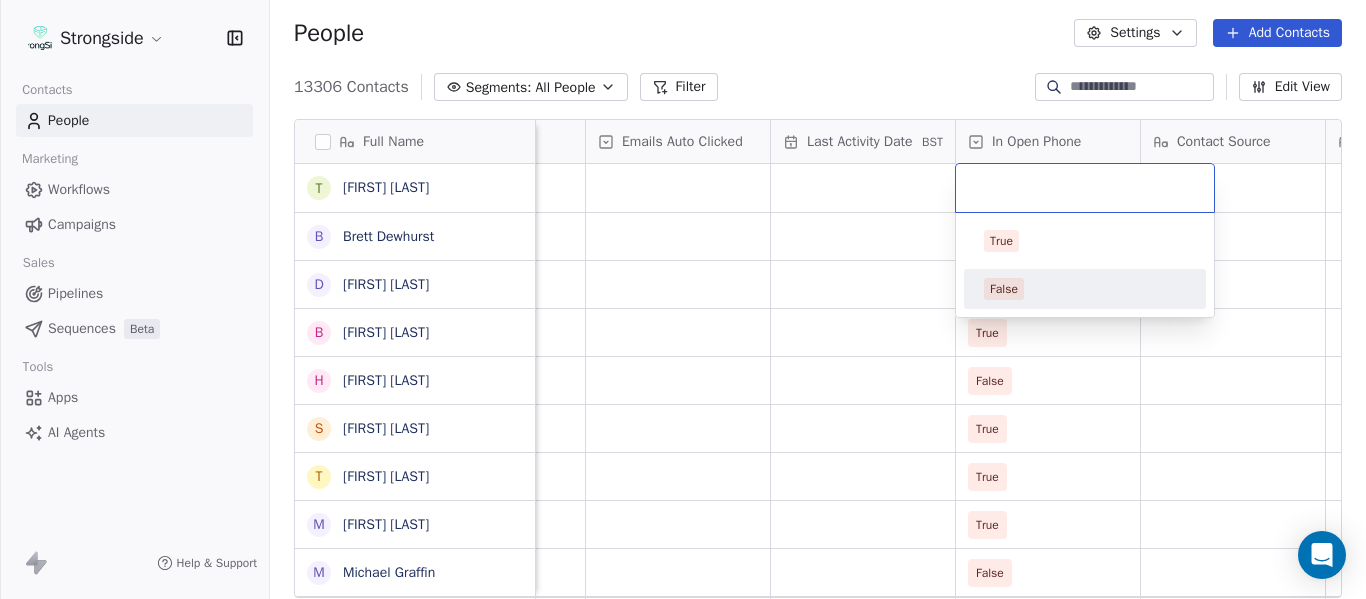 click on "False" at bounding box center [1085, 289] 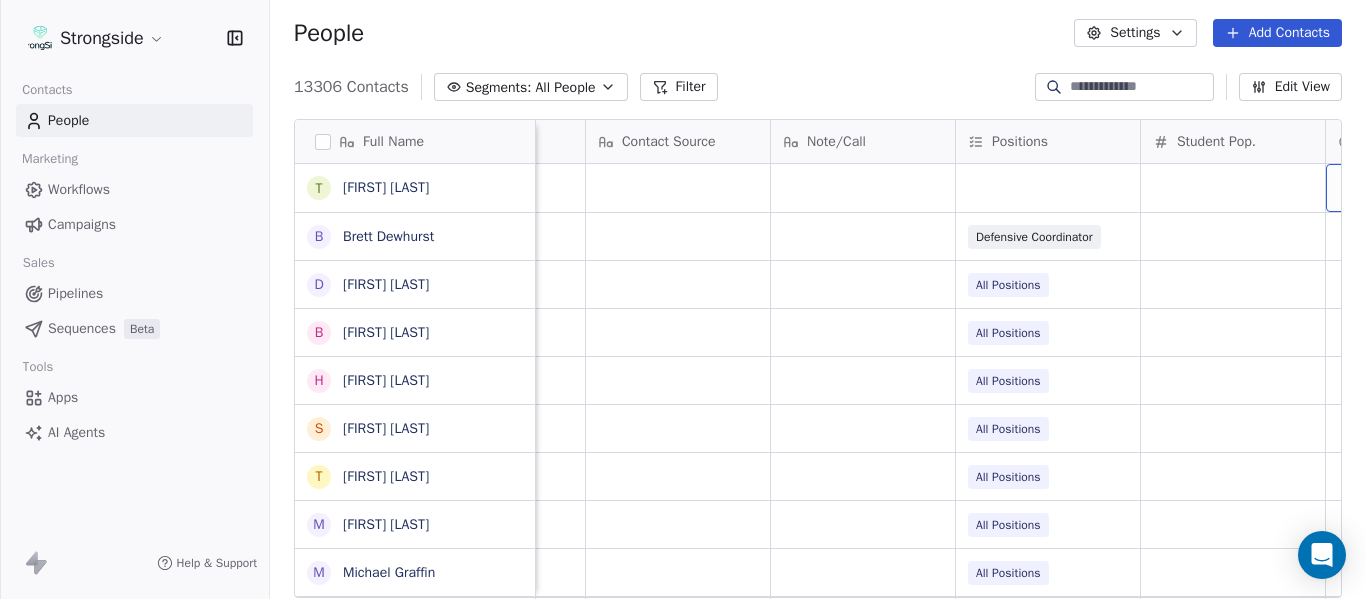 scroll, scrollTop: 0, scrollLeft: 2924, axis: horizontal 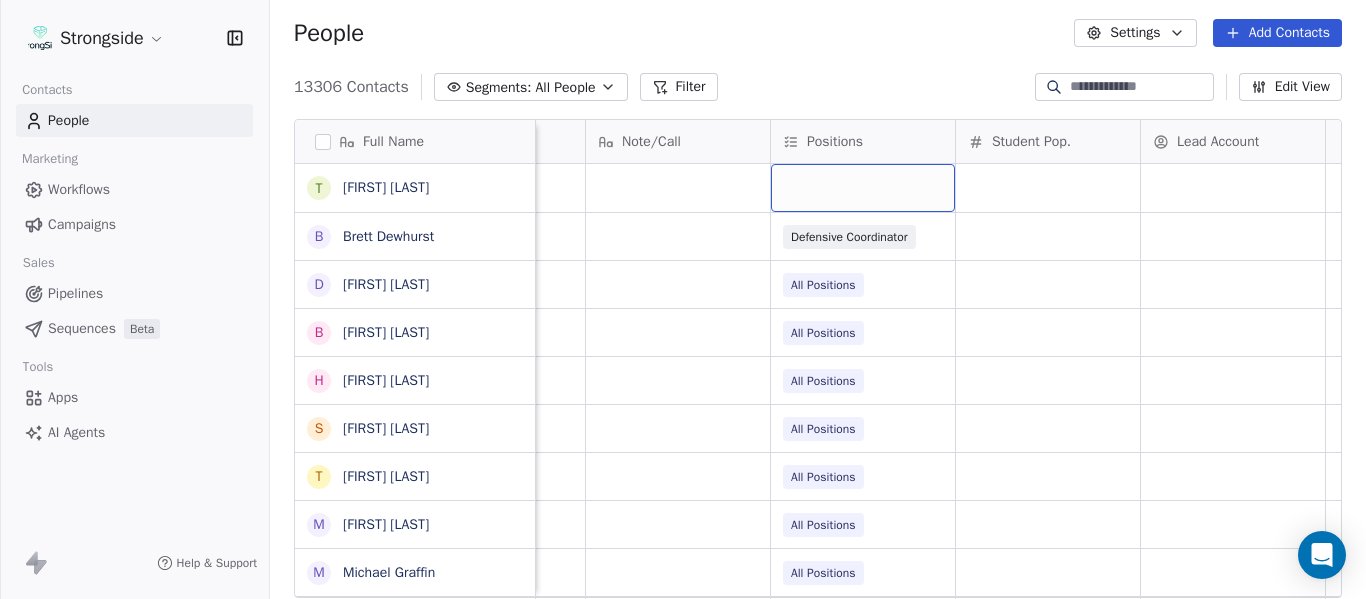 click at bounding box center (863, 188) 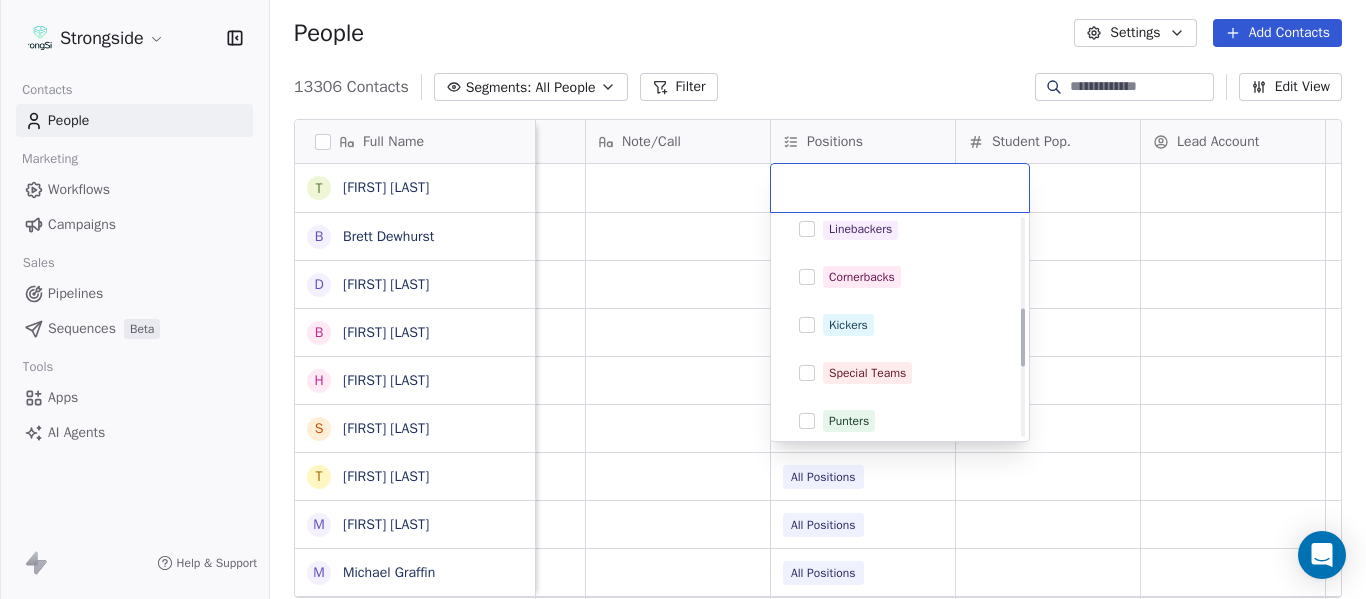 scroll, scrollTop: 400, scrollLeft: 0, axis: vertical 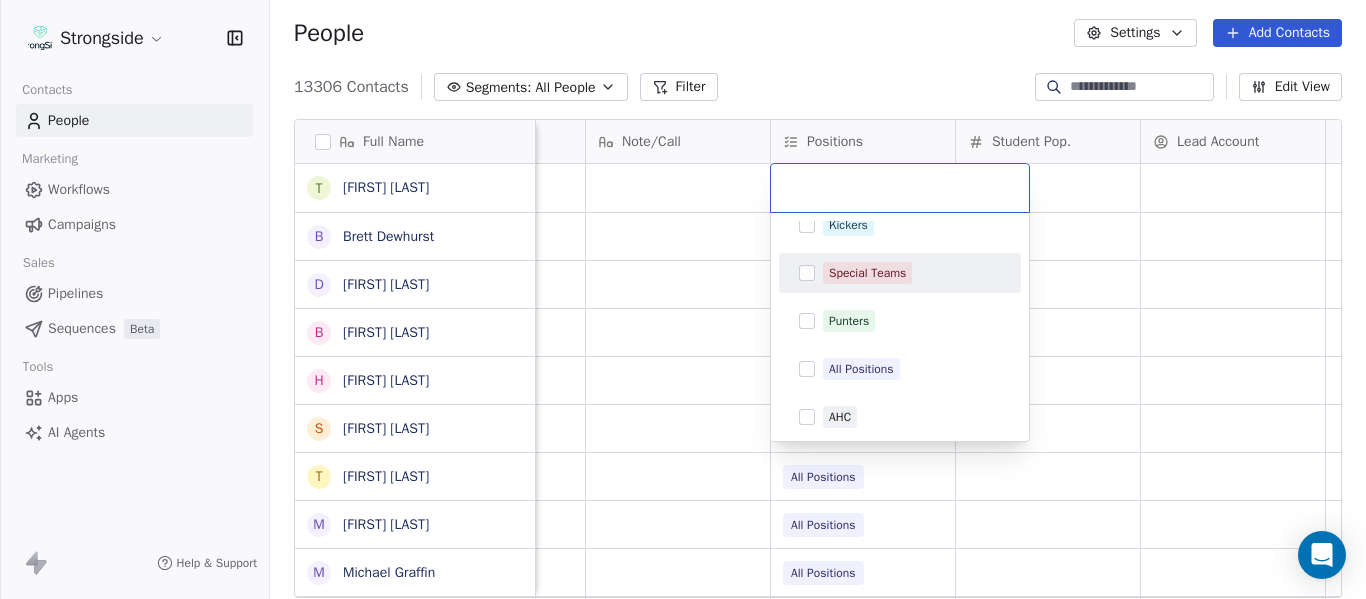 click on "Special Teams" at bounding box center [867, 273] 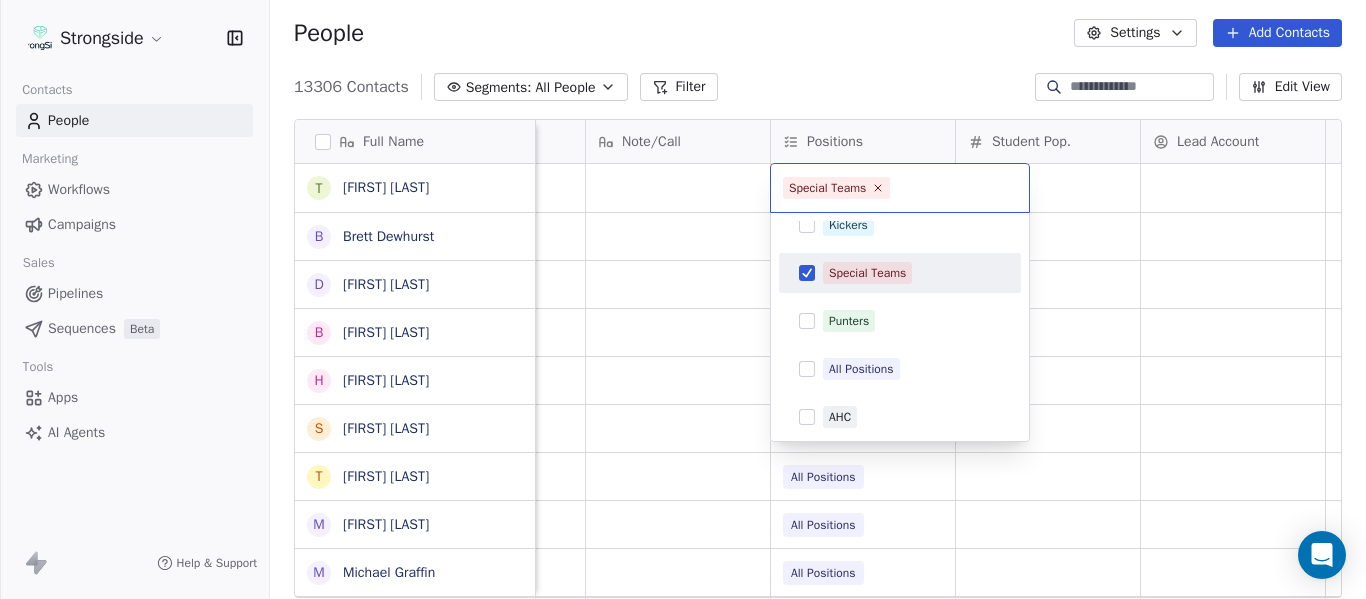 click on "Strongside Contacts People Marketing Workflows Campaigns Sales Pipelines Sequences Beta Tools Apps AI Agents Help & Support People Settings Add Contacts 13306 Contacts Segments: All People Filter Edit View Tag Add to Sequence Export Full Name T [NAME] B [NAME] D [NAME] B [NAME] H [NAME] S [NAME] T [NAME] M [NAME] M [NAME] K [NAME] A [NAME] B [NAME] Z [NAME] B [NAME] M [NAME] C [NAME] C [NAME] F [NAME] R [NAME] C [NAME] R [NAME] J [NAME] H [NAME] V [NAME] C [NAME] E [NAME] J [NAME] J [NAME] T [NAME] I [NAME] Emails Auto Clicked Last Activity Date BST In Open Phone Contact Source Note/Call Positions Student Pop. Lead Account False False Defensive Coordinator False All Positions True All Positions False All Positions True All Positions True All Positions True All Positions False" at bounding box center (683, 299) 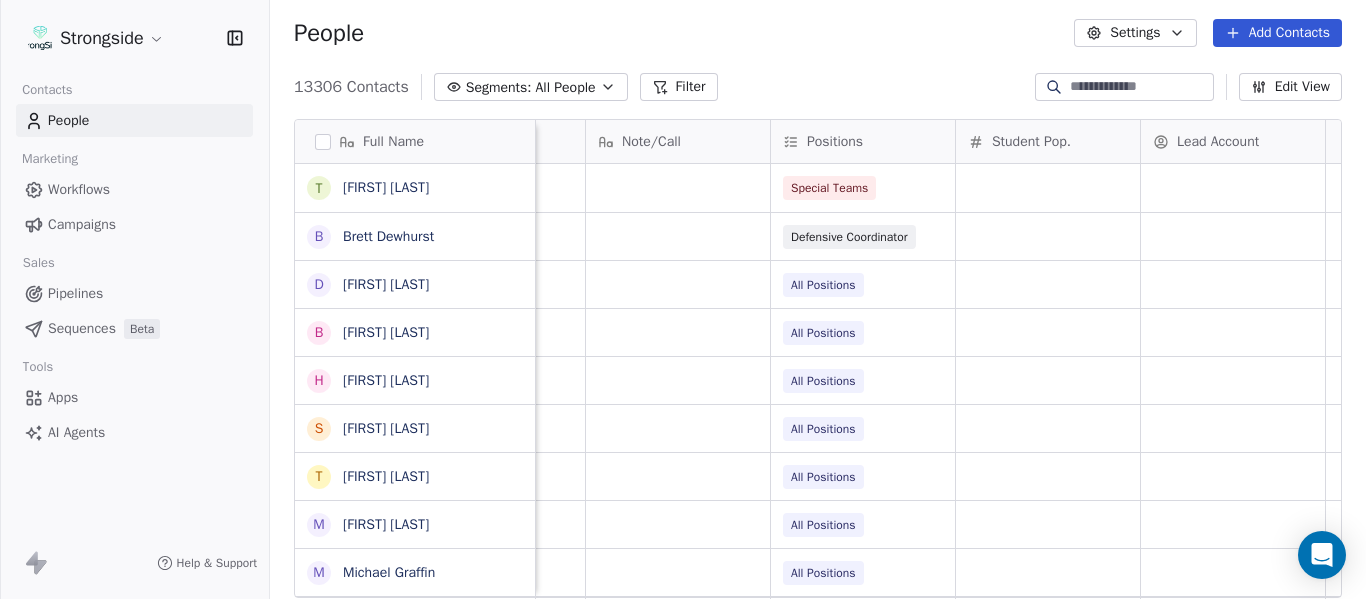 click at bounding box center [1140, 87] 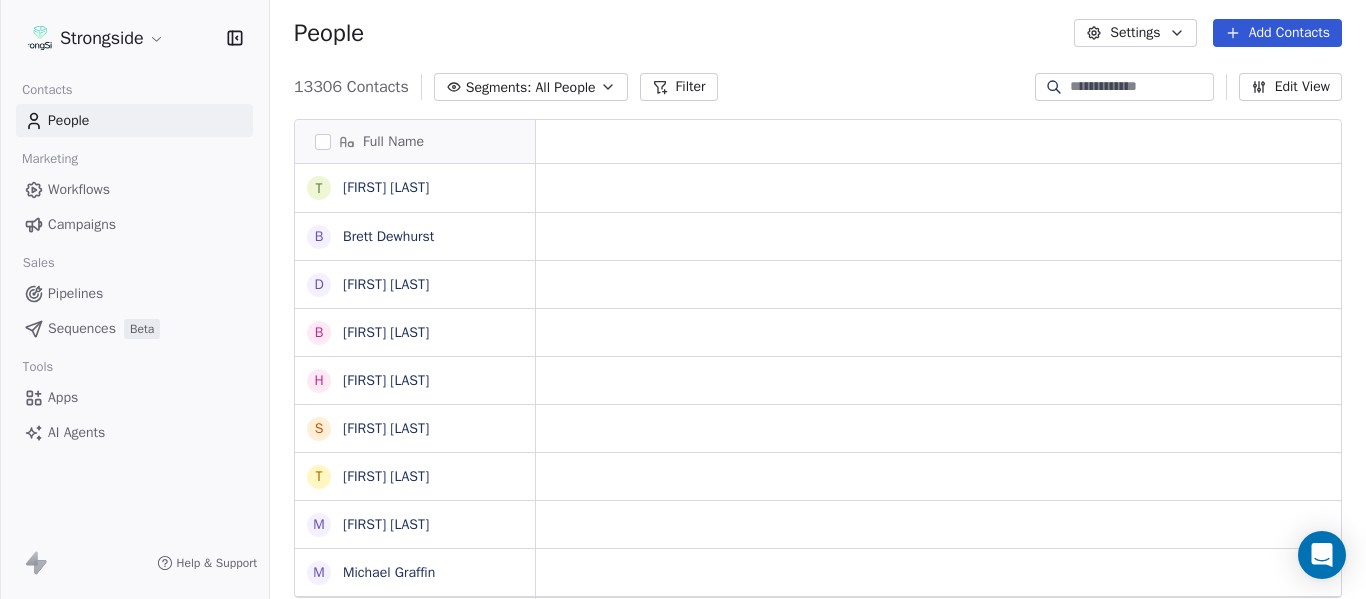 scroll, scrollTop: 0, scrollLeft: 0, axis: both 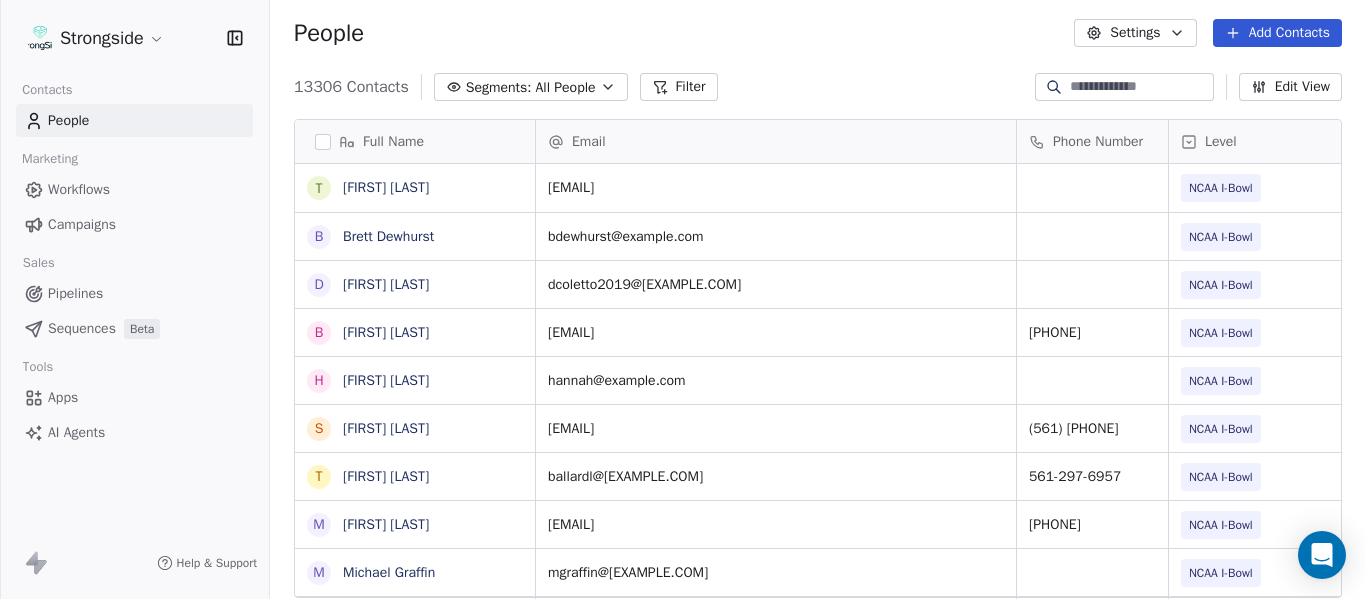 click on "Add Contacts" at bounding box center (1277, 33) 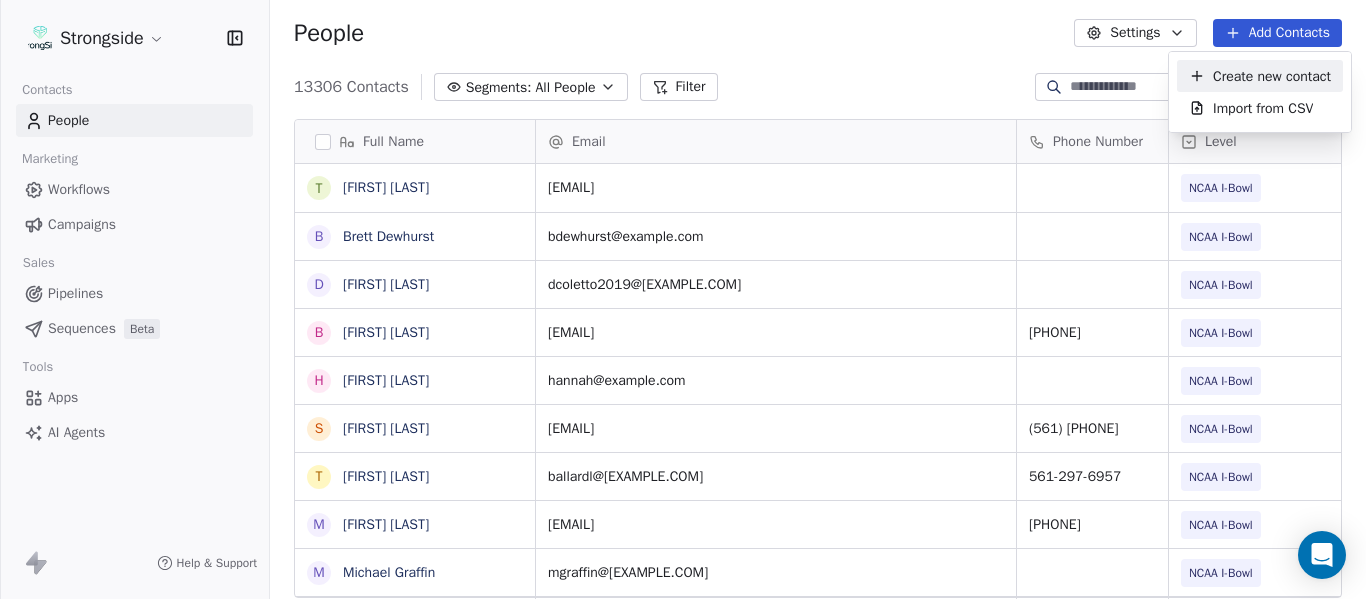click on "Create new contact" at bounding box center [1272, 76] 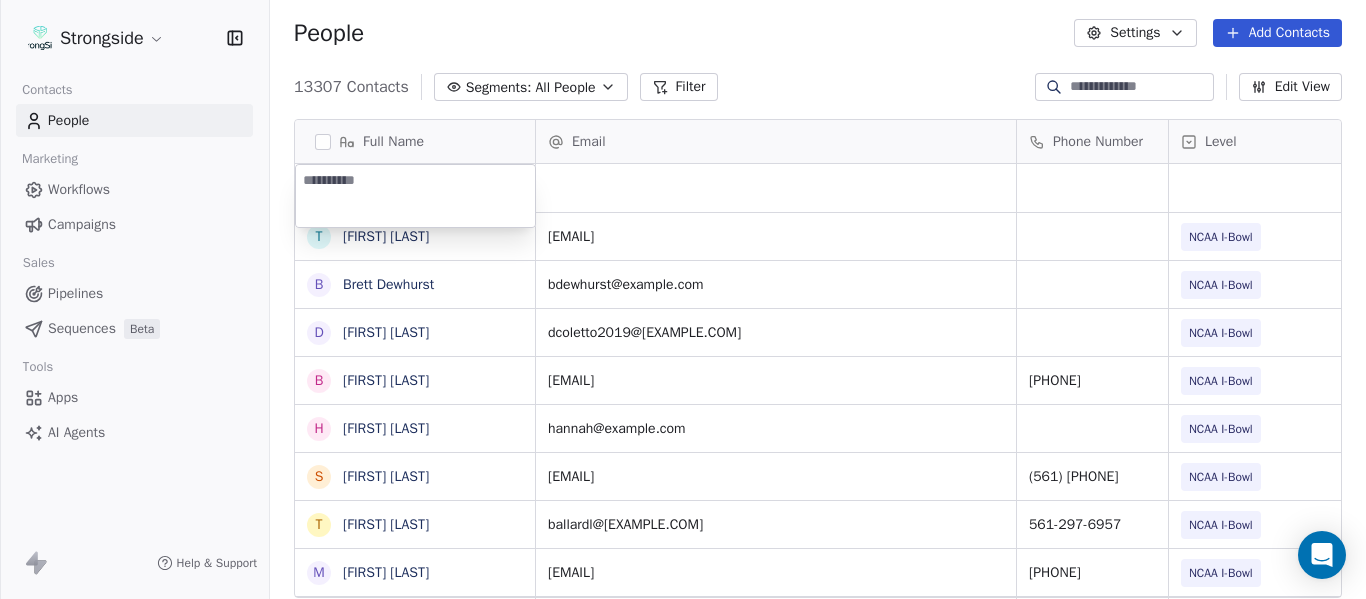 type on "**********" 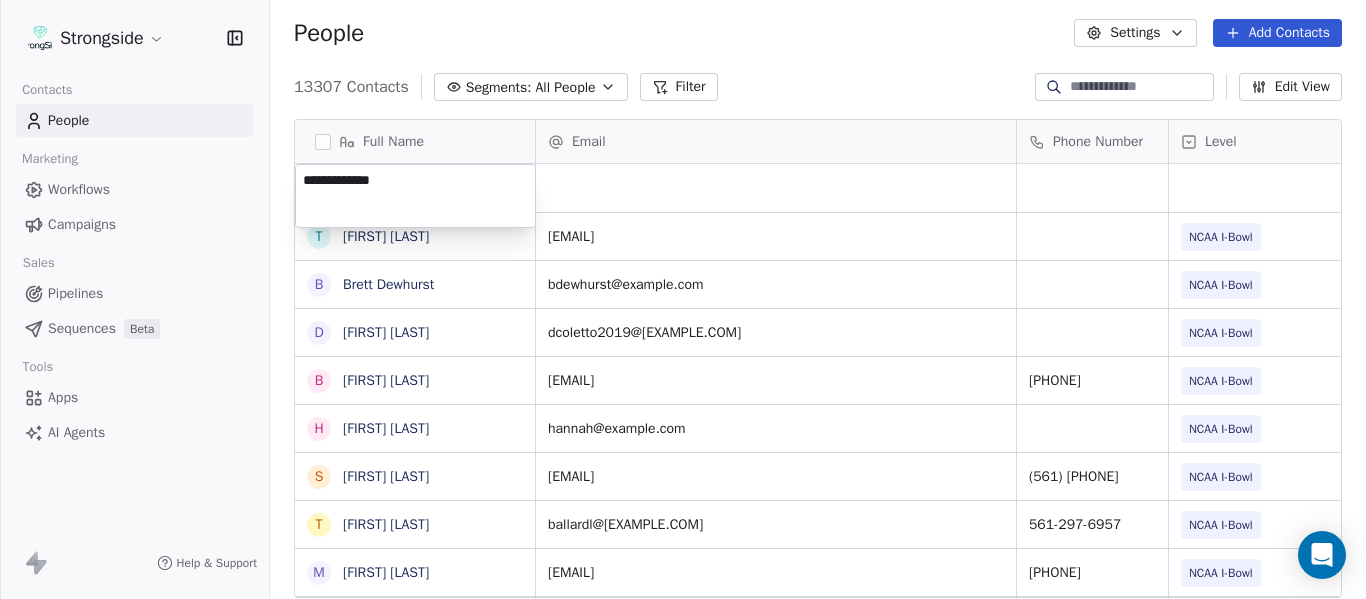 click on "Strongside Contacts People Marketing Workflows Campaigns Sales Pipelines Sequences Beta Tools Apps AI Agents Help & Support People Settings  Add Contacts 13307 Contacts Segments: All People Filter  Edit View Tag Add to Sequence Export Full Name T [FIRST] [LAST] B [FIRST] [LAST] D [FIRST] [LAST] B [FIRST] [LAST] H [FIRST] [LAST] S [FIRST] [LAST] T [FIRST] [LAST] M [FIRST] [LAST] M [FIRST] [LAST] K [FIRST] [LAST] A [FIRST] [LAST] B [FIRST] [LAST] Z [FIRST] [LAST] B [FIRST] [LAST] M [FIRST] [LAST] C [FIRST] [LAST] C [FIRST] [LAST] F [FIRST] [LAST] R [FIRST] [LAST] C [FIRST] [LAST] R [FIRST] [LAST] J [FIRST] [LAST] H [FIRST] [LAST] V [FIRST] [LAST] C [FIRST] [LAST] E [FIRST] [LAST] J [FIRST] [LAST] J [FIRST] [LAST] T [FIRST] [LAST] I [FIRST] [LAST] Email Phone Number Level League/Conference Organization Tags [EMAIL] NCAA I-Bowl [EMAIL] NCAA I-Bowl [EMAIL] NCAA I-Bowl [EMAIL] NCAA I-Bowl [EMAIL] NCAA I-Bowl [PHONE] NCAA I-Bowl NAIA" at bounding box center (683, 299) 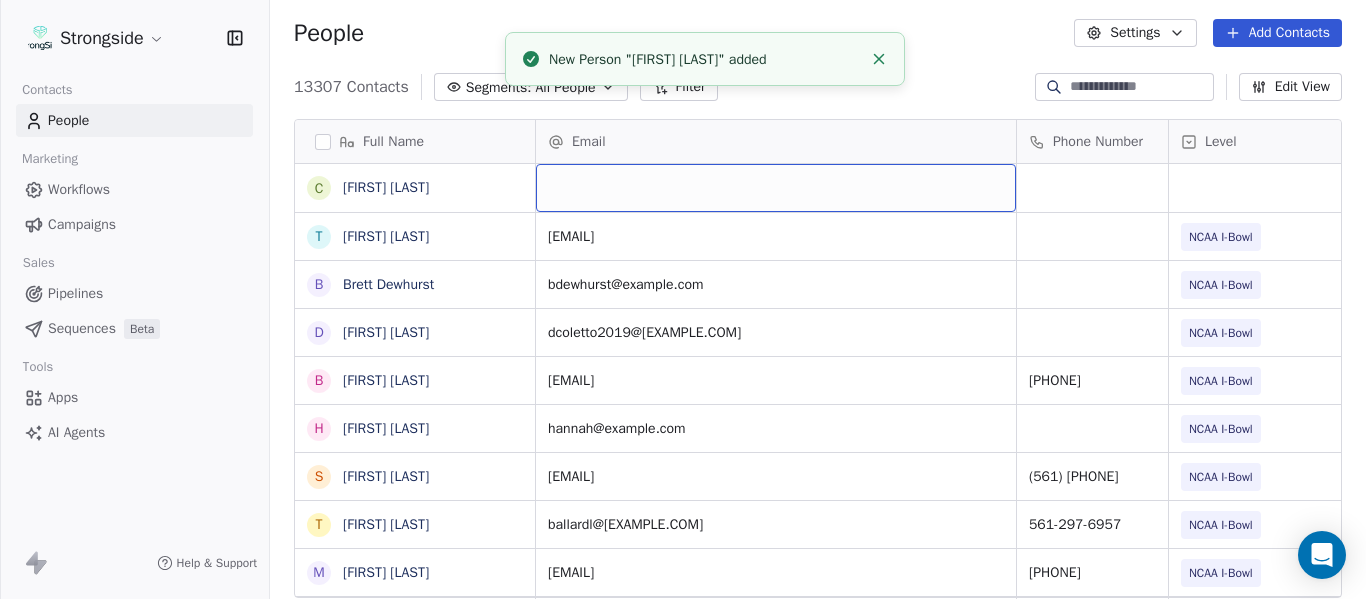 click at bounding box center (776, 188) 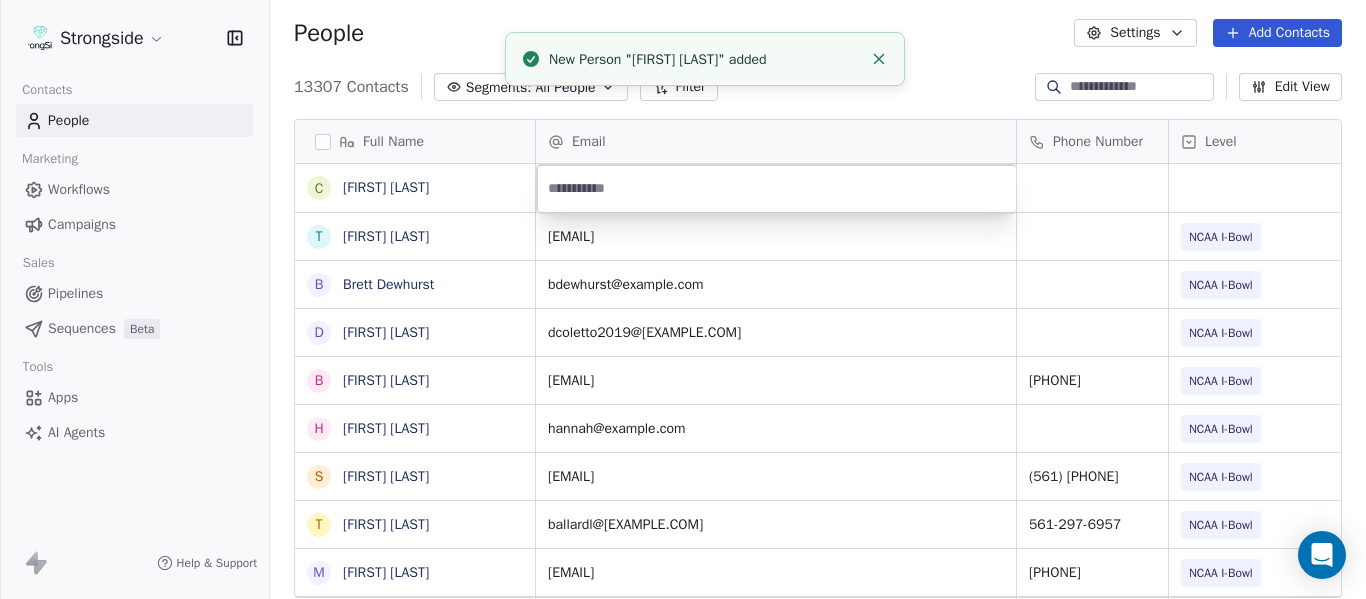 type on "**********" 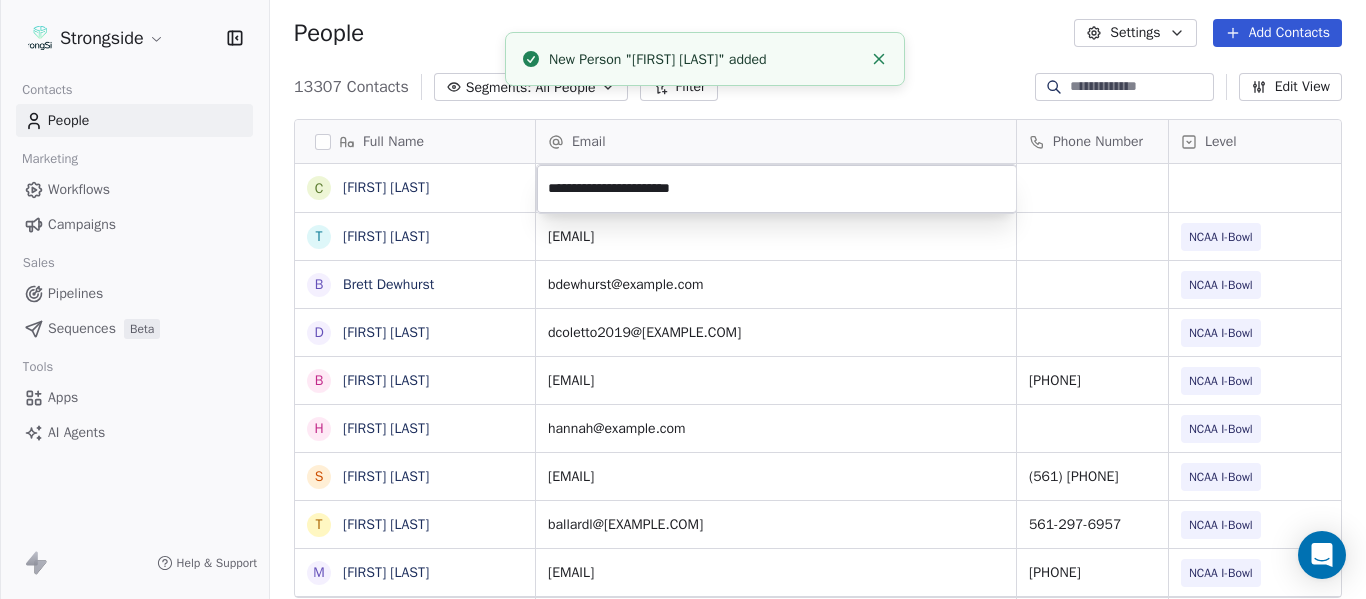 click 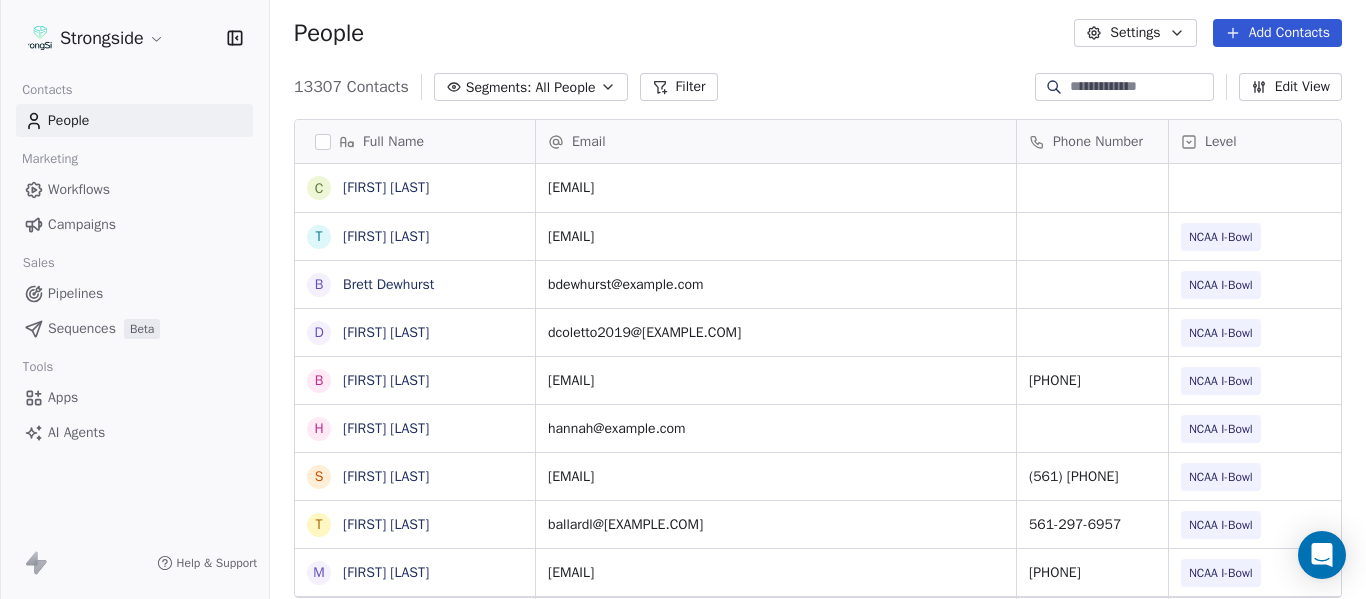 click on "13307 Contacts Segments: All People Filter  Edit View" at bounding box center [818, 87] 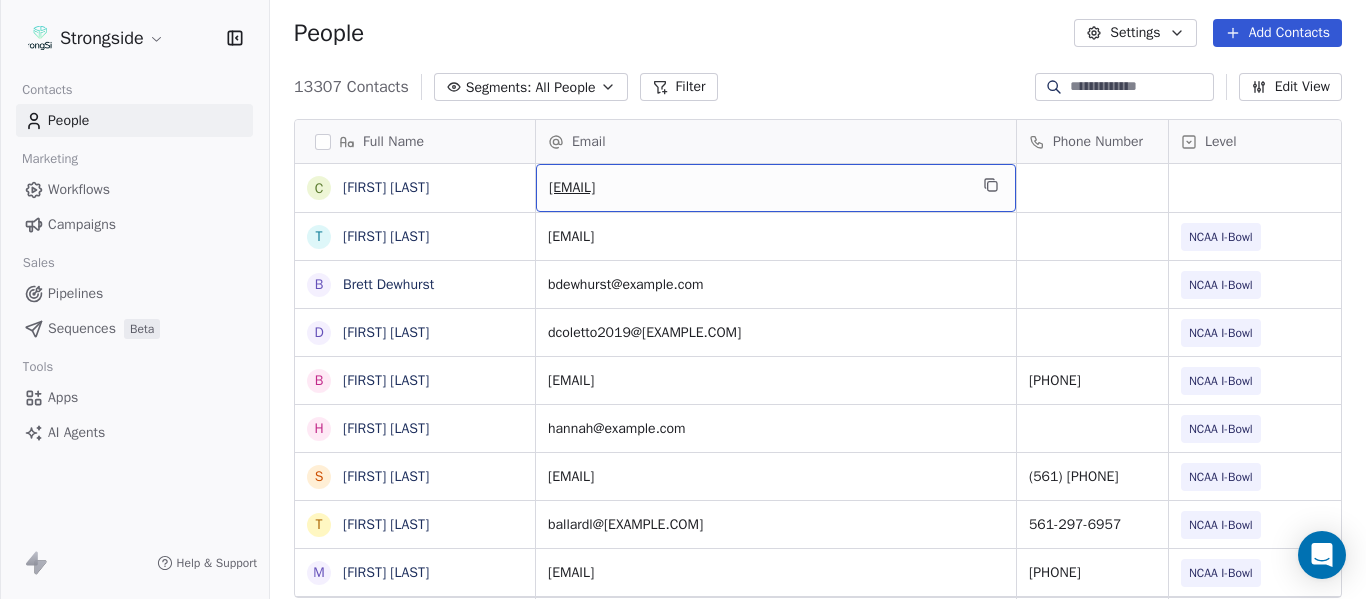 scroll, scrollTop: 0, scrollLeft: 28, axis: horizontal 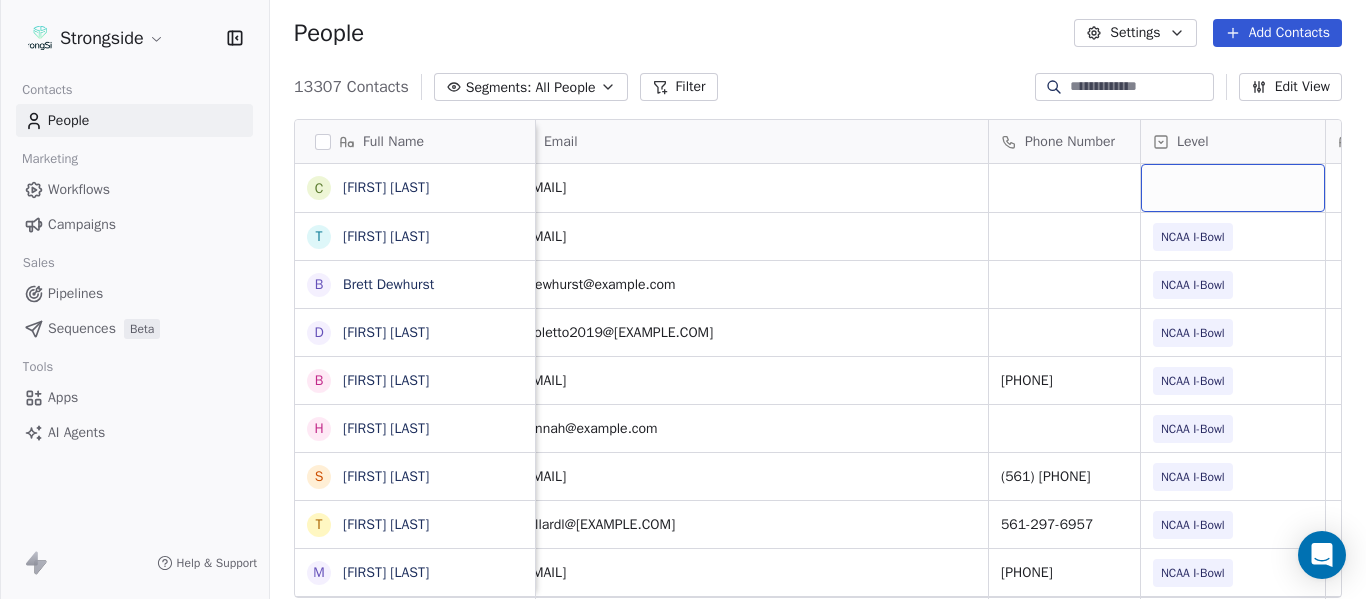 click at bounding box center (1233, 188) 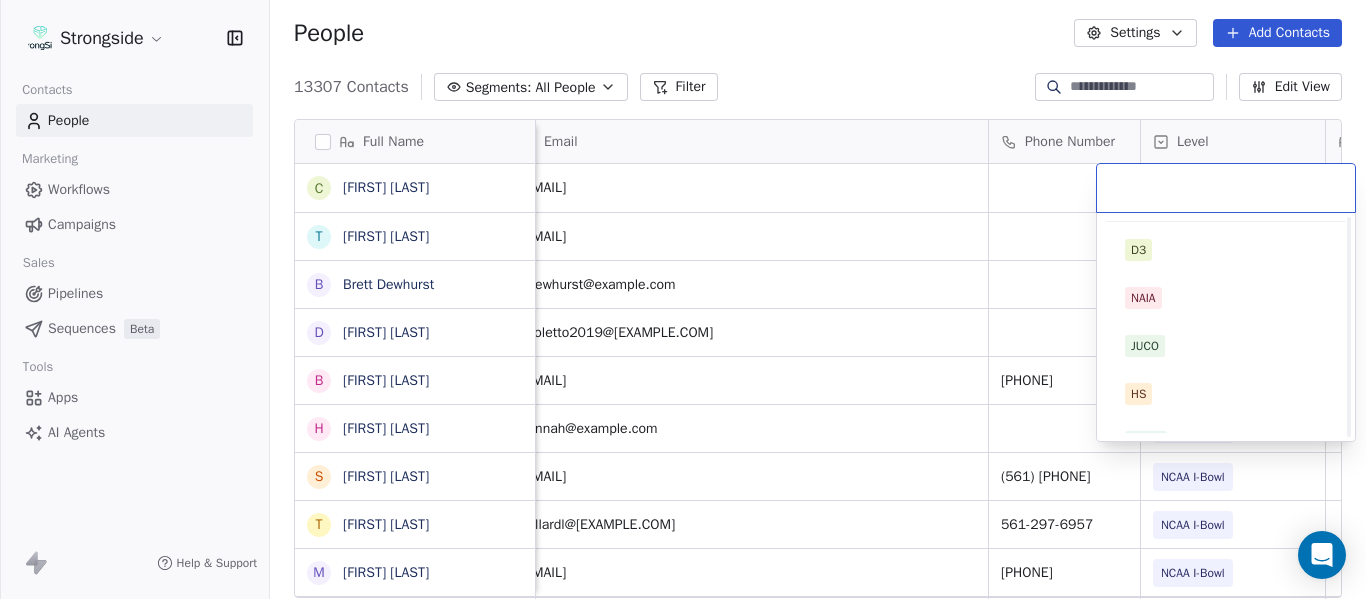 scroll, scrollTop: 212, scrollLeft: 0, axis: vertical 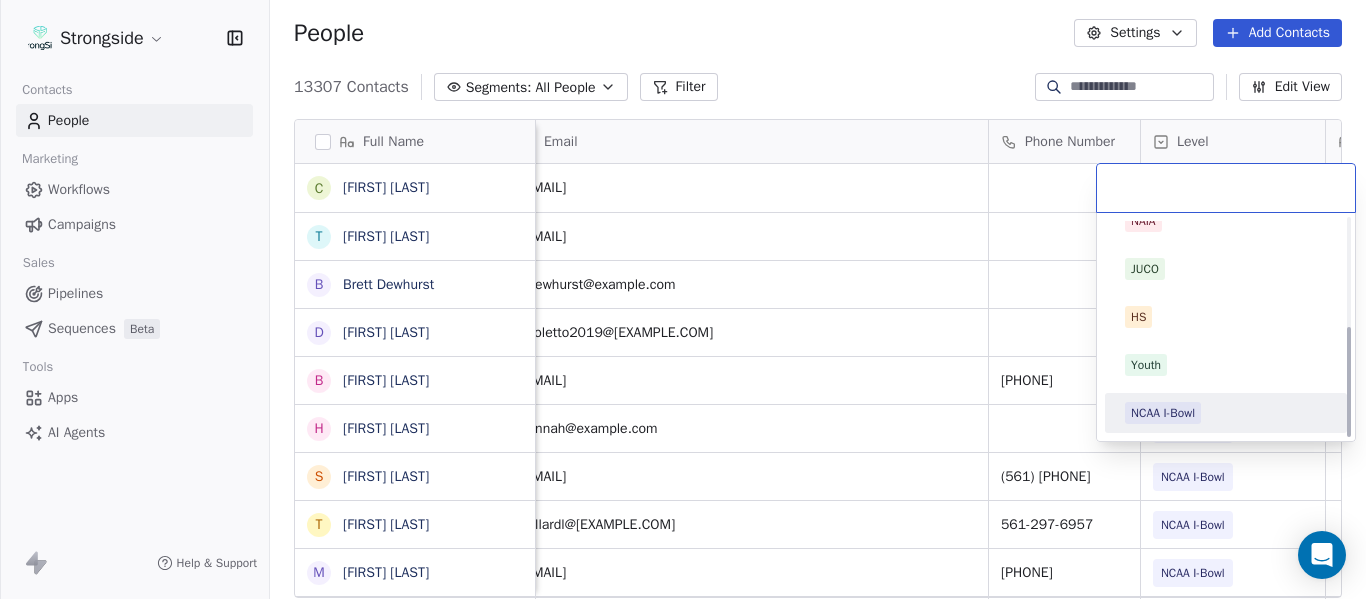 click on "NCAA I-Bowl" at bounding box center (1163, 413) 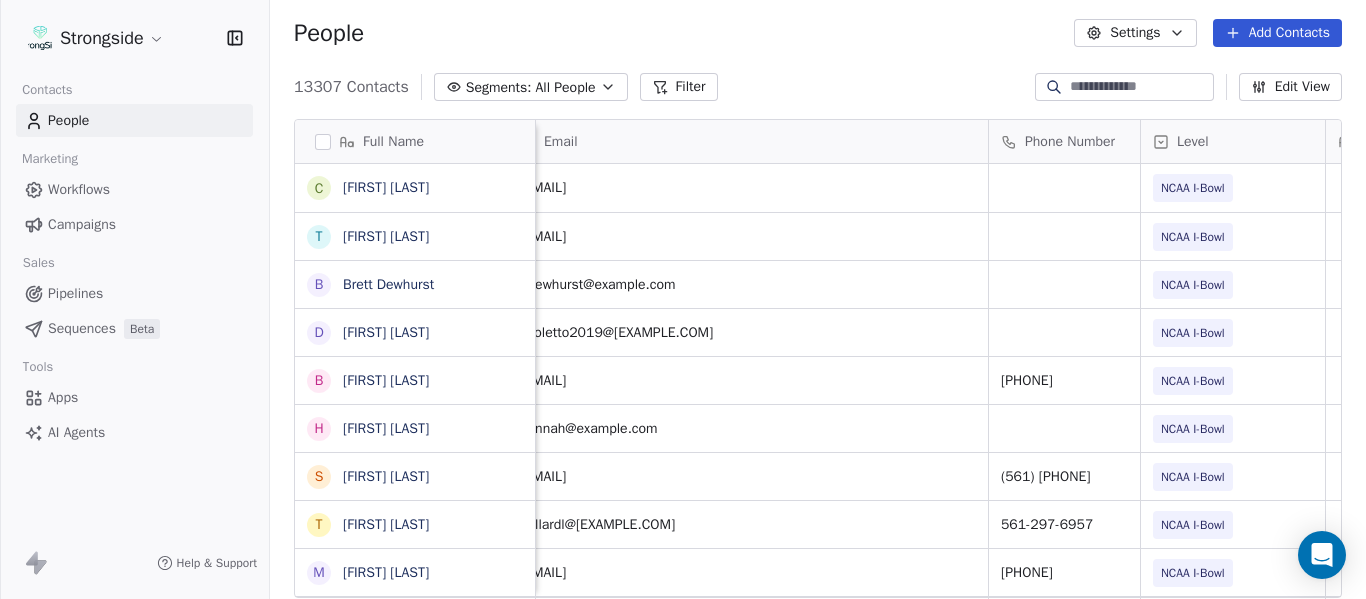 click on "13307 Contacts Segments: All People Filter  Edit View" at bounding box center (818, 87) 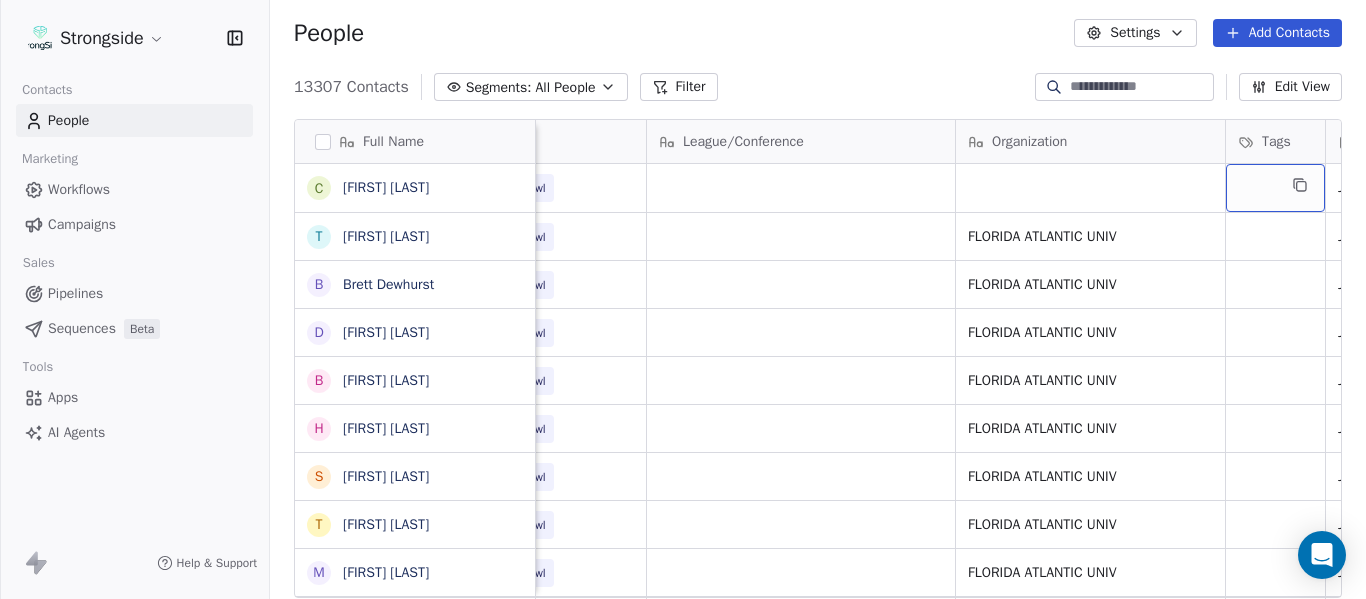 scroll, scrollTop: 0, scrollLeft: 892, axis: horizontal 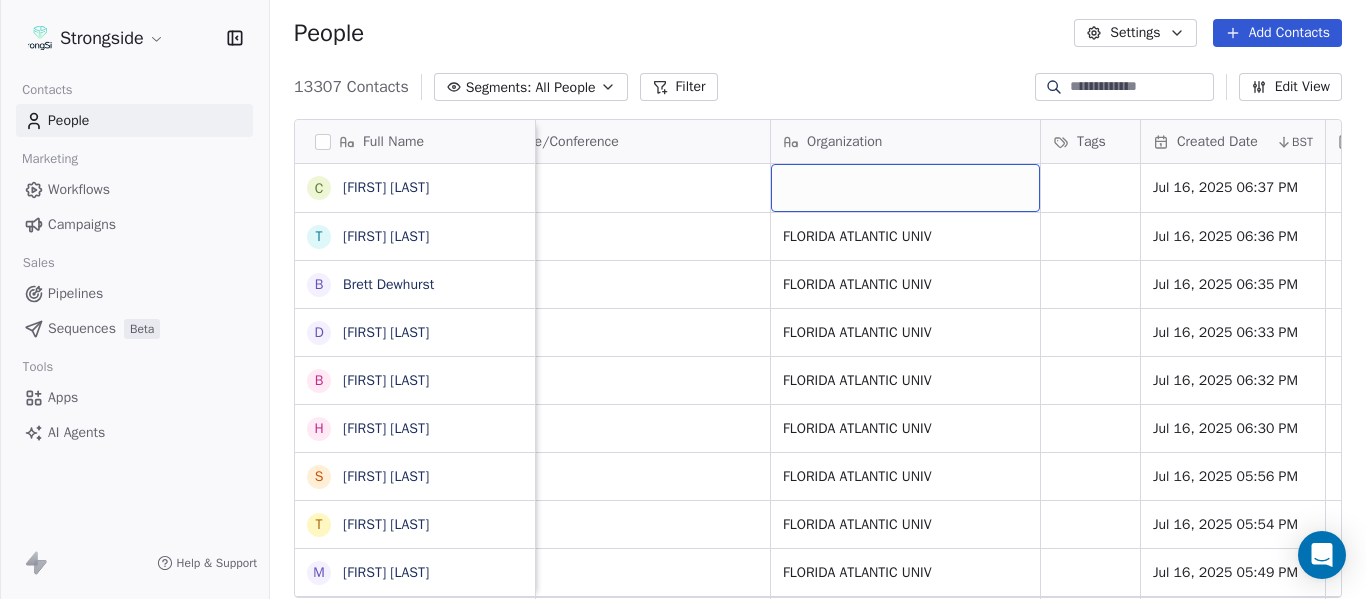 click at bounding box center (905, 188) 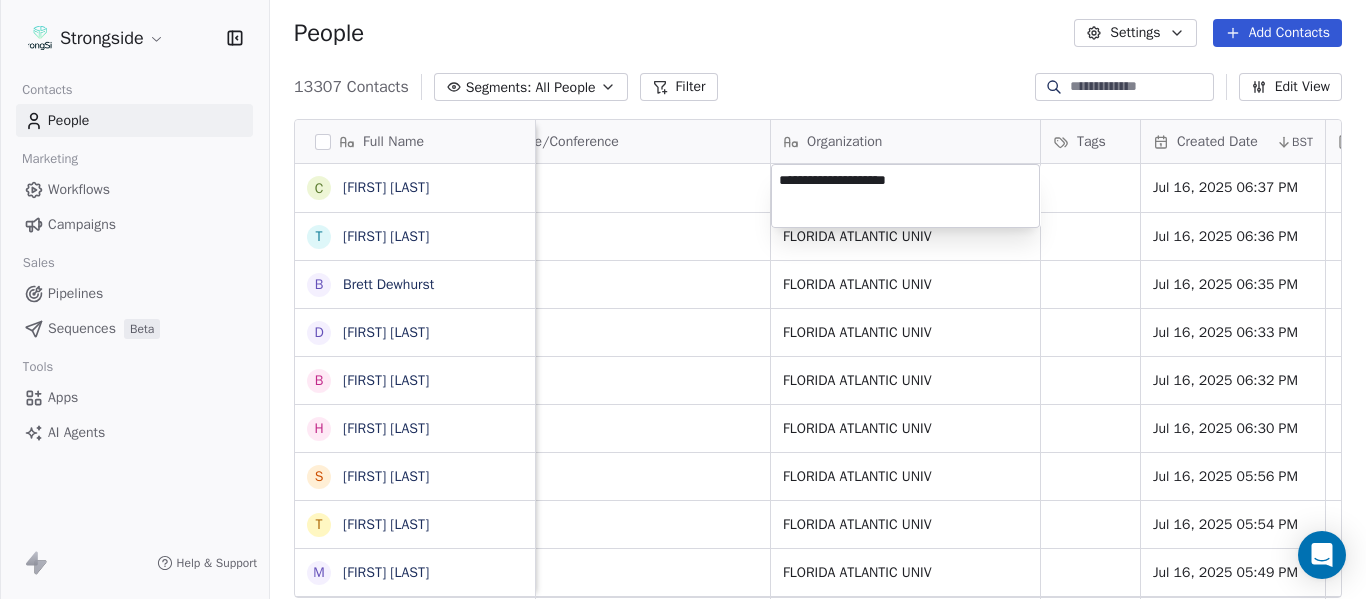 type on "**********" 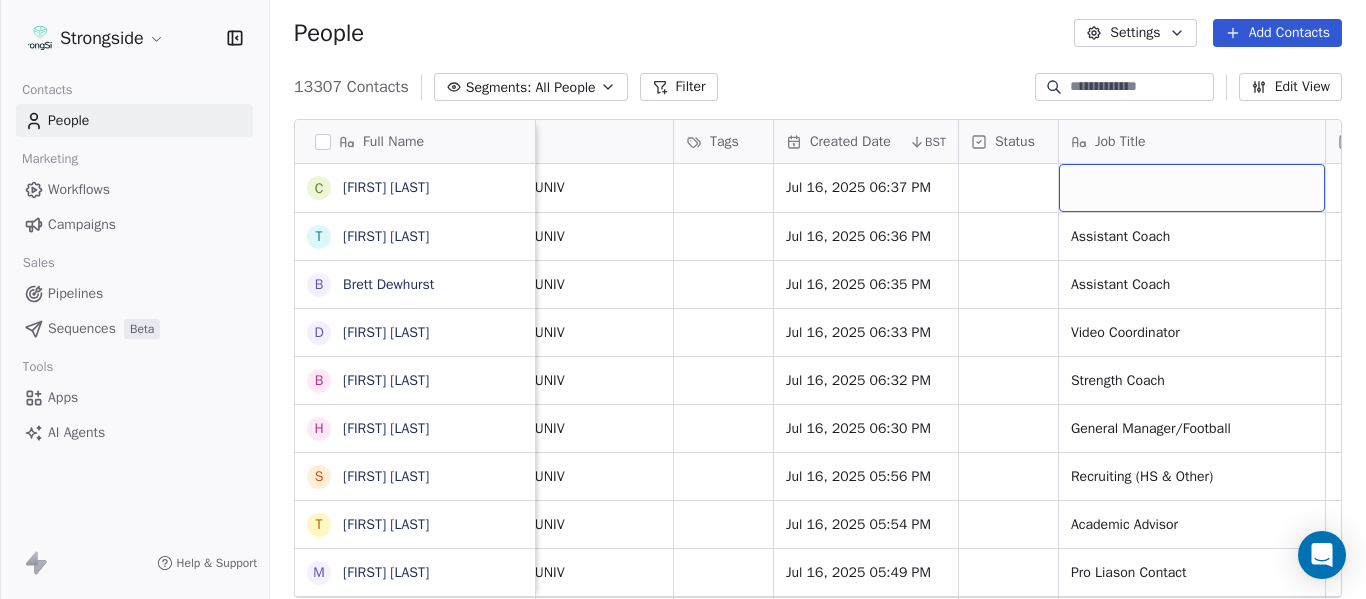 scroll, scrollTop: 0, scrollLeft: 1444, axis: horizontal 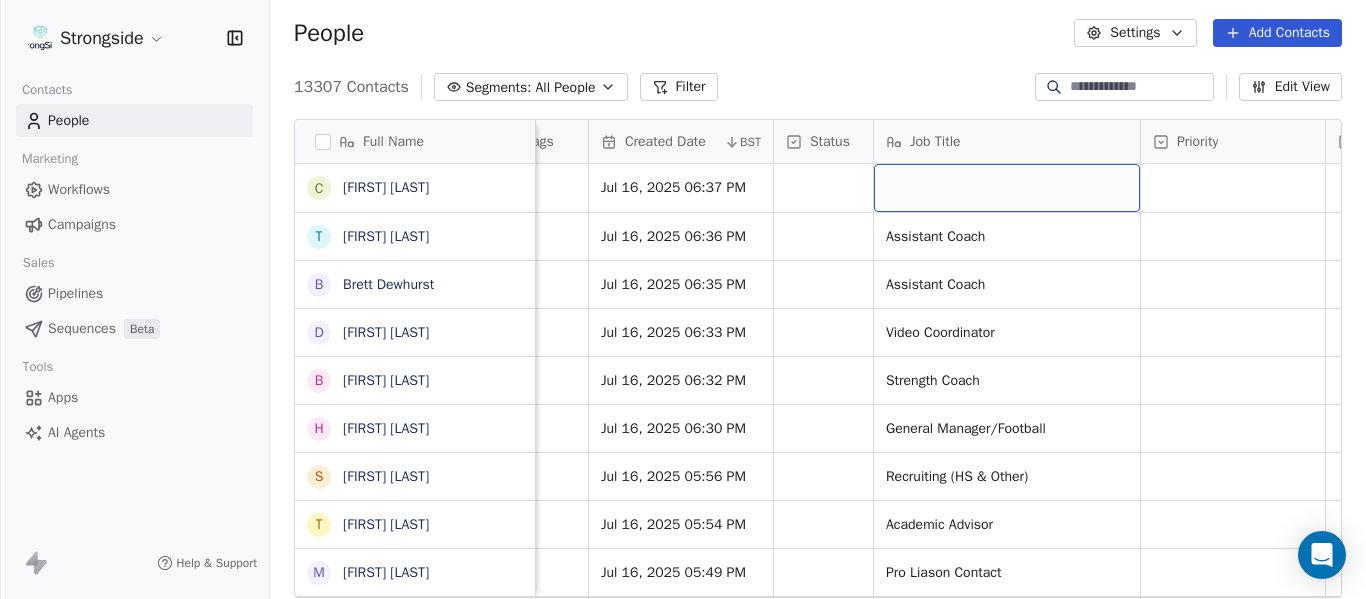 click at bounding box center (1007, 188) 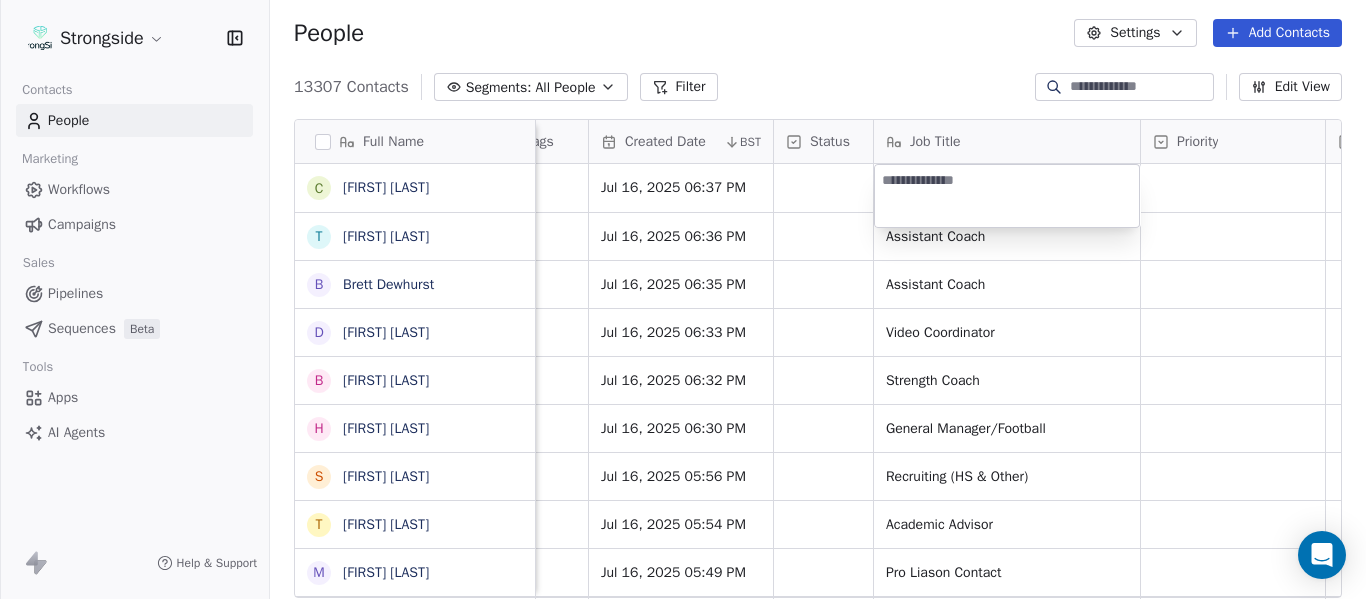 type on "**********" 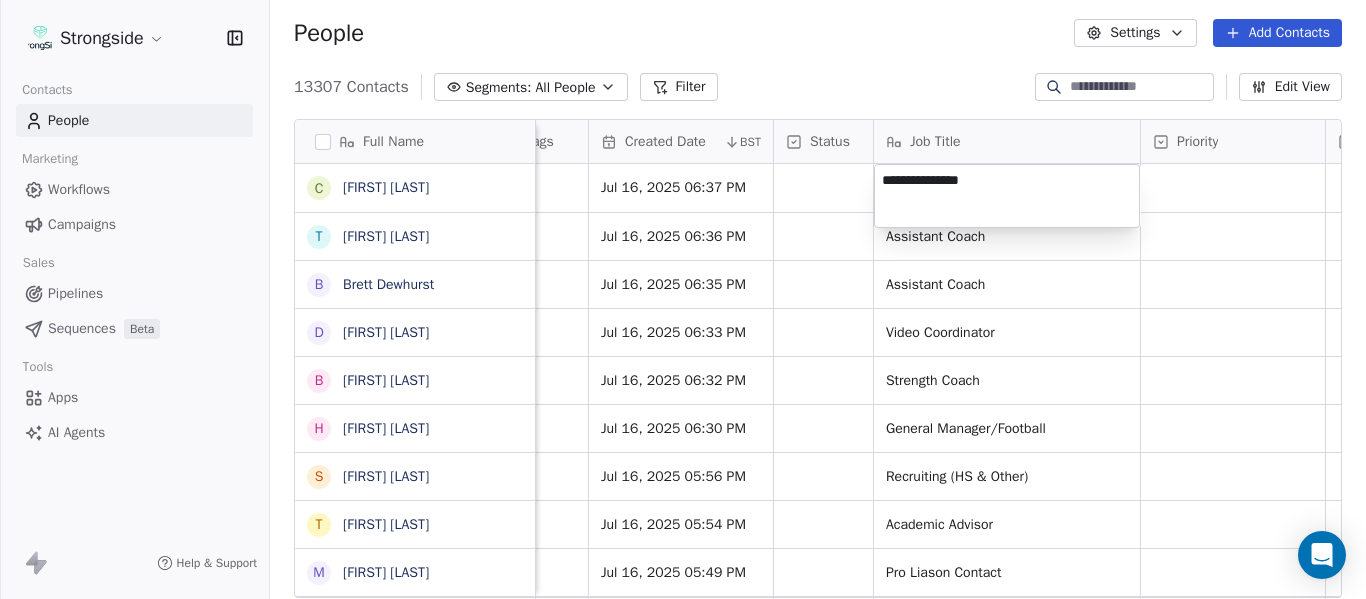 click on "Strongside Contacts People Marketing Workflows Campaigns Sales Pipelines Sequences Beta Tools Apps AI Agents Help & Support People Settings Add Contacts 13307 Contacts Segments: All People Filter Edit View Tag Add to Sequence Export Full Name C [FIRST] [LAST] T [FIRST] [LAST] B [FIRST] [LAST] D [FIRST] [LAST] B [FIRST] [LAST] H [FIRST] [LAST] S [FIRST] [LAST] T [FIRST] [LAST] M [FIRST] [LAST] M [FIRST] [LAST] K [FIRST] [LAST] A [FIRST] [LAST] B [FIRST] [LAST] Z [FIRST] [LAST] B [FIRST] [LAST] M [FIRST] [LAST] C [FIRST] [LAST] C [FIRST] [LAST] F [FIRST] [LAST] R [FIRST] [LAST] C [FIRST] [LAST] R [FIRST] [LAST] J [FIRST] [LAST] H [FIRST] [LAST] V [FIRST] [LAST] C [FIRST] [LAST] E [FIRST] [LAST] J [FIRST] [LAST] J [FIRST] [LAST] T [FIRST] [LAST] I [FIRST] [LAST] J [FIRST] [LAST] Level League/Conference Organization Tags Created Date BST Status Job Title Priority Emails Auto Clicked Last Activity Date BST In Open Phone Contact Source NCAA I-Bowl FLORIDA ATLANTIC UNIV Jul 16, 2025 [TIME] NCAA I-Bowl FLORIDA ATLANTIC UNIV Jul 16, 2025 [TIME] Assistant Coach" at bounding box center (683, 299) 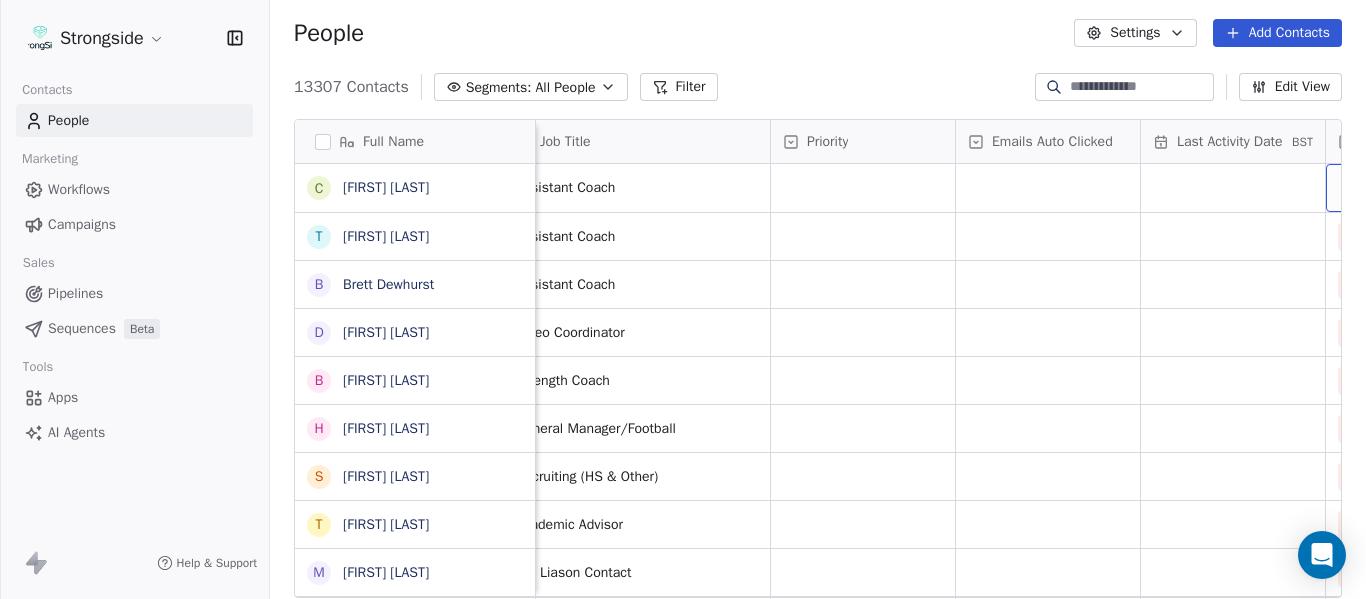 scroll, scrollTop: 0, scrollLeft: 1999, axis: horizontal 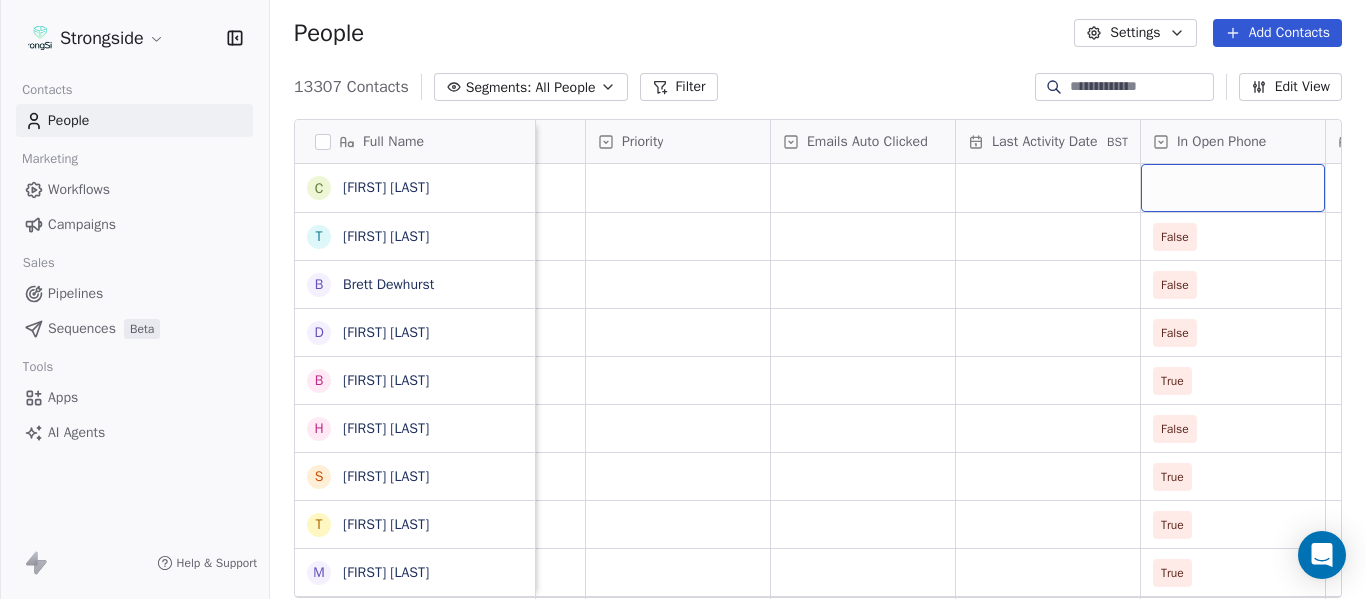 click at bounding box center [1233, 188] 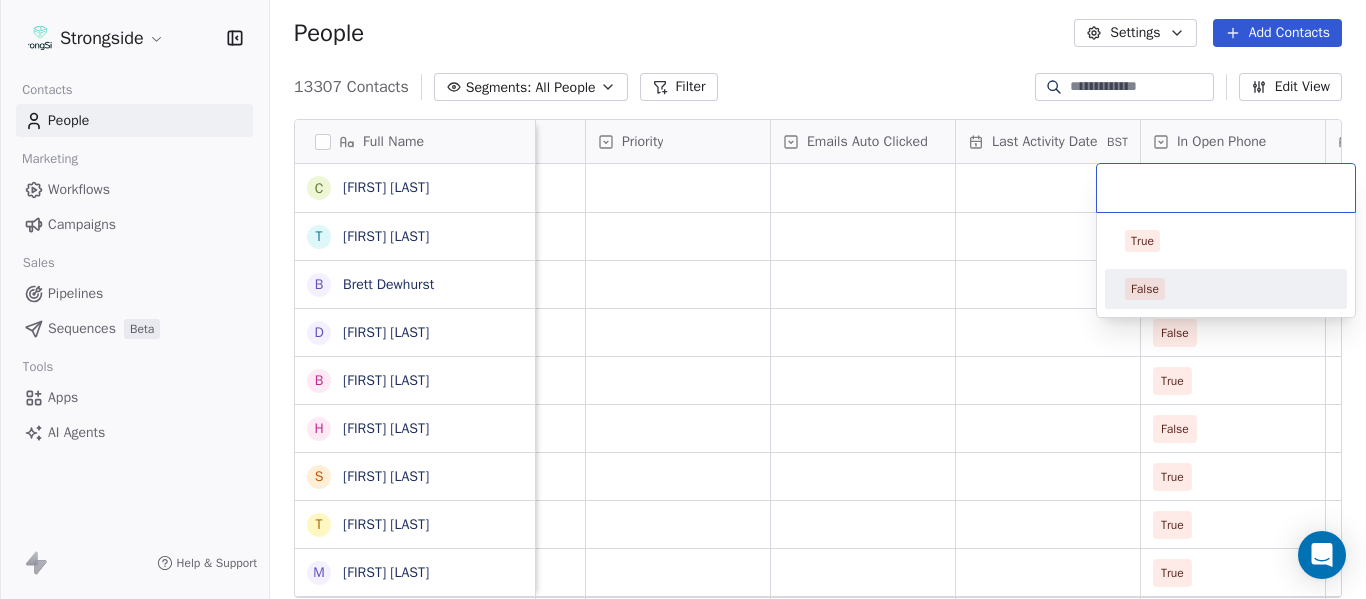 click on "False" at bounding box center (1226, 289) 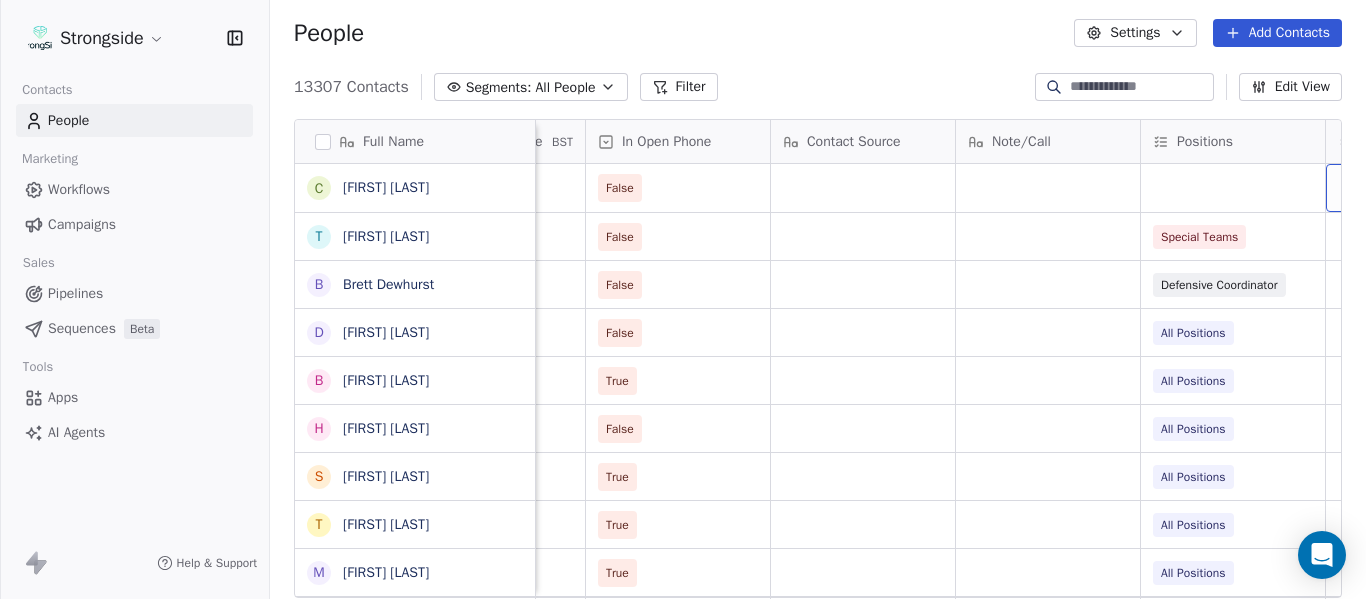 scroll, scrollTop: 0, scrollLeft: 2739, axis: horizontal 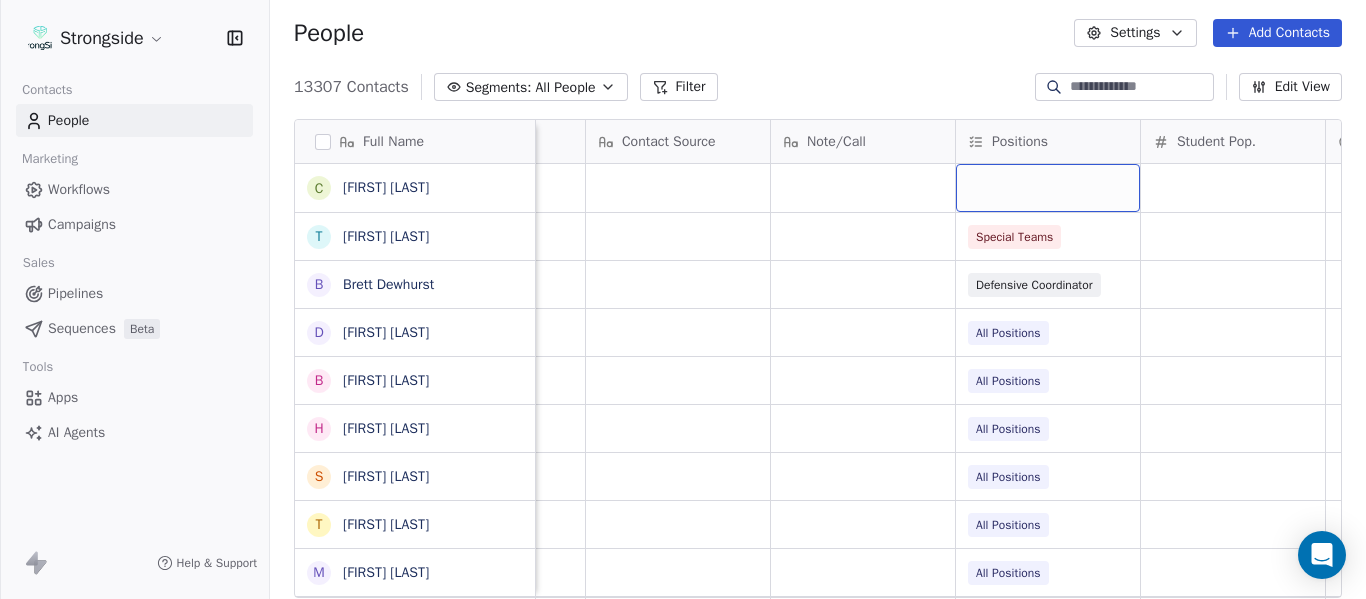 click at bounding box center (1048, 188) 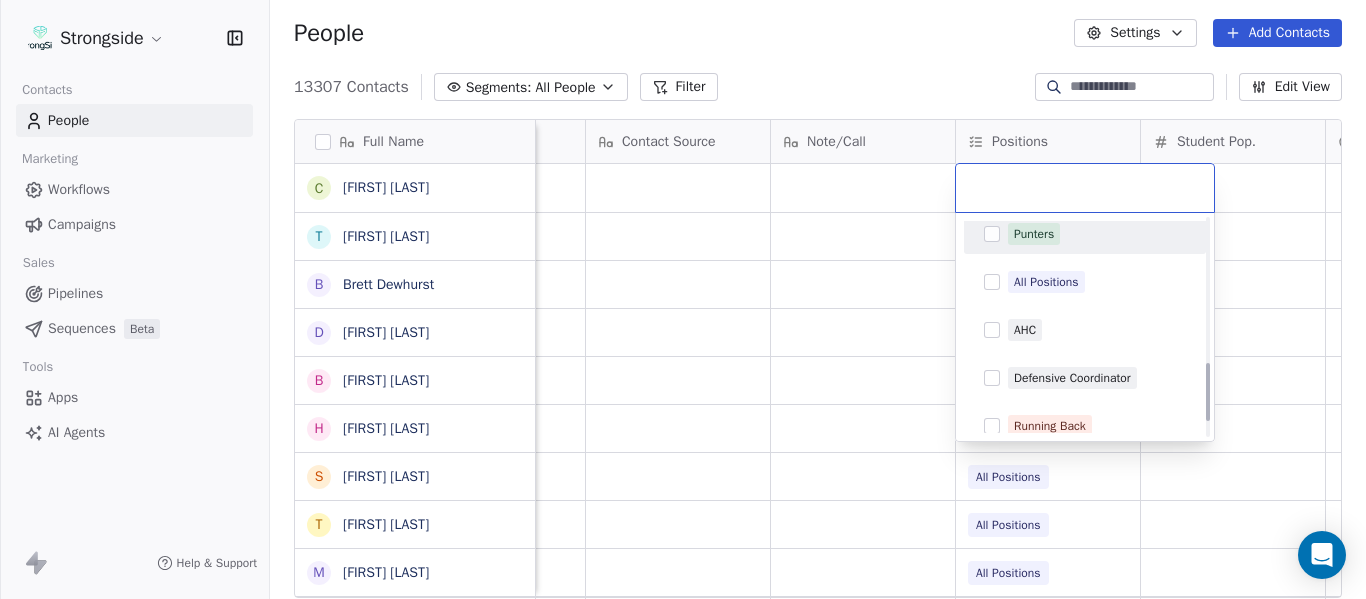 scroll, scrollTop: 596, scrollLeft: 0, axis: vertical 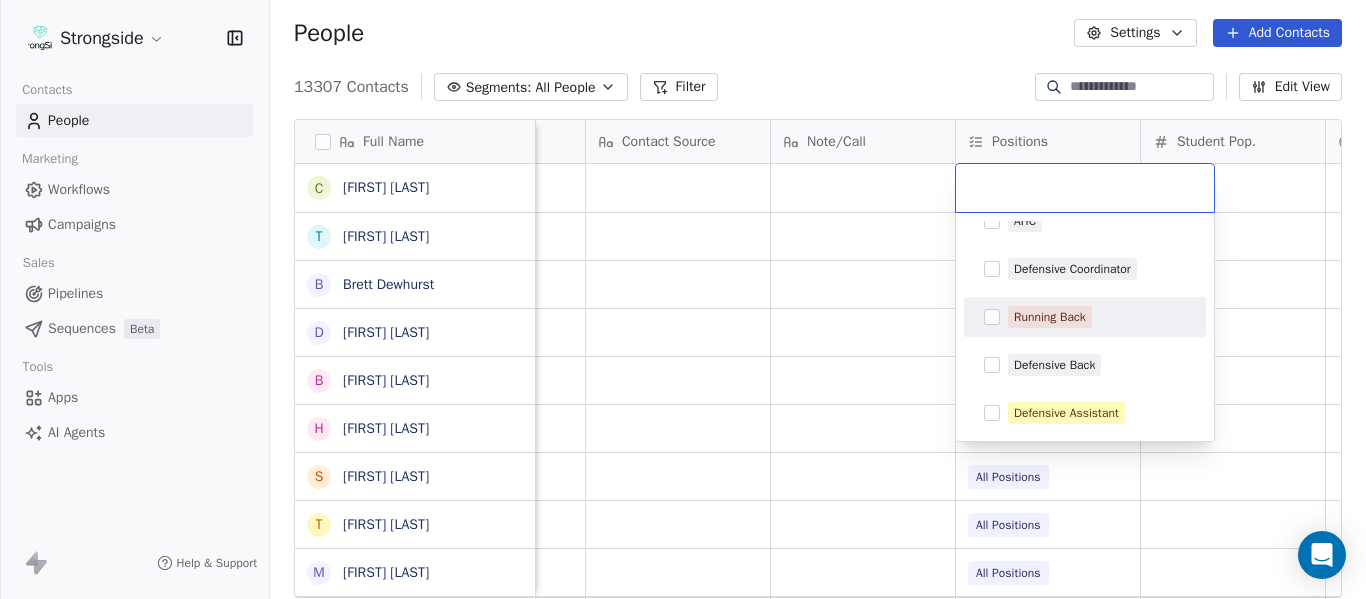 click on "Running Back" at bounding box center (1050, 317) 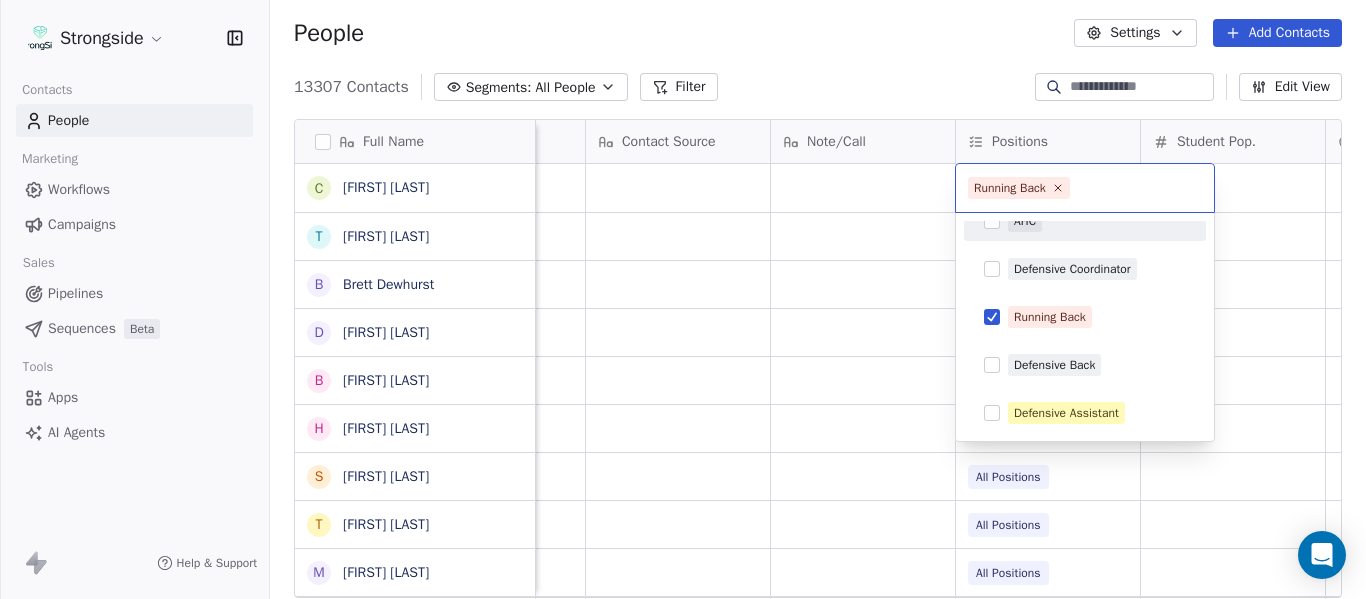 click on "Strongside Contacts People Marketing Workflows Campaigns Sales Pipelines Sequences Beta Tools Apps AI Agents Help & Support People Settings Add Contacts 13307 Contacts Segments: All People Filter Edit View Tag Add to Sequence Export Full Name C Chris Perkins T Tyler Schovanec B Brett Dewhurst D Dillion Coletto B Brandon Lee H Harrison Hanna S Shane Marinelli T Toya Ballard M Matt Wiesner M Michael Graffin K Katrina McCormack A Anthony Fortier B Bill Sanders Z Zach Kittley B Brian White M Margot Kessler C Cris Carter C Clay Williams F Faith Padgett R Regine Hill C Craig Merson R Rick Wimmer J Jason Robinson H Hasan Craig V Vincent Davis C Chris LoNigro E Eric Potochney J Jeffrey Meleky J James Simpson T Travis Johnson Priority Emails Auto Clicked Last Activity Date BST In Open Phone Contact Source Note/Call Positions Student Pop. Lead Account False False Special Teams False Defensive Coordinator False All Positions True All Positions False All Positions True All Positions True All Positions True All Positions" at bounding box center (683, 299) 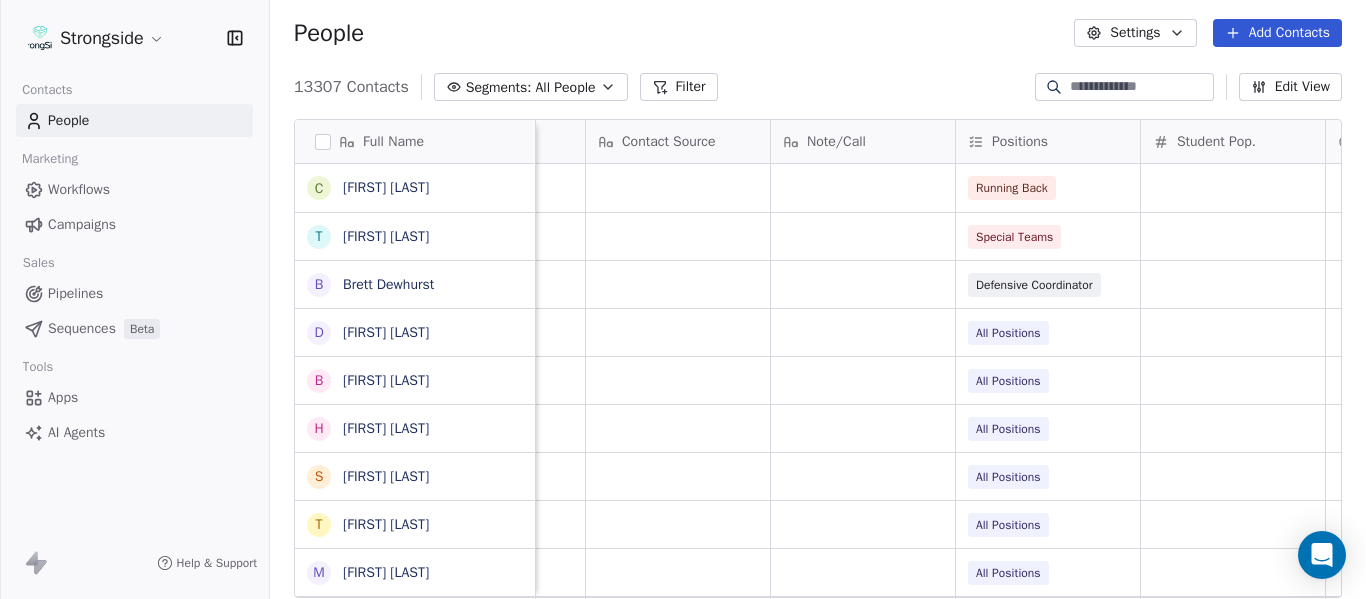 click on "Add Contacts" at bounding box center (1277, 33) 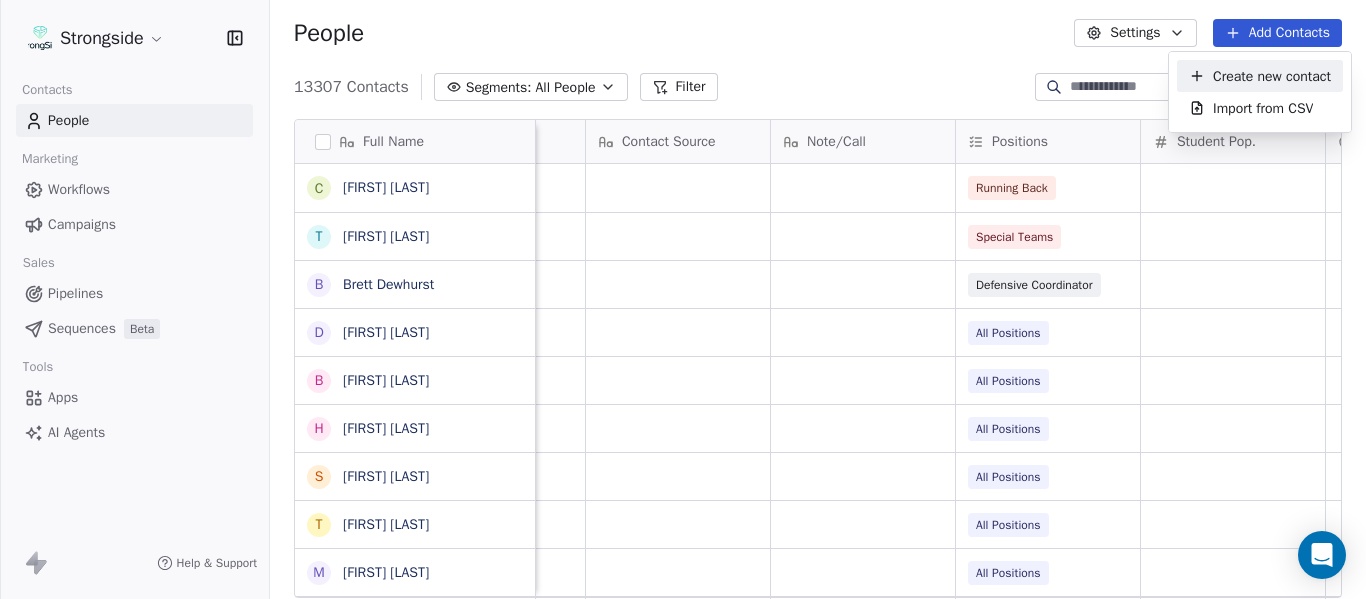 click on "Create new contact" at bounding box center [1272, 76] 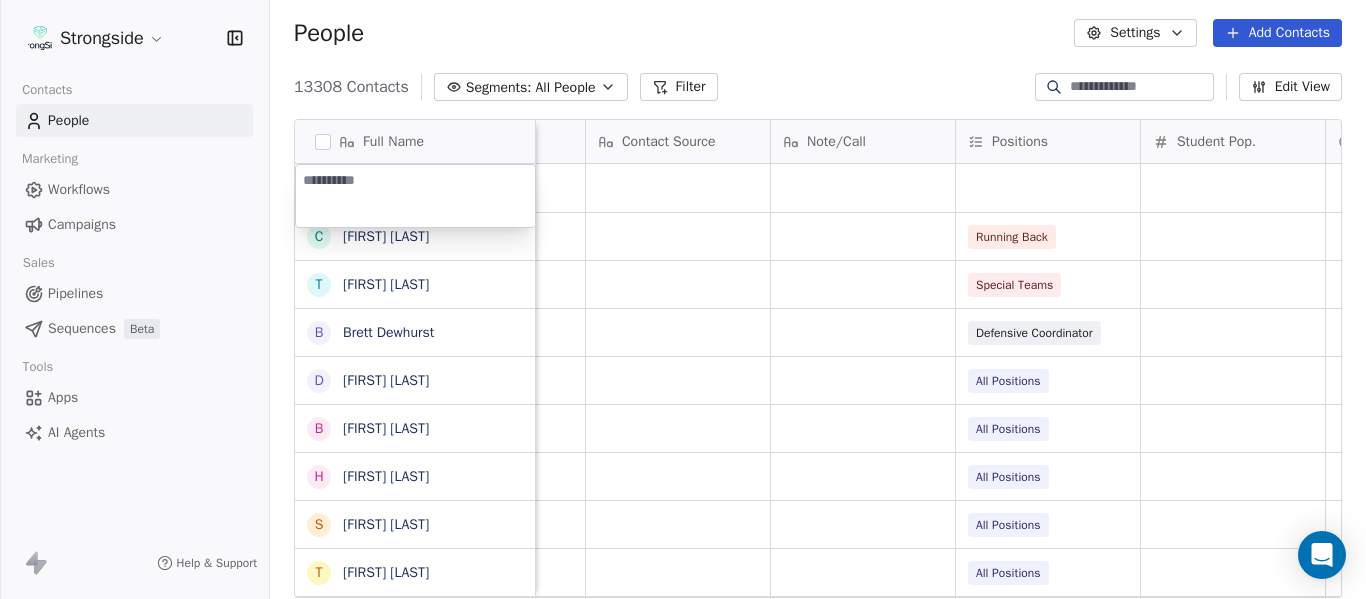 type on "**********" 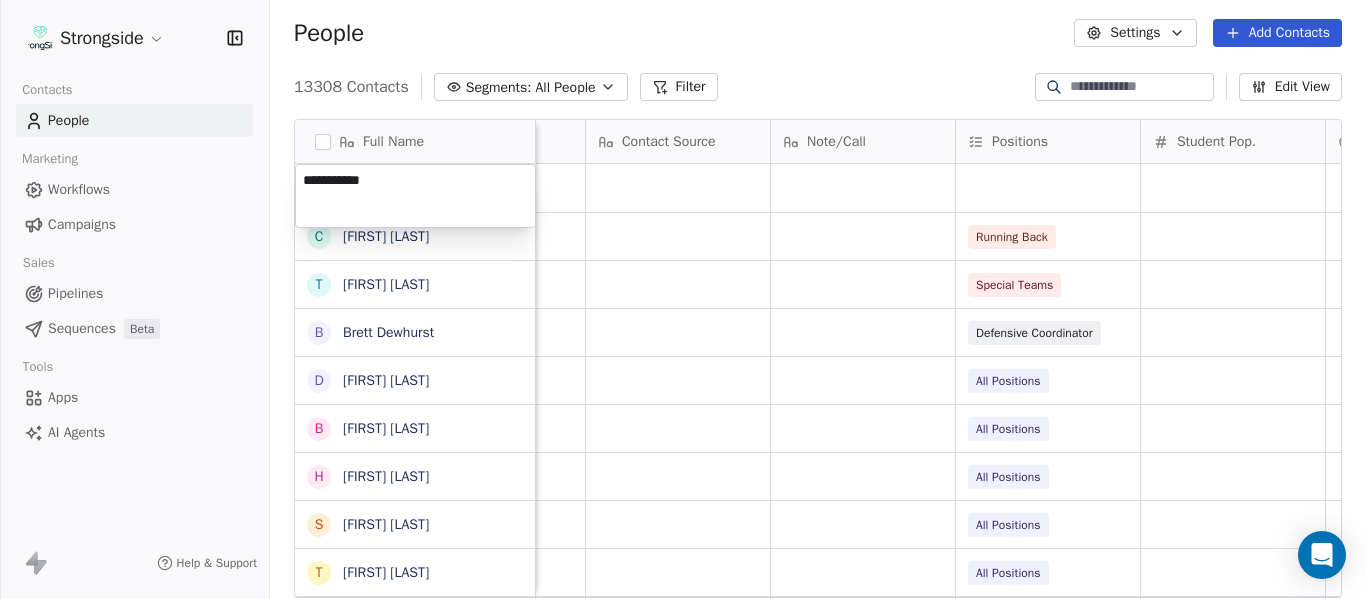click on "Strongside Contacts People Marketing Workflows Campaigns Sales Pipelines Sequences Beta Tools Apps AI Agents Help & Support People Settings Add Contacts 13308 Contacts Segments: All People Filter Edit View Tag Add to Sequence Export Full Name C [FIRST] [LAST] T [FIRST] [LAST] B [FIRST] [LAST] D [FIRST] [LAST] B [FIRST] [LAST] H [FIRST] [LAST] S [FIRST] [LAST] T [FIRST] [LAST] M [FIRST] [LAST] M [FIRST] [LAST] K [FIRST] [LAST] A [FIRST] [LAST] B [FIRST] [LAST] Z [FIRST] [LAST] B [FIRST] [LAST] M [FIRST] [LAST] C [FIRST] [LAST] C [FIRST] [LAST] F [FIRST] [LAST] R [FIRST] [LAST] C [FIRST] [LAST] R [FIRST] [LAST] J [FIRST] [LAST] H [FIRST] [LAST] V [FIRST] [LAST] C [FIRST] [LAST] E [FIRST] [LAST] J [FIRST] [LAST] J [FIRST] [LAST] T [FIRST] [LAST] I [FIRST] [LAST] J [FIRST] [LAST] Priority Emails Auto Clicked Last Activity Date BST In Open Phone Contact Source Note/Call Positions Student Pop. Lead Account False Running Back False Special Teams False Defensive Coordinator False All Positions True All Positions False All Positions True All Positions True All Positions True All Positions False All Positions True All Positions False All Positions False True" at bounding box center [683, 299] 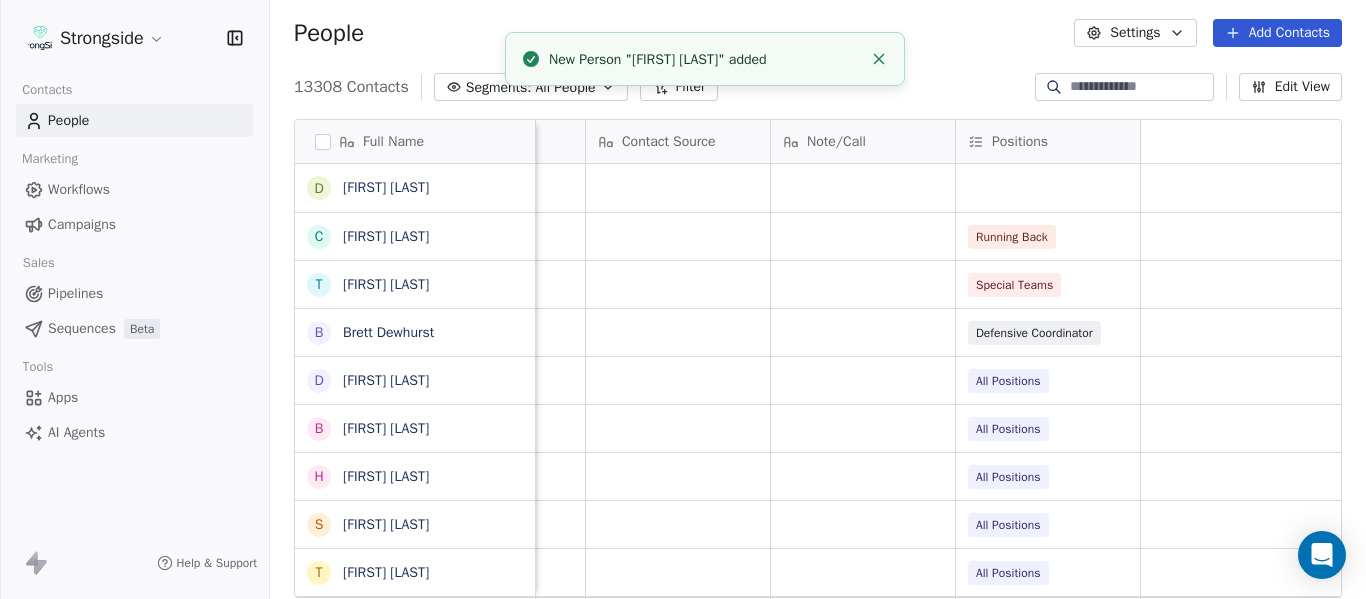 scroll, scrollTop: 0, scrollLeft: 0, axis: both 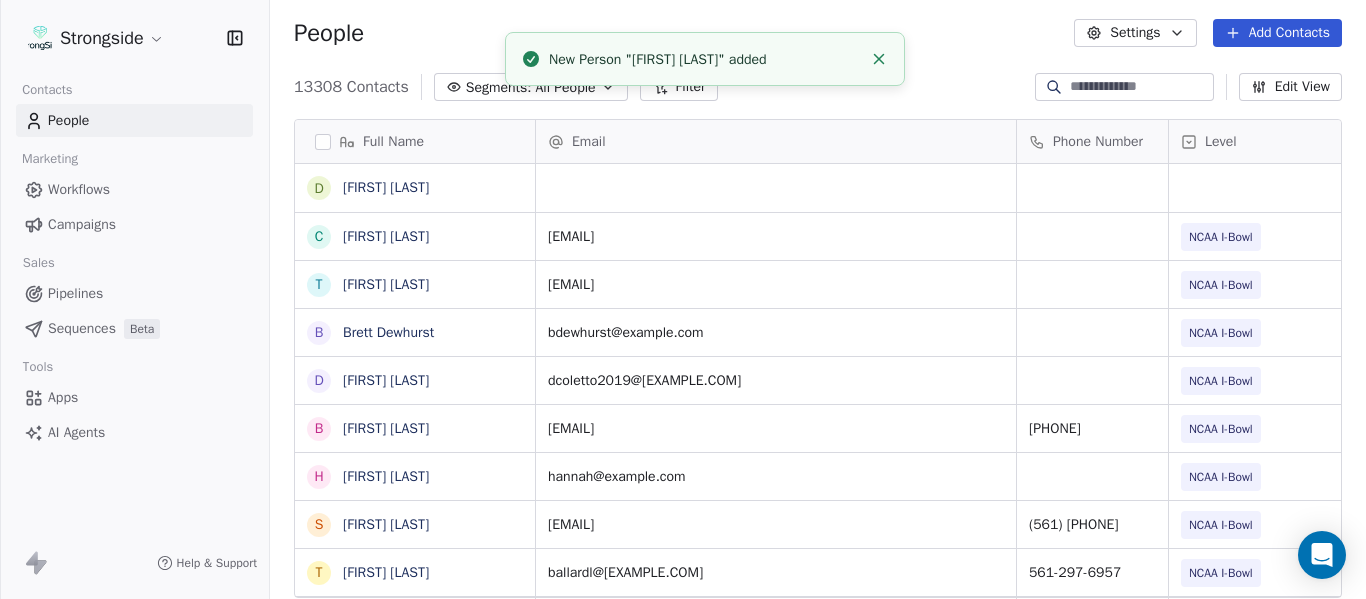 click 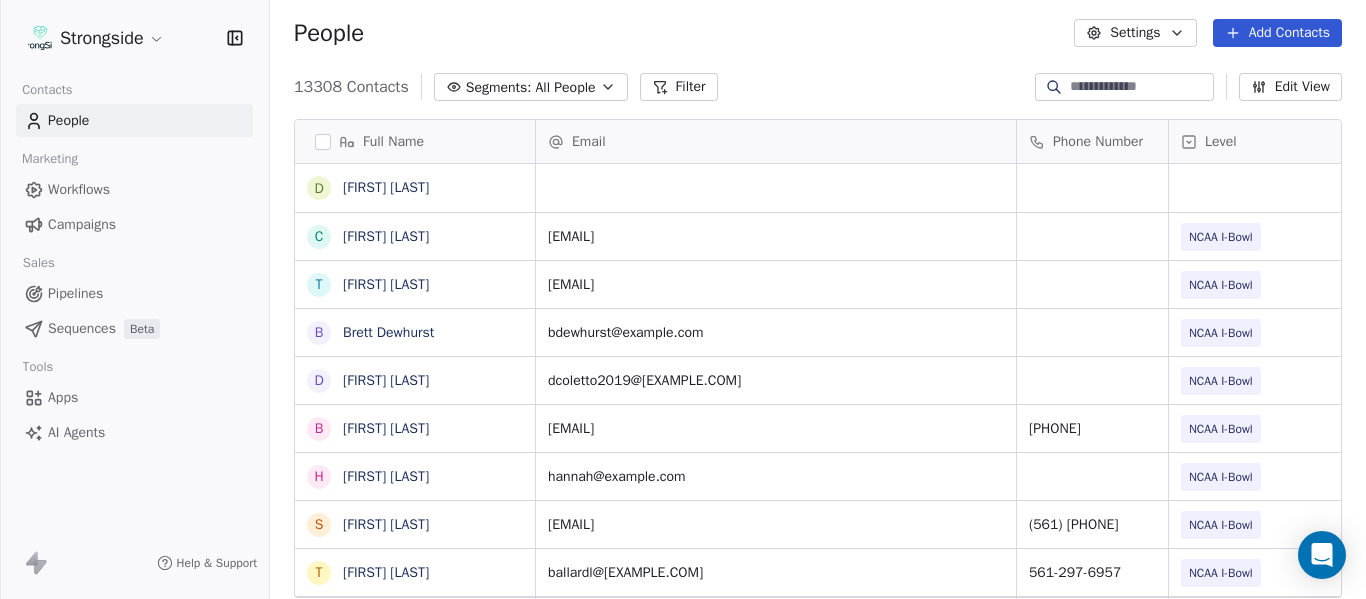click on "13308 Contacts Segments: All People Filter  Edit View" at bounding box center (818, 87) 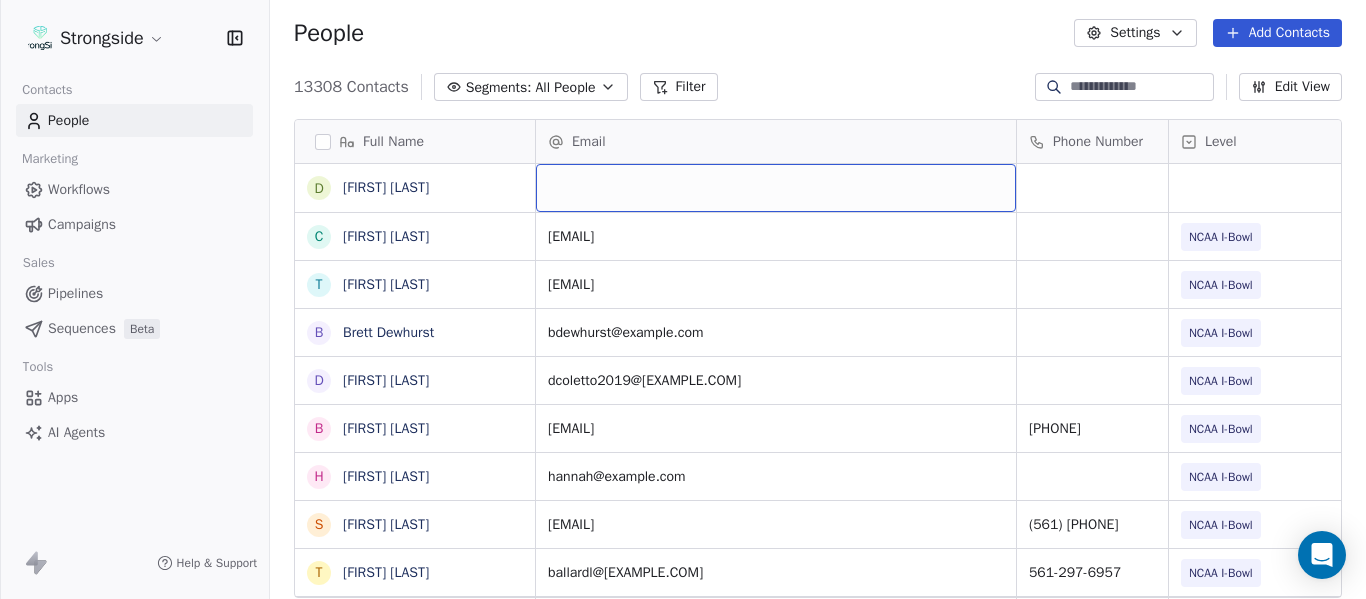 click at bounding box center [776, 188] 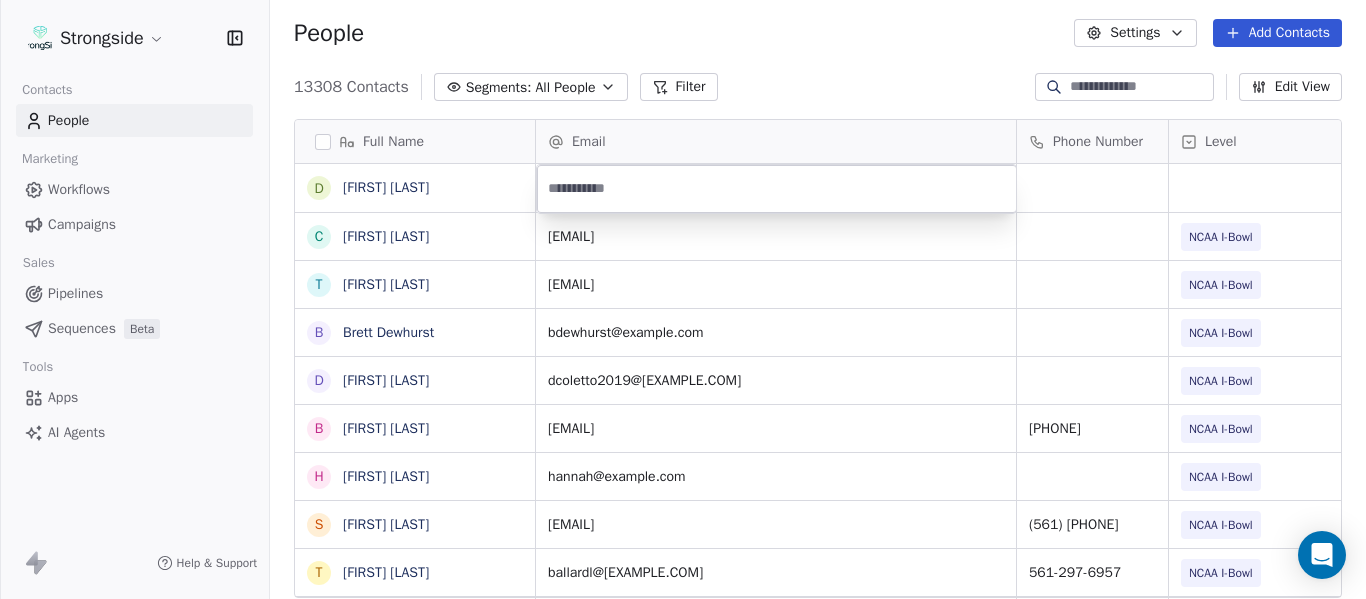 type on "**********" 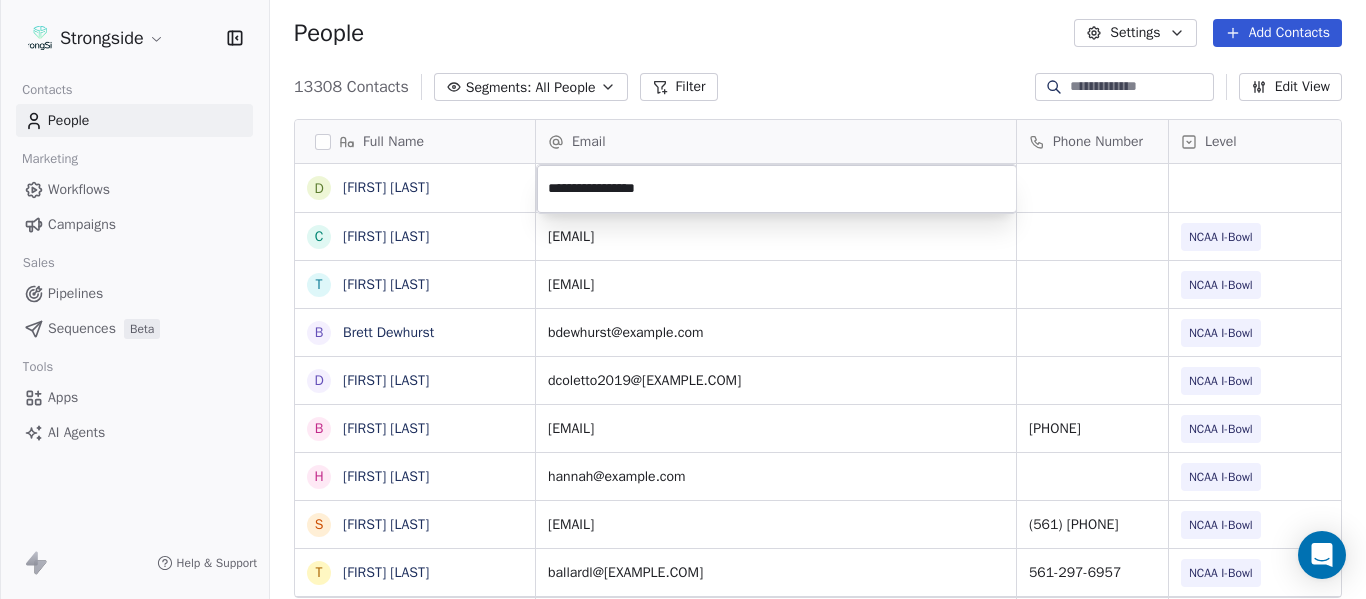 click on "Strongside Contacts People Marketing Workflows Campaigns Sales Pipelines Sequences Beta Tools Apps AI Agents Help & Support People Settings  Add Contacts 13308 Contacts Segments: All People Filter  Edit View Tag Add to Sequence Export Full Name D [FIRST] [LAST] C [FIRST] [LAST] T [FIRST] [LAST] B [FIRST] [LAST] D [FIRST] [LAST] B [FIRST] [LAST] H [FIRST] [LAST] S [FIRST] [LAST] T [FIRST] [LAST] M [FIRST] [LAST] M [FIRST] [LAST] K [FIRST] [LAST] A [FIRST] [LAST] B [FIRST] [LAST] Z [FIRST] [LAST] B [FIRST] [LAST] M [FIRST] [LAST] C [FIRST] [LAST] C [FIRST] [LAST] F [FIRST] [LAST] R [FIRST] [LAST] C [FIRST] [LAST] R [FIRST] [LAST] J [FIRST] [LAST] H [FIRST] [LAST] V [FIRST] [LAST] C [FIRST] [LAST] E [FIRST] [LAST] J [FIRST] [LAST] Email Phone Number Level League/Conference Organization Tags [EMAIL] NCAA I-Bowl FLORIDA ATLANTIC UNIV [EMAIL] NCAA I-Bowl FLORIDA ATLANTIC UNIV [EMAIL] NCAA I-Bowl FLORIDA ATLANTIC UNIV [EMAIL] NCAA I-Bowl FLORIDA ATLANTIC UNIV 561-297-1094" at bounding box center [683, 299] 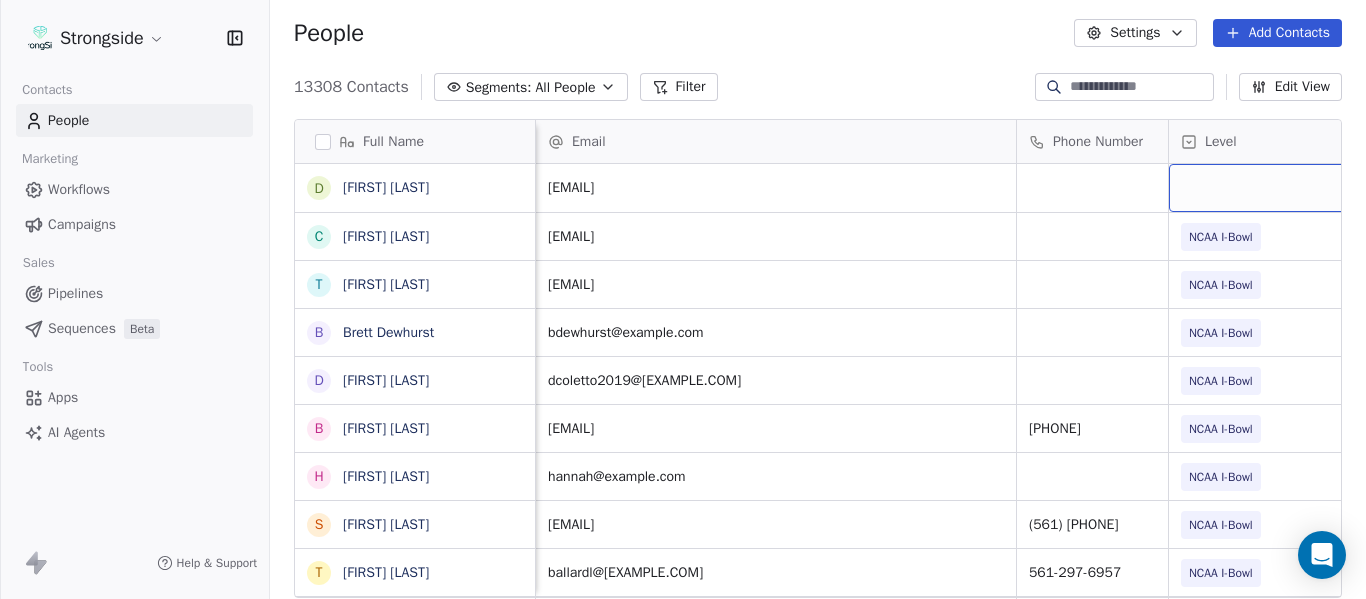 scroll, scrollTop: 0, scrollLeft: 28, axis: horizontal 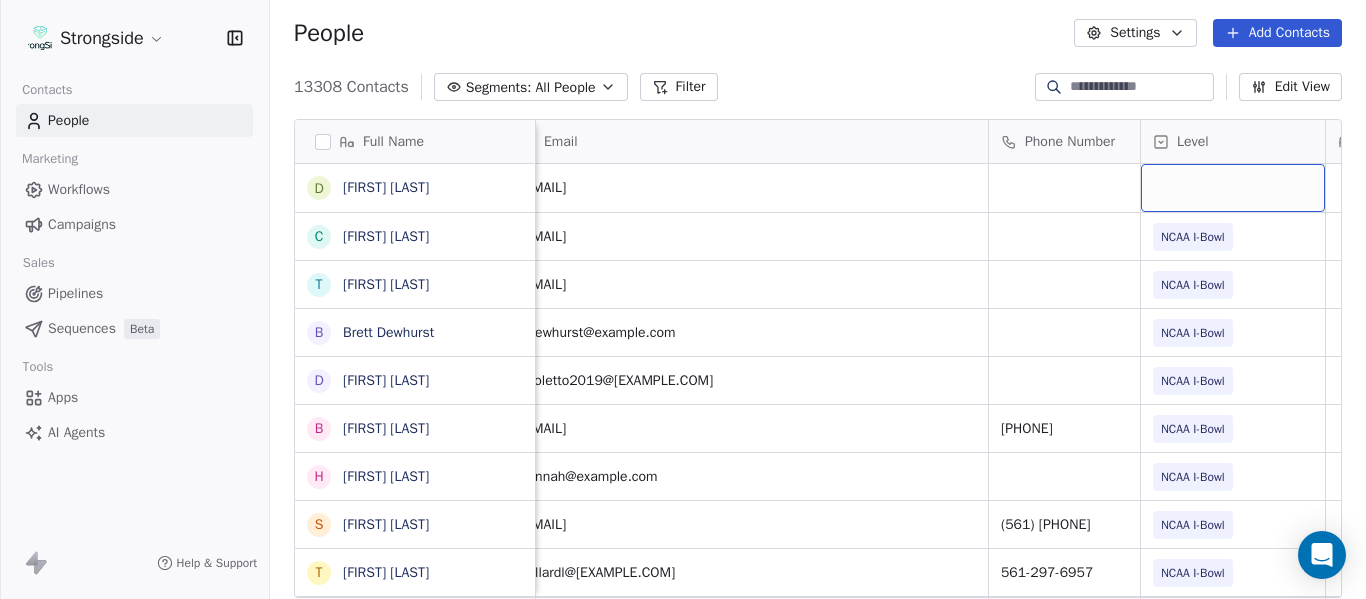 click at bounding box center (1233, 188) 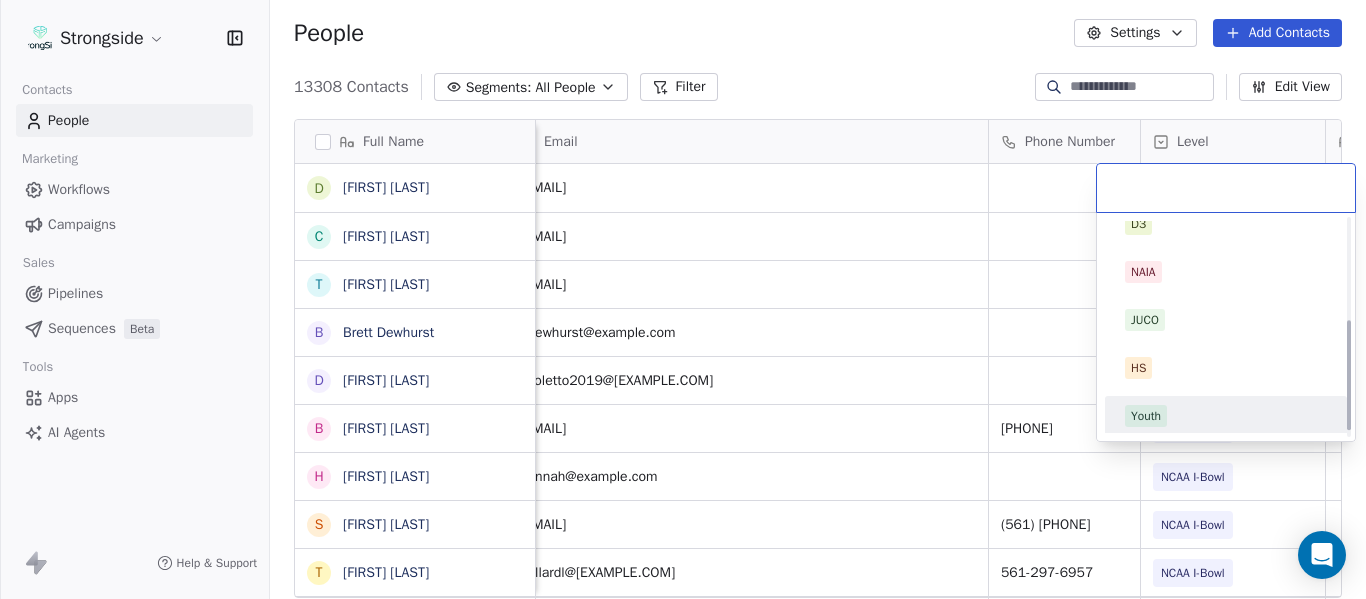 scroll, scrollTop: 212, scrollLeft: 0, axis: vertical 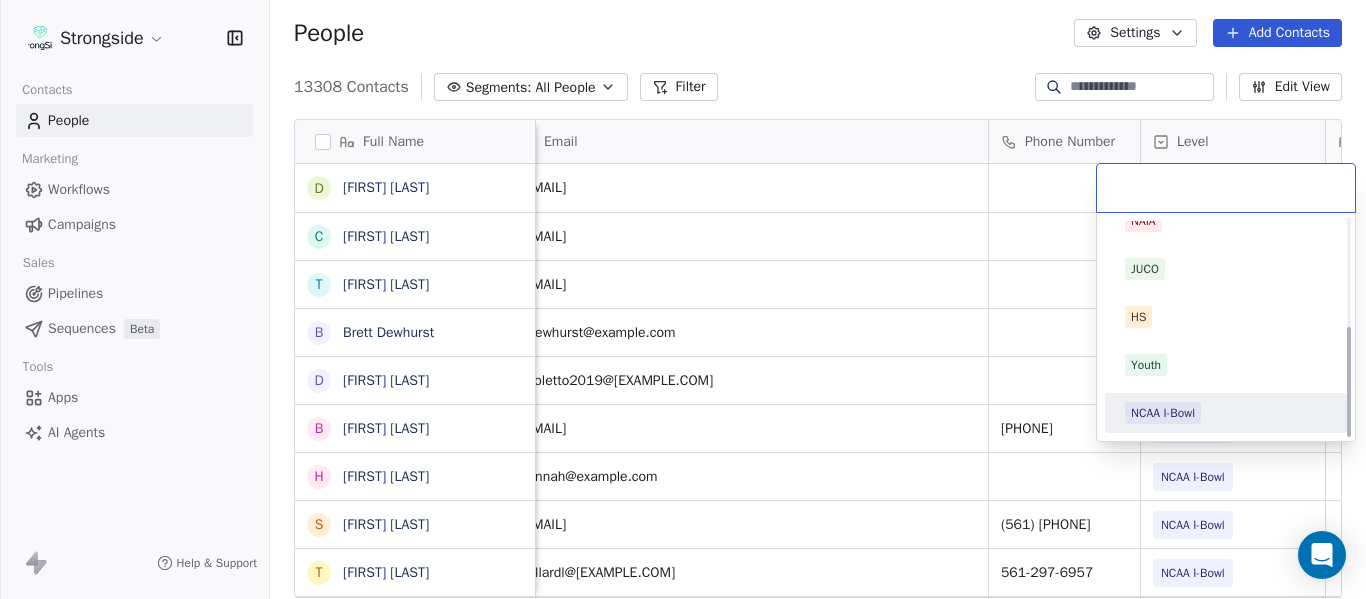 click on "NCAA I-Bowl" at bounding box center (1226, 413) 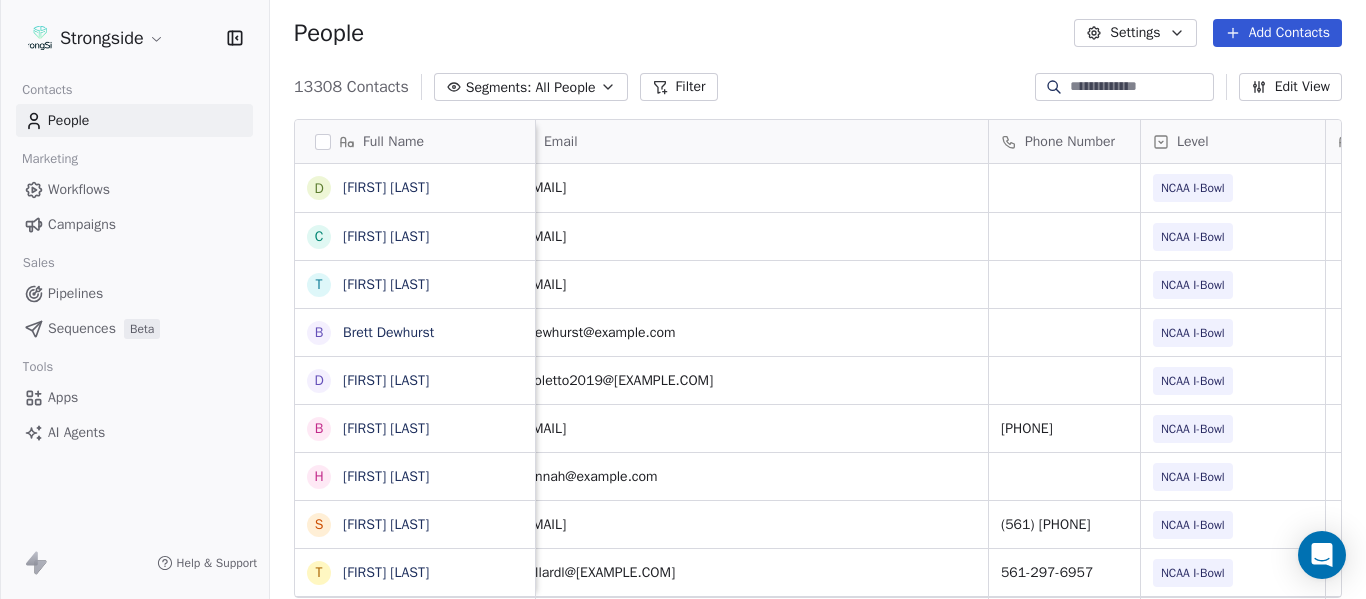 click on "13308 Contacts Segments: All People Filter  Edit View" at bounding box center (818, 87) 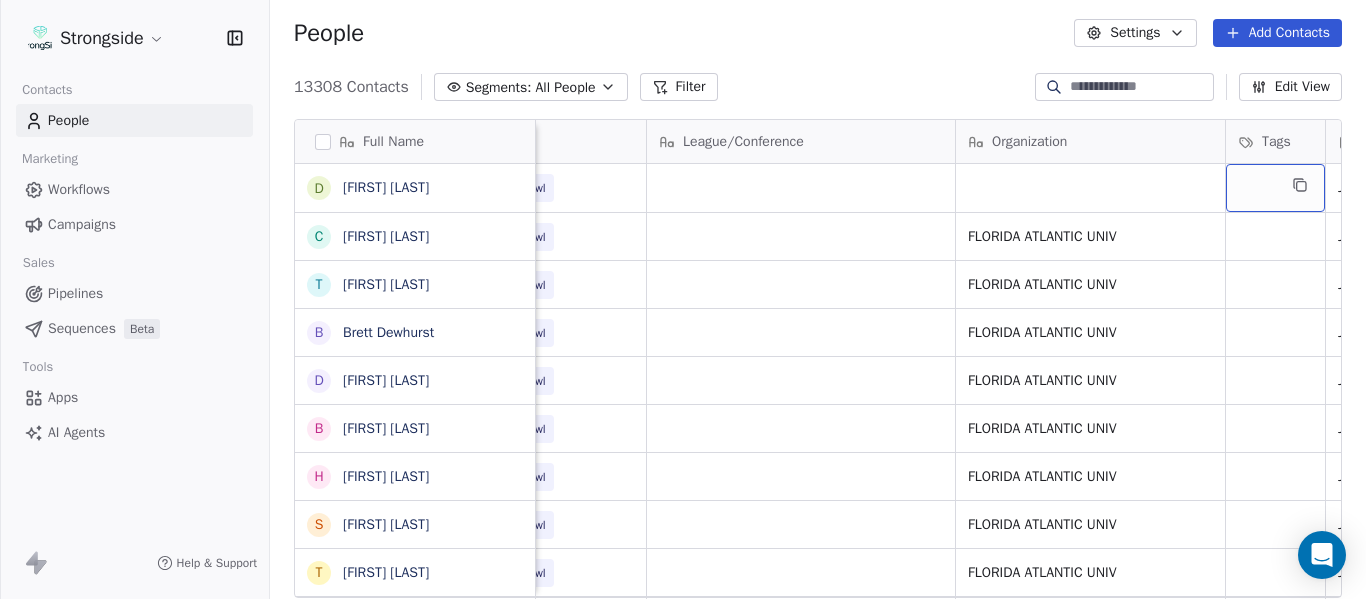 scroll, scrollTop: 0, scrollLeft: 892, axis: horizontal 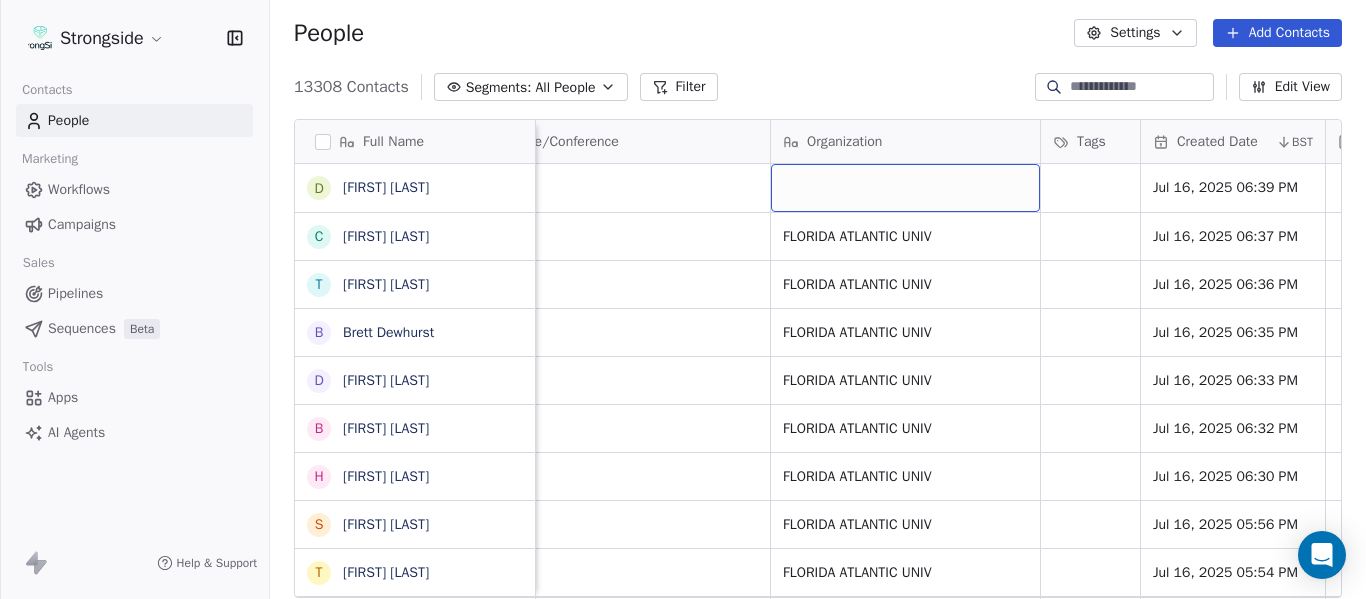 click at bounding box center [905, 188] 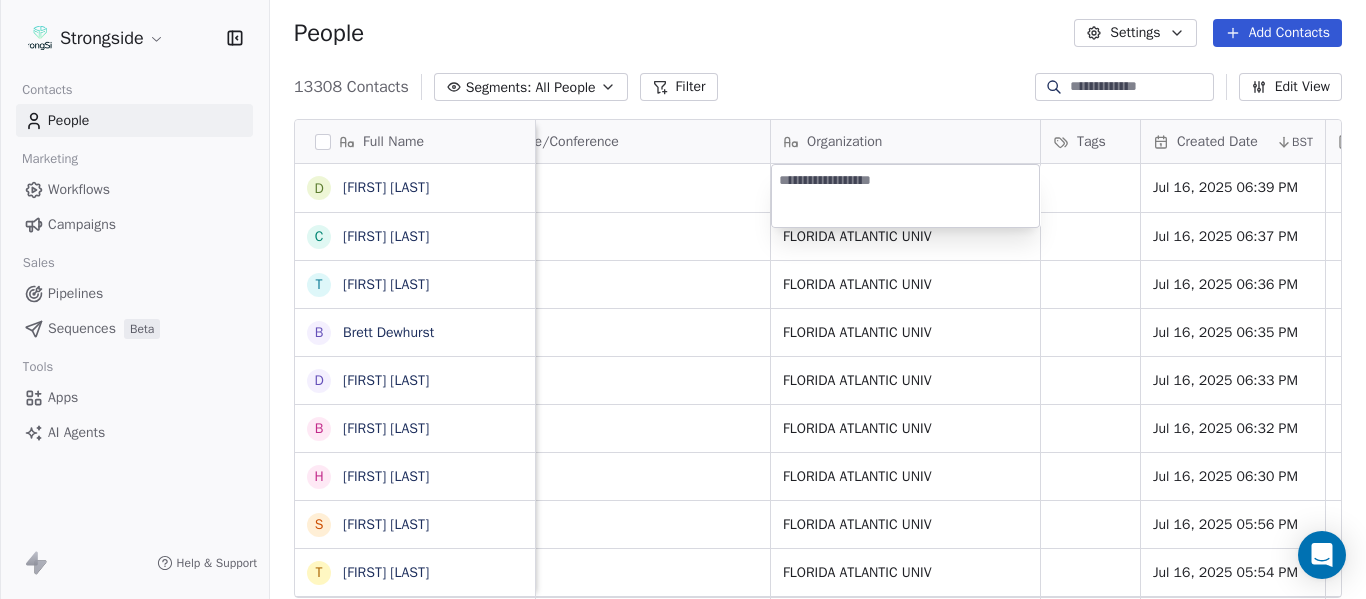 type on "**********" 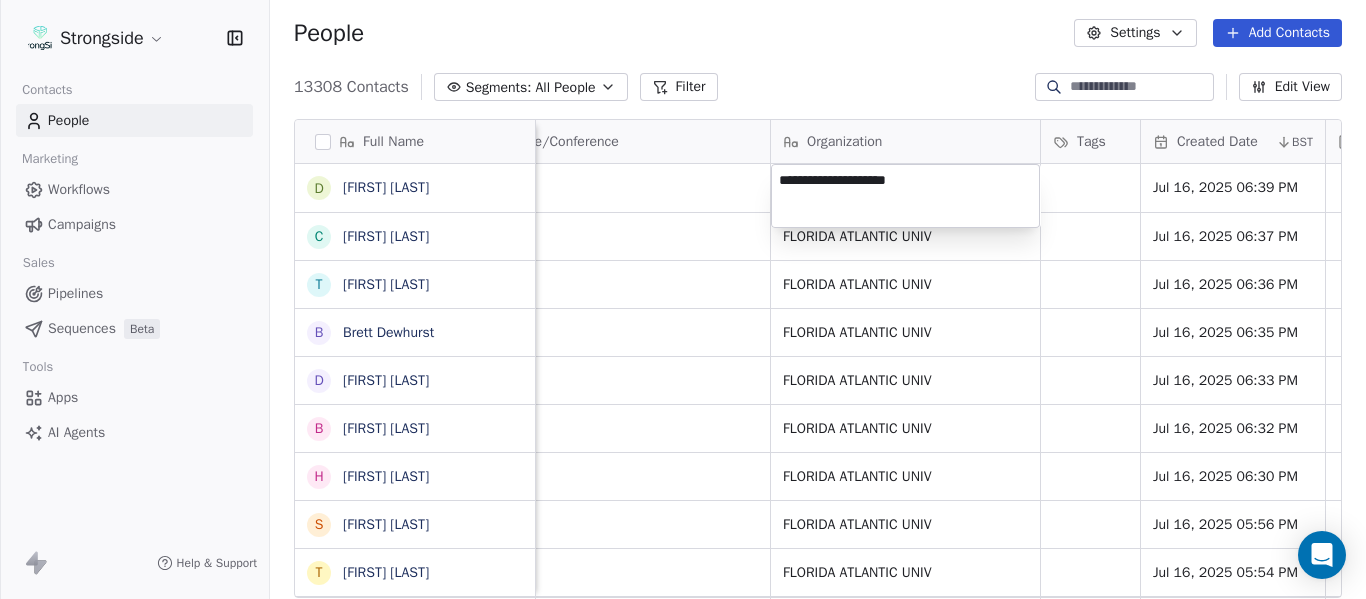 click on "Strongside Contacts People Marketing Workflows Campaigns Sales Pipelines Sequences Beta Tools Apps AI Agents Help & Support People Settings  Add Contacts 13308 Contacts Segments: All People Filter  Edit View Tag Add to Sequence Export Full Name D [FIRST] [LAST] C [FIRST] [LAST] T [FIRST] [LAST] B [FIRST] [LAST] D [FIRST] [LAST] B [FIRST] [LAST] H [FIRST] [LAST] S [FIRST] [LAST] T [FIRST] [LAST] M [FIRST] [LAST] M [FIRST] [LAST] K [FIRST] [LAST] A [FIRST] [LAST] B [FIRST] [LAST] Z [FIRST] [LAST] B [FIRST] [LAST] M [FIRST] [LAST] C [FIRST] [LAST] C [FIRST] [LAST] F [FIRST] [LAST] R [FIRST] [LAST] C [FIRST] [LAST] R [FIRST] [LAST] J [FIRST] [LAST] H [FIRST] [LAST] V [FIRST] [LAST] C [FIRST] [LAST] E [FIRST] [LAST] J [FIRST] [LAST] J [FIRST] [LAST] Email Phone Number Level League/Conference Organization Tags Created Date BST Status Job Title Priority Emails Auto Clicked [EMAIL] NCAA I-Bowl [DATE] [TIME] Assistant Coach [EMAIL] NCAA I-Bowl [DATE] [TIME] Assistant Coach [EMAIL] NIL" at bounding box center (683, 299) 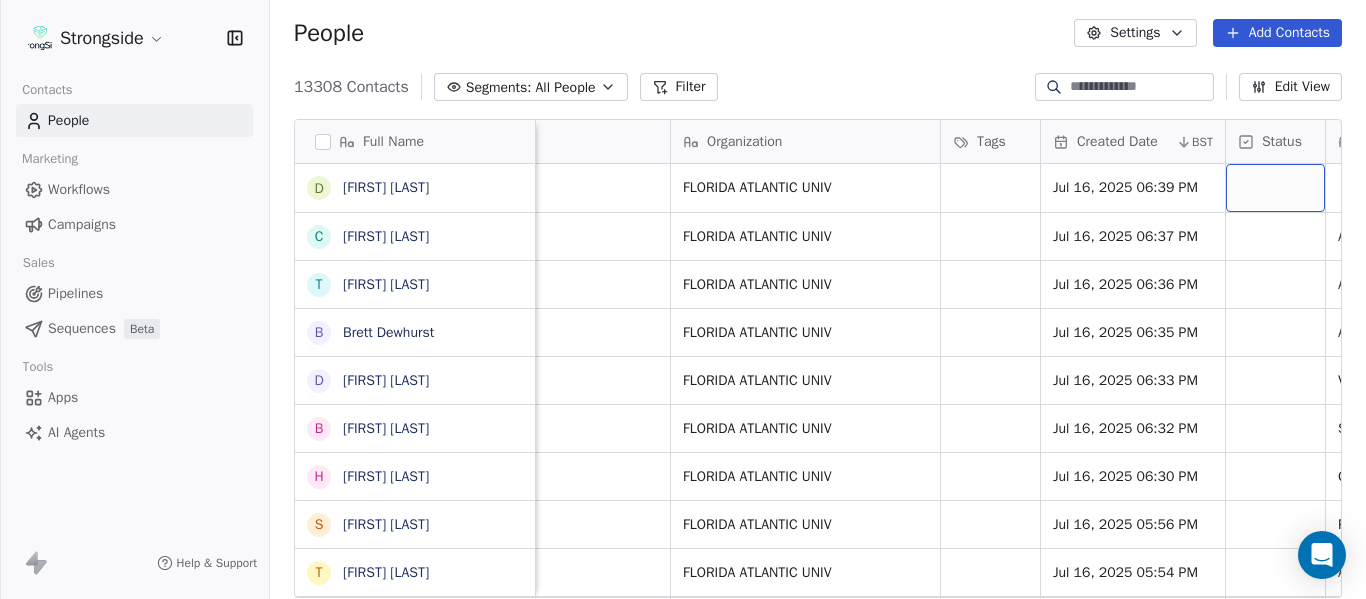 scroll, scrollTop: 0, scrollLeft: 1444, axis: horizontal 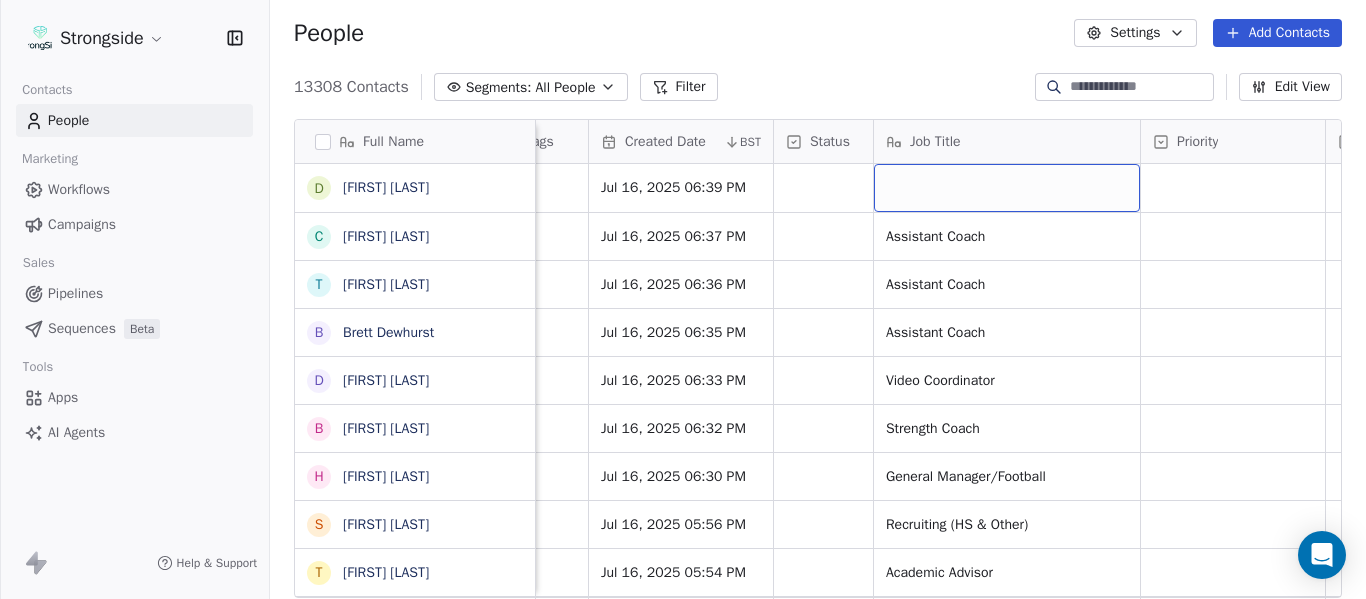 click at bounding box center (1007, 188) 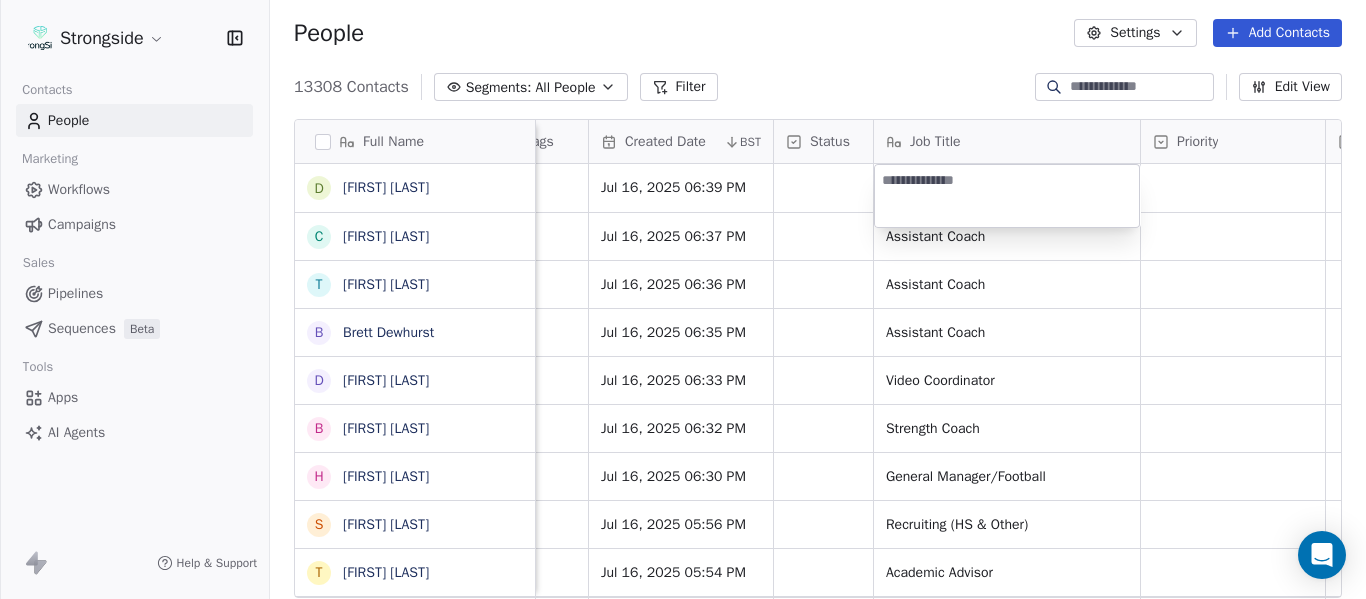 type on "**********" 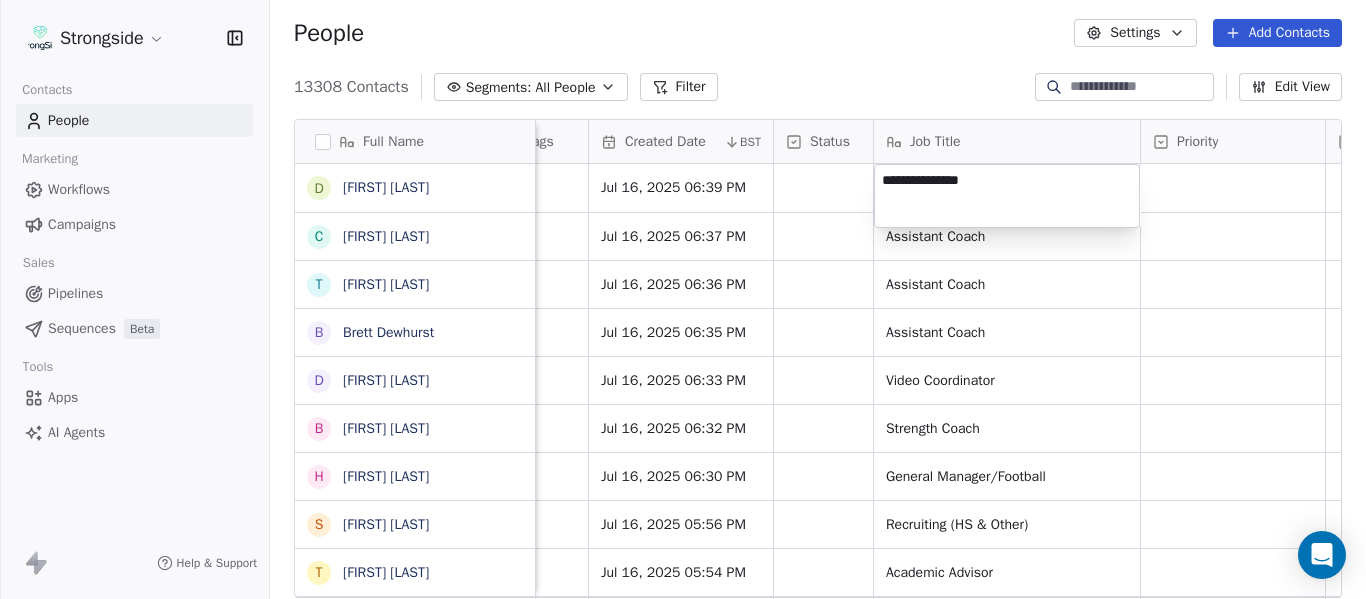 click on "Strongside Contacts People Marketing Workflows Campaigns Sales Pipelines Sequences Beta Tools Apps AI Agents Help & Support People Settings  Add Contacts 13312 Contacts Segments: All People Filter  Edit View Tag Add to Sequence Export Full Name A [FIRST] [LAST] S [FIRST] [LAST] J [FIRST] [LAST] D [FIRST] [LAST] C [FIRST] [LAST] T [FIRST] [LAST] B [FIRST] [LAST] D [FIRST] [LAST] B [FIRST] [LAST] H [FIRST] [LAST] S [FIRST] [LAST] T [FIRST] [LAST] M [FIRST] [LAST] M [FIRST] [LAST] K [FIRST] [LAST] A [FIRST] [LAST] B [FIRST] [LAST] Z [FIRST] [LAST] B [FIRST] [LAST] M [FIRST] [LAST] C [FIRST] [LAST] C [FIRST] [LAST] F [FIRST] [LAST] R [FIRST] [LAST] C [FIRST] [LAST] R [FIRST] [LAST] J [FIRST] [LAST] H [FIRST] [LAST] V [FIRST] [LAST] Email Phone Number Level League/Conference Organization Tags aschwanz@[EMAIL] NCAA I-Bowl FLORIDA ATLANTIC UNIV shamby@[EMAIL] NCAA I-Bowl FLORIDA ATLANTIC UNIV jdulaney@[EMAIL] NCAA I-Bowl FLORIDA ATLANTIC UNIV dmccarthy@[EMAIL] NCAA I-Bowl FLORIDA ATLANTIC UNIV christopherperki@[EMAIL] NCAA I-Bowl NCAA I-Bowl" at bounding box center [683, 299] 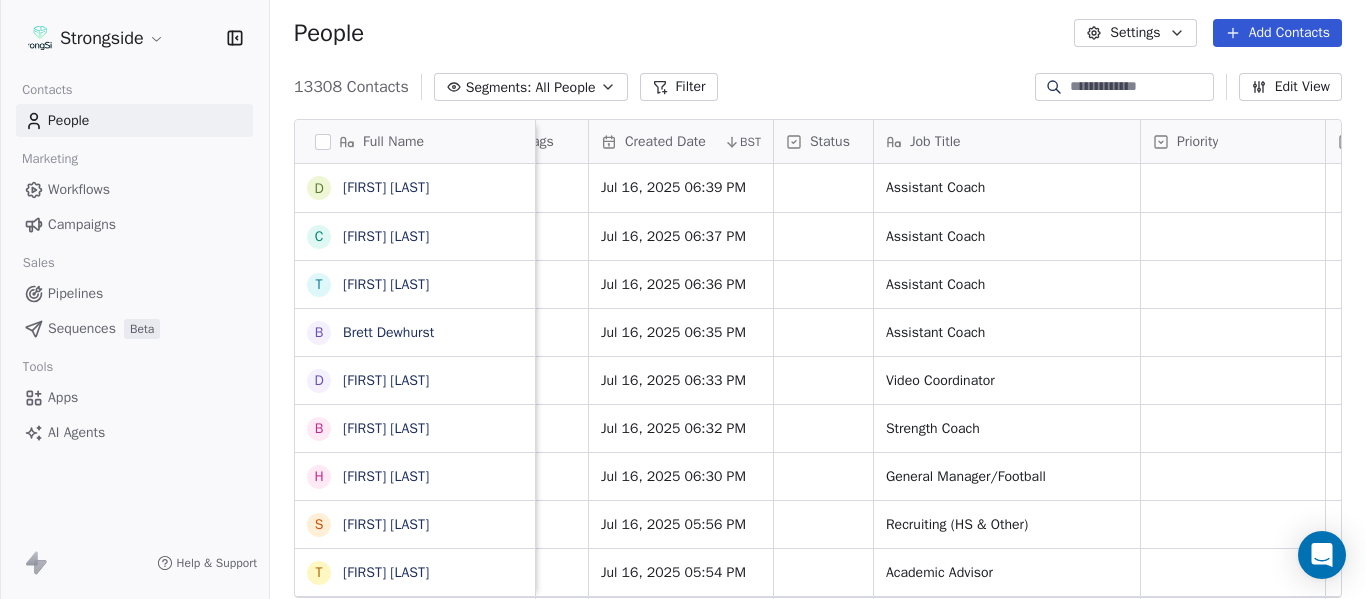 click on "13308 Contacts Segments: All People Filter  Edit View" at bounding box center [818, 87] 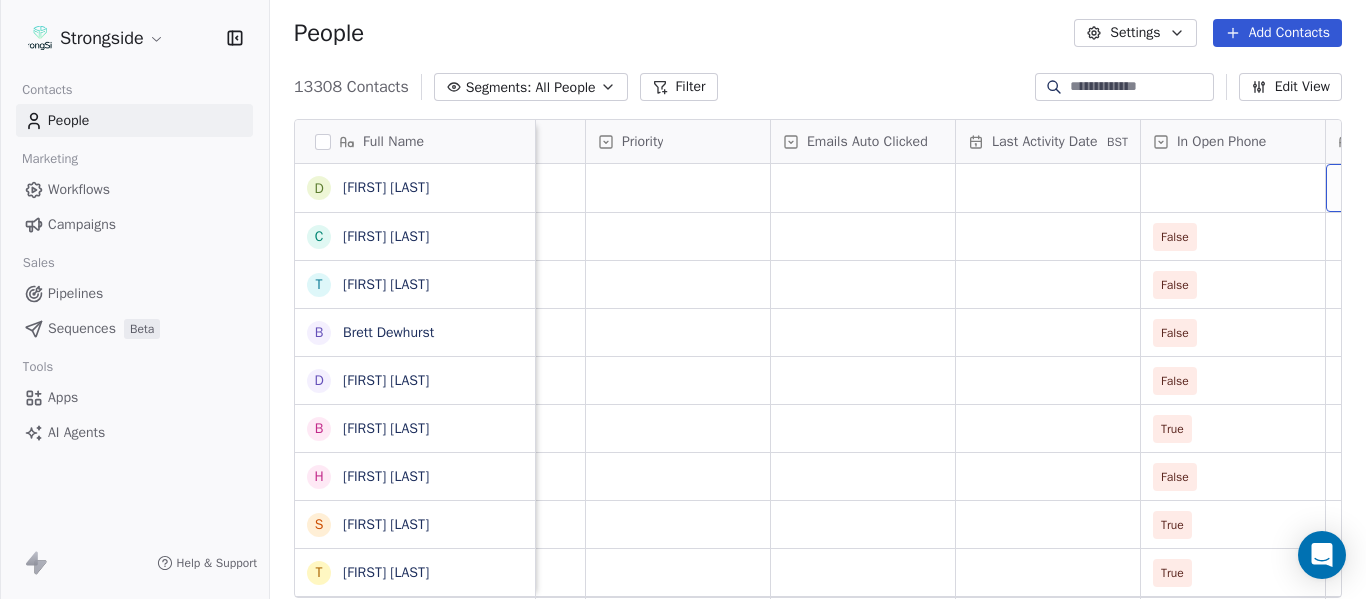 scroll, scrollTop: 0, scrollLeft: 2184, axis: horizontal 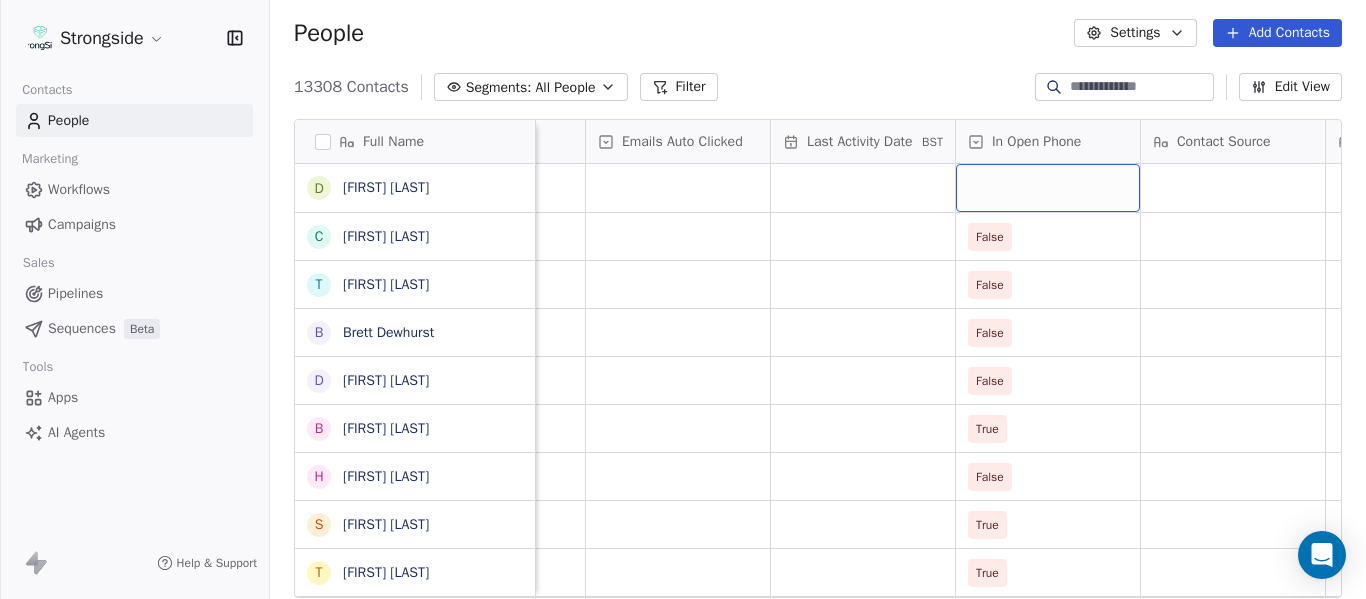 click at bounding box center [1048, 188] 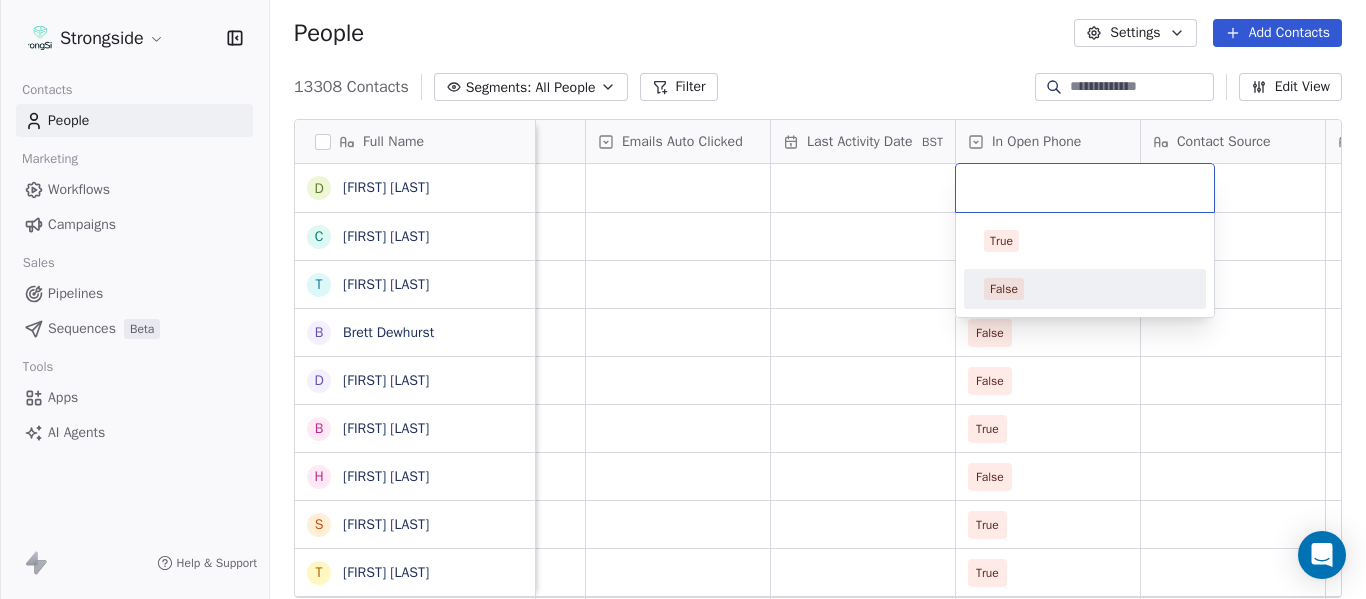 click on "False" at bounding box center (1004, 289) 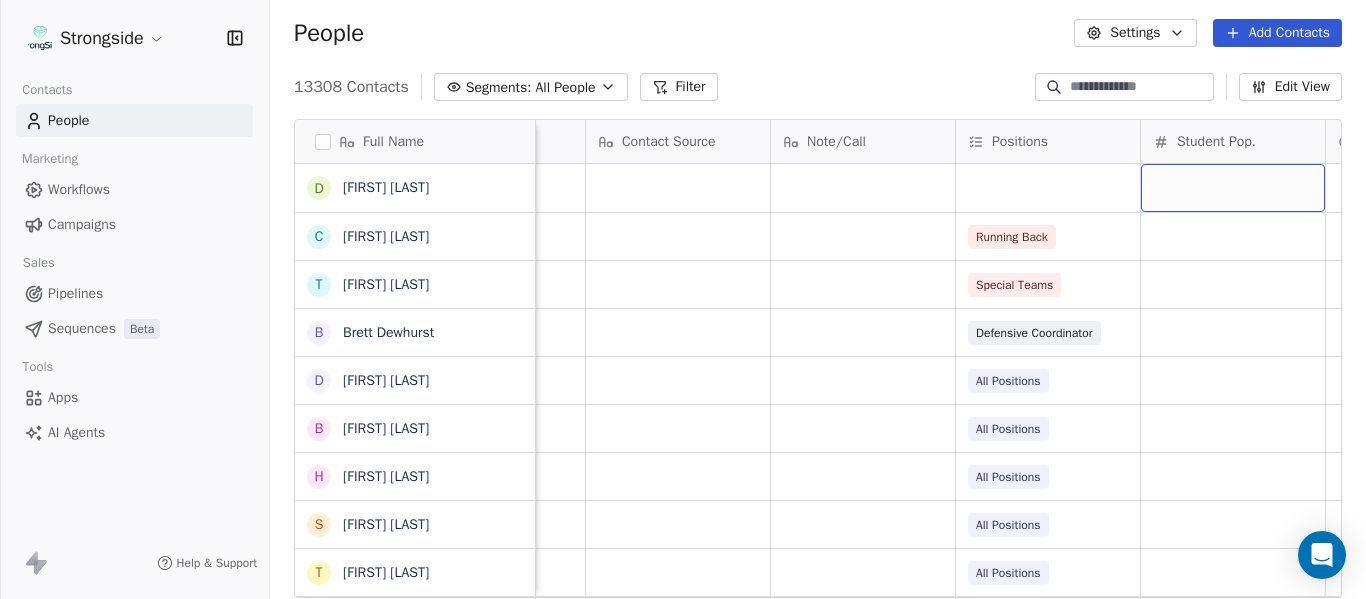 scroll, scrollTop: 0, scrollLeft: 2924, axis: horizontal 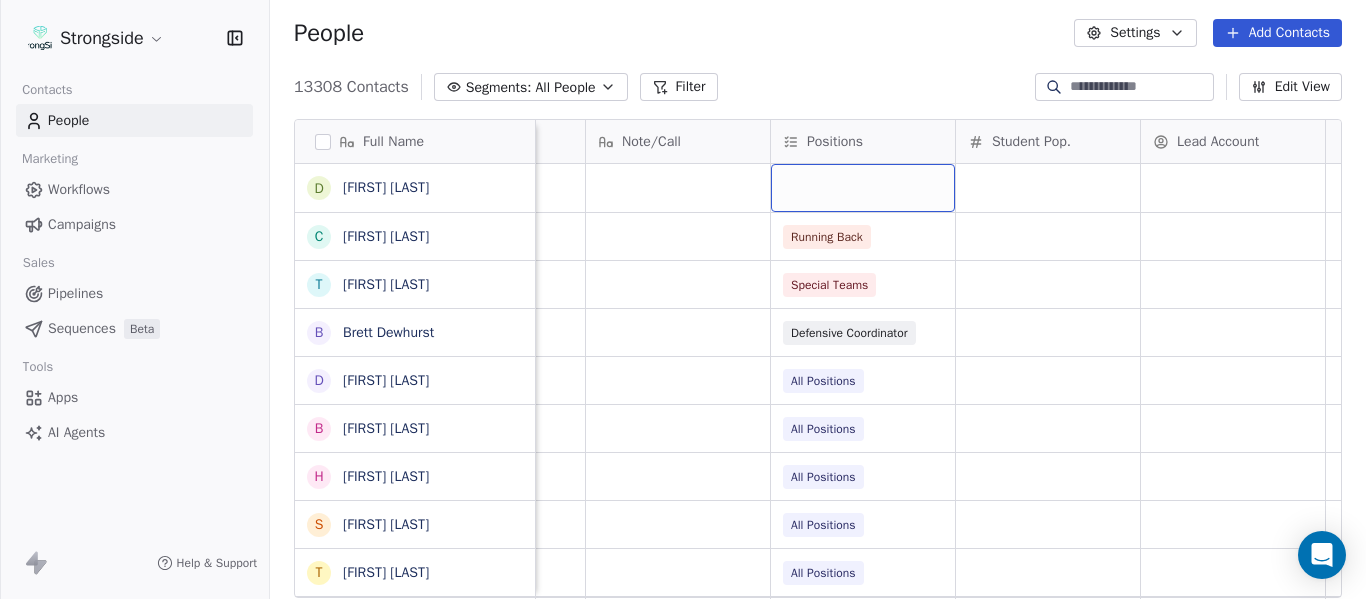 click at bounding box center (863, 188) 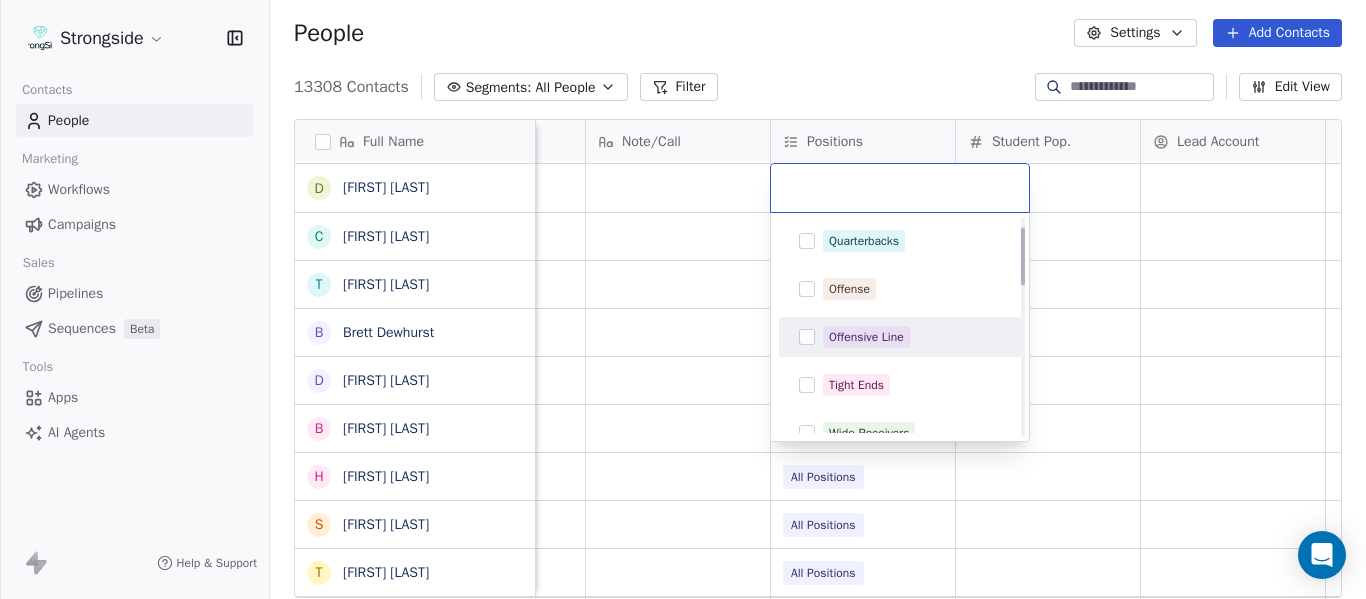 scroll, scrollTop: 100, scrollLeft: 0, axis: vertical 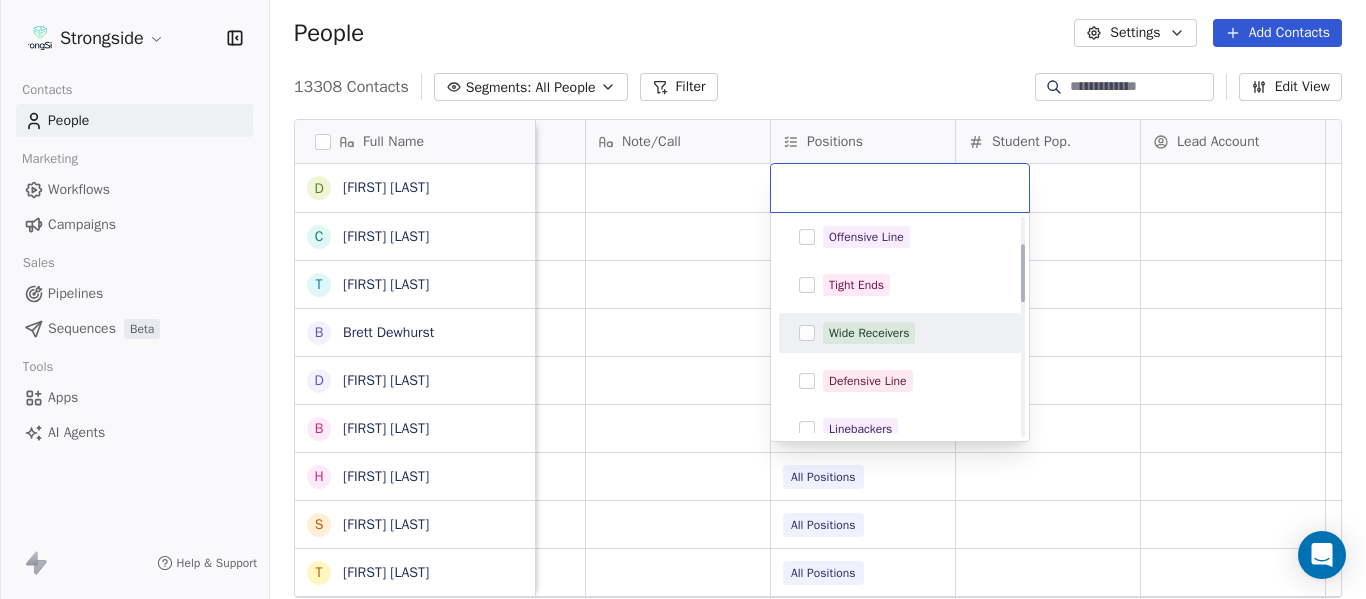 click on "Wide Receivers" at bounding box center [869, 333] 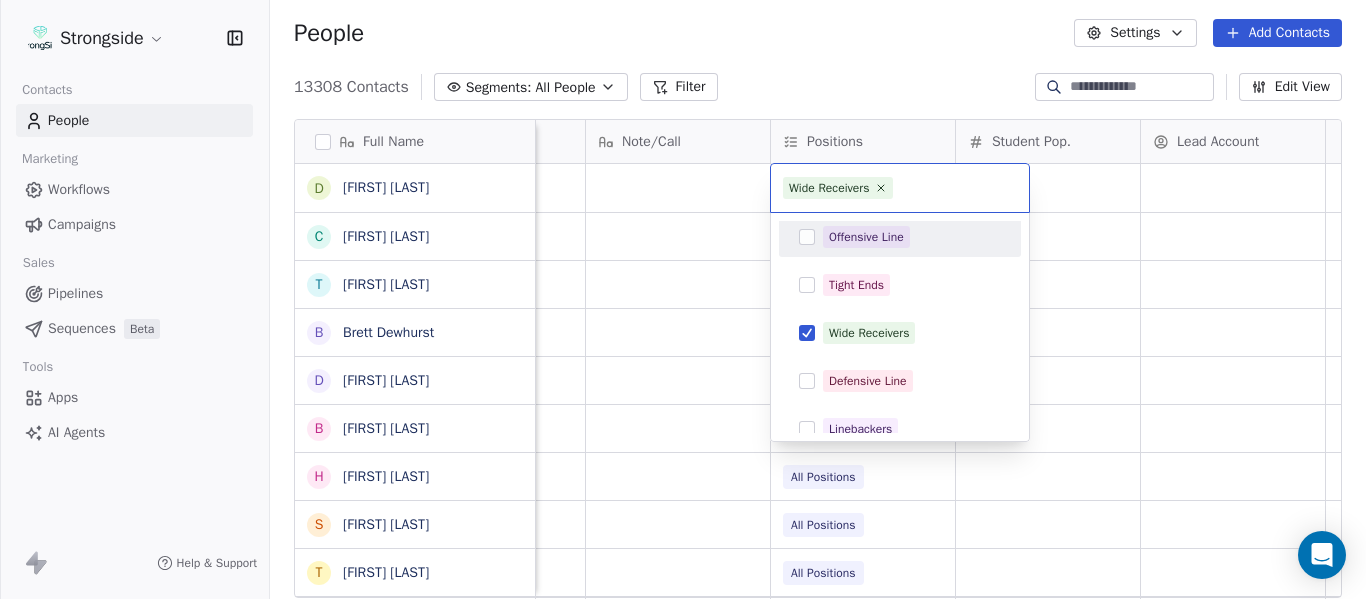 click on "Strongside Contacts People Marketing Workflows Campaigns Sales Pipelines Sequences Beta Tools Apps AI Agents Help & Support People Settings Add Contacts 13308 Contacts Segments: All People Filter Edit View Tag Add to Sequence Export Full Name D DJ McCarthy C Chris Perkins T Tyler Schovanec B Brett Dewhurst D Dillion Coletto B Brandon Lee H Harrison Hanna S Shane Marinelli T Toya Ballard M Matt Wiesner M Michael Graffin K Katrina McCormack A Anthony Fortier B Bill Sanders Z Zach Kittley B Brian White M Margot Kessler C Cris Carter C Clay Williams F Faith Padgett R Regine Hill C Craig Merson R Rick Wimmer J Jason Robinson H Hasan Craig V Vincent Davis C Chris LoNigro E Eric Potochney J Jeffrey Meleky J James Simpson Emails Auto Clicked Last Activity Date BST In Open Phone Contact Source Note/Call Positions Student Pop. Lead Account False False Running Back False Special Teams False Defensive Coordinator False All Positions True All Positions False All Positions True All Positions True All Positions True All Positions False All Positions True All Positions False All Positions False All Positions True All Positions True All Positions True All Positions False All Positions False All Positions False All Positions False All Positions False Tight Ends Offensive Line False Linebackers False Offensive Line Quarterbacks False Defensive Coordinator True True True" at bounding box center (683, 299) 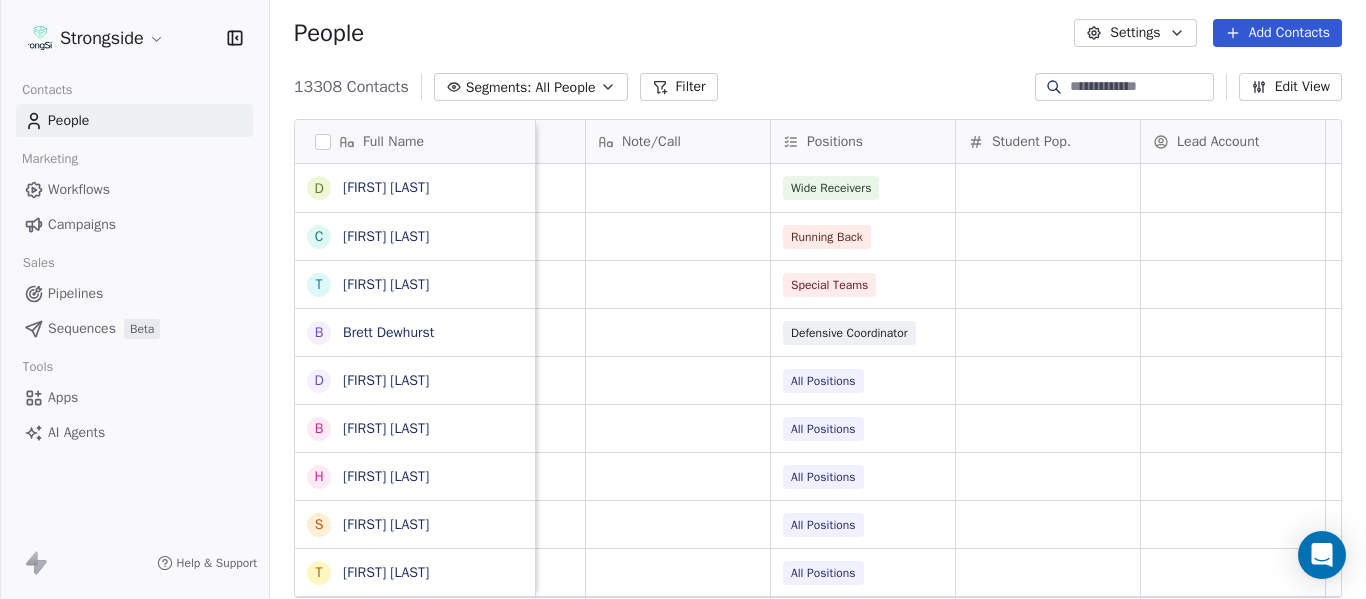 click on "Add Contacts" at bounding box center (1277, 33) 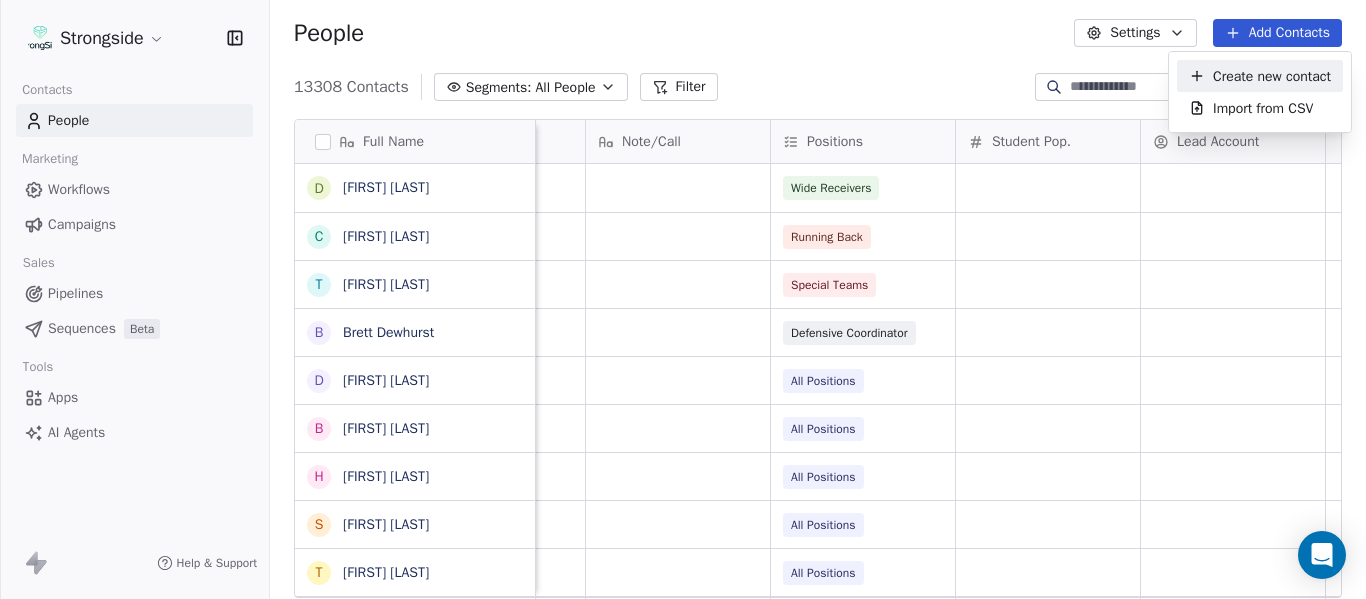 click on "Create new contact" at bounding box center (1272, 76) 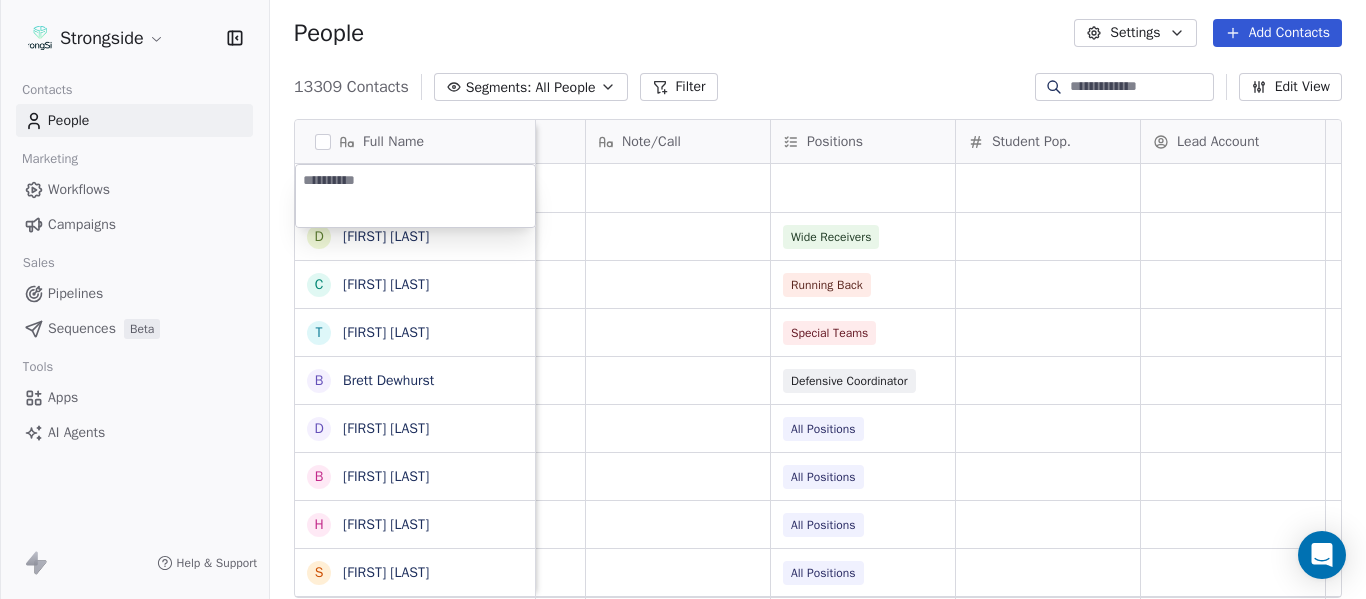 type on "**********" 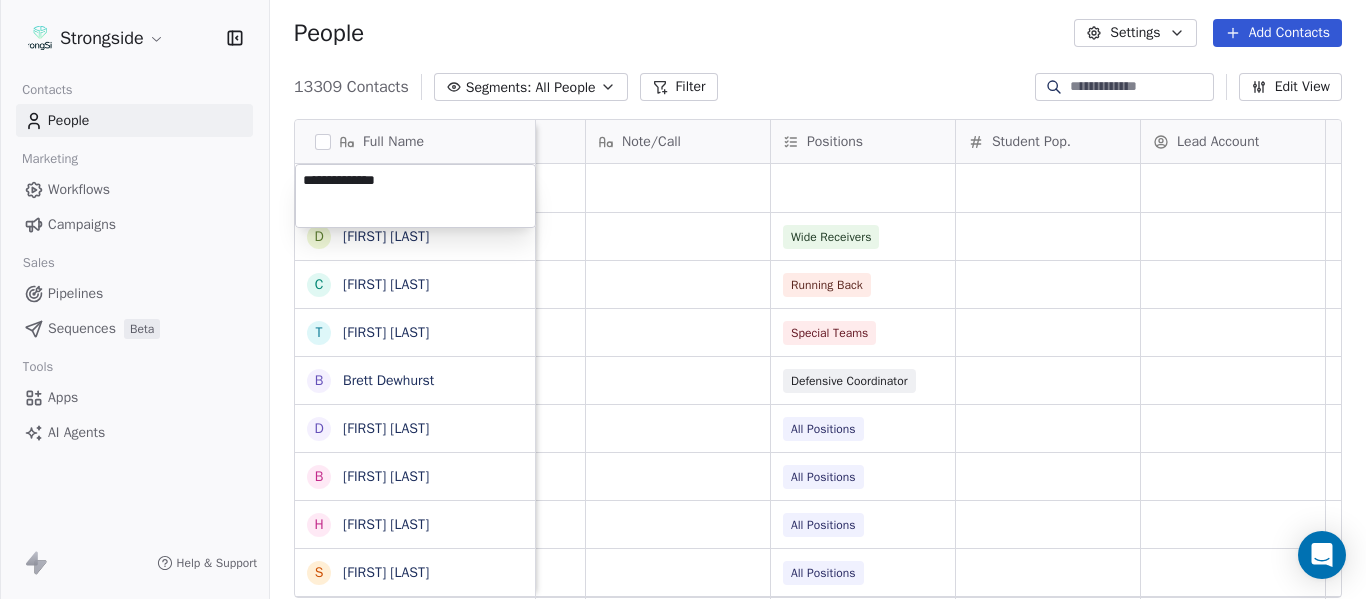 click on "Strongside Contacts People Marketing Workflows Campaigns Sales Pipelines Sequences Beta Tools Apps AI Agents Help & Support People Settings  Add Contacts 13309 Contacts Segments: All People Filter  Edit View Tag Add to Sequence Export Full Name D [LAST] C [LAST] T [LAST] B [LAST] D [LAST] B [LAST] H [LAST] S [LAST] T [LAST] M [LAST] M [LAST] K [LAST] A [LAST] B [LAST] Z [LAST] B [LAST] M [LAST] C [LAST] C [LAST] F [LAST] R [LAST] C [LAST] R [LAST] J [LAST] H [LAST] V [LAST] C [LAST] E [LAST] J [LAST] Emails Auto Clicked Last Activity Date BST In Open Phone Contact Source Note/Call Positions Student Pop. Lead Account     False Wide Receivers   False Running Back   False Special Teams   False Defensive Coordinator   False All Positions   True All Positions   False All Positions   True All Positions   True" at bounding box center [683, 299] 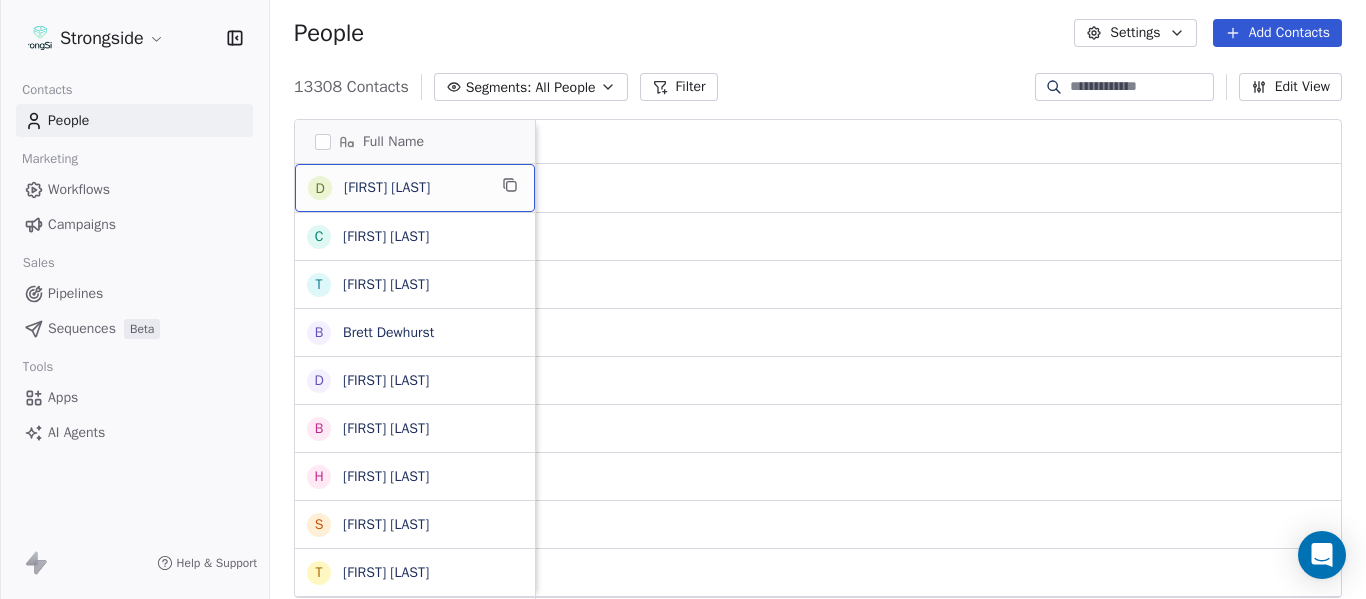 scroll, scrollTop: 0, scrollLeft: 0, axis: both 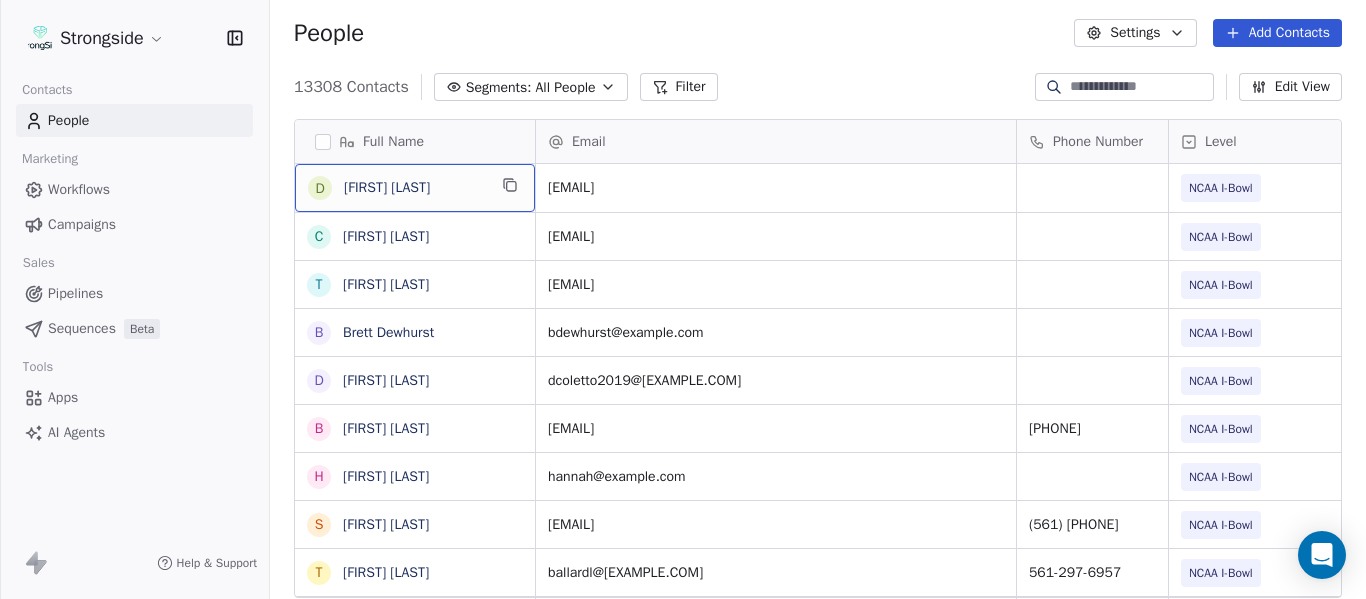 drag, startPoint x: 1179, startPoint y: 588, endPoint x: 431, endPoint y: 588, distance: 748 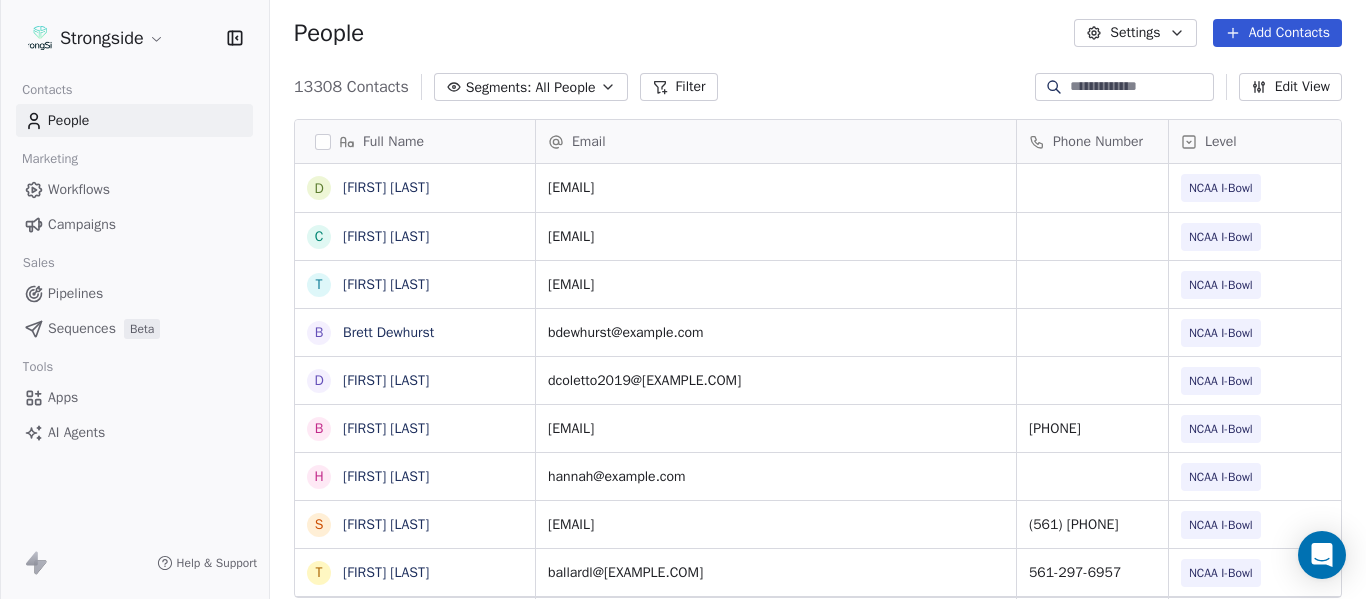click on "13308 Contacts Segments: All People Filter  Edit View" at bounding box center [818, 87] 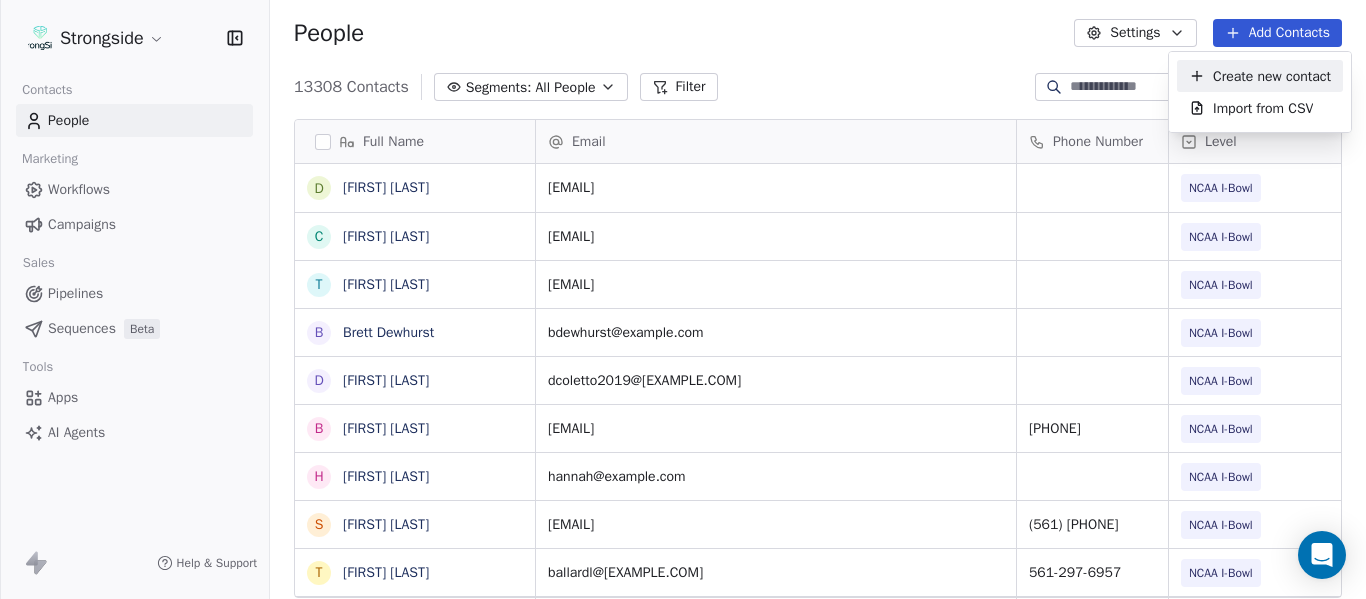 click on "Create new contact" at bounding box center (1272, 76) 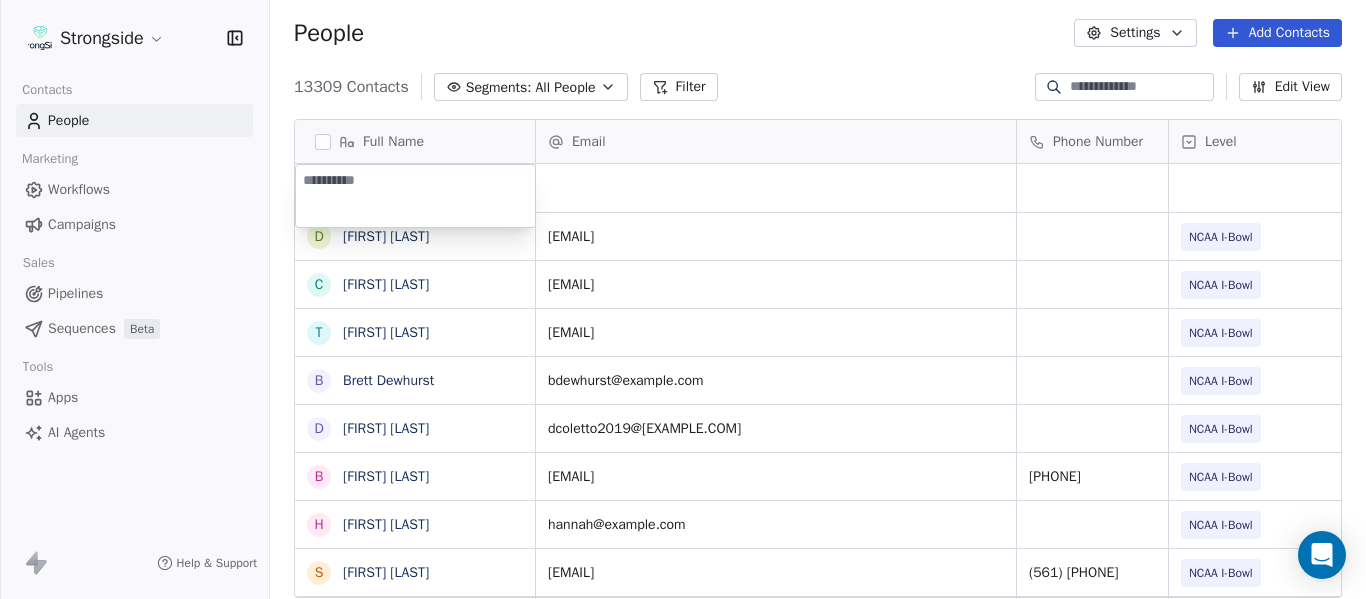 type on "**********" 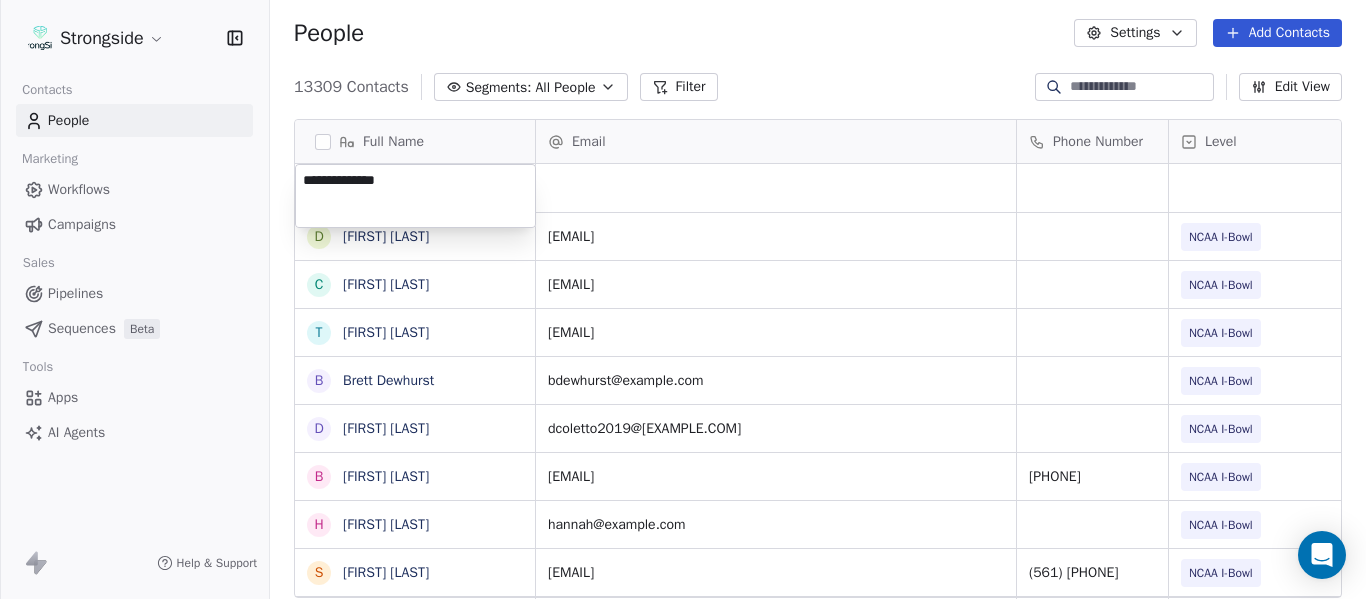 click on "Strongside Contacts People Marketing Workflows Campaigns Sales Pipelines Sequences Beta Tools Apps AI Agents Help & Support People Settings Add Contacts 13309 Contacts Segments: All People Filter Edit View Tag Add to Sequence Export Full Name D [NAME] C [NAME] T [NAME] B [NAME] D [NAME] B [NAME] H [NAME] S [NAME] T [NAME] M [NAME] M [NAME] K [NAME] A [NAME] B [NAME] Z [NAME] B [NAME] M [NAME] C [NAME] C [NAME] F [NAME] R [NAME] C [NAME] R [NAME] J [NAME] H [NAME] V [NAME] C [NAME] E [NAME] J [NAME] Email Phone Number Level League/Conference Organization Tags dmccarthy@fau.edu NCAA I-Bowl FLORIDA ATLANTIC UNIV christopherperki@fau.edu NCAA I-Bowl FLORIDA ATLANTIC UNIV tschovanec@fau.edu NCAA I-Bowl FLORIDA ATLANTIC UNIV bdewhurst@fau.edu NCAA I-Bowl FLORIDA ATLANTIC UNIV dcoletto2019@fau.edu NCAA I-Bowl" at bounding box center [683, 299] 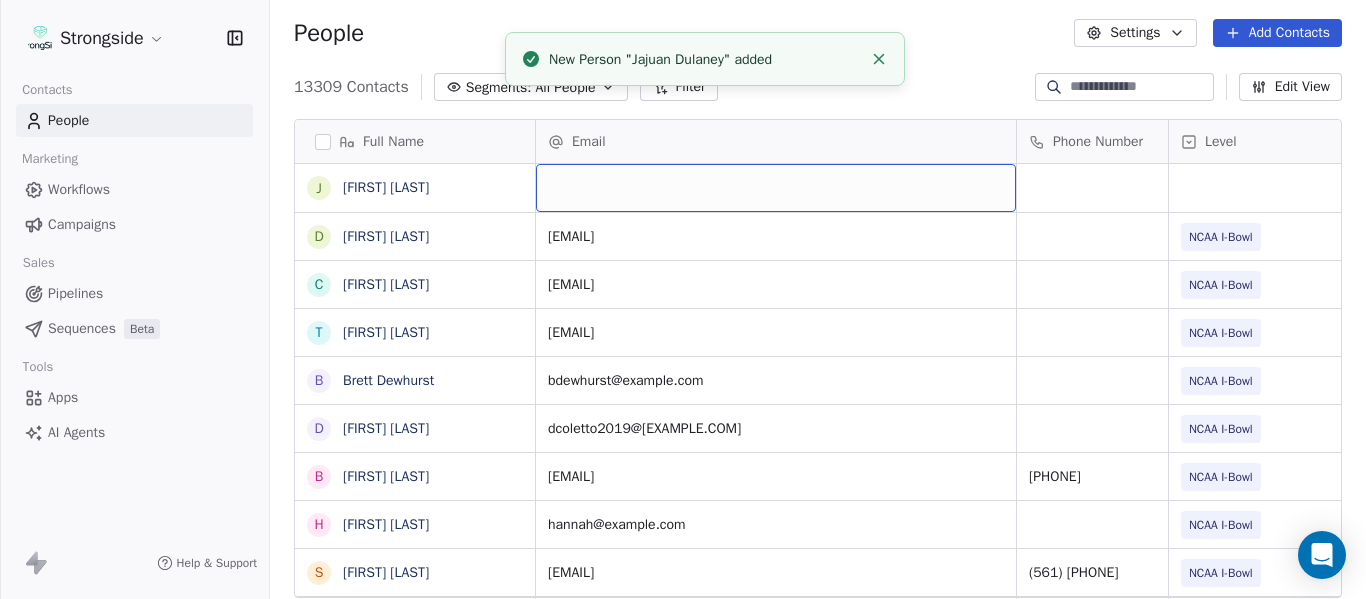 click at bounding box center [776, 188] 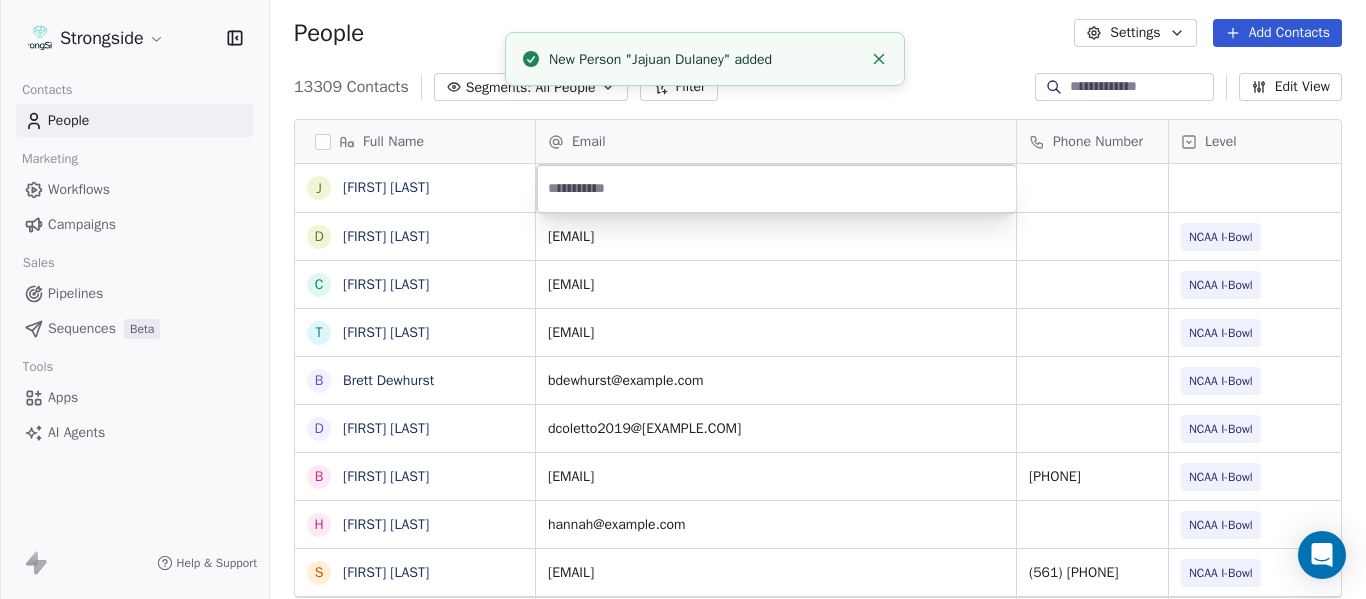 type on "**********" 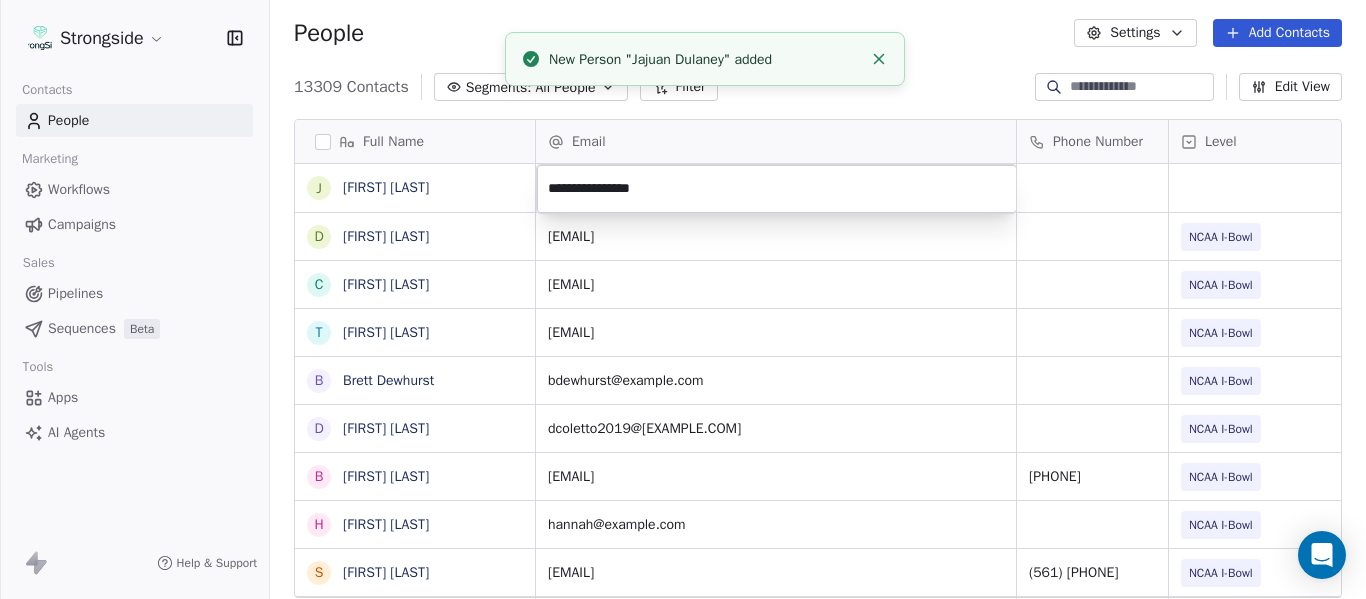 click 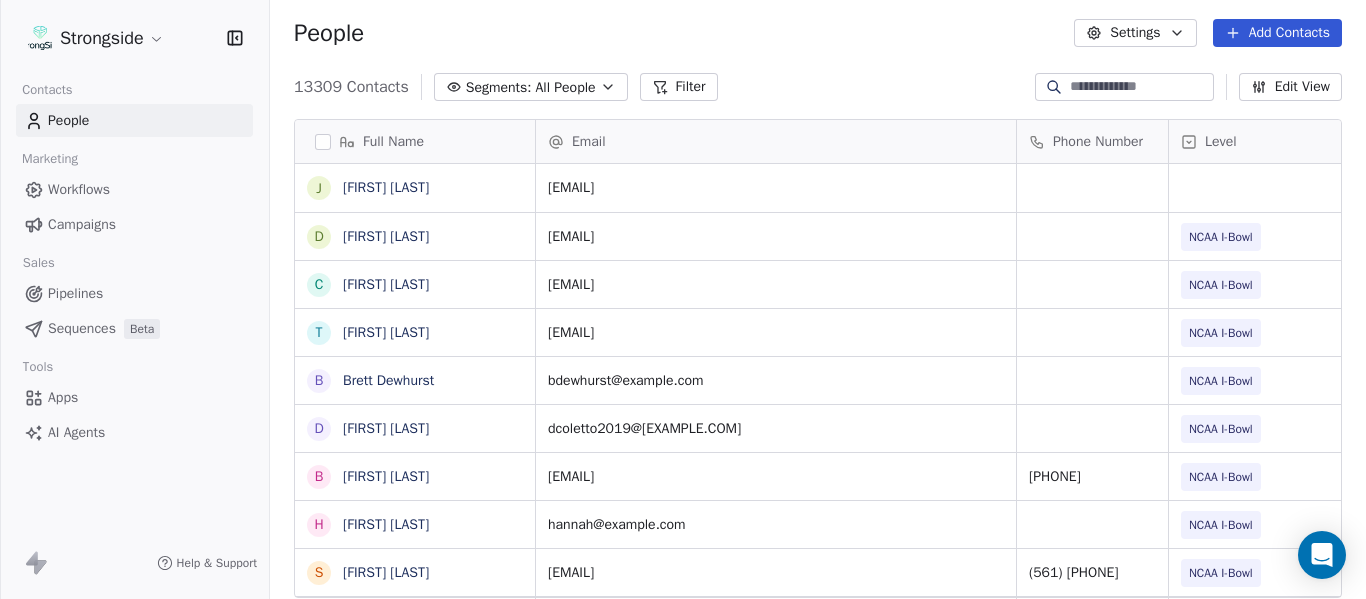 click on "People Settings  Add Contacts" at bounding box center [818, 33] 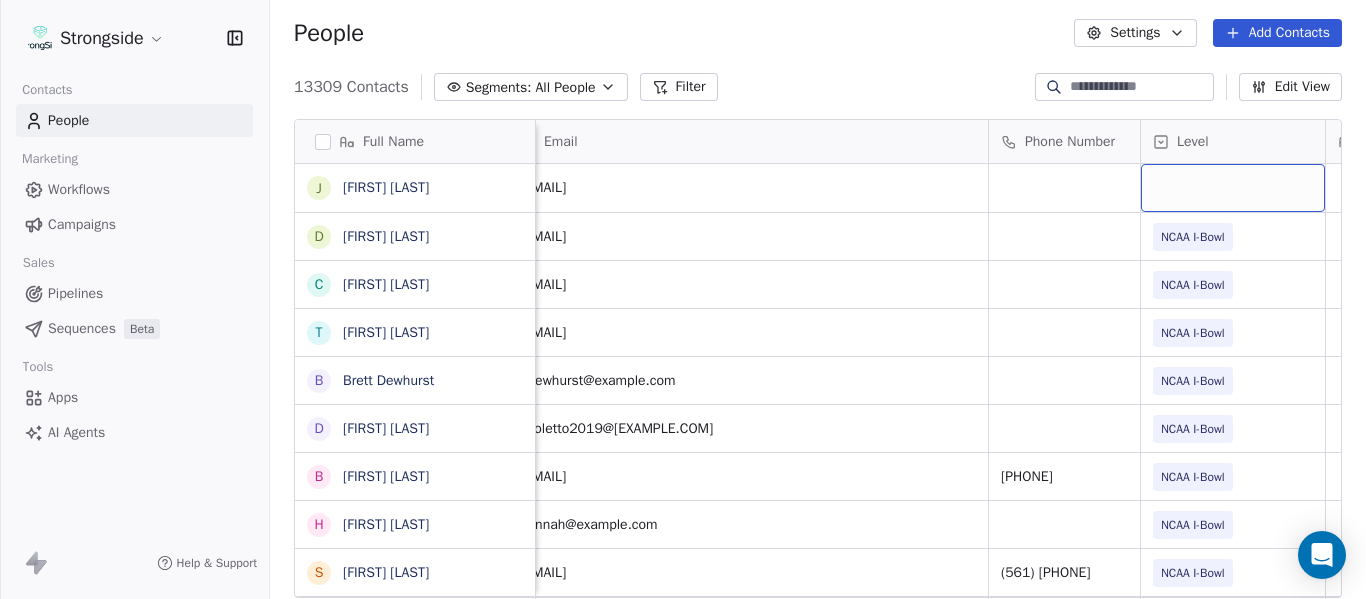click at bounding box center [1233, 188] 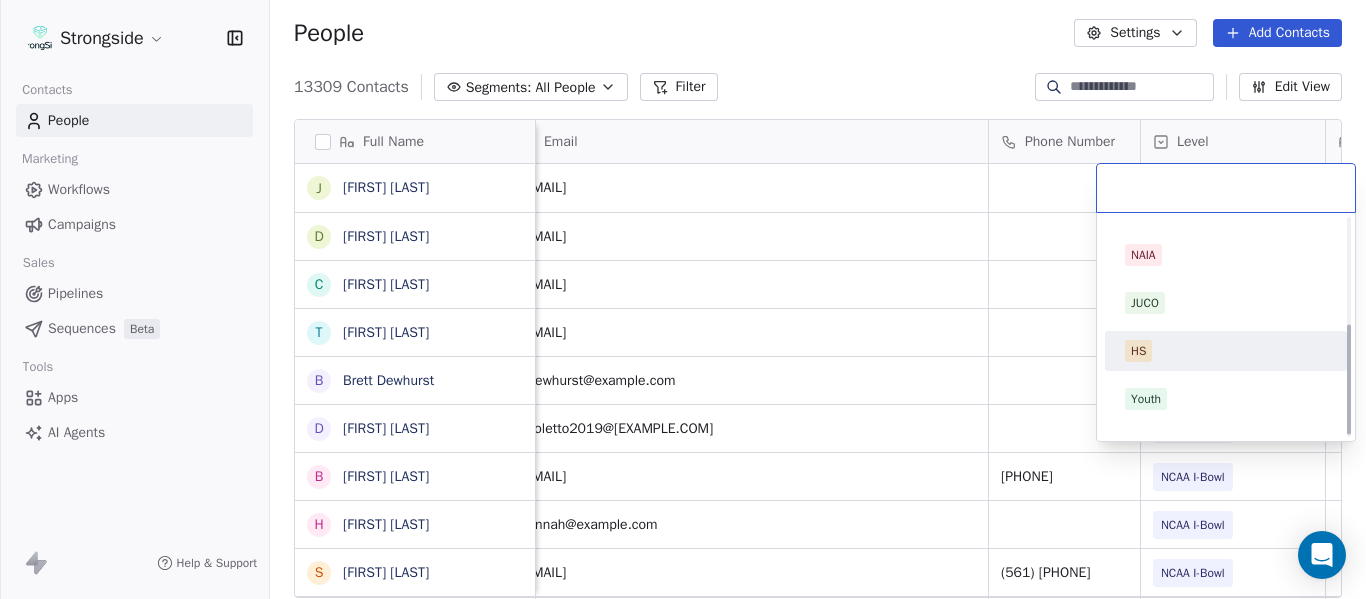 scroll, scrollTop: 212, scrollLeft: 0, axis: vertical 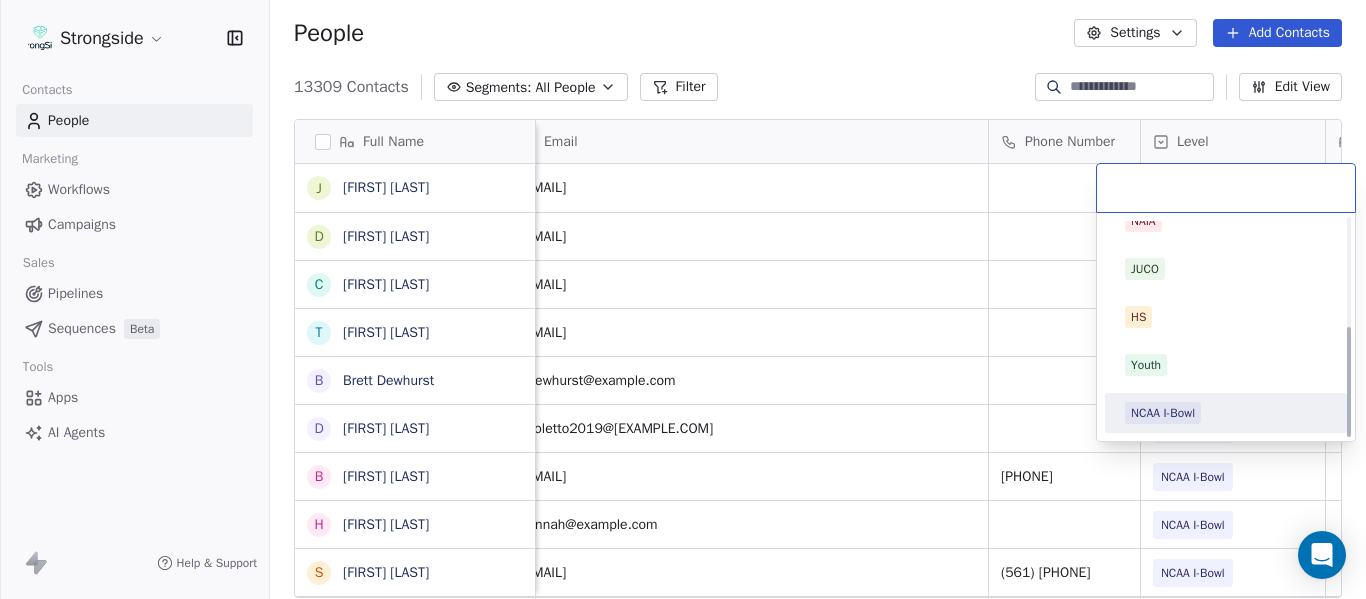 click on "NCAA I-Bowl" at bounding box center (1163, 413) 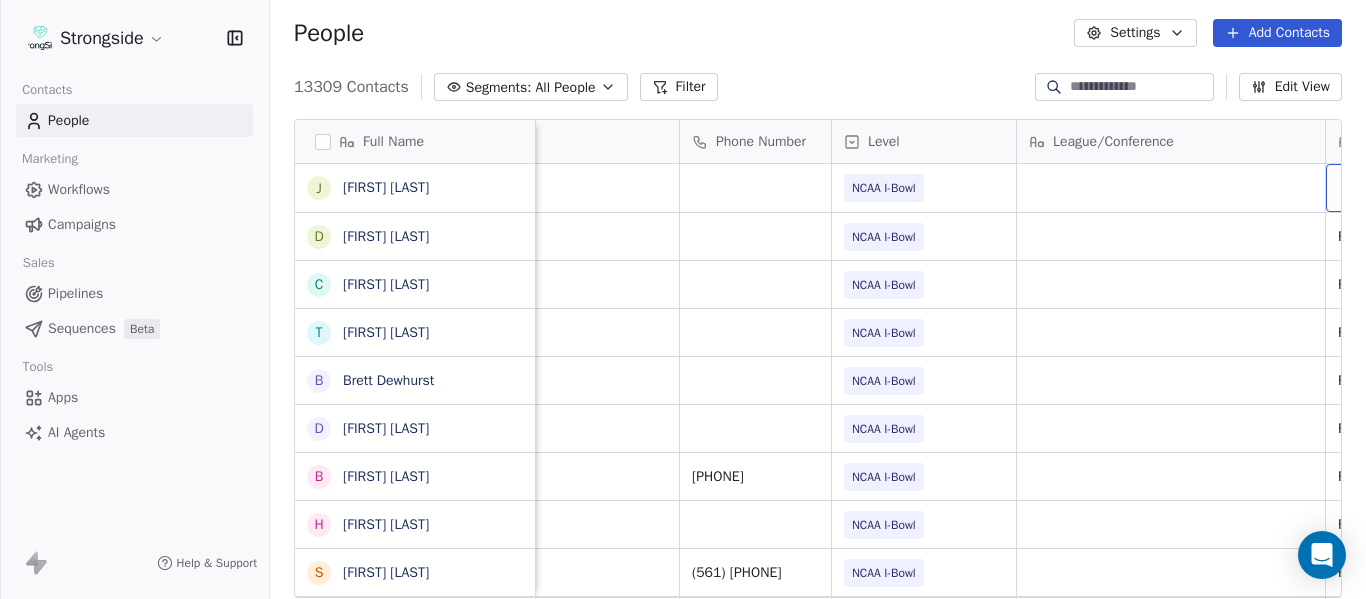 scroll, scrollTop: 0, scrollLeft: 707, axis: horizontal 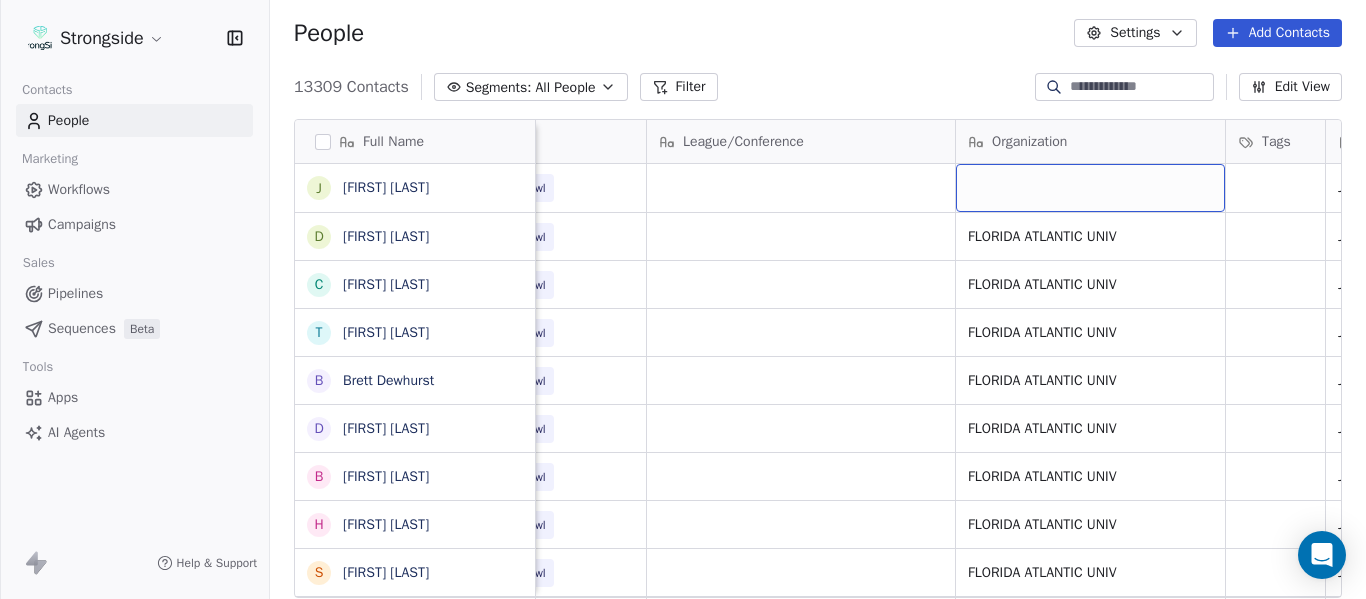 click at bounding box center [1090, 188] 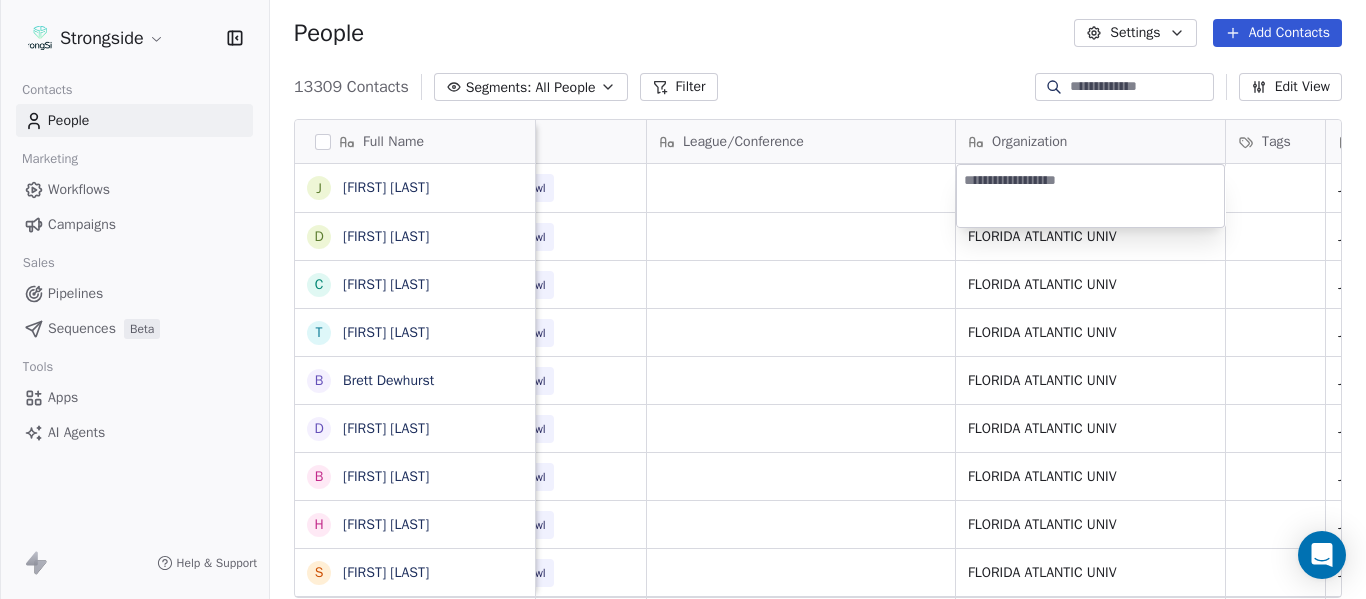 type on "**********" 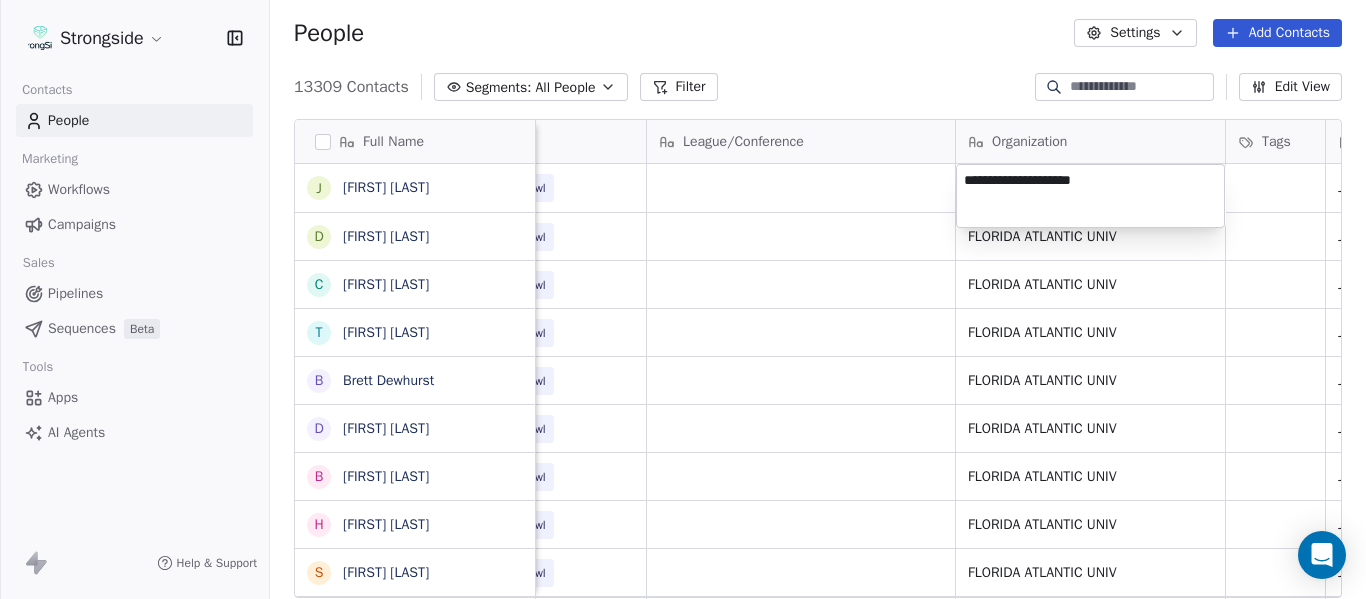 click on "Strongside Contacts People Marketing Workflows Campaigns Sales Pipelines Sequences Beta Tools Apps AI Agents Help & Support People Settings Add Contacts 13309 Contacts Segments: All People Filter Edit View Tag Add to Sequence Export Full Name J [FIRST] [LAST] D DJ McCarthy C Chris Perkins T Tyler Schovanec B Brett Dewhurst D Dillion Coletto B Brandon Lee H Harrison Hanna S Shane Marinelli T Toya Ballard M Matt Wiesner M Michael Graffin K Katrina McCormack A Anthony Fortier B Bill Sanders Z Zach Kittley B Brian White M Margot Kessler C Cris Carter C Clay Williams F Faith Padgett R Regine Hill C Craig Merson R Rick Wimmer J Jason Robinson H Hasan Craig V Vincent Davis C Chris LoNigro E Eric Potochney J Jeffrey Meleky Email Phone Number Level League/Conference Organization Tags Created Date BST Status Job Title Priority jdulaney@[EXAMPLE.COM] NCAA I-Bowl Jul 16, 2025 06:40 PM dmccarthy@[EXAMPLE.COM] NCAA I-Bowl FLORIDA ATLANTIC UNIV Jul 16, 2025 06:39 PM Assistant Coach christopherperki@[EXAMPLE.COM] NCAA I-Bowl NCAA I-Bowl" at bounding box center [683, 299] 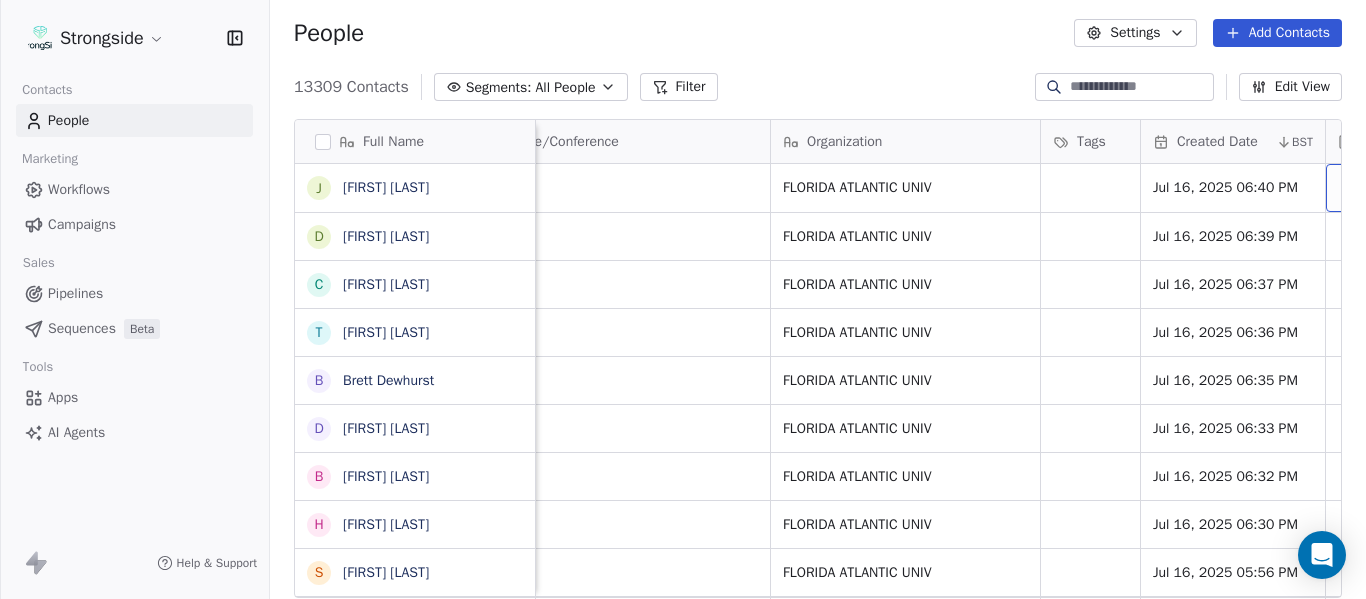 scroll, scrollTop: 0, scrollLeft: 1259, axis: horizontal 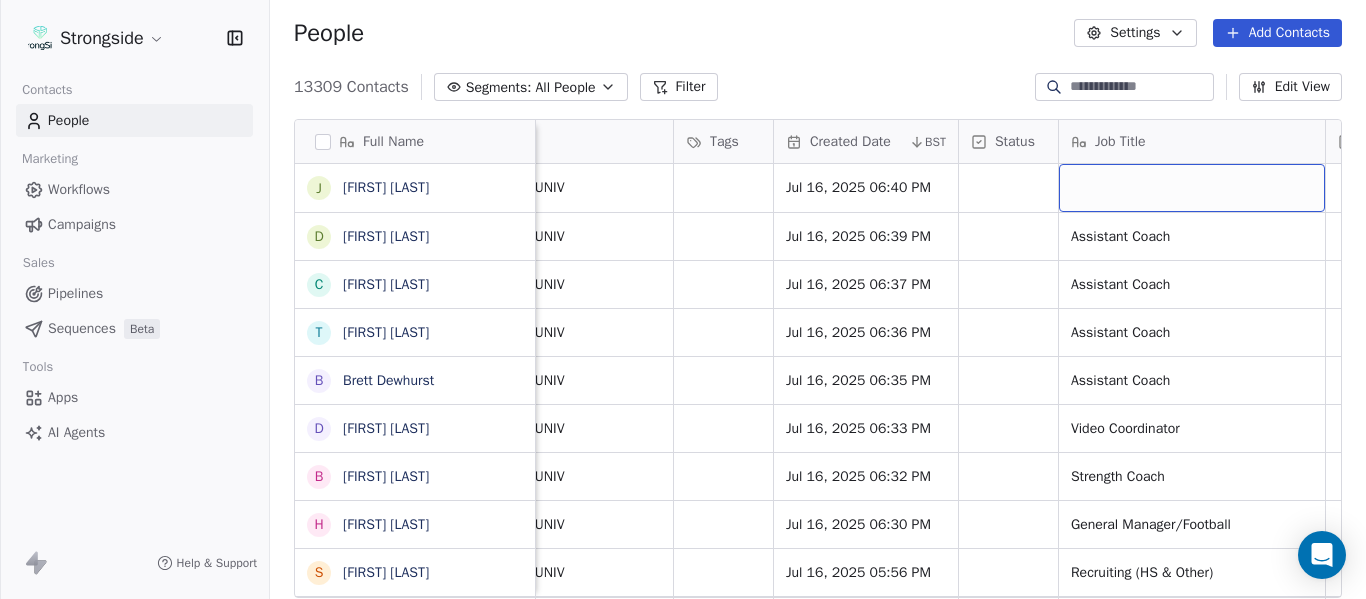 click at bounding box center [1192, 188] 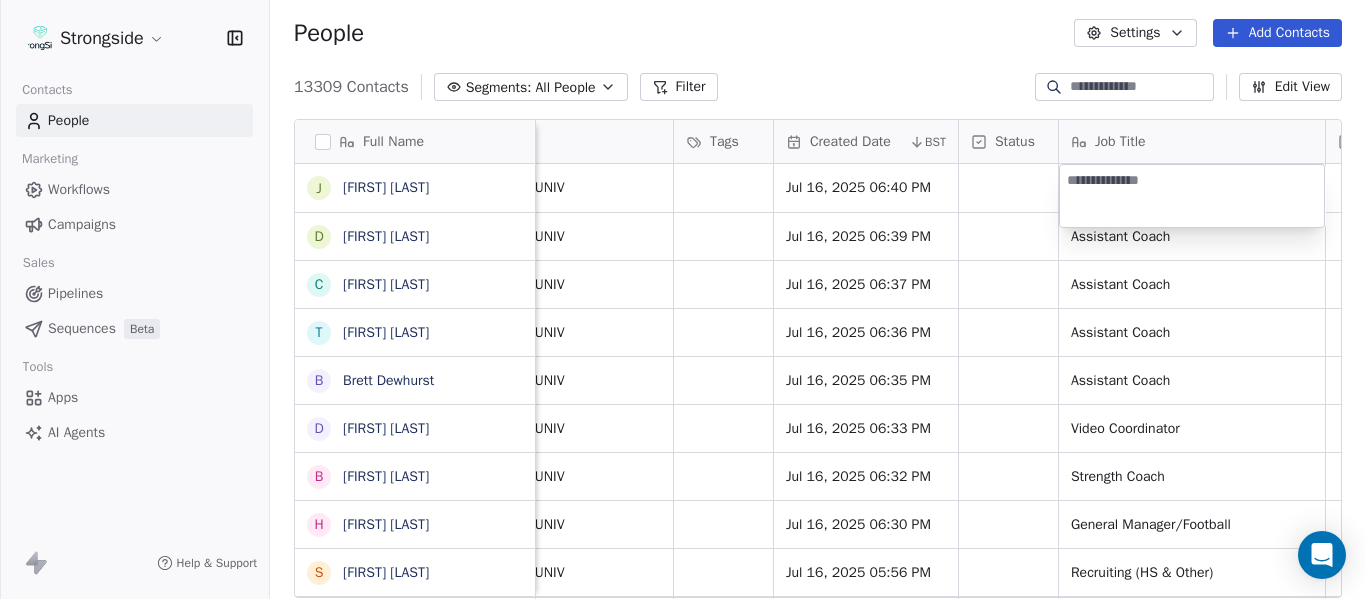 type on "**********" 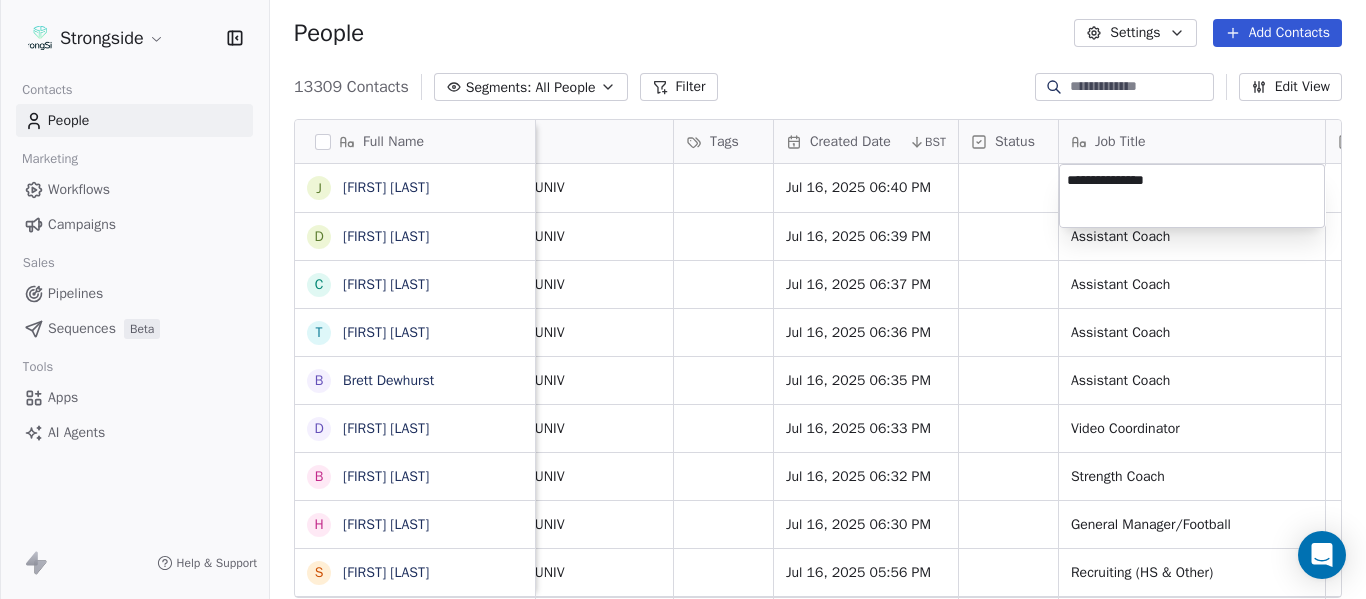 click on "Strongside Contacts People Marketing Workflows Campaigns Sales Pipelines Sequences Beta Tools Apps AI Agents Help & Support People Settings  Add Contacts 13309 Contacts Segments: All People Filter  Edit View Tag Add to Sequence Export Full Name J [FIRST] [LAST] D [FIRST] [LAST] C [FIRST] [LAST] T [FIRST] [LAST] B [FIRST] [LAST] D [FIRST] [LAST] B [FIRST] [LAST] H [FIRST] [LAST] S [FIRST] [LAST] T [FIRST] [LAST] M [FIRST] [LAST] M [FIRST] [LAST] K [FIRST] [LAST] A [FIRST] [LAST] B [FIRST] [LAST] Z [FIRST] [LAST] B [FIRST] [LAST] M [FIRST] [LAST] C [FIRST] [LAST] C [FIRST] [LAST] F [FIRST] [LAST] R [FIRST] [LAST] C [FIRST] [LAST] R [FIRST] [LAST] J [FIRST] [LAST] H [FIRST] [LAST] V [FIRST] [LAST] C [FIRST] [LAST] E [FIRST] [LAST] J [FIRST] [LAST] Phone Number Level League/Conference Organization Tags Created Date BST Status Job Title Priority Emails Auto Clicked Last Activity Date BST In Open Phone   NCAA I-Bowl [DATE] [TIME]   NCAA I-Bowl [DATE] [TIME] Assistant Coach False" at bounding box center [683, 299] 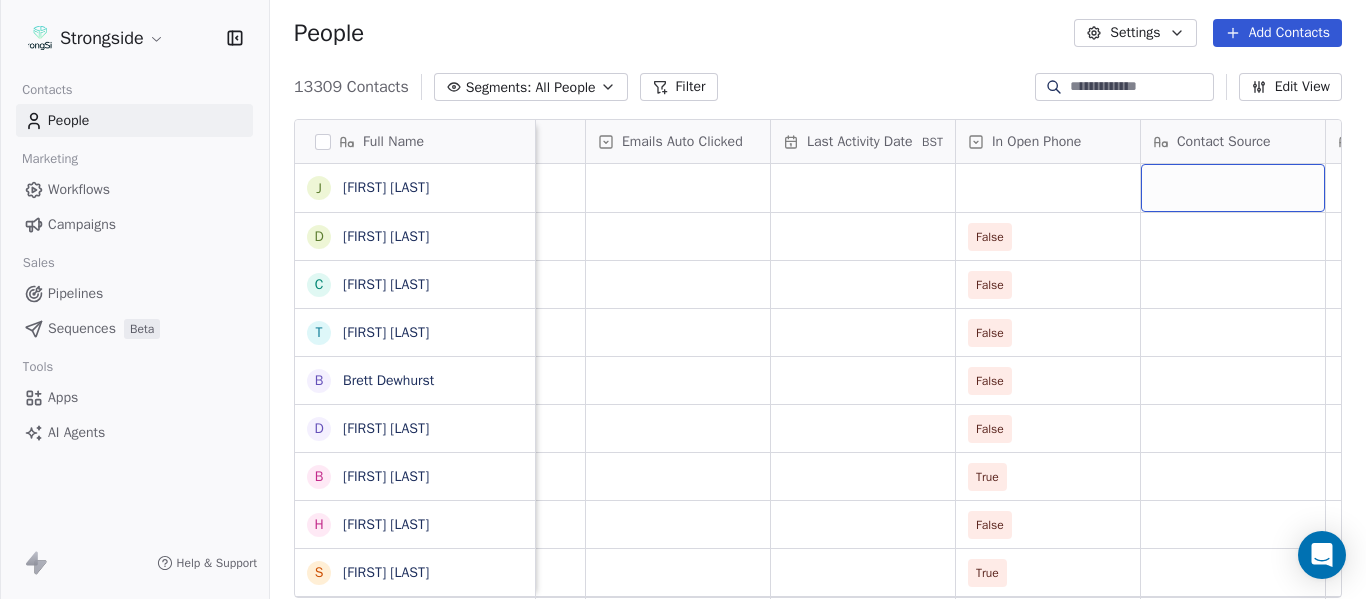 scroll, scrollTop: 0, scrollLeft: 2369, axis: horizontal 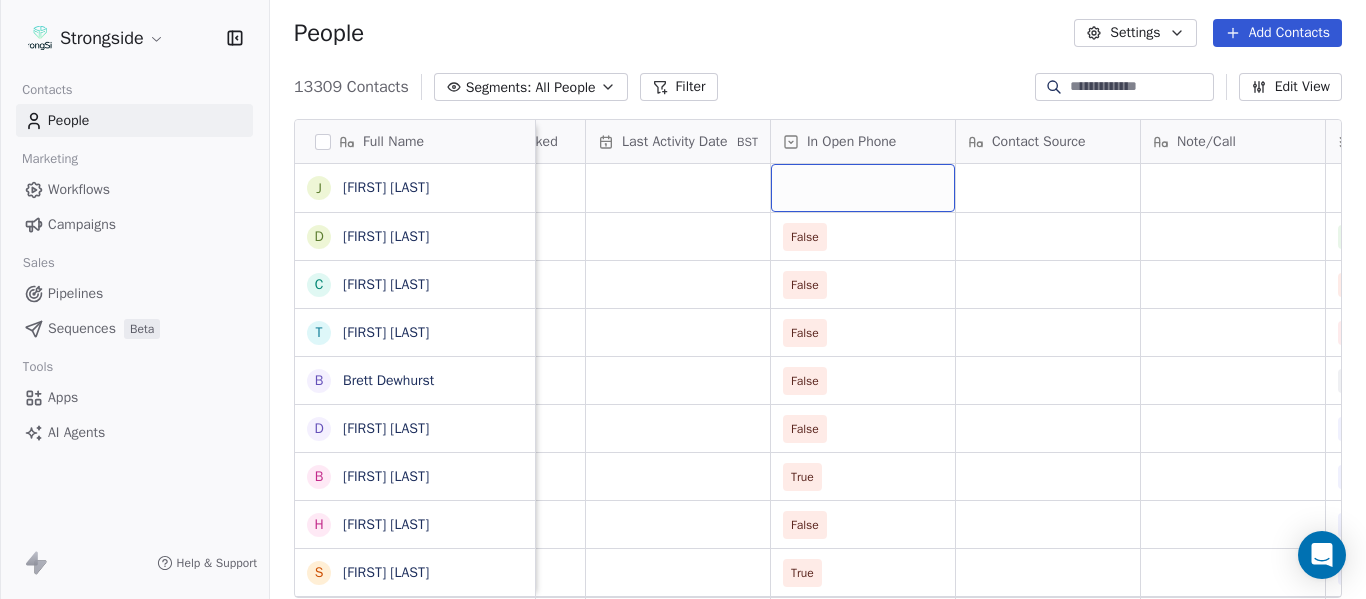 click at bounding box center [863, 188] 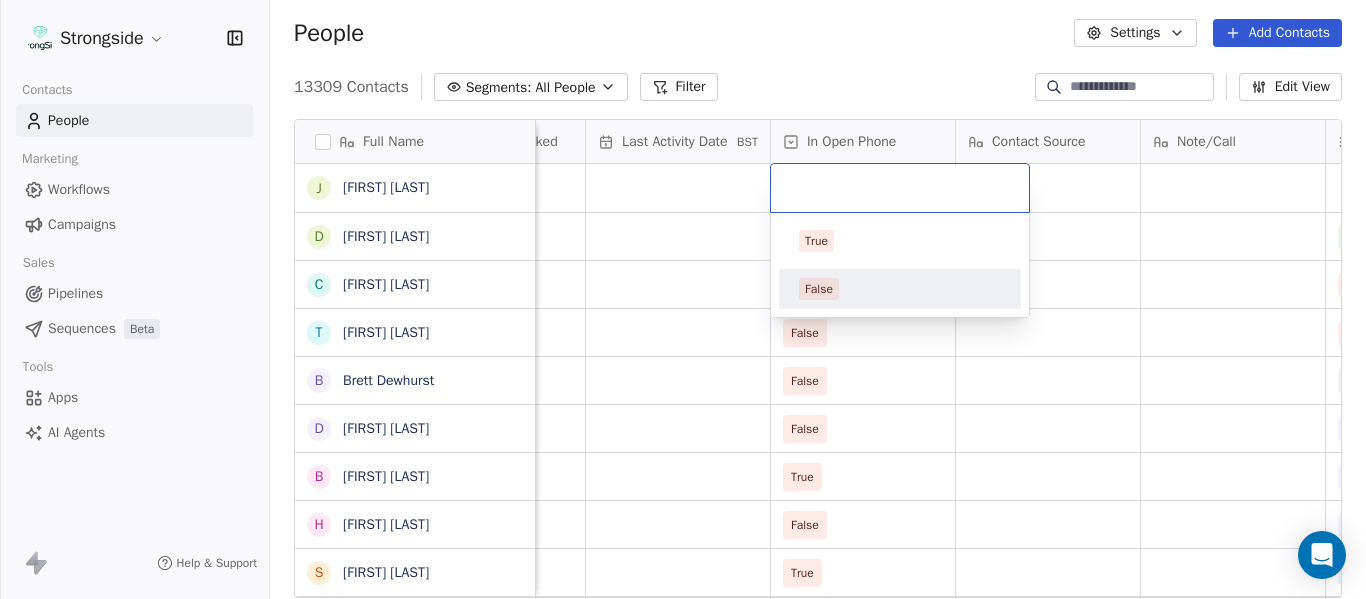 click on "False" at bounding box center [819, 289] 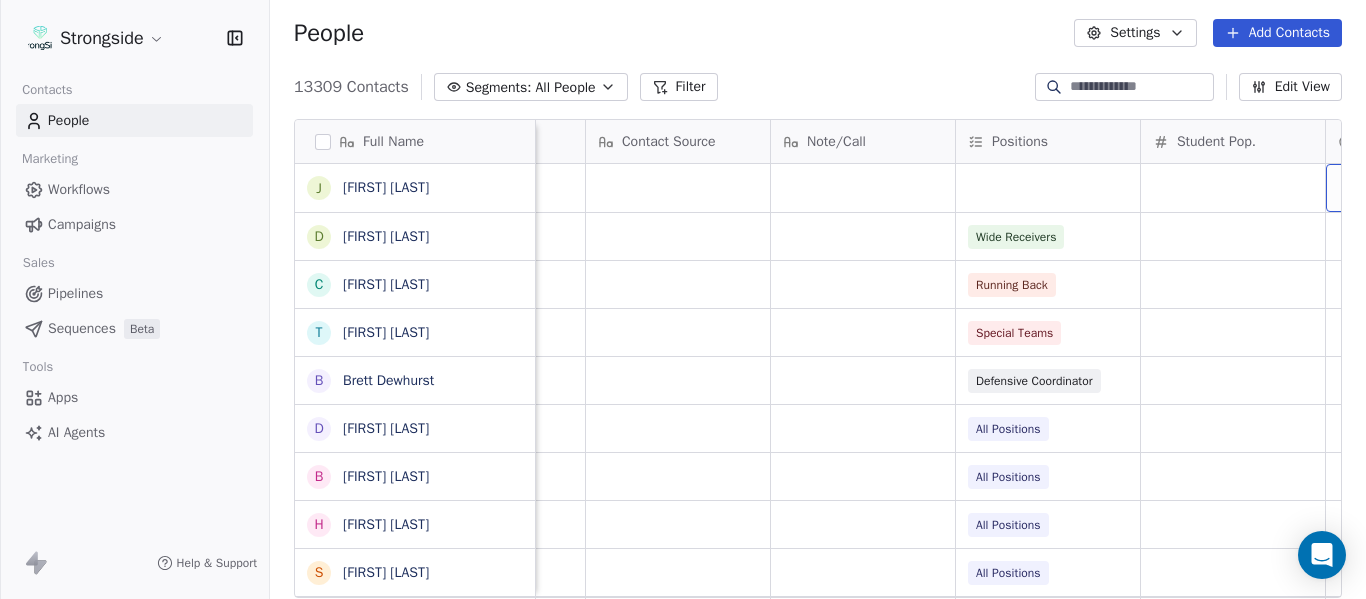 scroll, scrollTop: 0, scrollLeft: 2924, axis: horizontal 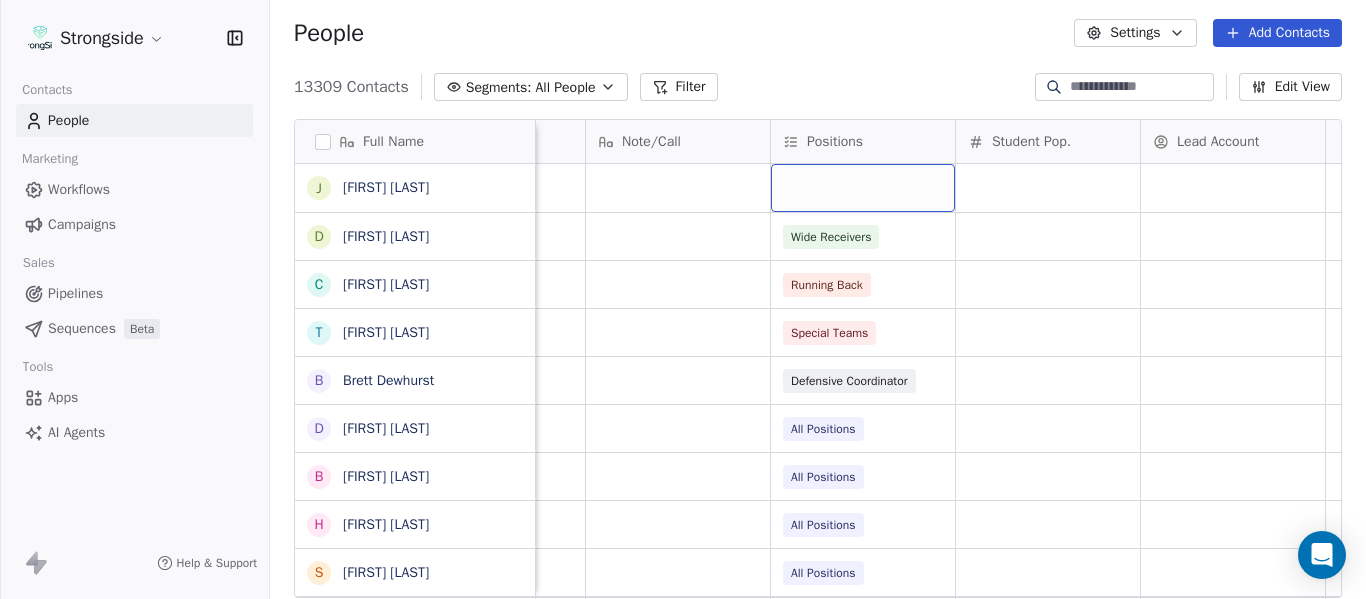 click at bounding box center [863, 188] 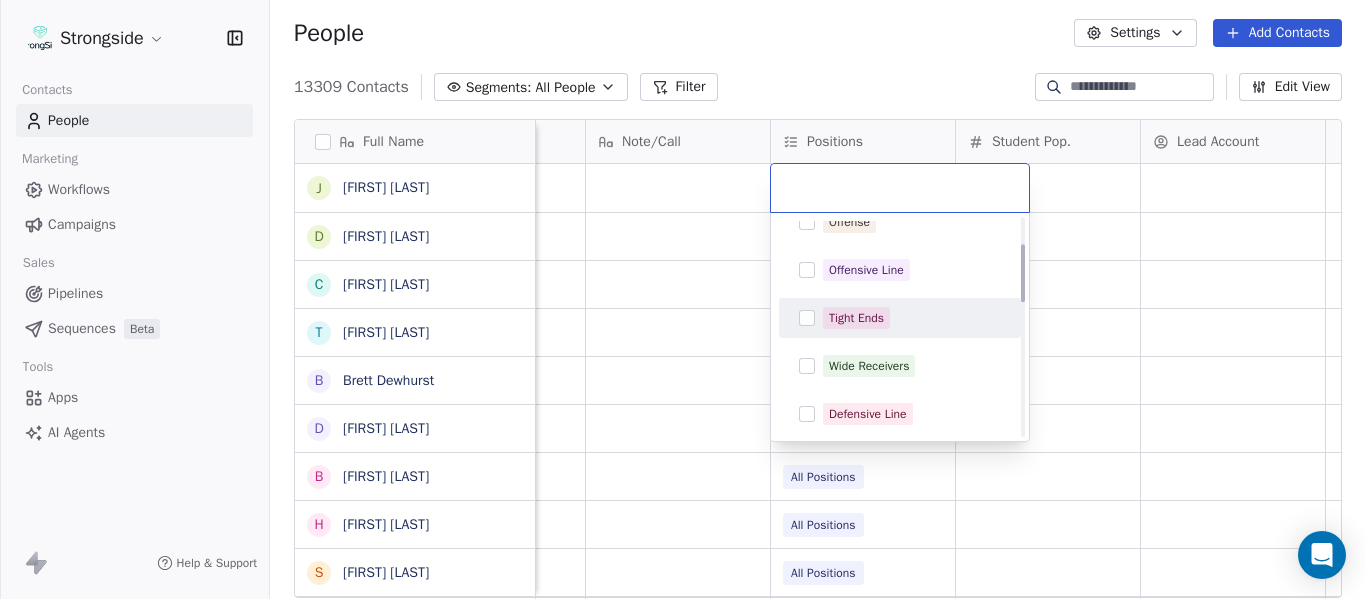scroll, scrollTop: 100, scrollLeft: 0, axis: vertical 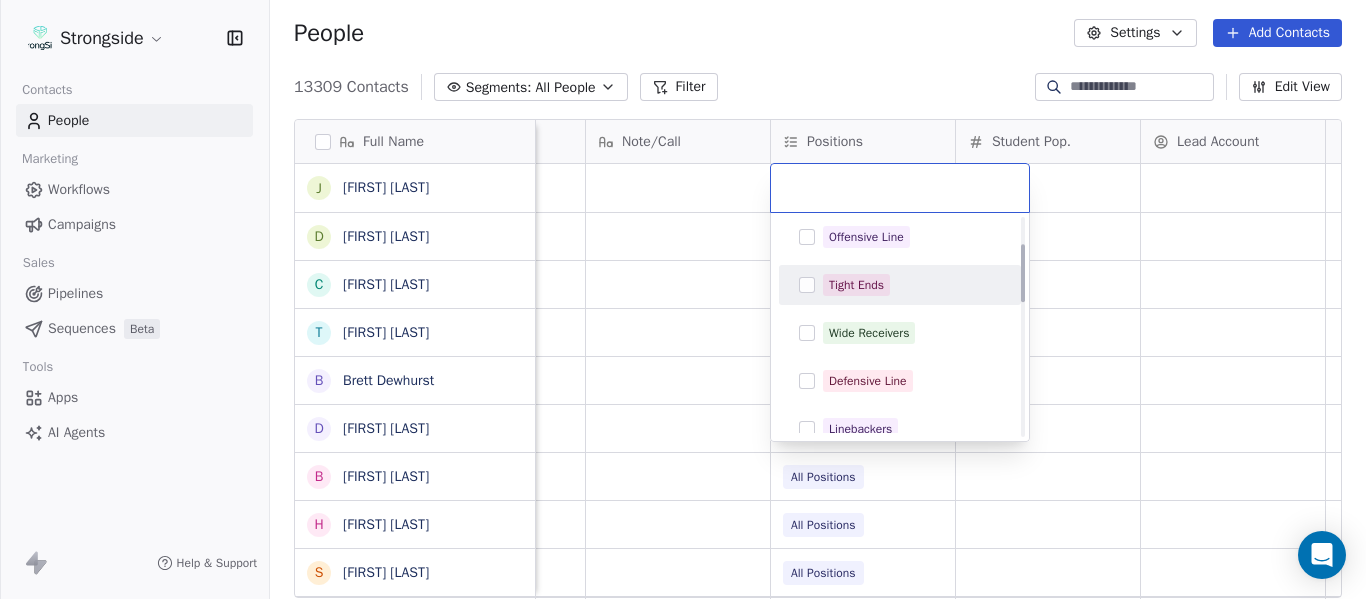 click on "Tight Ends" at bounding box center [912, 285] 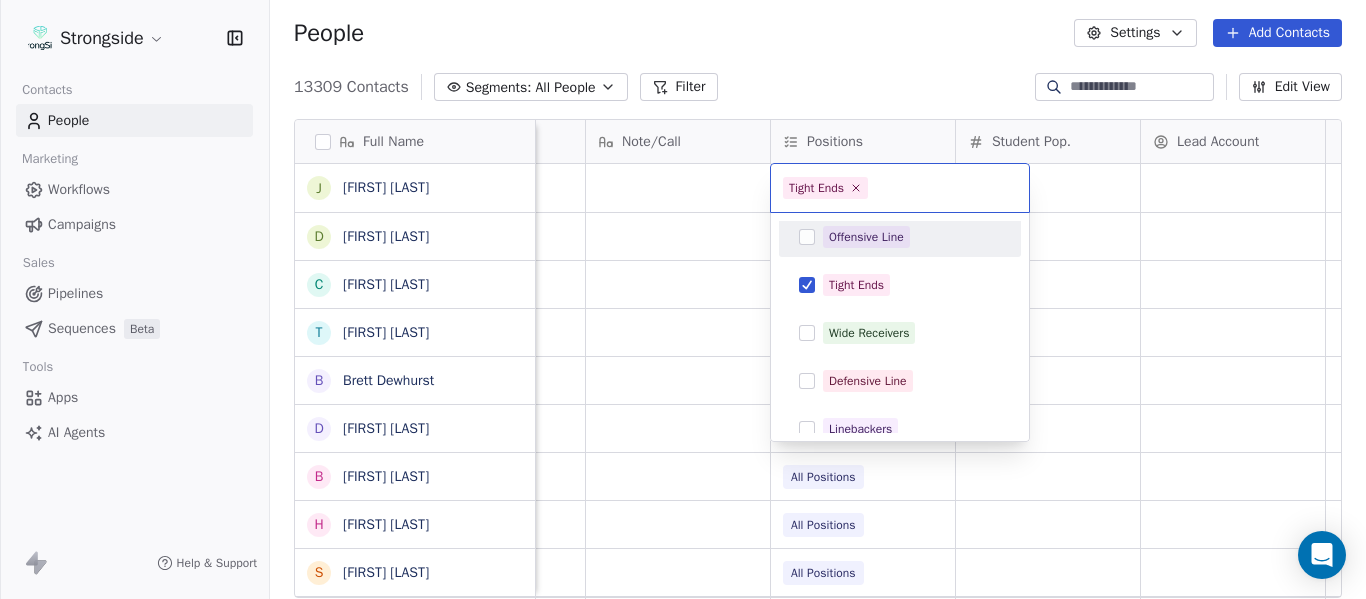 click on "Strongside Contacts People Marketing Workflows Campaigns Sales Pipelines Sequences Beta Tools Apps AI Agents Help & Support People Settings  Add Contacts 13309 Contacts Segments: All People Filter  Edit View Tag Add to Sequence Export Full Name J [FIRST] [LAST] D [FIRST] [LAST] C [FIRST] [LAST] T [FIRST] [LAST] B [FIRST] [LAST] D [FIRST] [LAST] B [FIRST] [LAST] H [FIRST] [LAST] S [FIRST] [LAST] T [FIRST] [LAST] M [FIRST] [LAST] M [FIRST] [LAST] K [FIRST] [LAST] A [FIRST] [LAST] B [FIRST] [LAST] Z [FIRST] [LAST] B [FIRST] [LAST] M [FIRST] [LAST] C [FIRST] [LAST] C [FIRST] [LAST] F [FIRST] [LAST] R [FIRST] [LAST] C [FIRST] [LAST] R [FIRST] [LAST] J [FIRST] [LAST] H [FIRST] [LAST] V [FIRST] [LAST] C [FIRST] [LAST] E [FIRST] [LAST] J [FIRST] [LAST] Emails Auto Clicked Last Activity Date BST In Open Phone Contact Source Note/Call Positions Student Pop. Lead Account   False   False Wide Receivers   False Running Back   False Special Teams   False Defensive Coordinator   False All Positions   True All Positions   False All Positions   True" at bounding box center [683, 299] 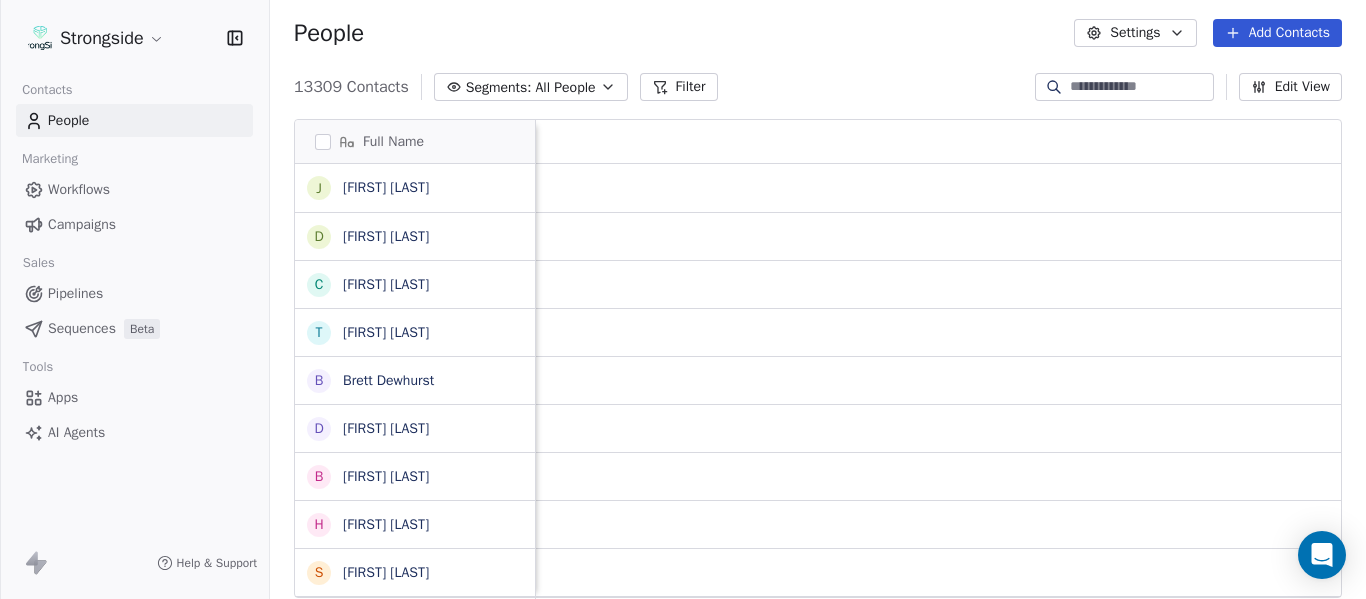 scroll, scrollTop: 0, scrollLeft: 0, axis: both 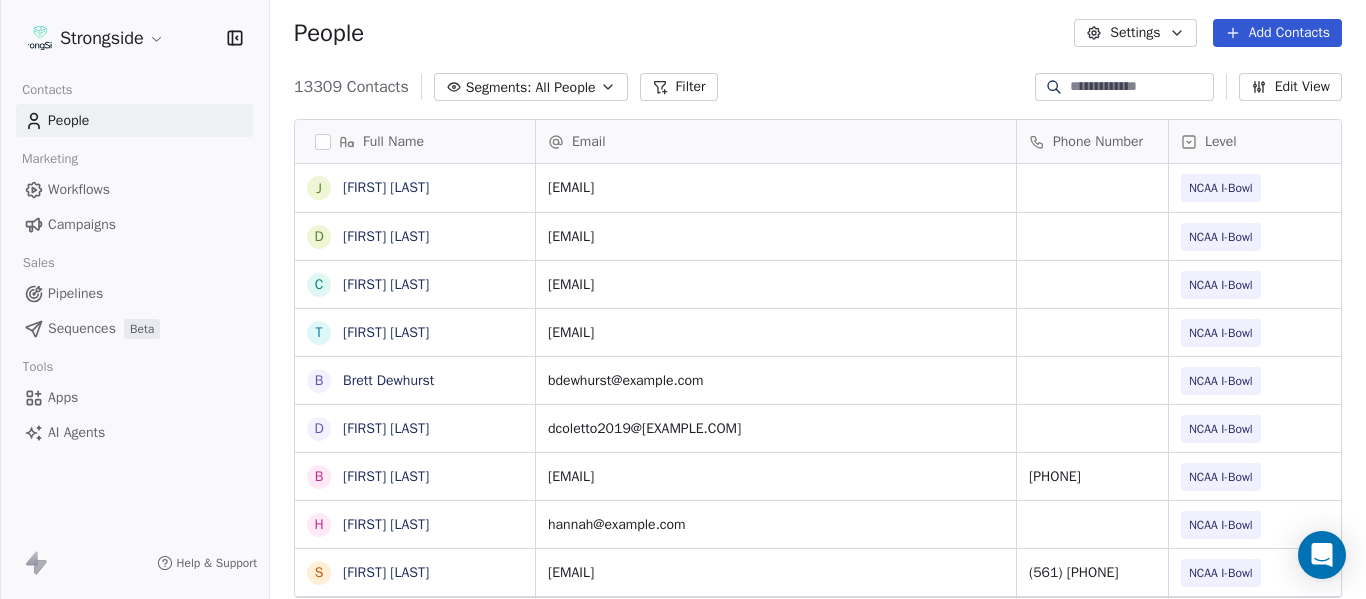 click on "Add Contacts" at bounding box center [1277, 33] 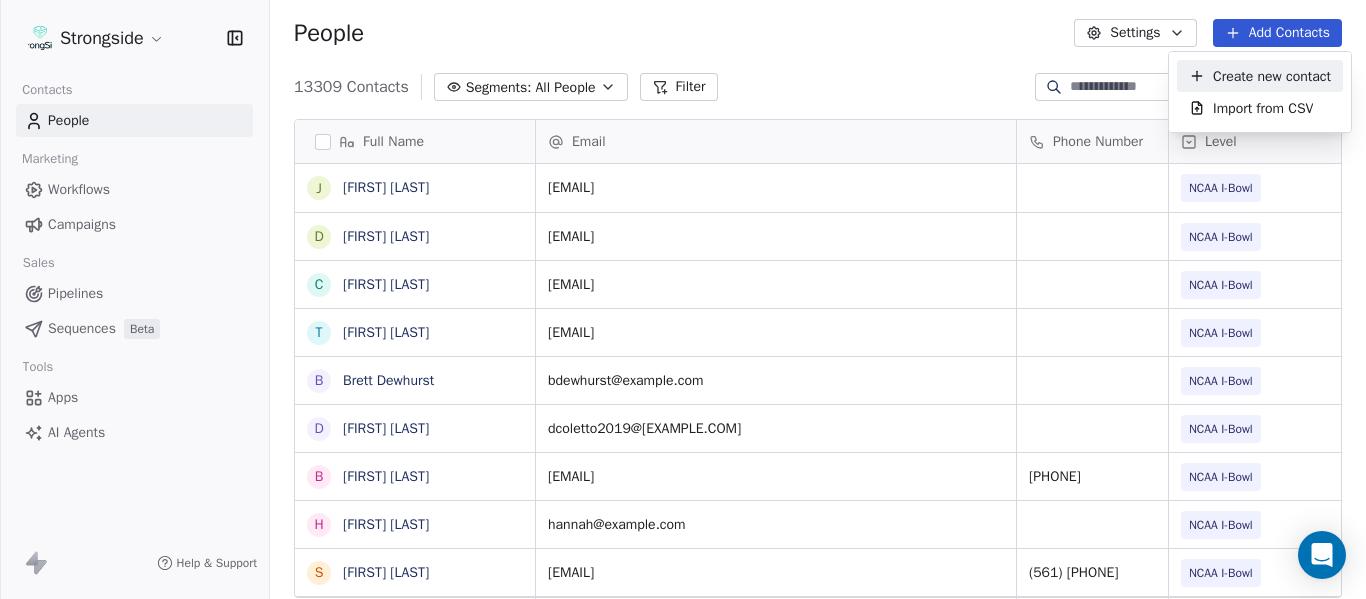 click on "Create new contact" at bounding box center [1272, 76] 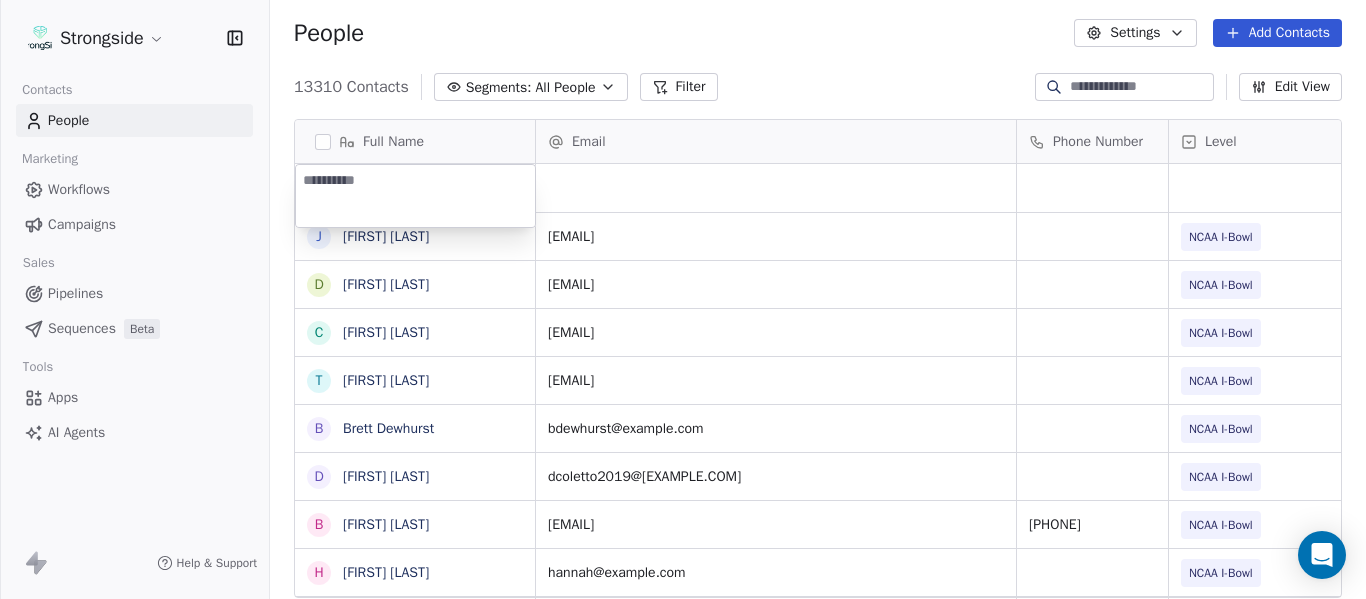 type on "**********" 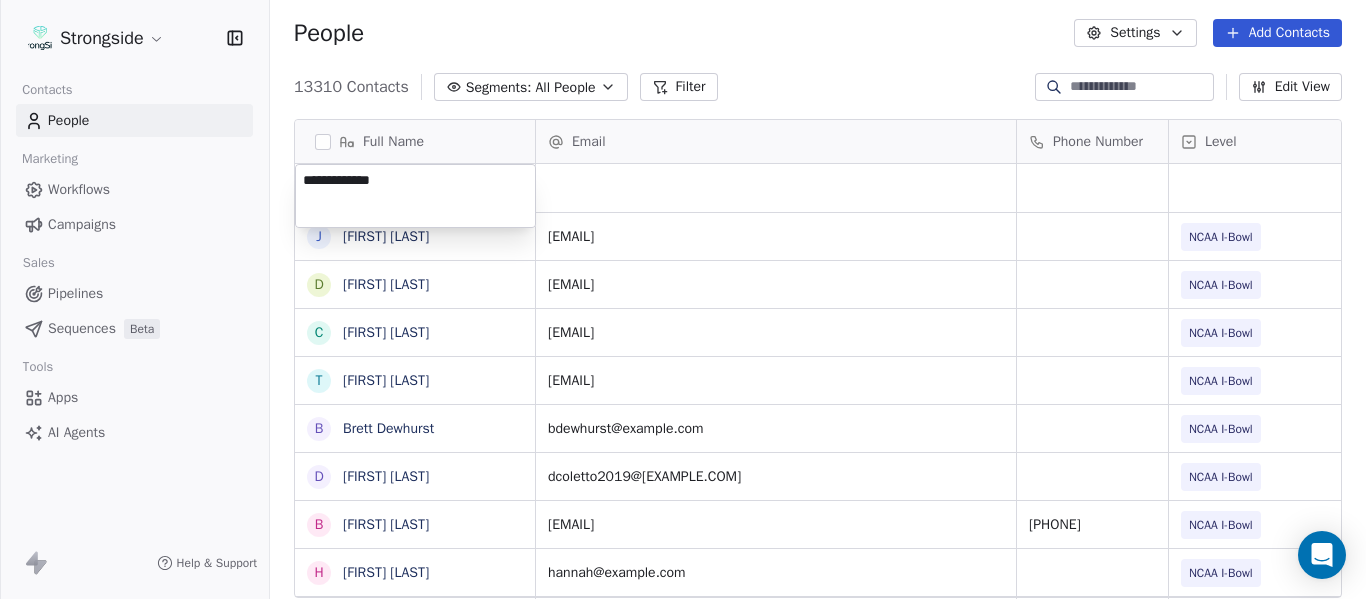 click on "Strongside Contacts People Marketing Workflows Campaigns Sales Pipelines Sequences Beta Tools Apps AI Agents Help & Support People Settings Add Contacts 13310 Contacts Segments: All People Filter Edit View Tag Add to Sequence Export Full Name J [FIRST] [LAST] D [FIRST] [LAST] C [FIRST] [LAST] T [FIRST] [LAST] B [FIRST] [LAST] D [FIRST] [LAST] B [FIRST] [LAST] H [FIRST] [LAST] S [FIRST] [LAST] T [FIRST] [LAST] M [FIRST] [LAST] M [FIRST] [LAST] K [FIRST] [LAST] A [FIRST] [LAST] B [FIRST] [LAST] Z [FIRST] [LAST] B [FIRST] [LAST] M [FIRST] [LAST] C [FIRST] [LAST] C [FIRST] [LAST] F [FIRST] [LAST] R [FIRST] [LAST] C [FIRST] [LAST] R [FIRST] [LAST] J [FIRST] [LAST] H [FIRST] [LAST] V [FIRST] [LAST] C [FIRST] [LAST] E [FIRST] [LAST] Email Phone Number Level League/Conference Organization Tags Created Date BST Status Job Title Priority Emails Auto Clicked Last Activity Date BST In Open Phone Contact Source [EMAIL] NCAA I-Bowl FLORIDA ATLANTIC UNIV [EMAIL] NCAA I-Bowl FLORIDA ATLANTIC UNIV [EMAIL] NCAA I-Bowl FLORIDA ATLANTIC UNIV [EMAIL] NCAA I-Bowl FLORIDA ATLANTIC UNIV [EMAIL] NCAA I-Bowl FLORIDA ATLANTIC UNIV" at bounding box center [683, 299] 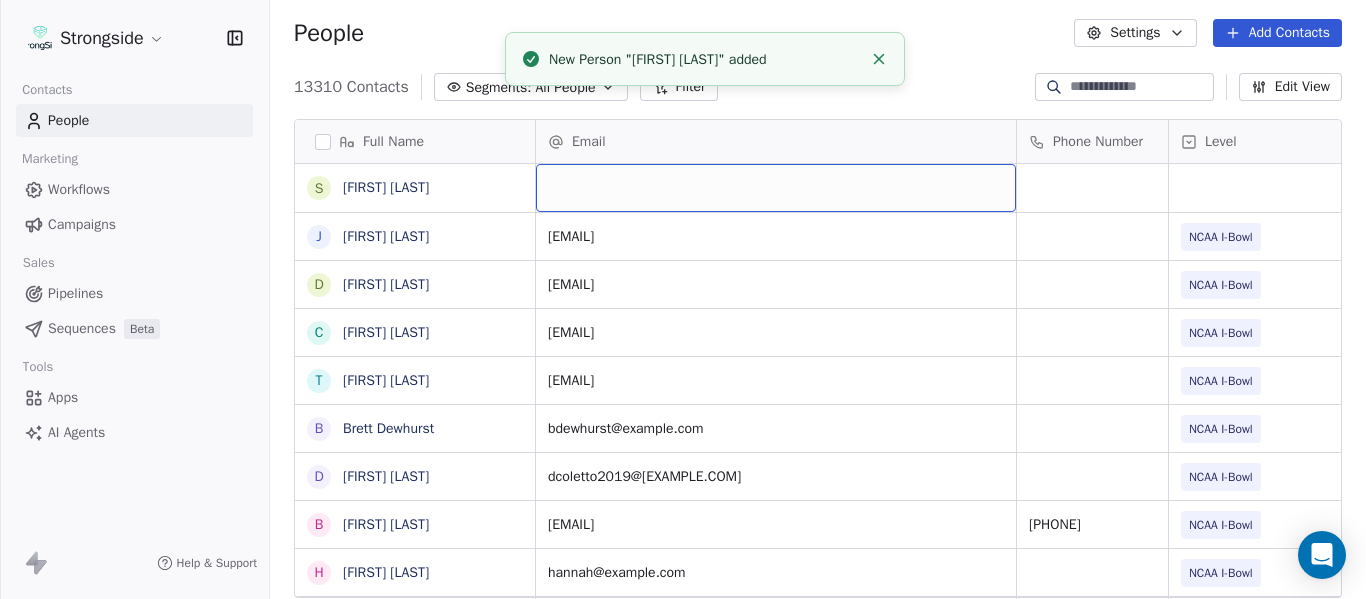 click at bounding box center (776, 188) 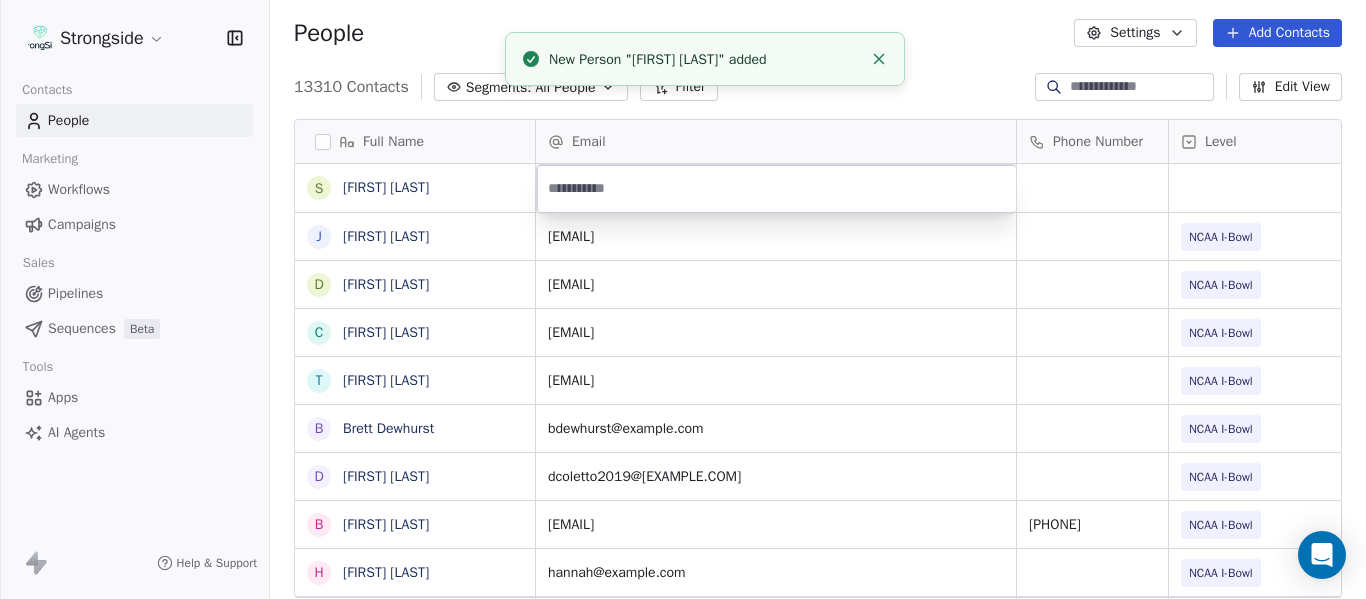 type on "**********" 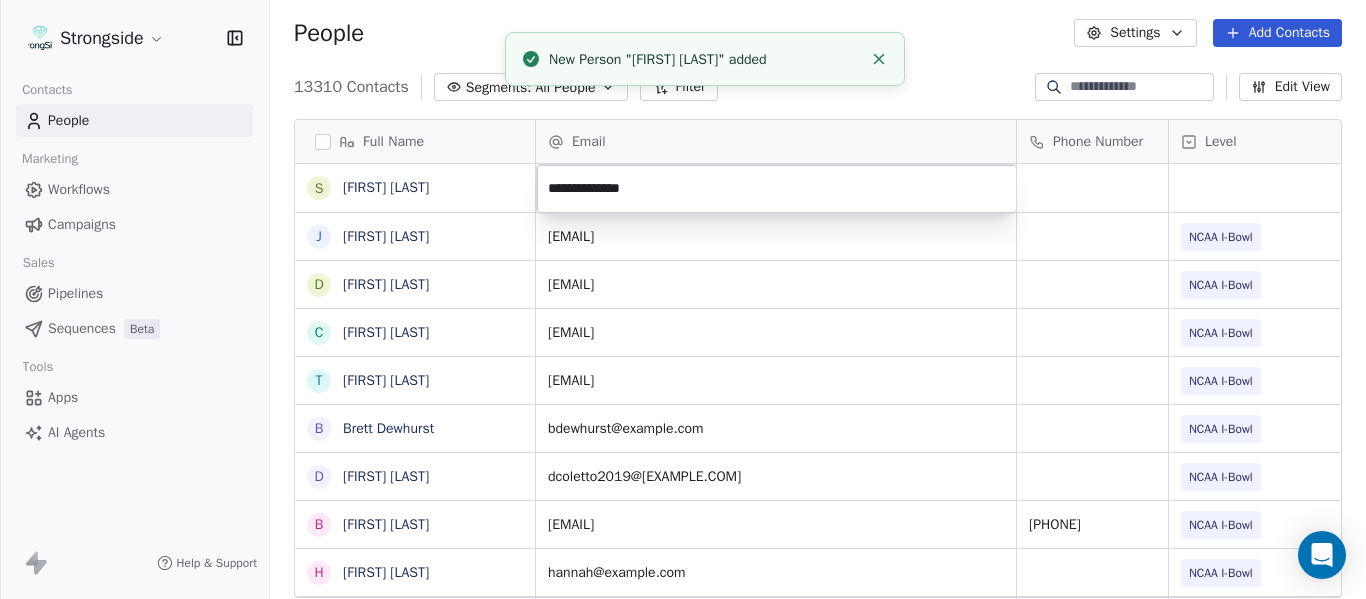 click on "New Person "[FIRST] [LAST]" added" at bounding box center (705, 59) 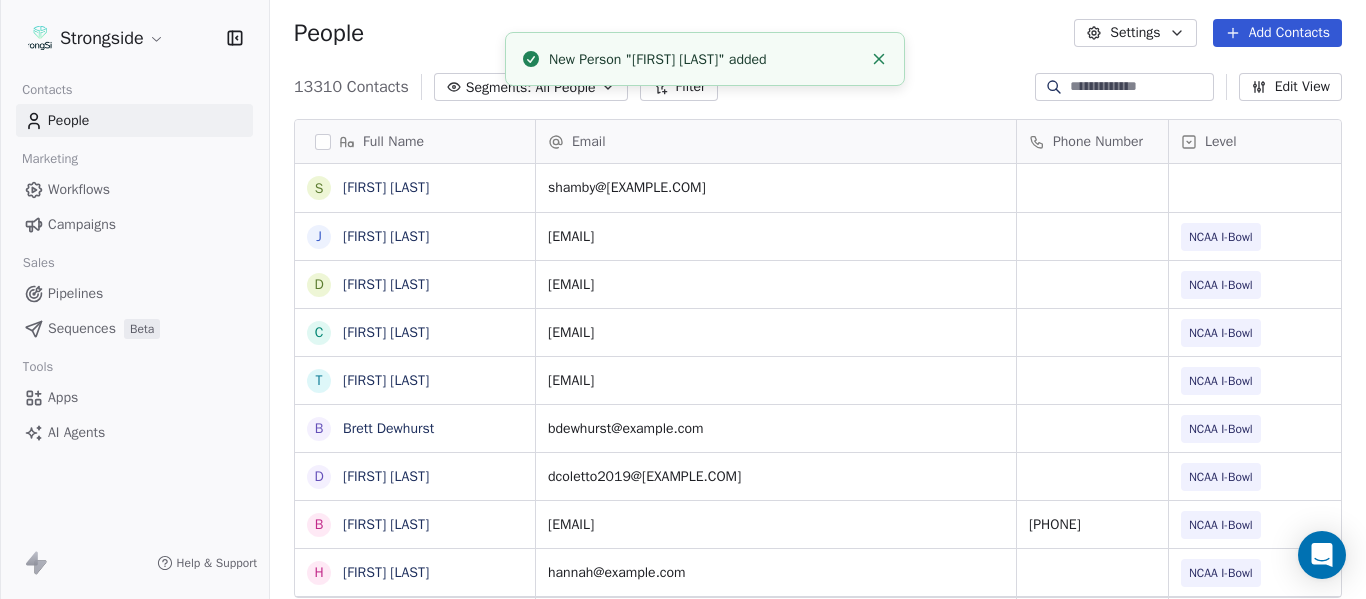 click 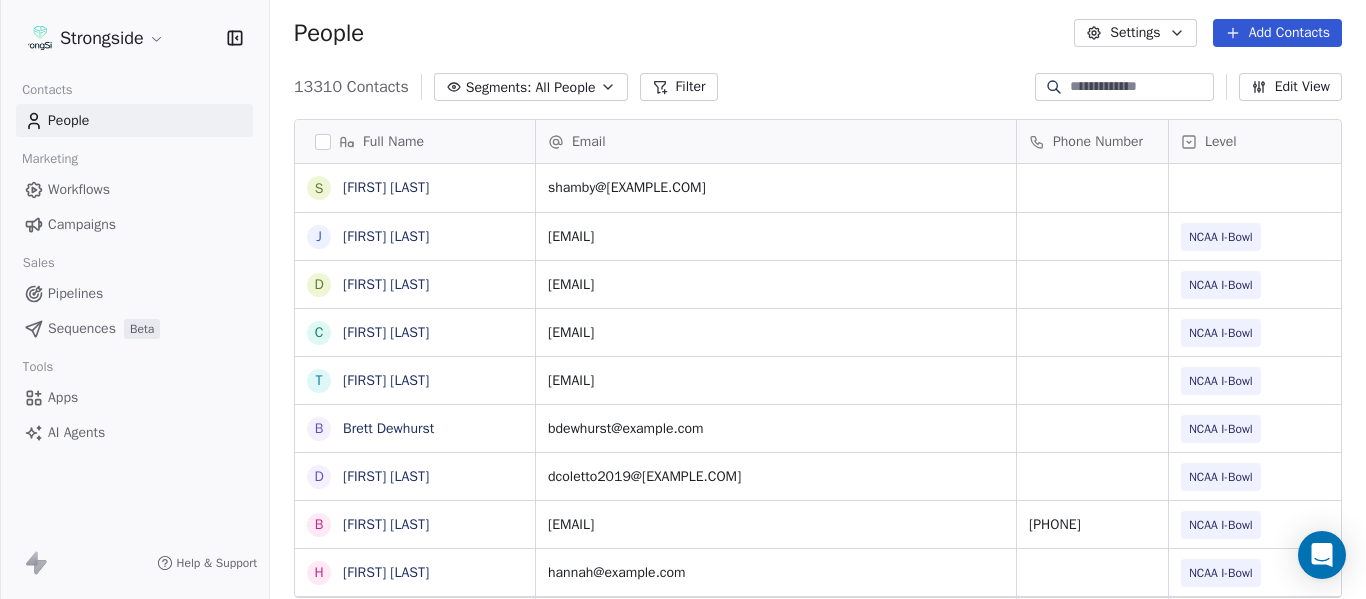 click on "People Settings  Add Contacts" at bounding box center (818, 33) 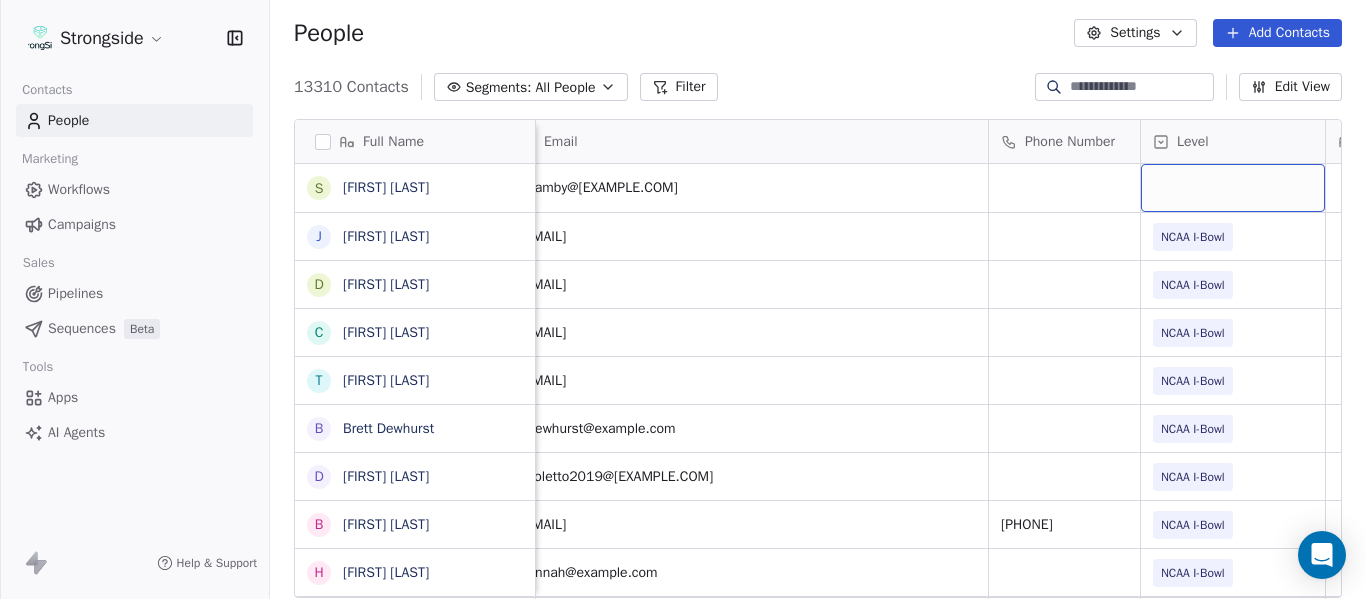 click at bounding box center [1233, 188] 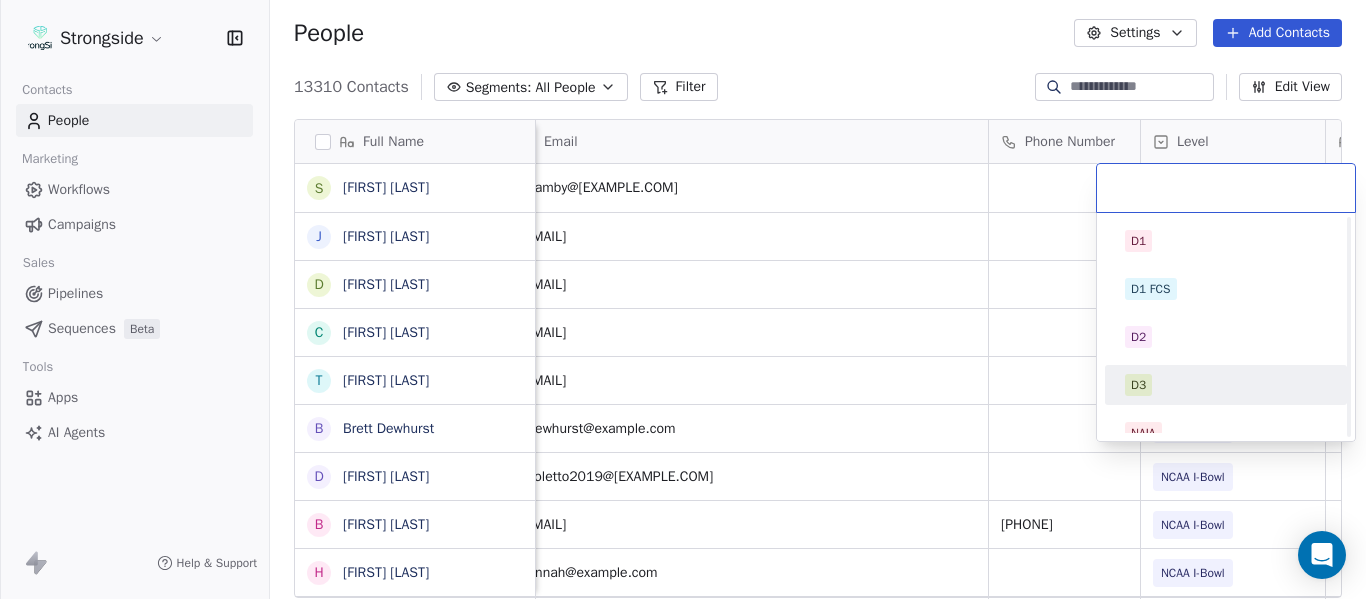 scroll, scrollTop: 212, scrollLeft: 0, axis: vertical 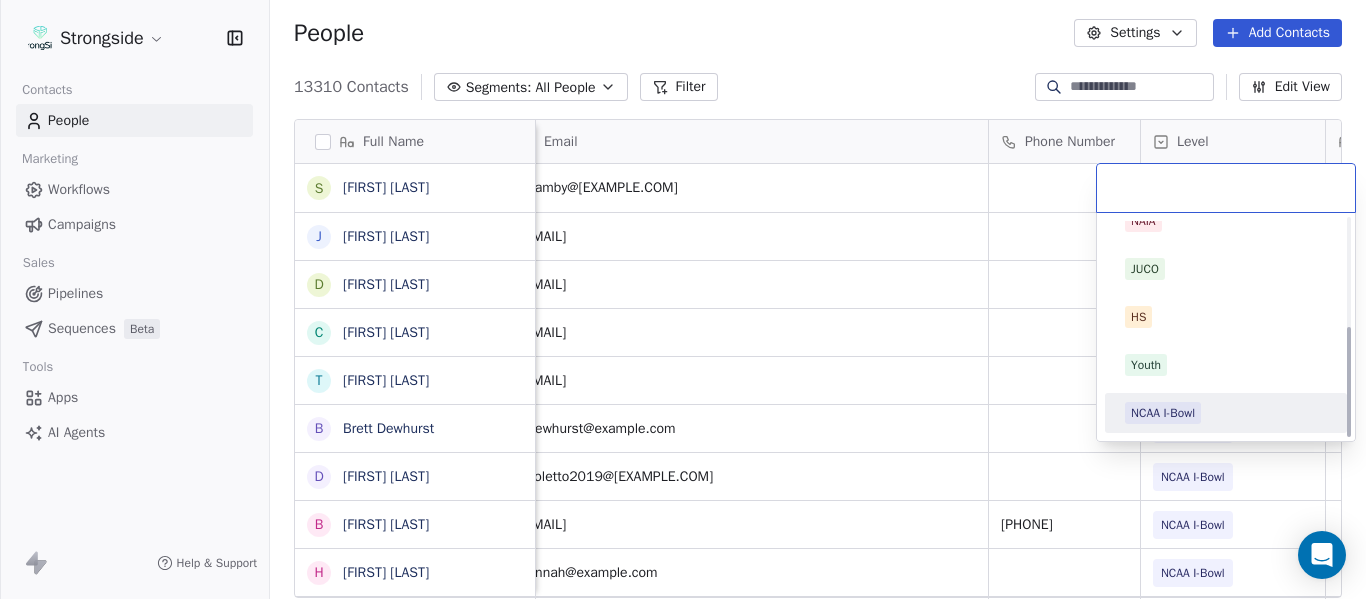 click on "D1 D1 FCS D2 D3 NAIA JUCO HS Youth NCAA I-Bowl" at bounding box center (1226, 221) 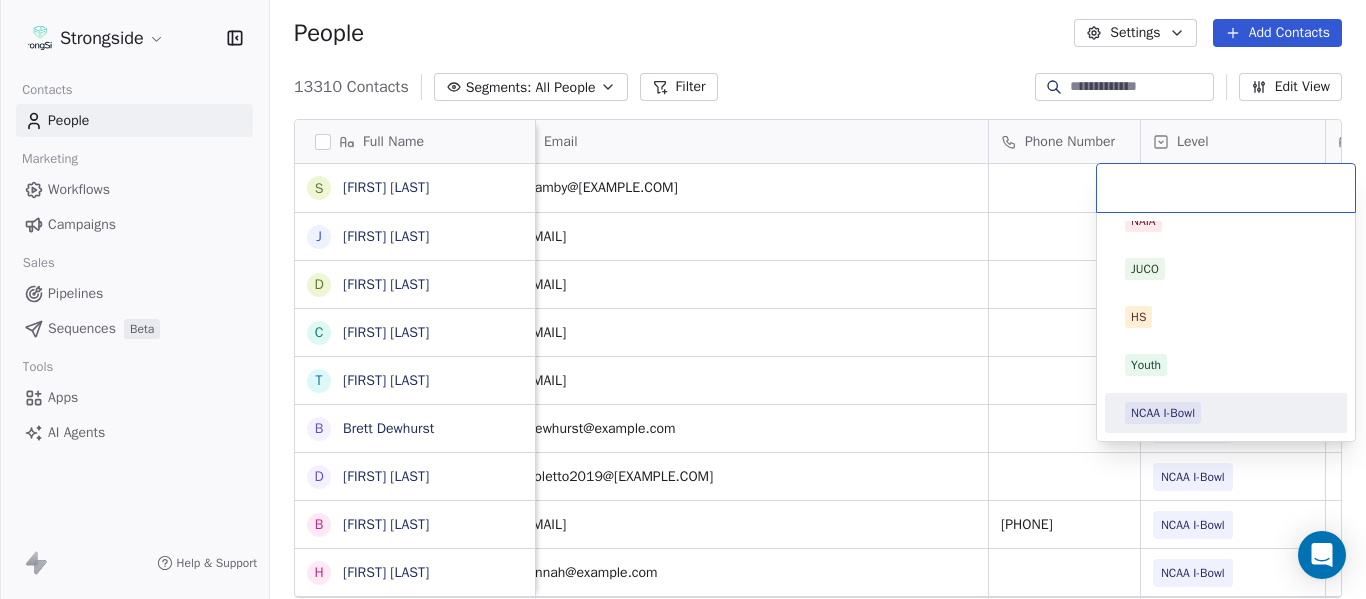 click on "NCAA I-Bowl" at bounding box center [1163, 413] 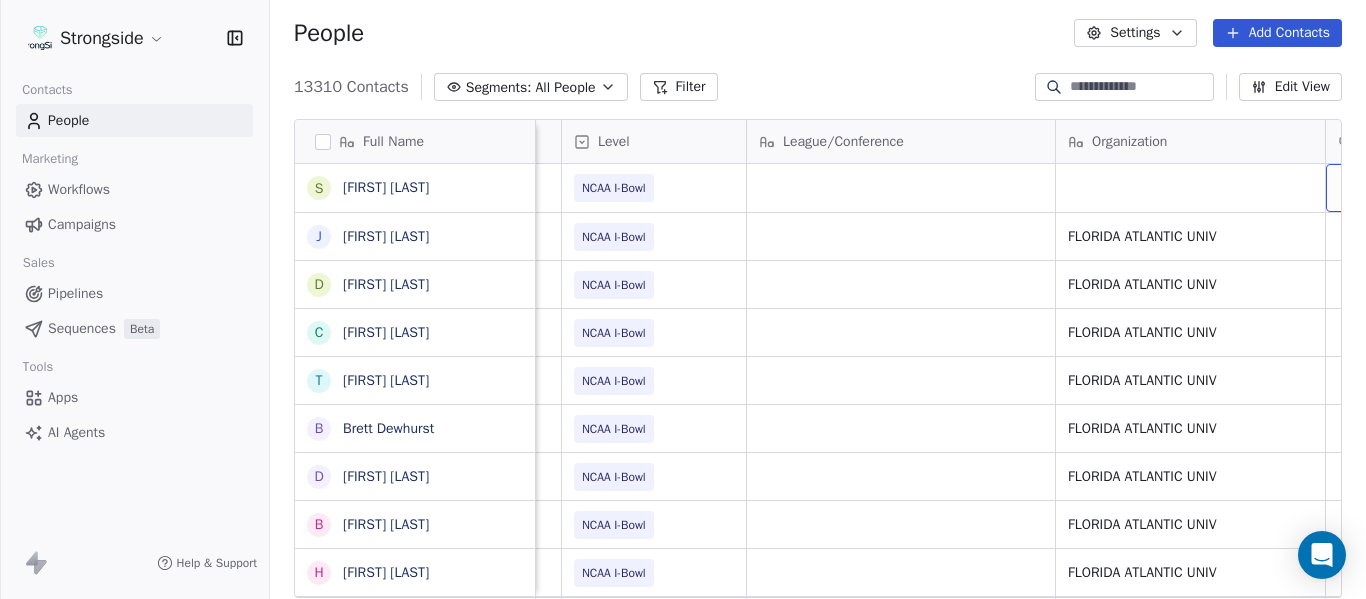scroll, scrollTop: 0, scrollLeft: 707, axis: horizontal 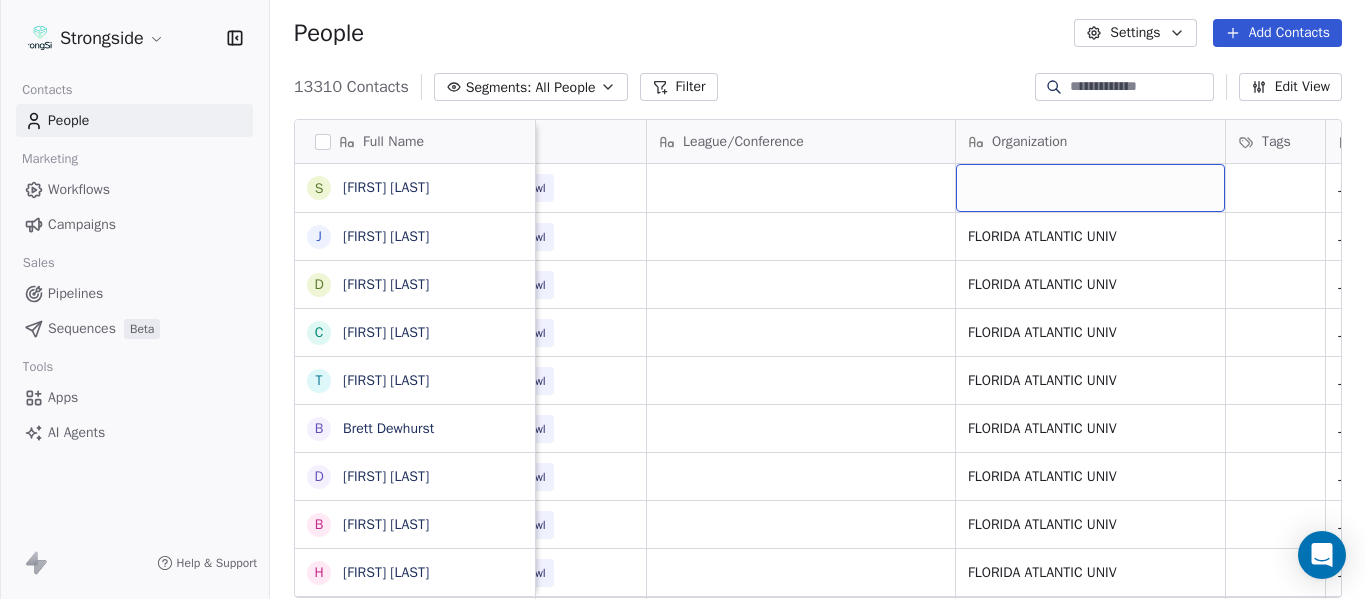 click at bounding box center [1090, 188] 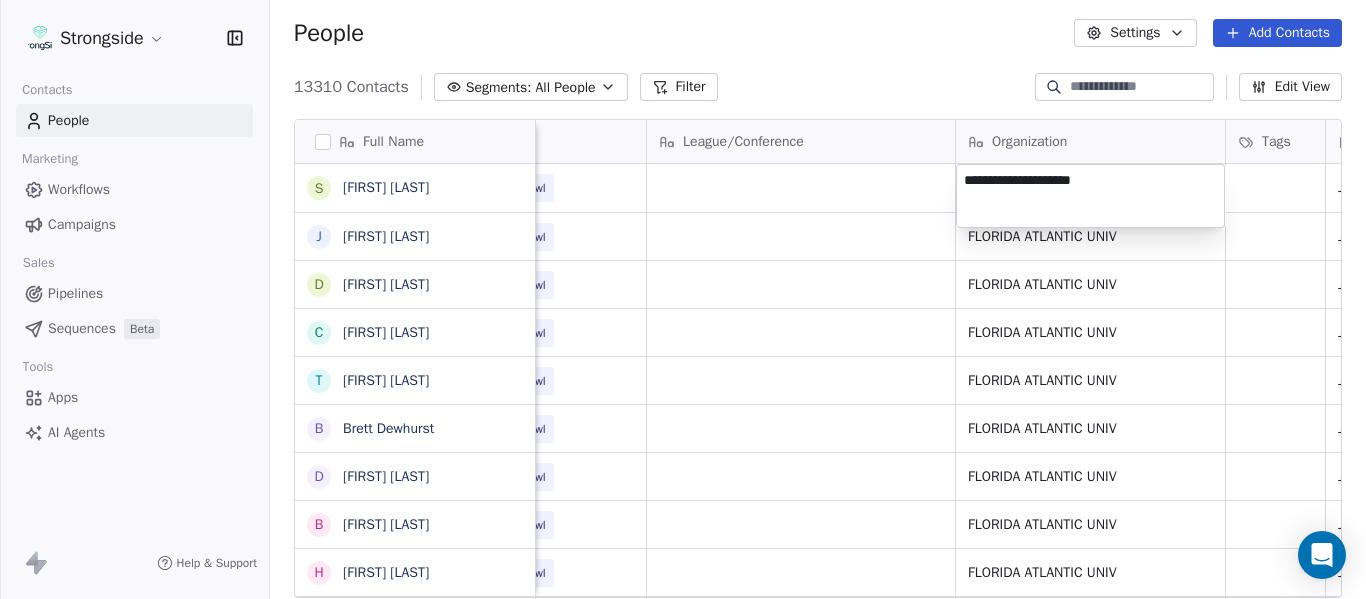 type on "**********" 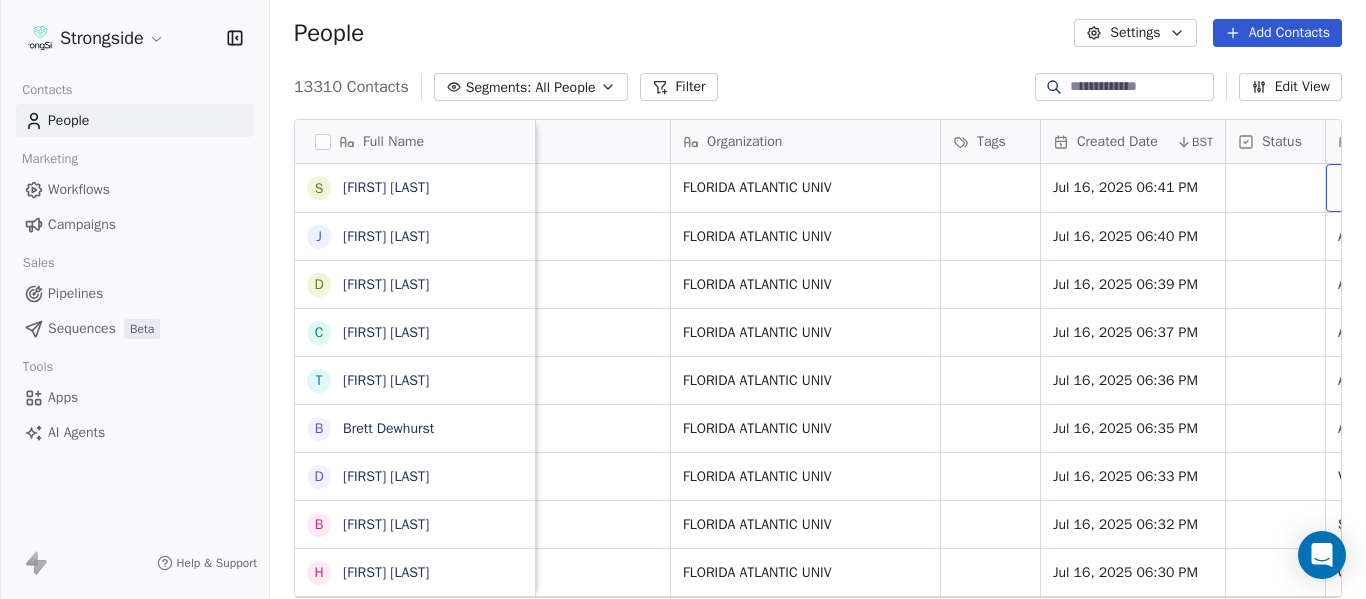 scroll, scrollTop: 0, scrollLeft: 1259, axis: horizontal 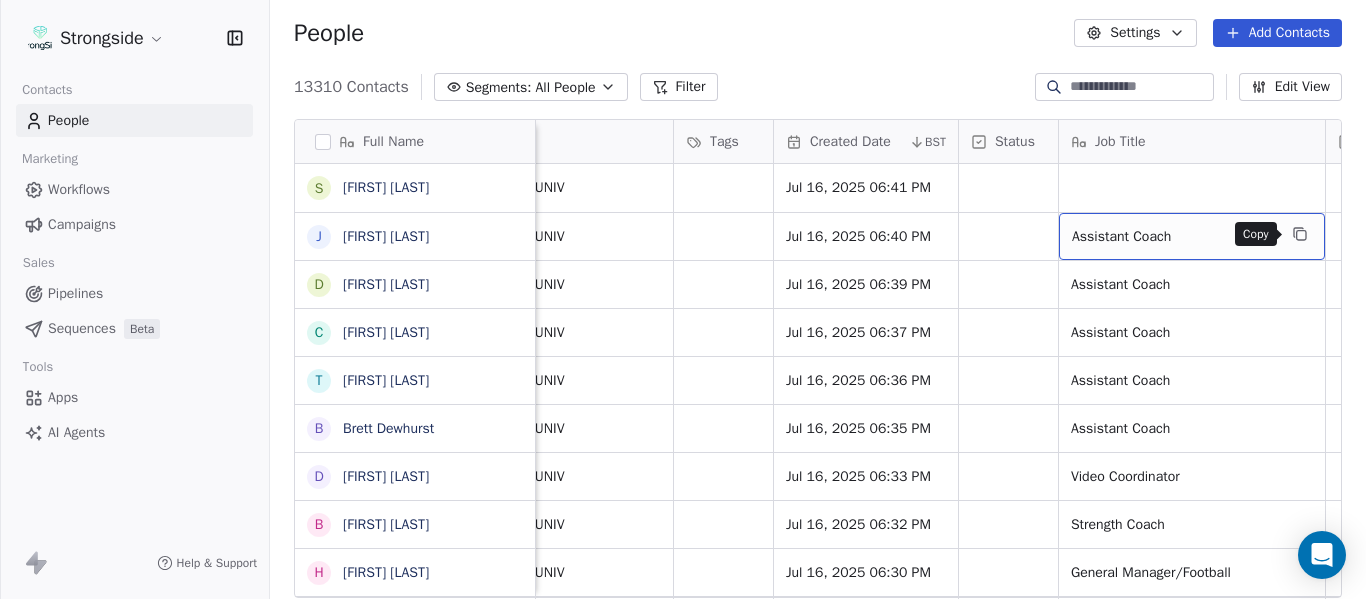 click 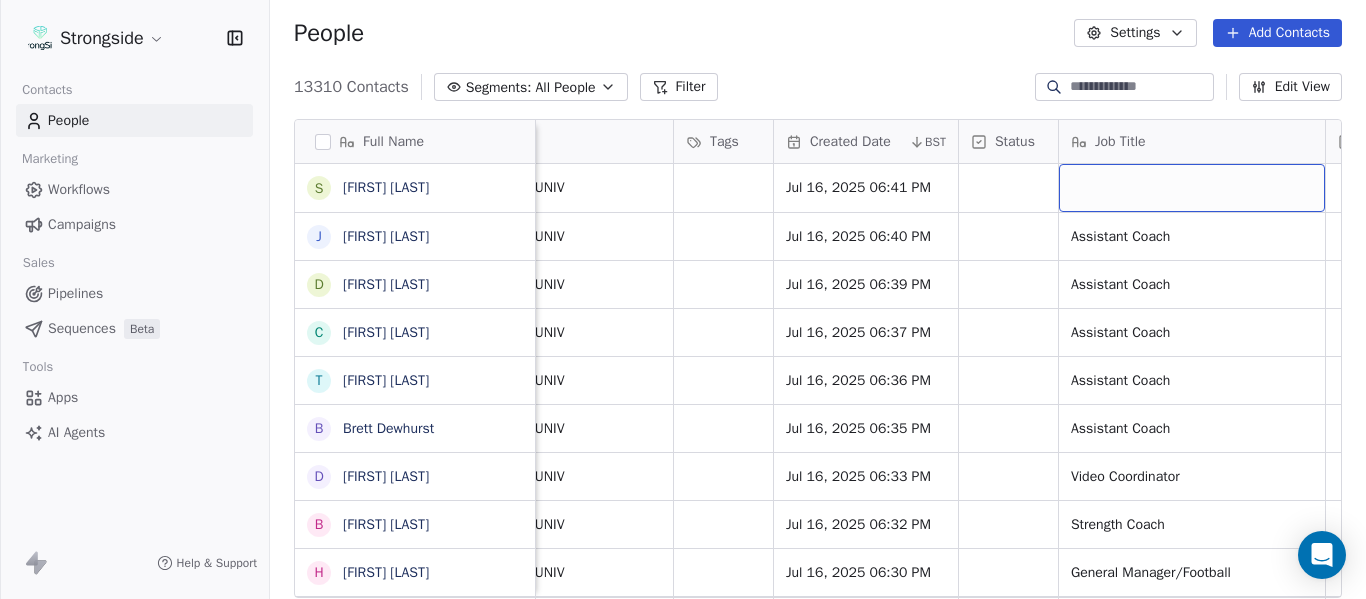 click at bounding box center (1192, 188) 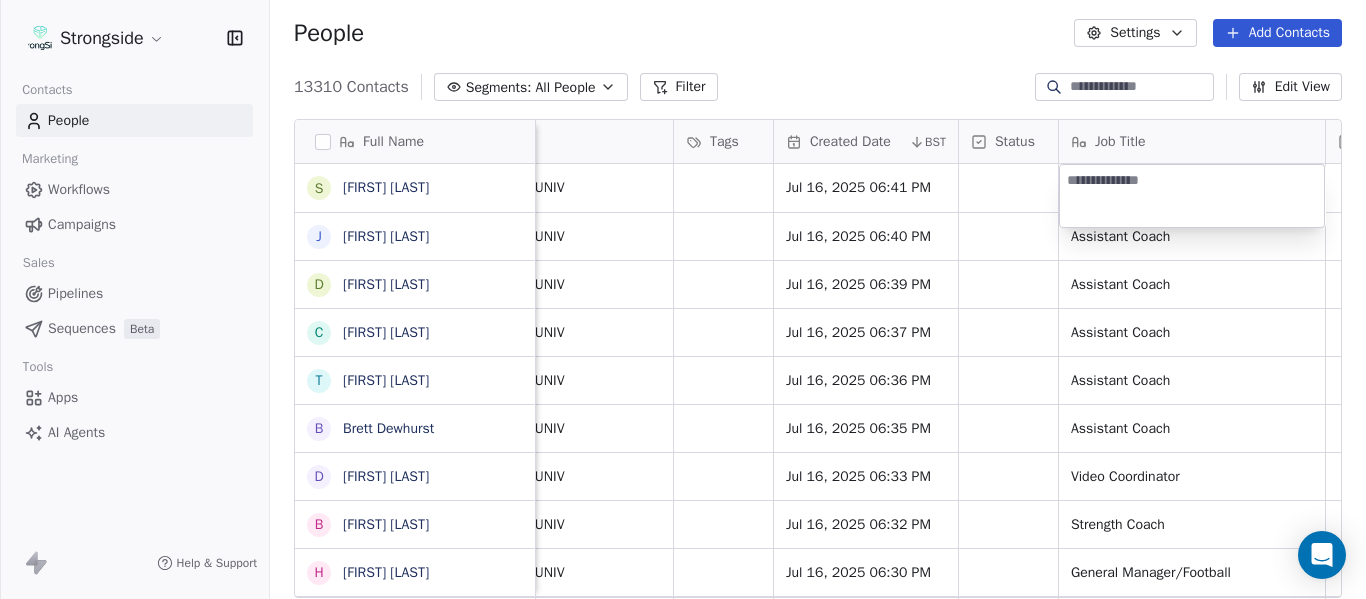 type on "**********" 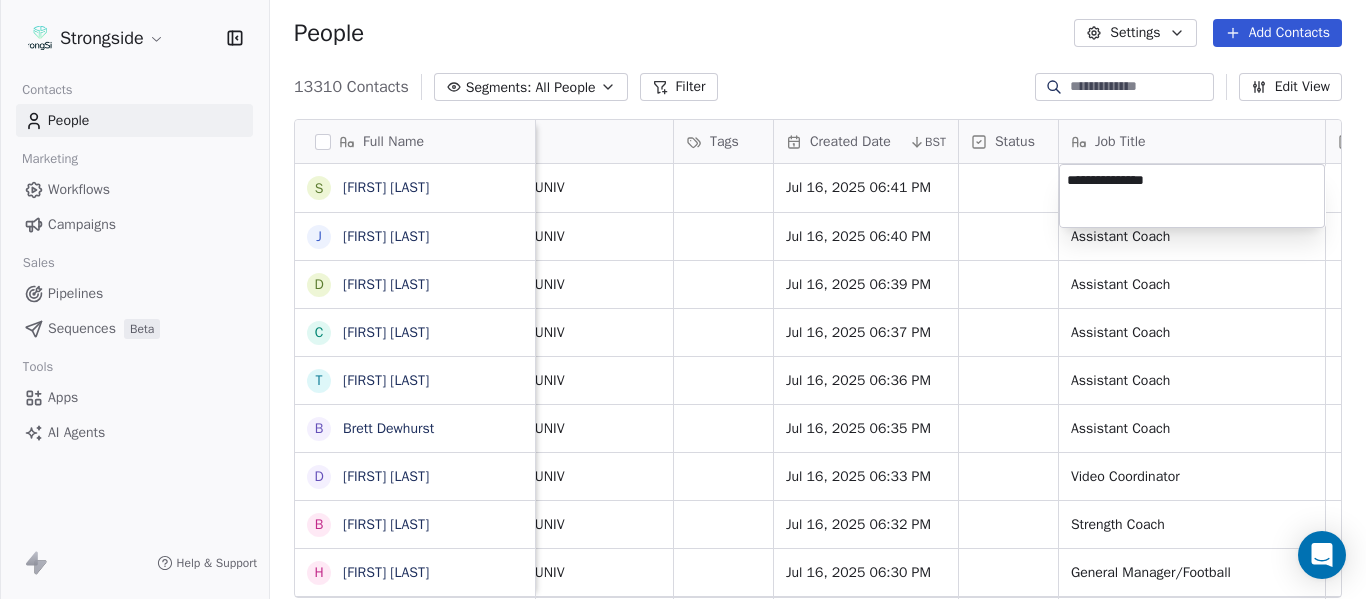 click on "Strongside Contacts People Marketing Workflows Campaigns Sales Pipelines Sequences Beta Tools Apps AI Agents Help & Support People Settings  Add Contacts 13310 Contacts Segments: All People Filter  Edit View Tag Add to Sequence Export Full Name S [FIRST] [LAST] J [FIRST] [LAST] D [FIRST] [LAST] C [FIRST] [LAST] T [FIRST] [LAST] B [FIRST] [LAST] D [FIRST] [LAST] B [FIRST] [LAST] H [FIRST] [LAST] S [FIRST] [LAST] T [FIRST] [LAST] M [FIRST] [LAST] M [FIRST] [LAST] K [FIRST] [LAST] A [FIRST] [LAST] B [FIRST] [LAST] Z [FIRST] [LAST] B [FIRST] [LAST] M [FIRST] [LAST] C [FIRST] [LAST] C [FIRST] [LAST] F [FIRST] [LAST] R [FIRST] [LAST] C [FIRST] [LAST] R [FIRST] [LAST] J [FIRST] [LAST] H [FIRST] [LAST] V [FIRST] [LAST] C [FIRST] [LAST] E [FIRST] [LAST] J [FIRST] [LAST] Phone Number Level League/Conference Organization Tags Created Date BST Status Job Title Priority Emails Auto Clicked Last Activity Date BST In Open Phone   NCAA I-Bowl FLORIDA ATLANTIC UNIV Jul 16, 2025 06:41 PM   NCAA I-Bowl FLORIDA ATLANTIC UNIV Jul 16, 2025 06:40 PM Assistant Coach False" at bounding box center [683, 299] 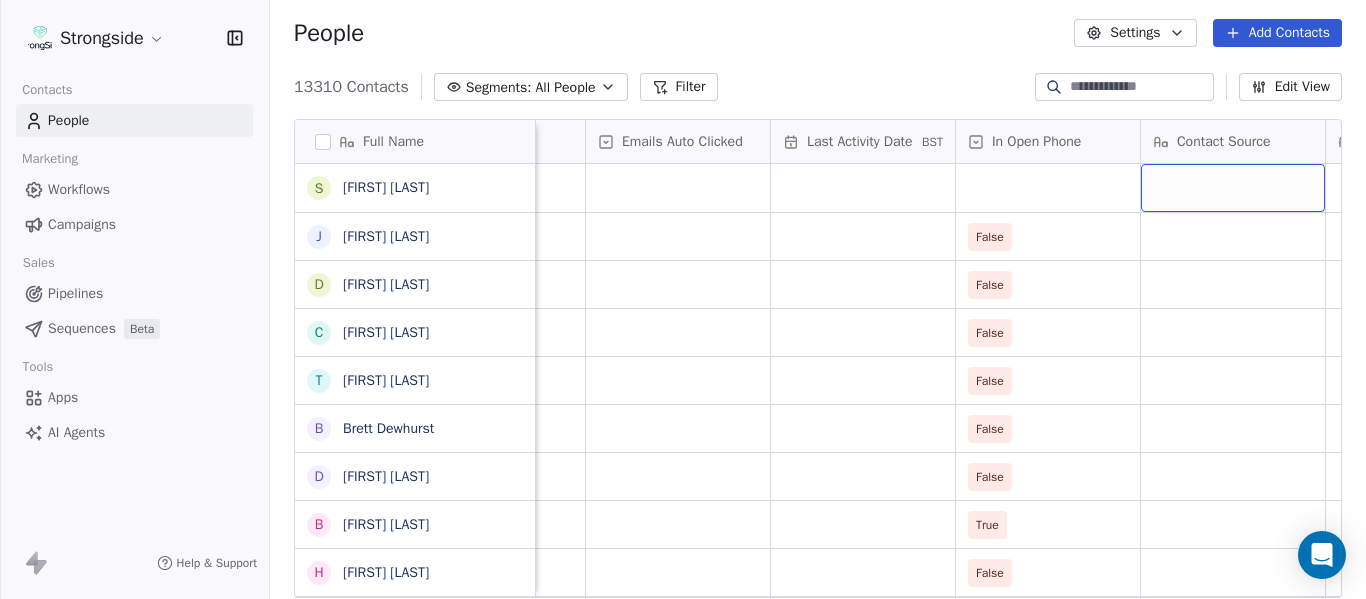 scroll, scrollTop: 0, scrollLeft: 2369, axis: horizontal 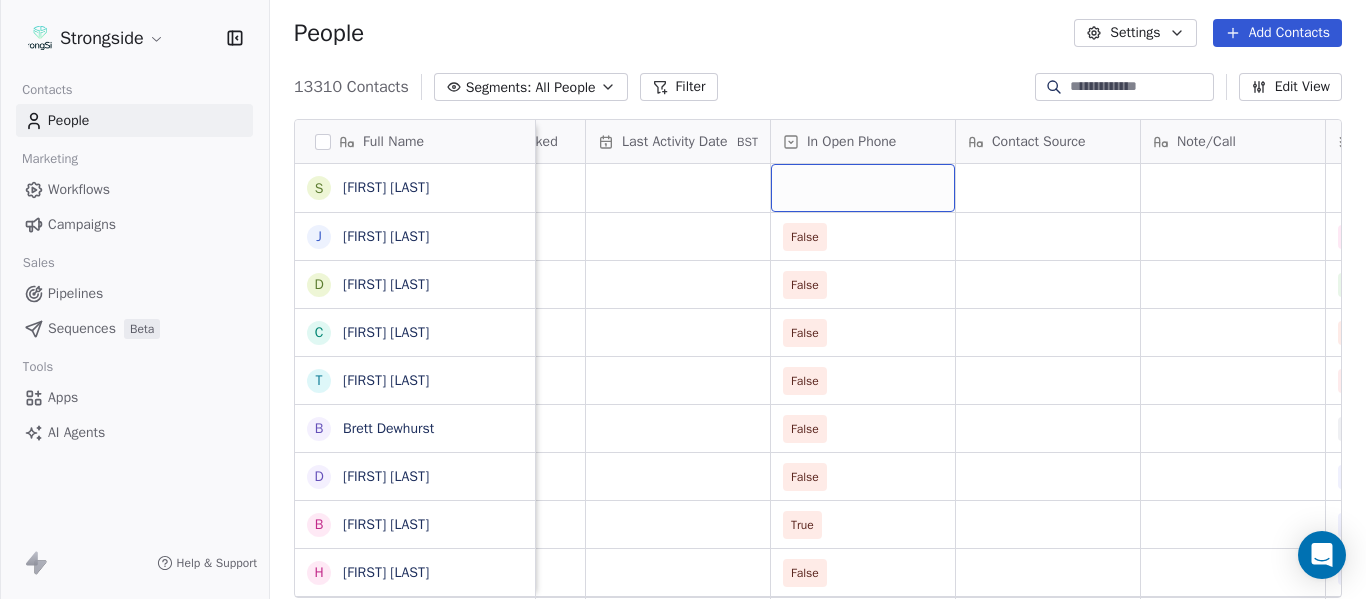 click at bounding box center [863, 188] 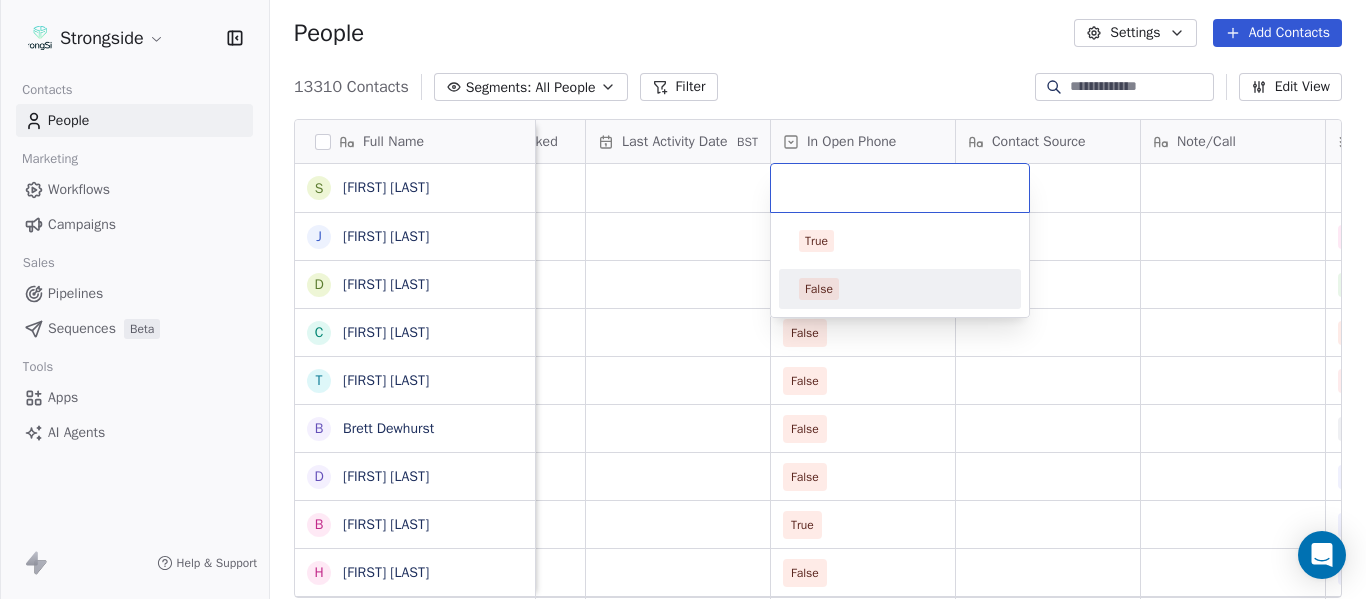 click on "False" at bounding box center (900, 289) 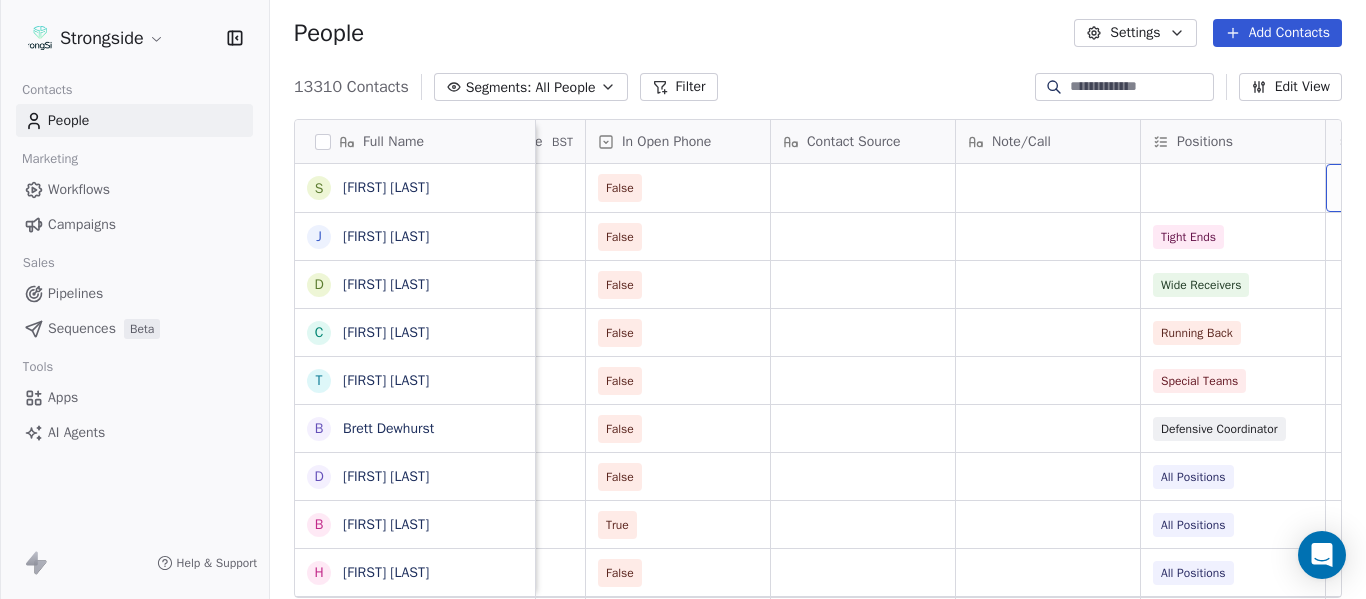 scroll, scrollTop: 0, scrollLeft: 2924, axis: horizontal 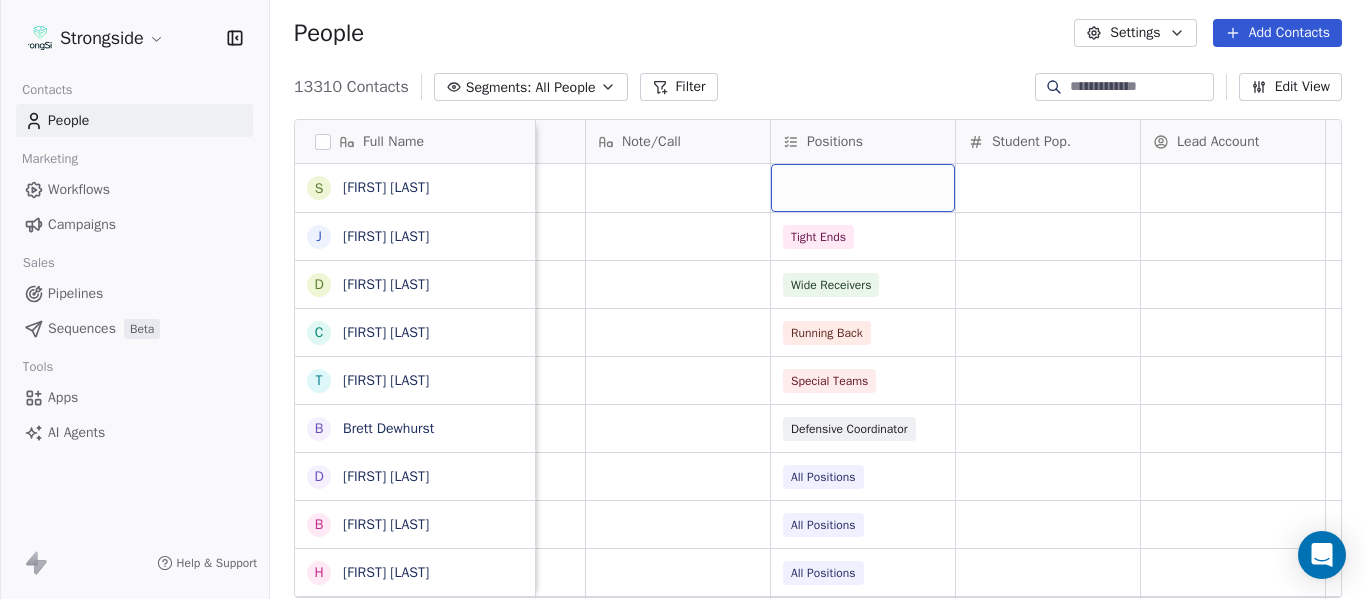 click at bounding box center [863, 188] 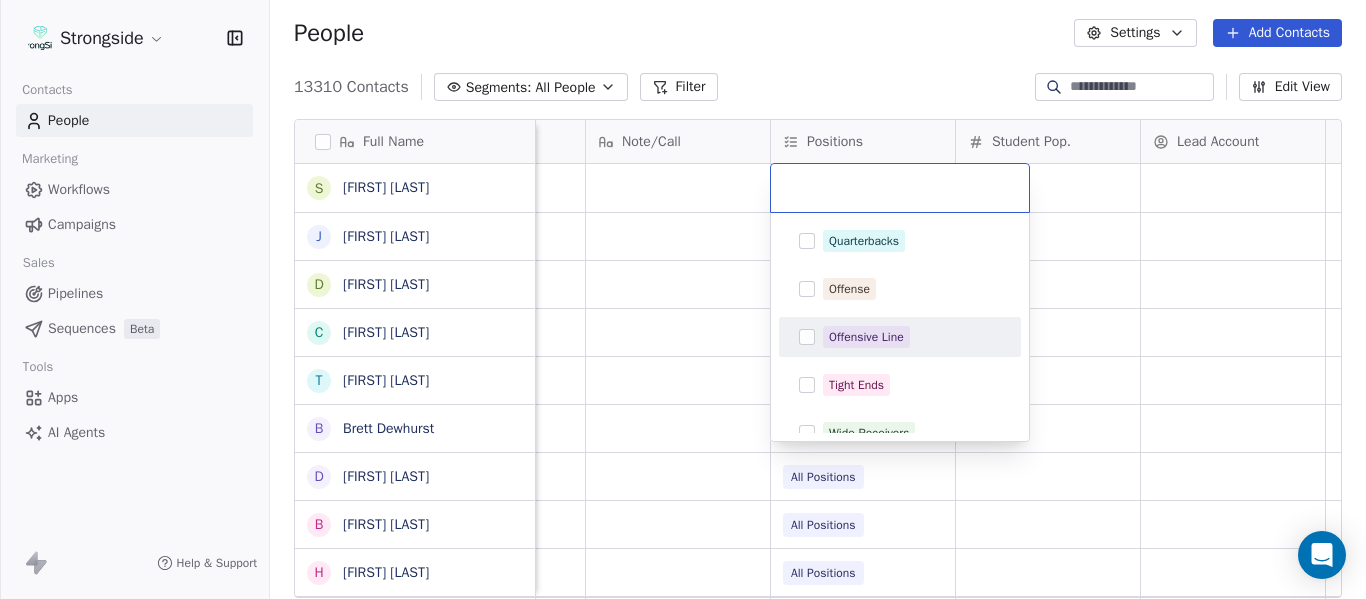 click on "Offensive Line" at bounding box center (866, 337) 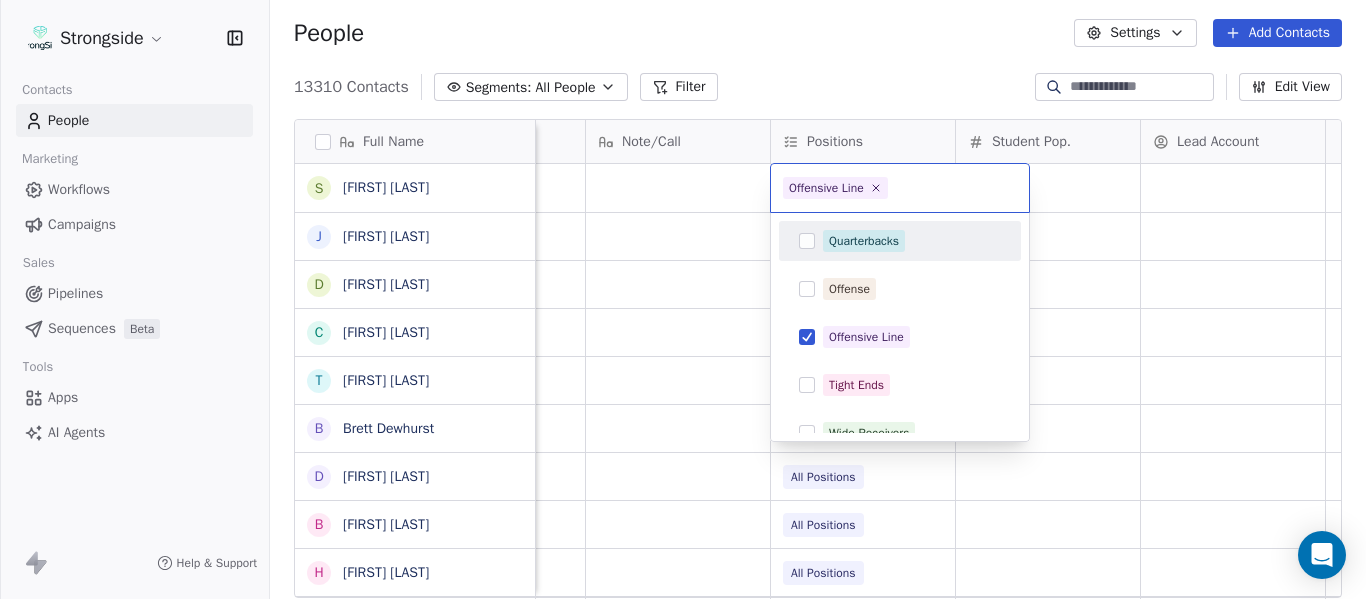 click on "Strongside Contacts People Marketing Workflows Campaigns Sales Pipelines Sequences Beta Tools Apps AI Agents Help & Support People Settings Add Contacts 13310 Contacts Segments: All People Filter Edit View Tag Add to Sequence Export Full Name S Stephen Hamby J Jajuan Dulaney D DJ McCarthy C Chris Perkins T Tyler Schovanec B Brett Dewhurst D Dillion Coletto B Brandon Lee H Harrison Hanna S Shane Marinelli T Toya Ballard M Matt Wiesner M Michael Graffin K Katrina McCormack A Anthony Fortier B Bill Sanders Z Zach Kittley B Brian White M Margot Kessler C Cris Carter C Clay Williams F Faith Padgett R Regine Hill C Craig Merson R Rick Wimmer J Jason Robinson H Hasan Craig V Vincent Davis C Chris LoNigro E Eric Potochney Emails Auto Clicked Last Activity Date BST In Open Phone Contact Source Note/Call Positions Student Pop. Lead Account False False Tight Ends False Wide Receivers False Running Back False Special Teams False Defensive Coordinator False All Positions True All Positions False" at bounding box center (683, 299) 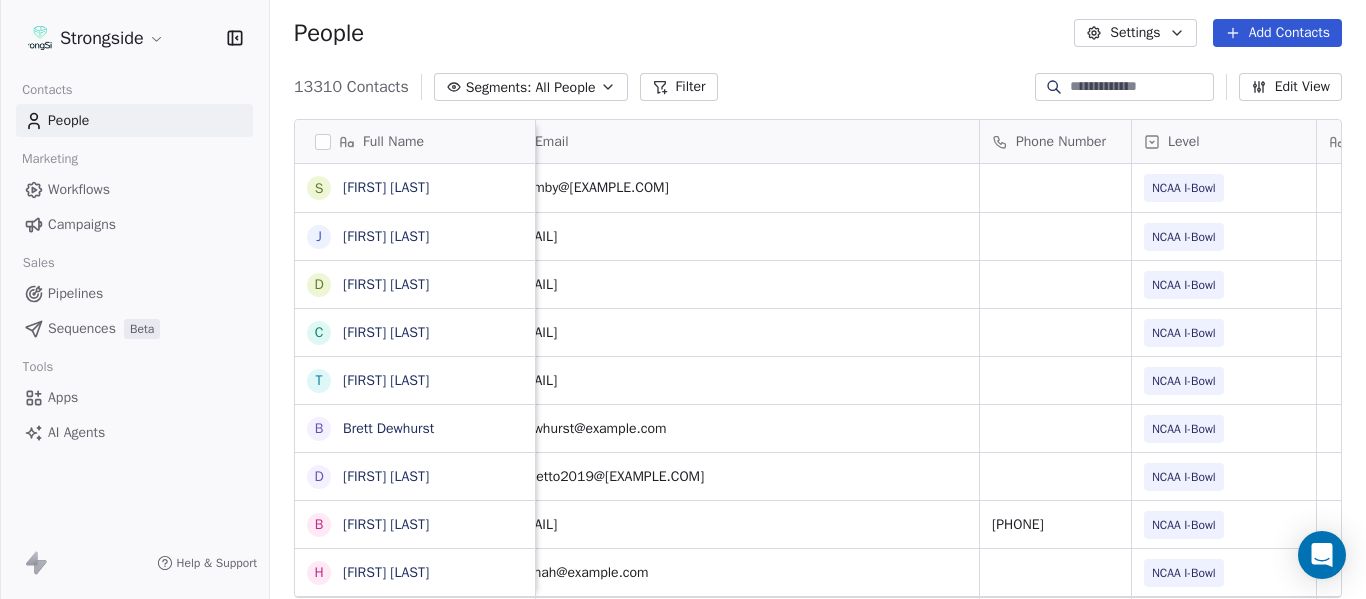 scroll, scrollTop: 0, scrollLeft: 0, axis: both 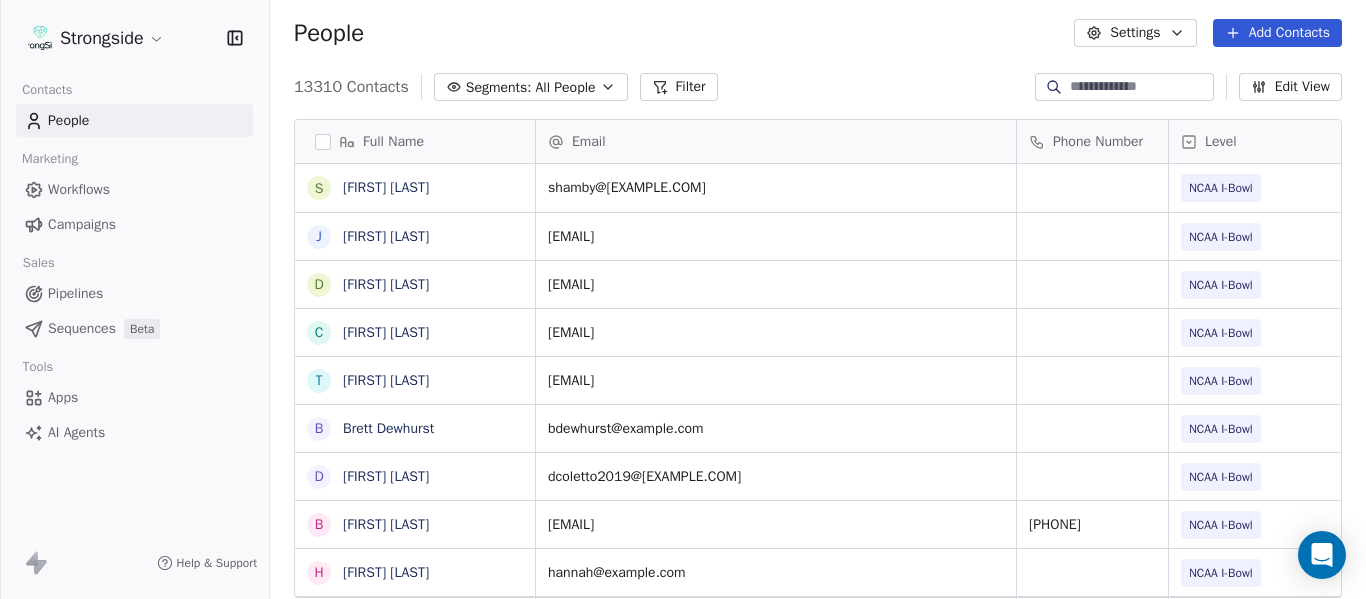 click on "Add Contacts" at bounding box center (1277, 33) 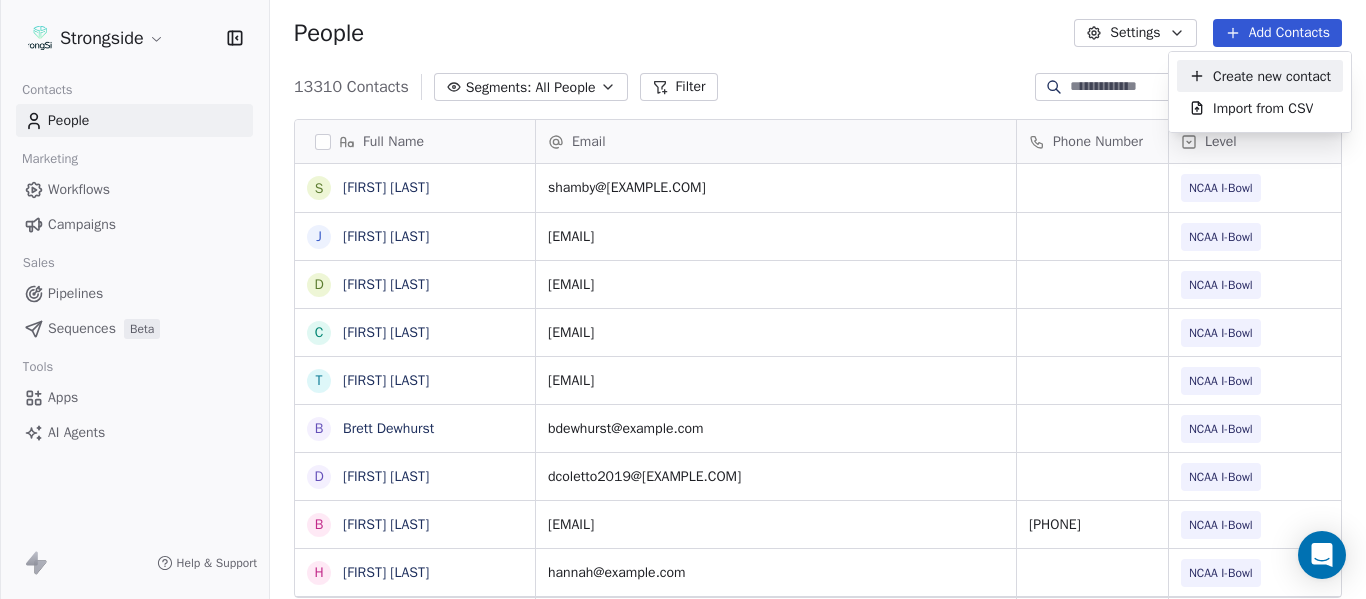 click on "Create new contact" at bounding box center (1260, 76) 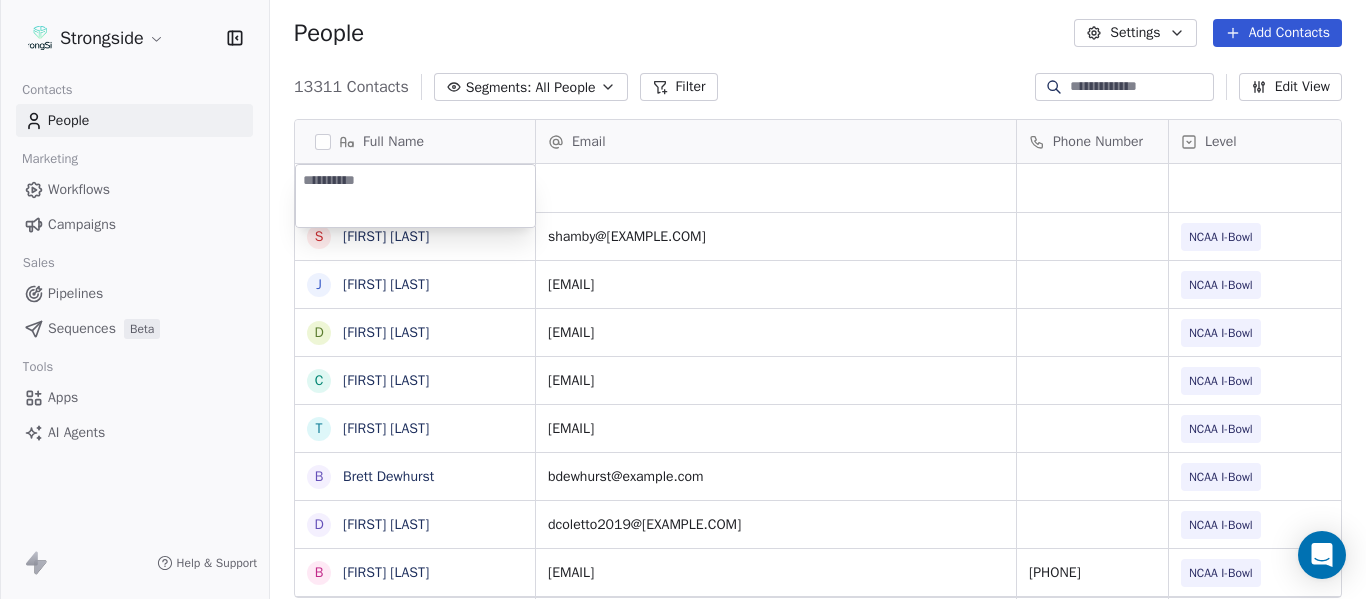 type on "**********" 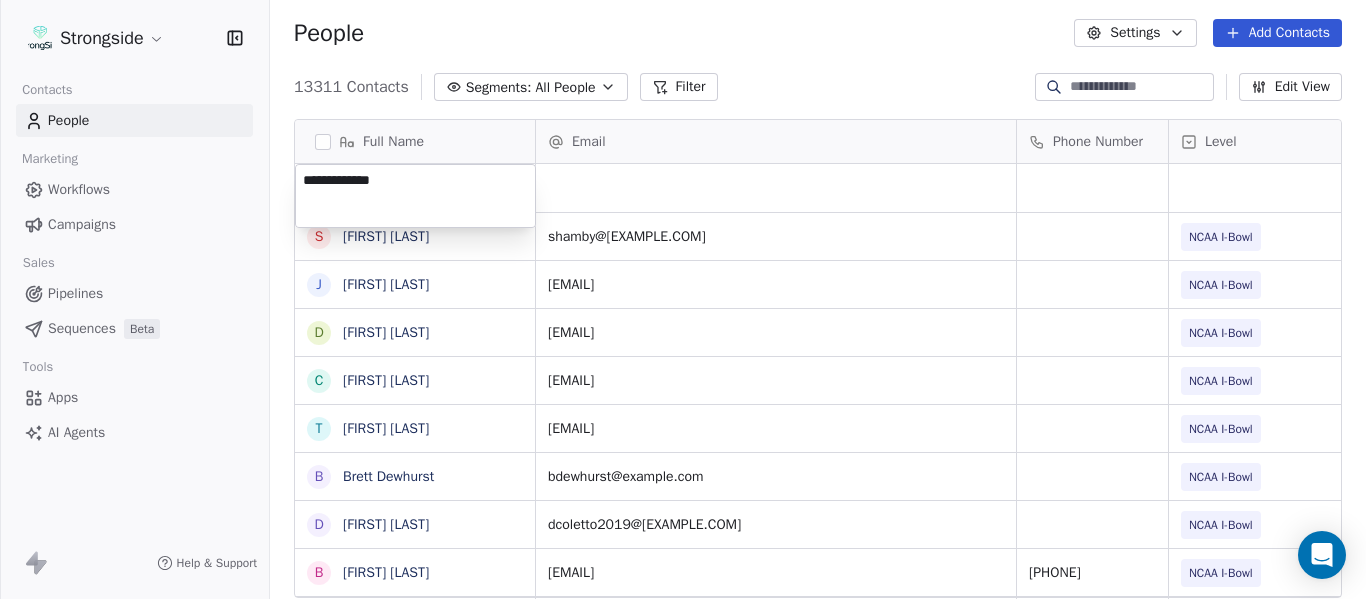 click on "Strongside Contacts People Marketing Workflows Campaigns Sales Pipelines Sequences Beta Tools Apps AI Agents Help & Support People Settings  Add Contacts 13311 Contacts Segments: All People Filter  Edit View Tag Add to Sequence Export Full Name S [FIRST] [LAST] J [FIRST] [LAST] D [FIRST] [LAST] C [FIRST] [LAST] T [FIRST] [LAST] B [FIRST] [LAST] D [FIRST] [LAST] B [FIRST] [LAST] H [FIRST] [LAST] S [FIRST] [LAST] T [FIRST] [LAST] M [FIRST] [LAST] M [FIRST] [LAST] K [FIRST] [LAST] A [FIRST] [LAST] B [FIRST] [LAST] Z [FIRST] [LAST] B [FIRST] [LAST] M [FIRST] [LAST] C [FIRST] [LAST] C [FIRST] [LAST] F [FIRST] [LAST] R [FIRST] [LAST] C [FIRST] [LAST] R [FIRST] [LAST] J [FIRST] [LAST] H [FIRST] [LAST] V [FIRST] [LAST] C [FIRST] [LAST] Email Phone Number Level League/Conference Organization Tags [EMAIL] NCAA I-Bowl [EMAIL] NCAA I-Bowl [EMAIL] NCAA I-Bowl [EMAIL] NCAA I-Bowl [EMAIL] NCAA I-Bowl NCAA I-Bowl NAIA" at bounding box center (683, 299) 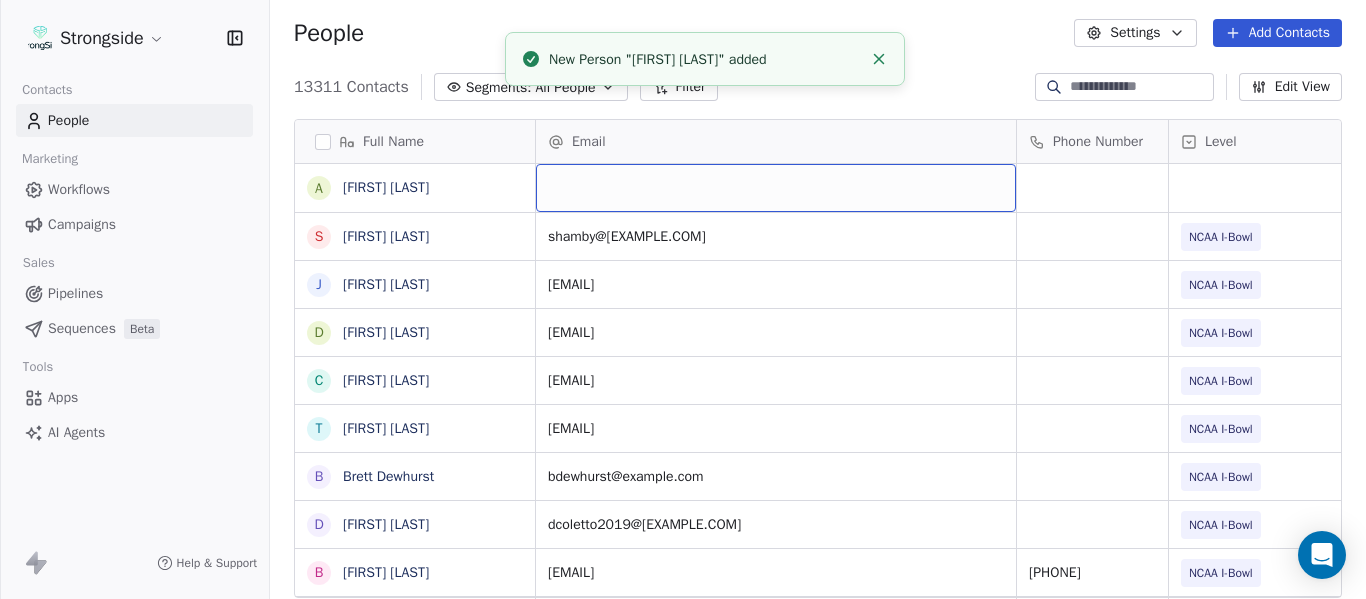 click at bounding box center (776, 188) 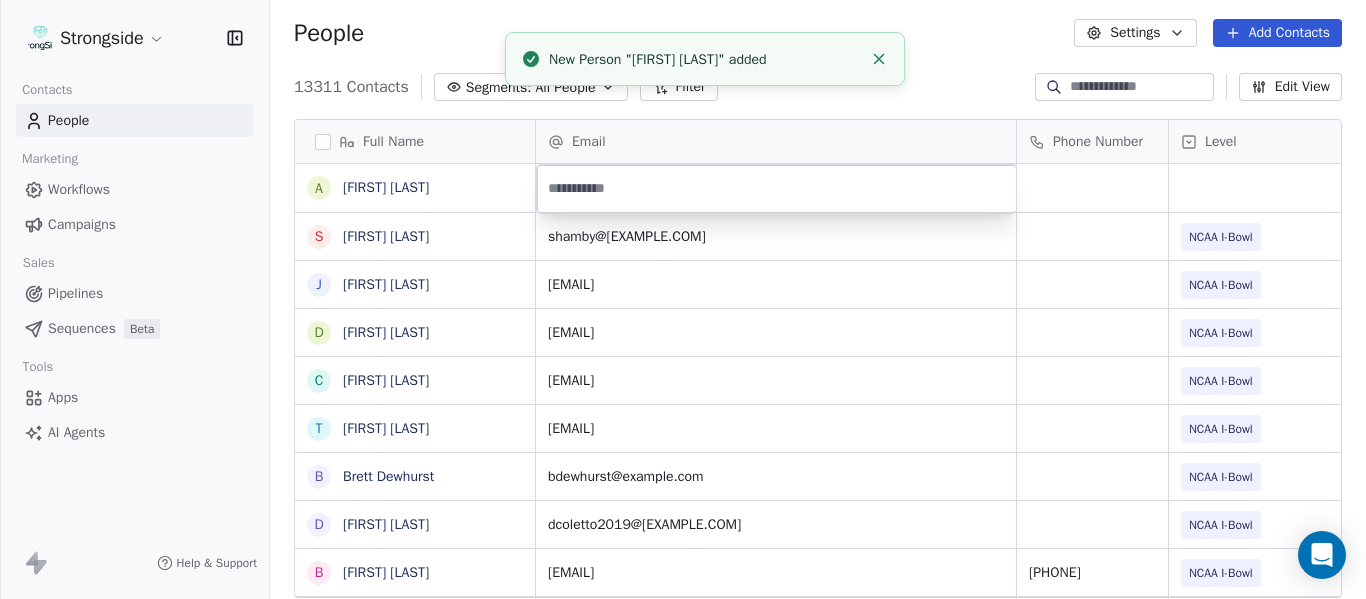 type on "**********" 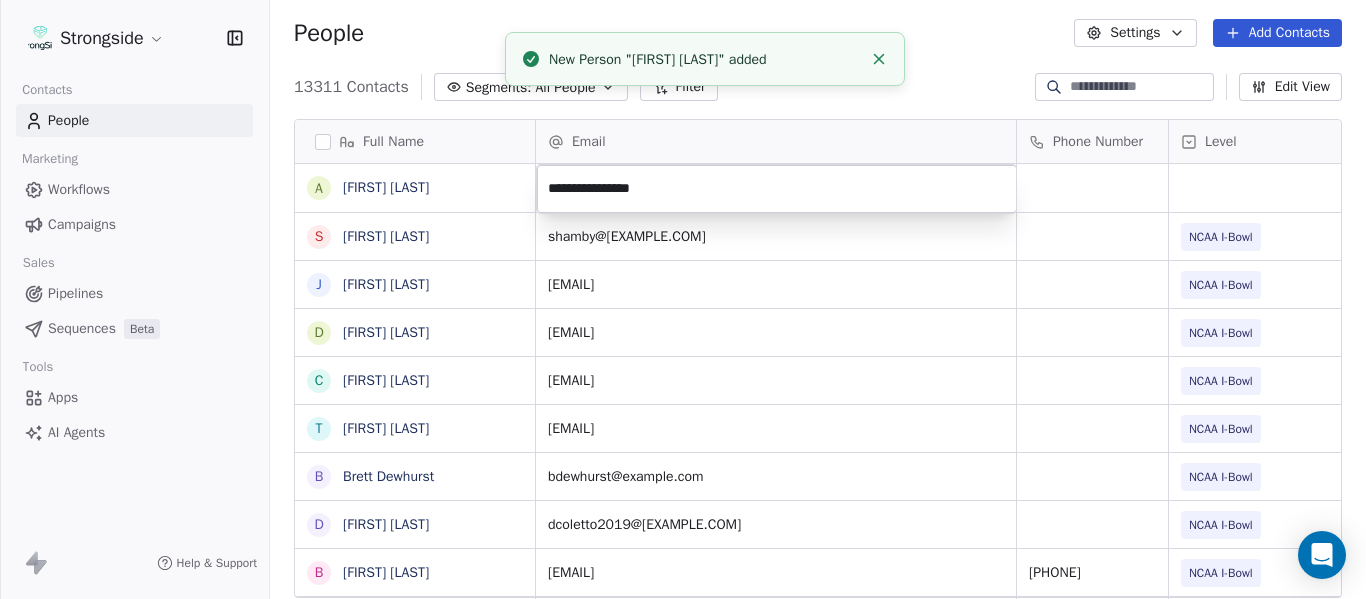 click 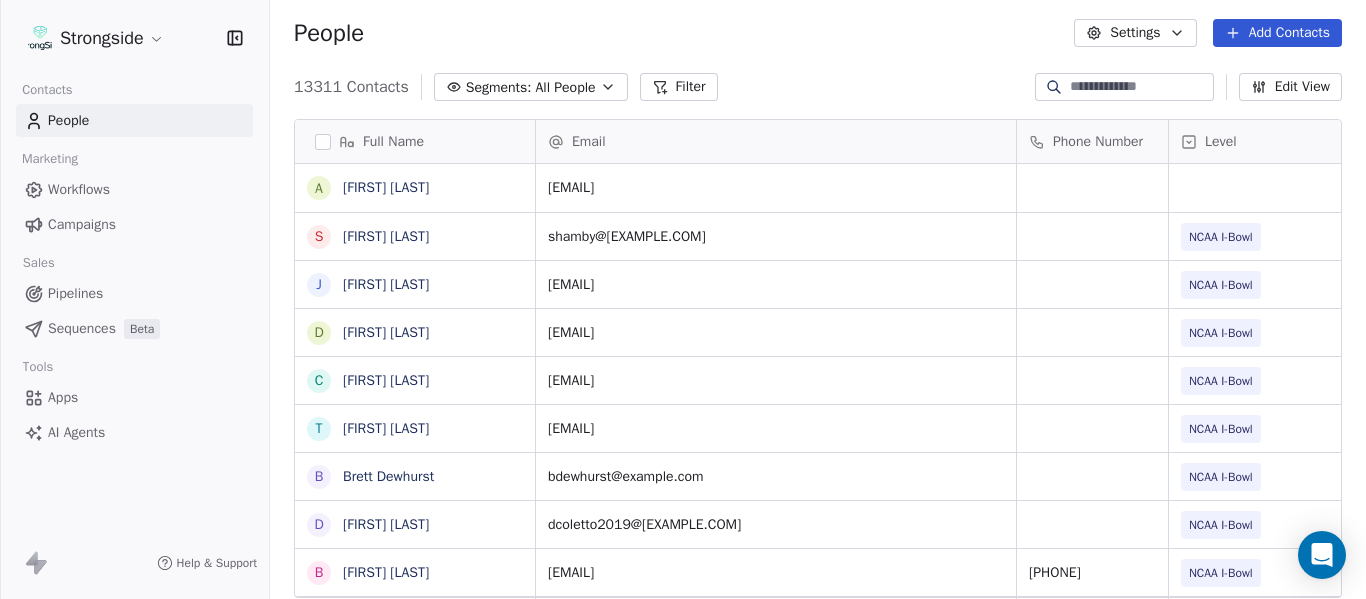 click on "13311 Contacts Segments: All People Filter  Edit View" at bounding box center (818, 87) 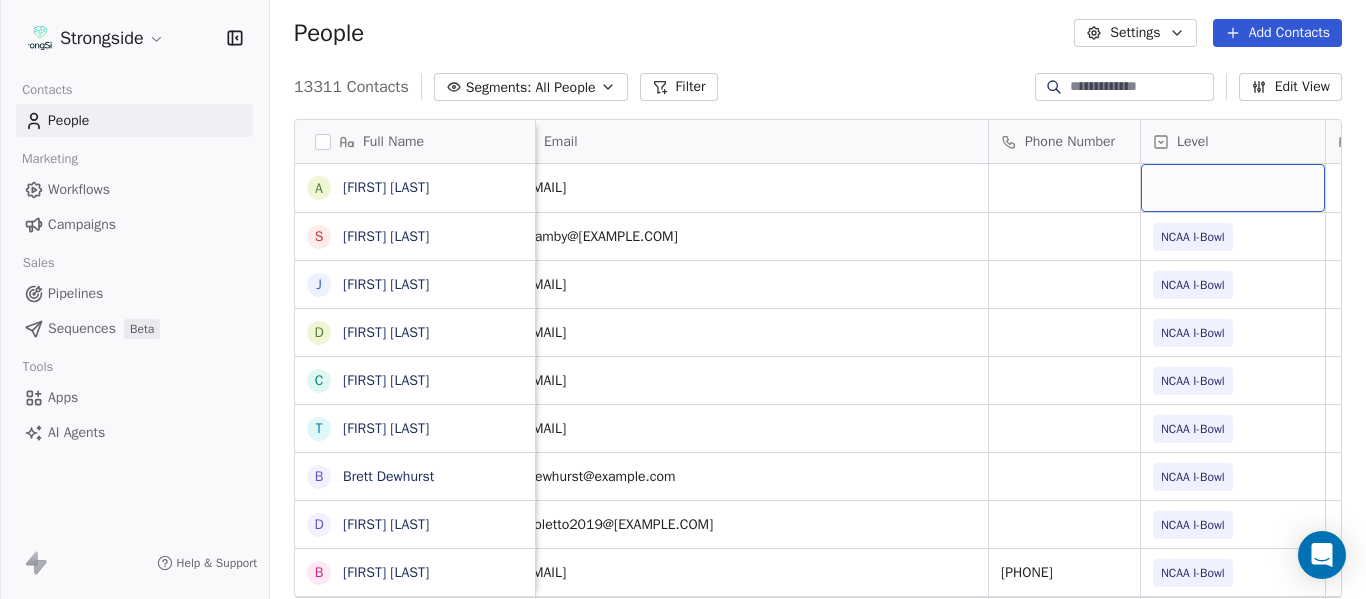 click at bounding box center (1233, 188) 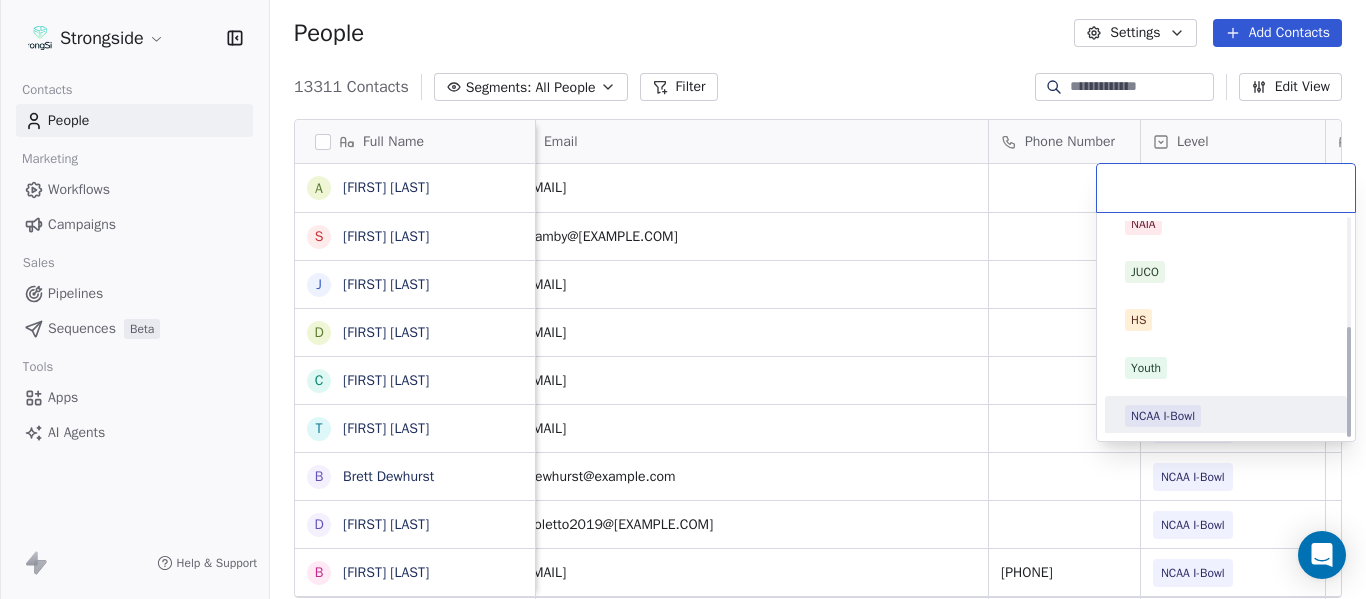 scroll, scrollTop: 212, scrollLeft: 0, axis: vertical 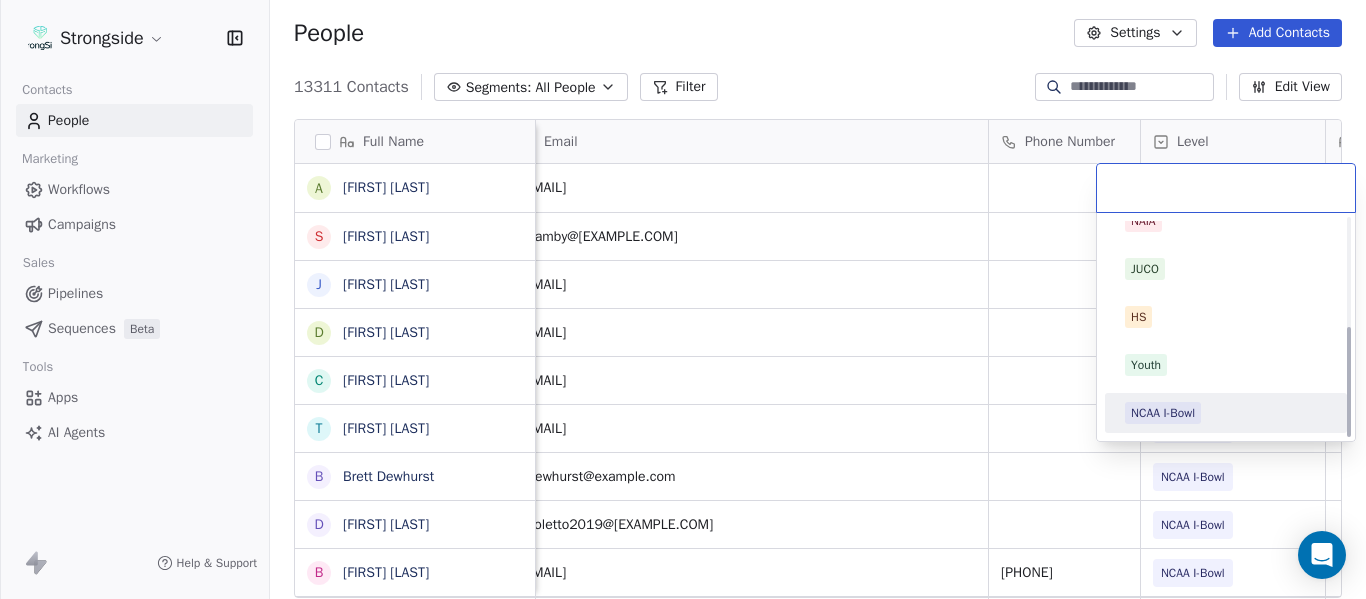 click on "NCAA I-Bowl" at bounding box center (1163, 413) 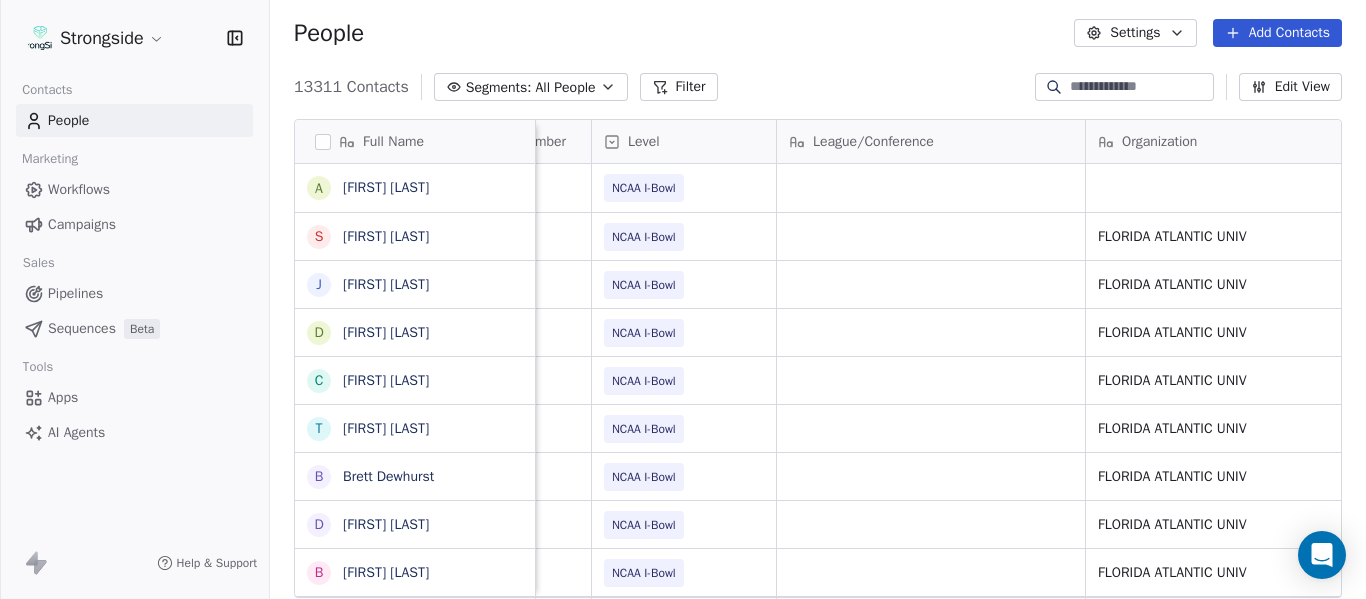 scroll, scrollTop: 0, scrollLeft: 906, axis: horizontal 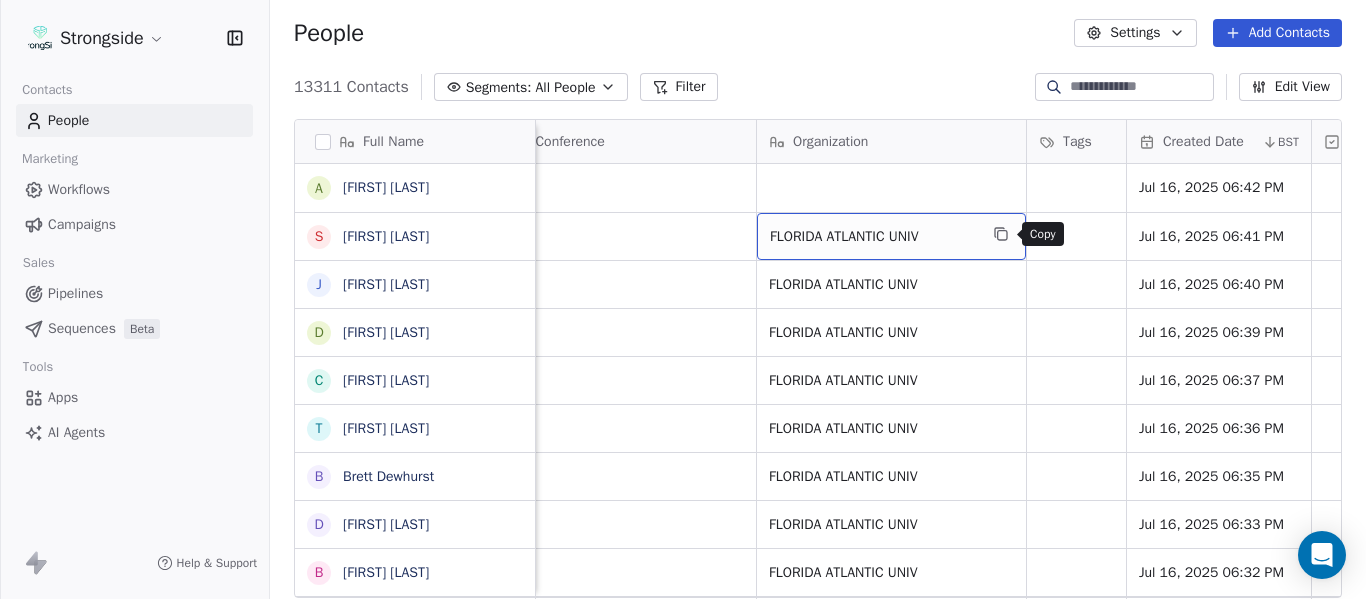 click 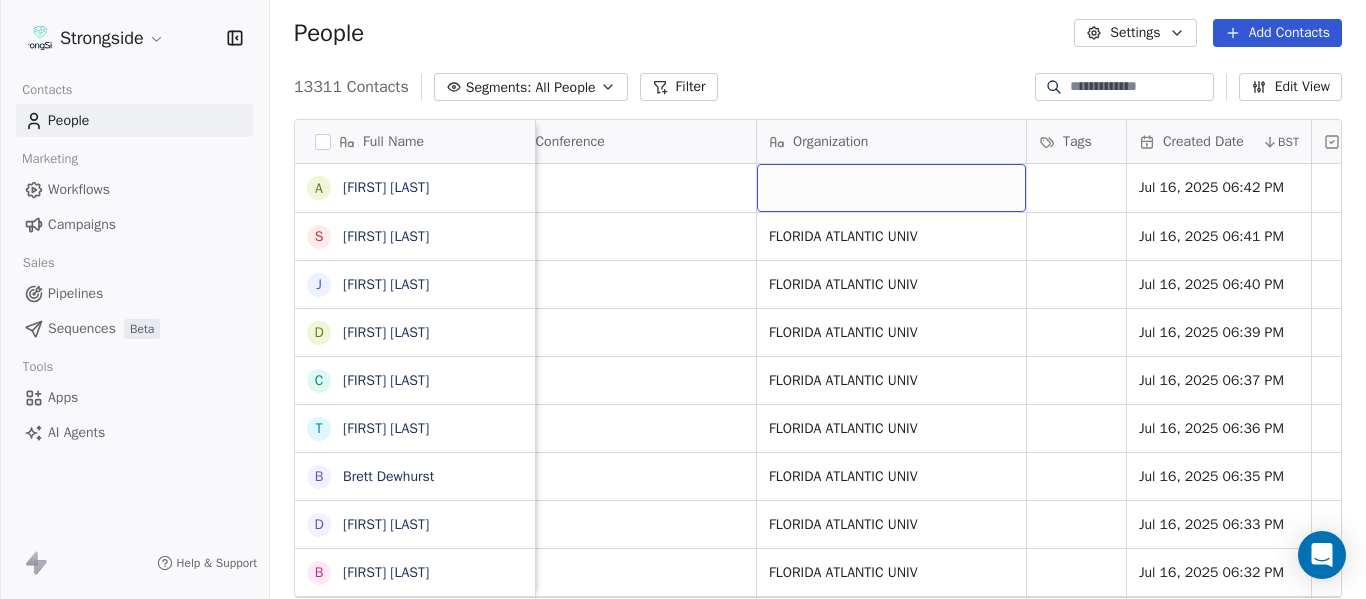 click at bounding box center [891, 188] 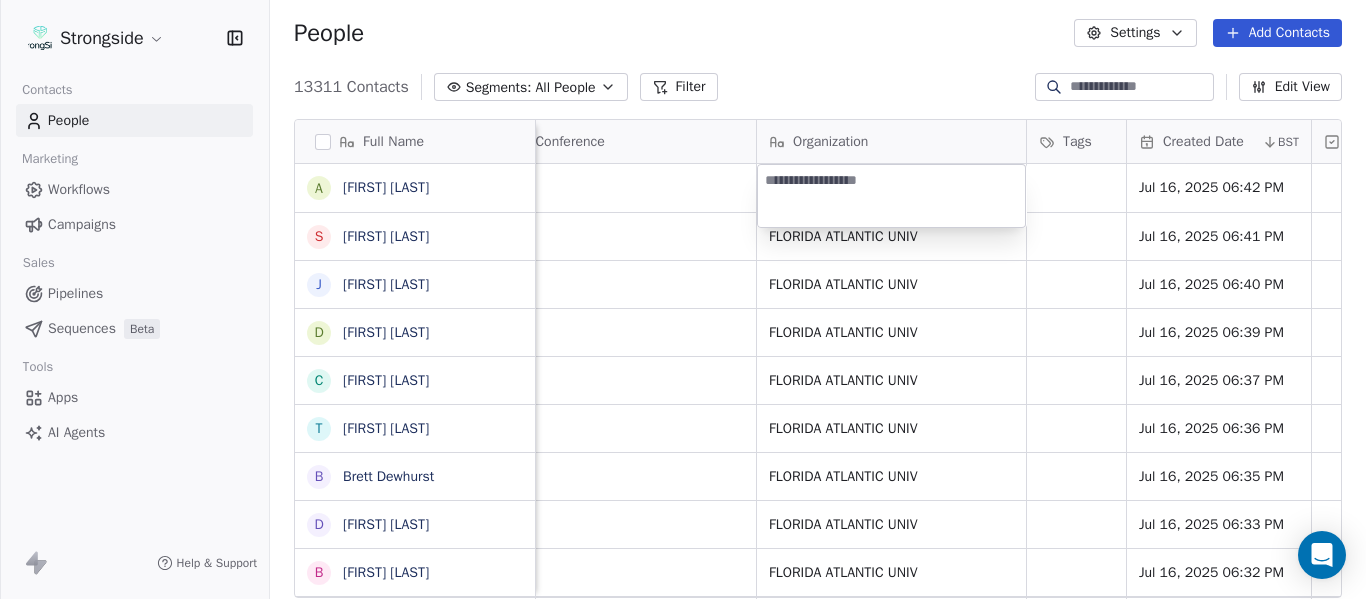 type on "**********" 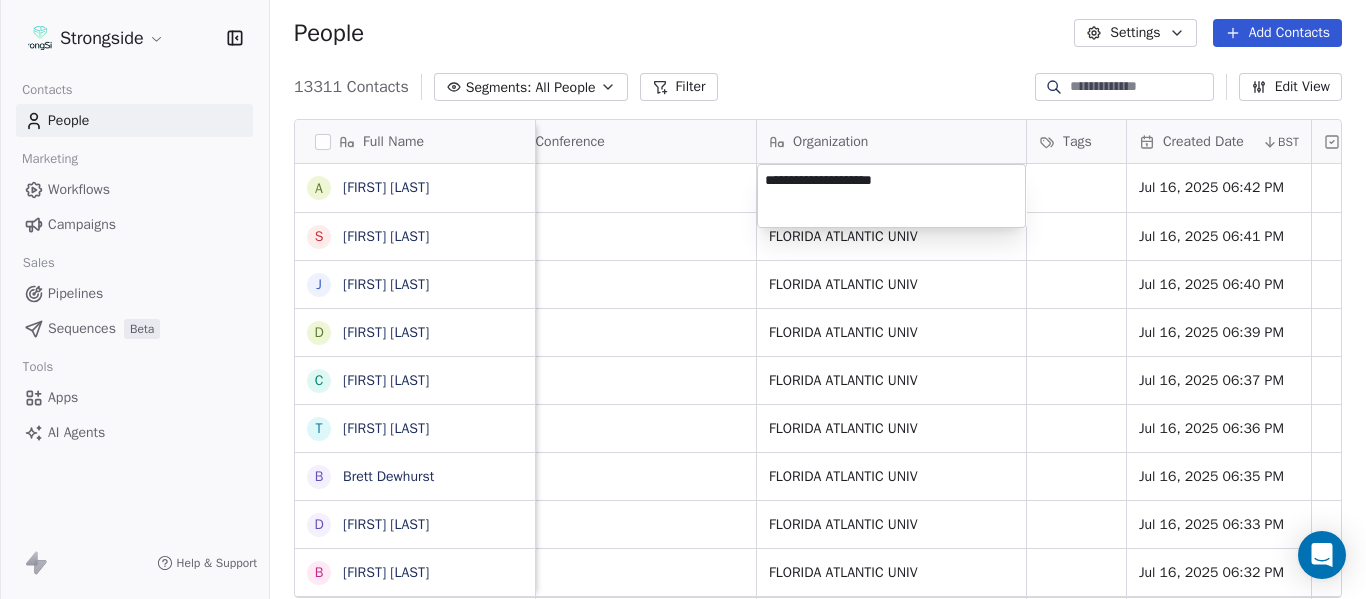 click on "Strongside Contacts People Marketing Workflows Campaigns Sales Pipelines Sequences Beta Tools Apps AI Agents Help & Support People Settings  Add Contacts 13311 Contacts Segments: All People Filter  Edit View Tag Add to Sequence Export Full Name A [FIRST] [LAST] S [FIRST] [LAST] J [FIRST] [LAST] D [FIRST] [LAST] C [FIRST] [LAST] T [FIRST] [LAST] B [FIRST] [LAST] D [FIRST] [LAST] B [FIRST] [LAST] H [FIRST] [LAST] S [FIRST] [LAST] T [FIRST] [LAST] M [FIRST] [LAST] M [FIRST] [LAST] K [FIRST] [LAST] A [FIRST] [LAST] B [FIRST] [LAST] Z [FIRST] [LAST] B [FIRST] [LAST] M [FIRST] [LAST] C [FIRST] [LAST] C [FIRST] [LAST] F [FIRST] [LAST] R [FIRST] [LAST] C [FIRST] [LAST] R [FIRST] [LAST] J [FIRST] [LAST] H [FIRST] [LAST] V [FIRST] [LAST] C [FIRST] [LAST] Email Phone Number Level League/Conference Organization Tags Created Date BST Status Job Title Priority Emails Auto Clicked [EMAIL] NCAA I-Bowl [DATE] [TIME] Assistant Coach [EMAIL] NCAA I-Bowl [DATE] [TIME] Assistant Coach [EMAIL] NIL" at bounding box center [683, 299] 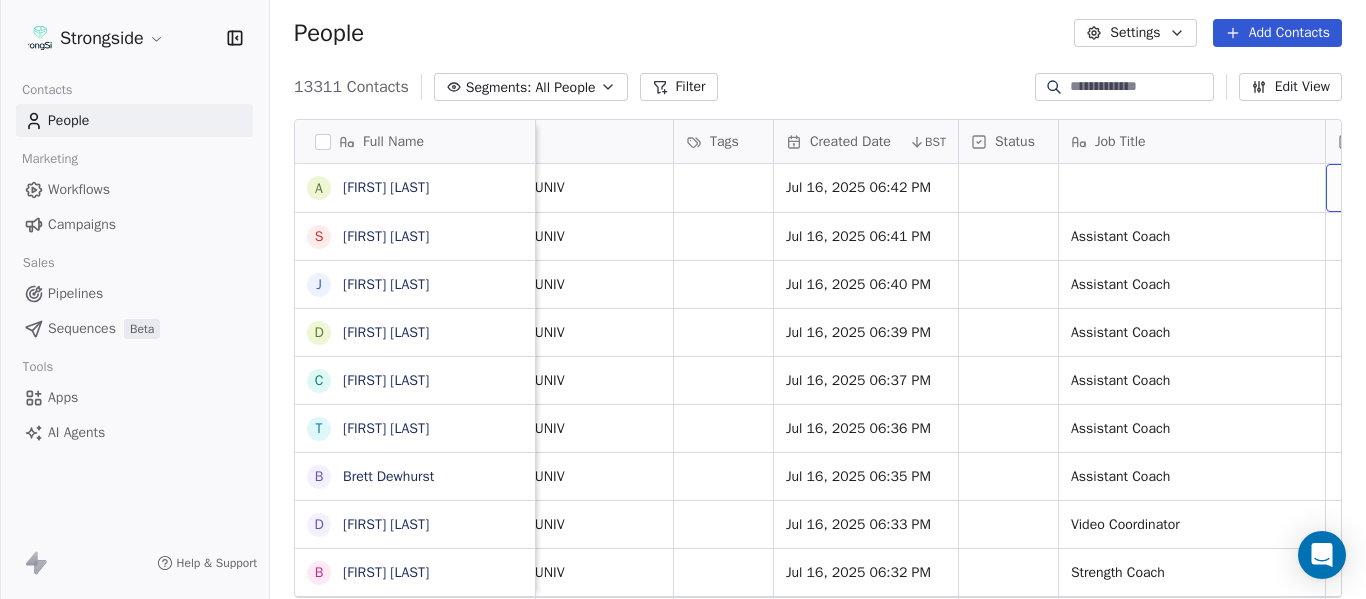 scroll, scrollTop: 0, scrollLeft: 1444, axis: horizontal 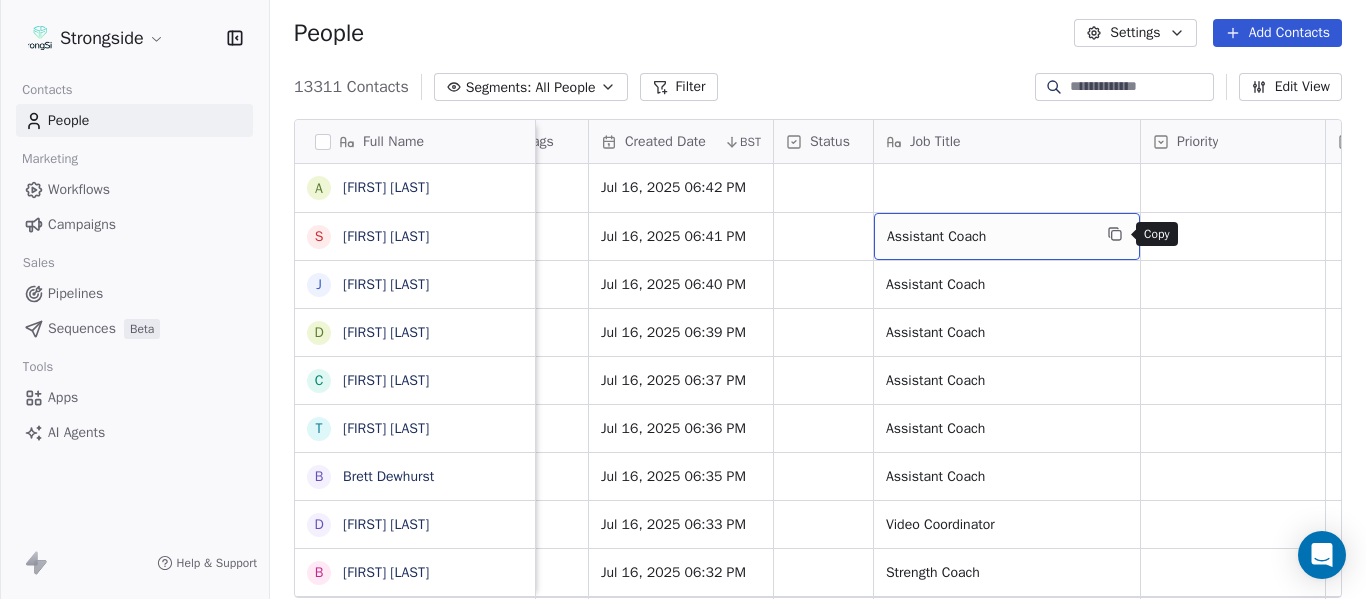 click at bounding box center (1115, 234) 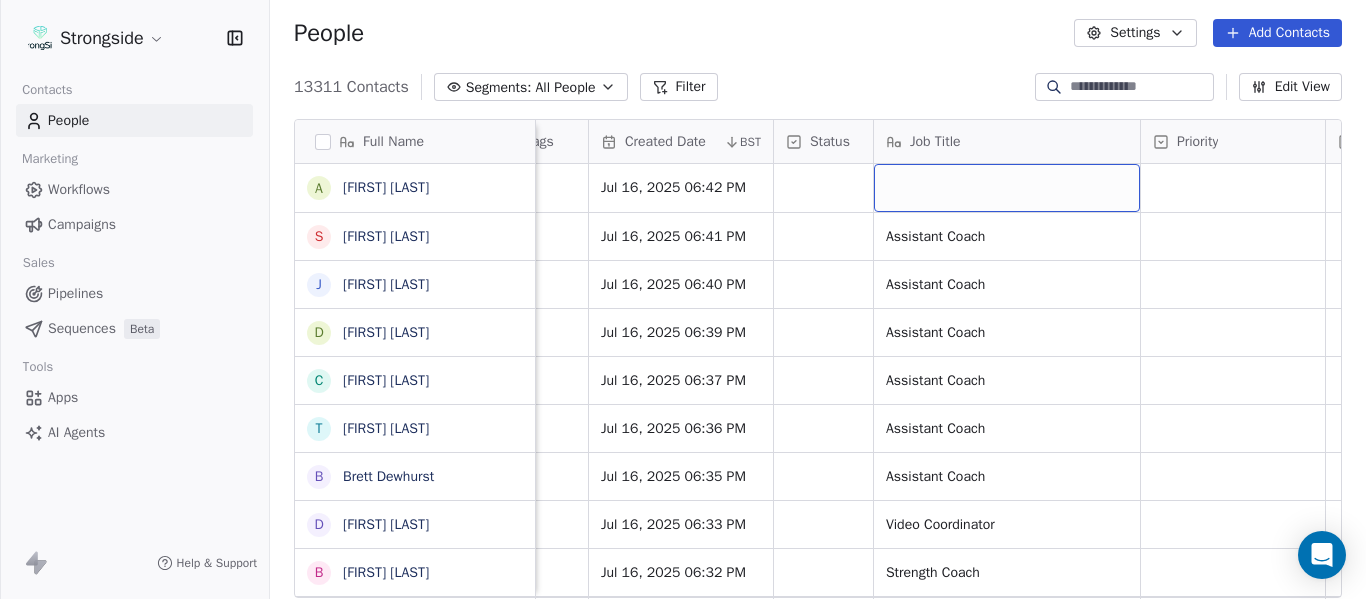 click at bounding box center [1007, 188] 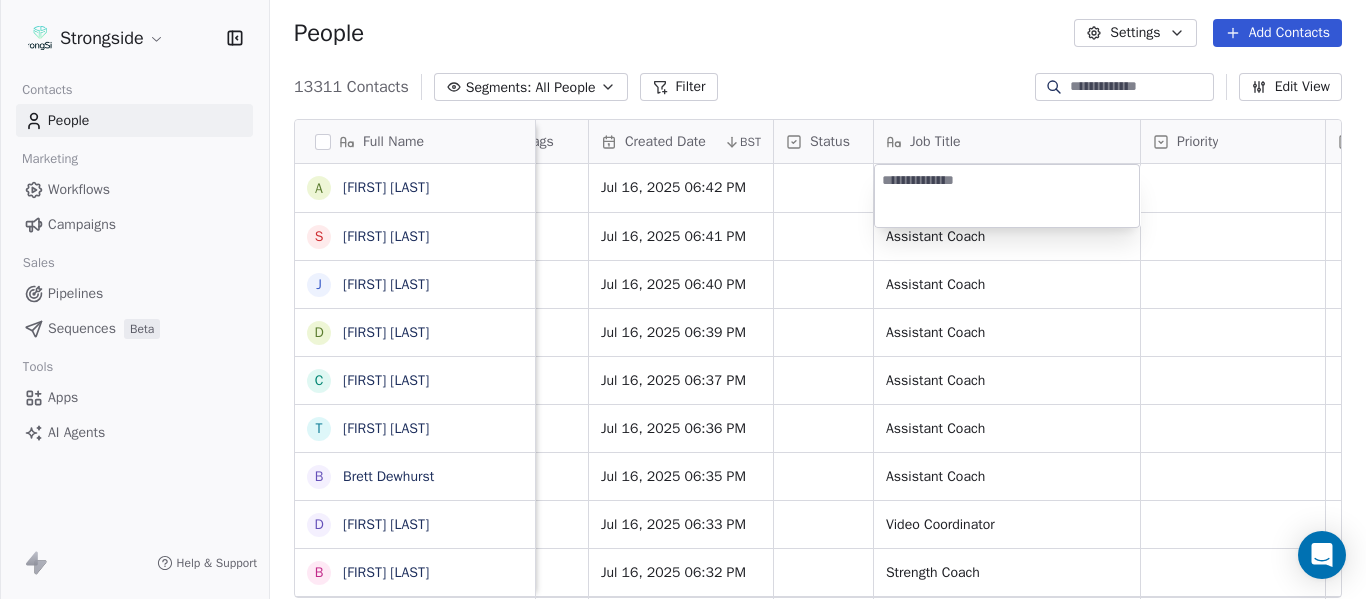 type on "**********" 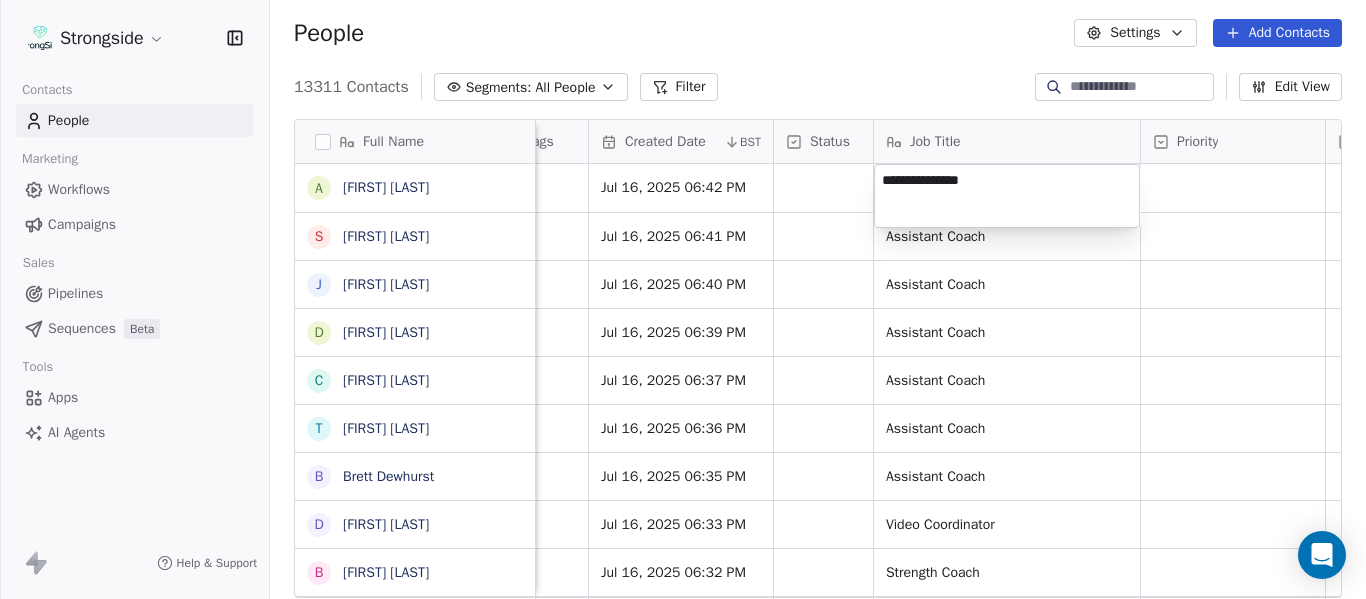 click on "Strongside Contacts People Marketing Workflows Campaigns Sales Pipelines Sequences Beta Tools Apps AI Agents Help & Support People Settings Add Contacts 13311 Contacts Segments: All People Filter Edit View Tag Add to Sequence Export Full Name A [NAME] S [NAME] J [NAME] D [NAME] C [NAME] T [NAME] B [NAME] D [NAME] B [NAME] H [NAME] S [NAME] T [NAME] M [NAME] M [NAME] K [NAME] A [NAME] B [NAME] Z [NAME] B [NAME] M [NAME] C [NAME] C [NAME] F [NAME] R [NAME] C [NAME] R [NAME] J [NAME] H [NAME] V [NAME] C [NAME] E [NAME] J [NAME] Email Phone Number Level League/Conference Organization Tags Created Date BST Status Job Title Priority Emails Auto Clicked Last Activity Date BST In Open Phone Contact Source NCAA I-Bowl FLORIDA ATLANTIC UNIV Jul 16, 2025 06:42 PM NCAA I-Bowl FLORIDA ATLANTIC UNIV Jul 16, 2025 06:41 PM Assistant Coach False" at bounding box center [683, 299] 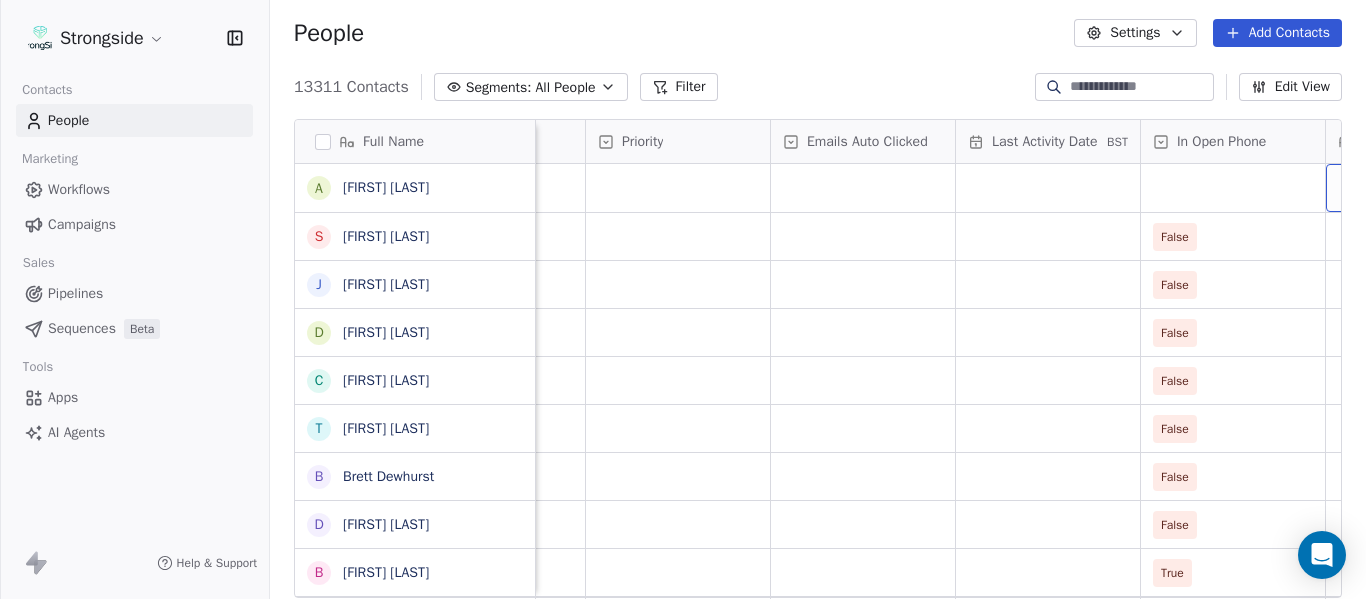 scroll, scrollTop: 0, scrollLeft: 2184, axis: horizontal 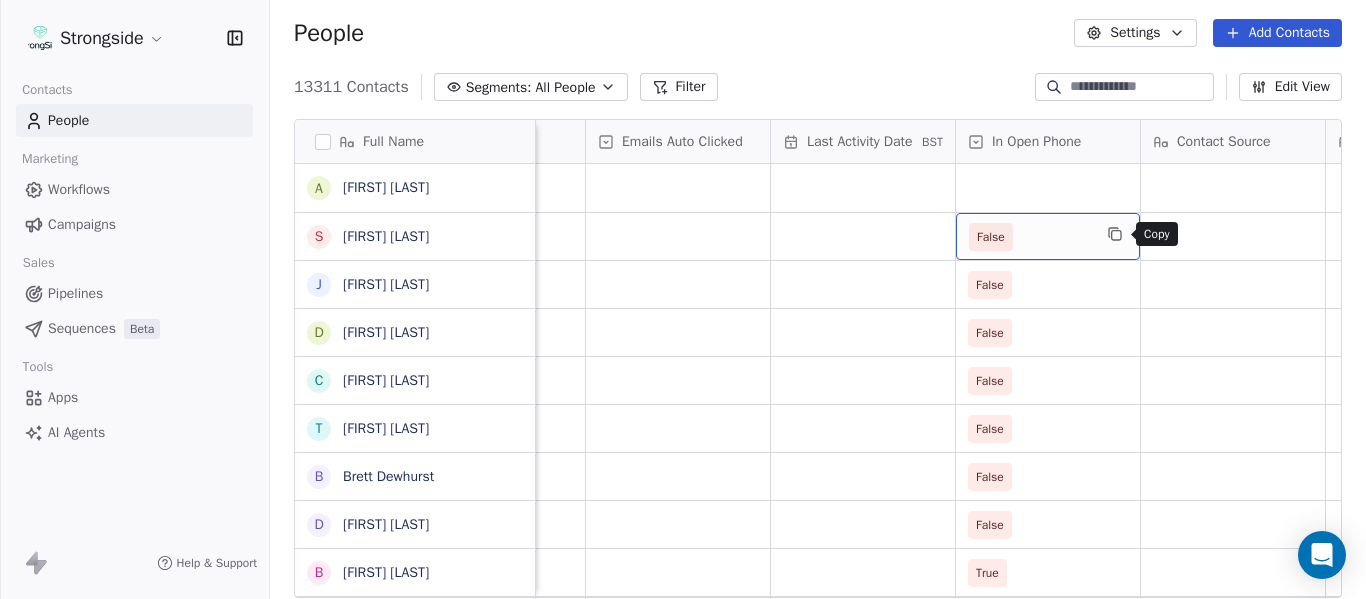 click 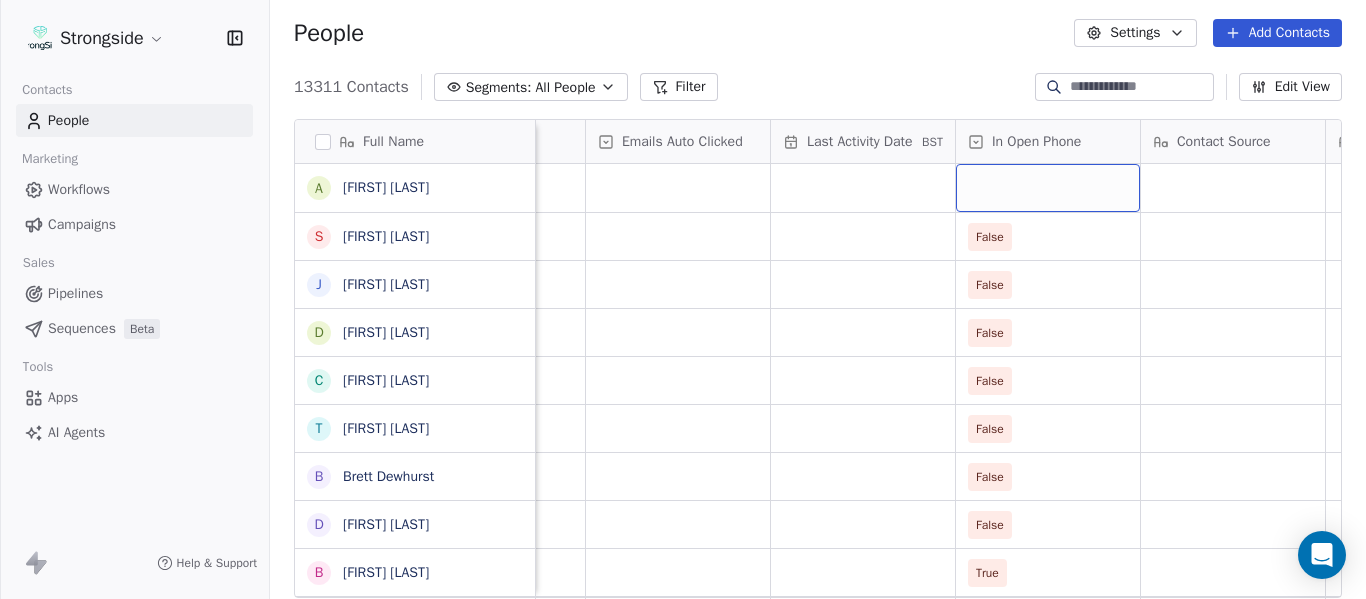 click at bounding box center (1048, 188) 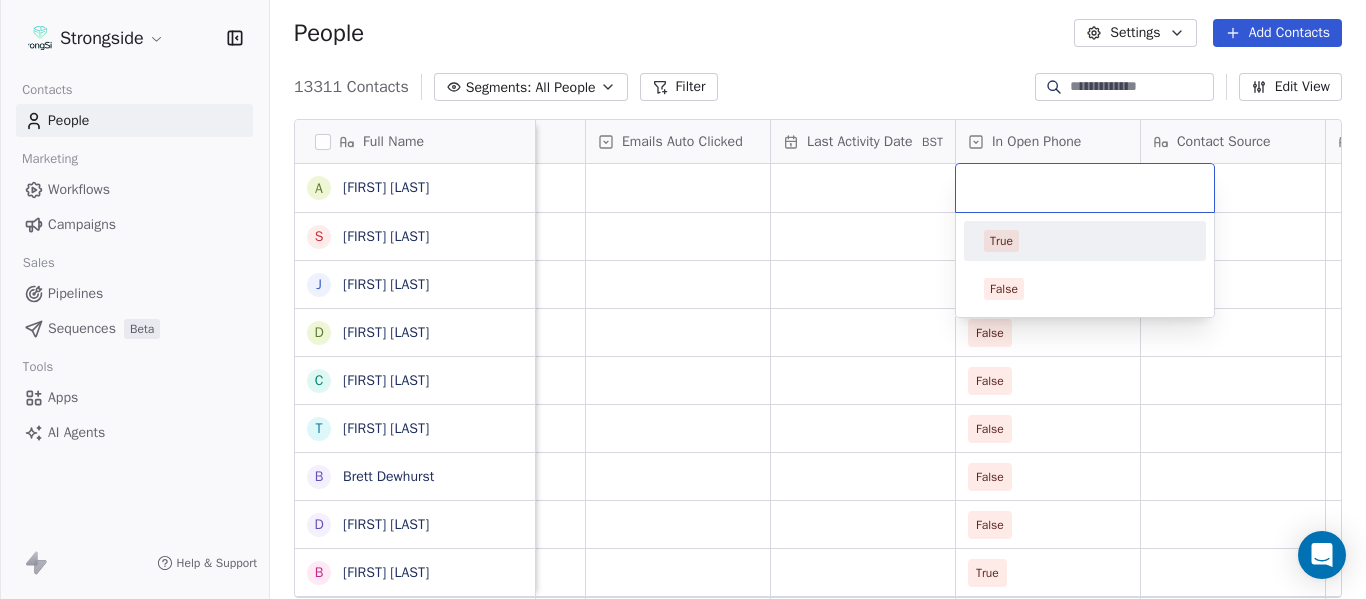 type on "*****" 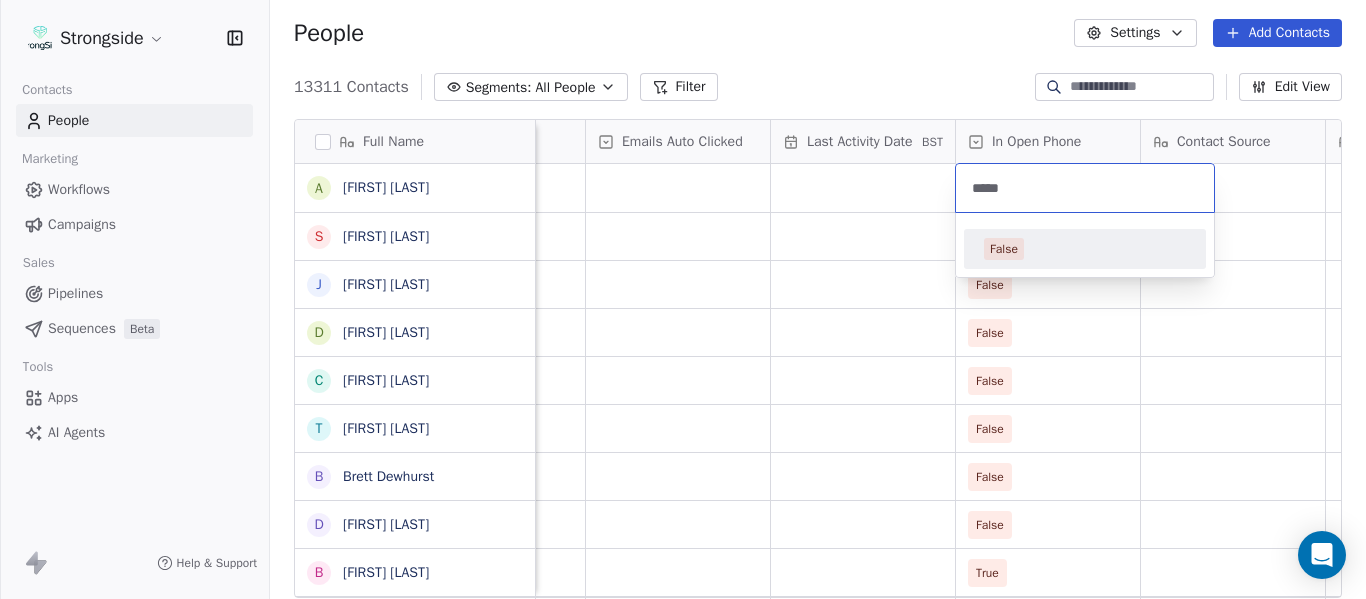 click on "Strongside Contacts People Marketing Workflows Campaigns Sales Pipelines Sequences Beta Tools Apps AI Agents Help & Support People Settings  Add Contacts 13311 Contacts Segments: All People Filter  Edit View Tag Add to Sequence Export Full Name A [FIRST] [LAST] S [FIRST] [LAST] J [FIRST] [LAST] D [FIRST] [LAST] C [FIRST] [LAST] T [FIRST] [LAST] B [FIRST] [LAST] D [FIRST] [LAST] B [FIRST] [LAST] H [FIRST] [LAST] S [FIRST] [LAST] T [FIRST] [LAST] M [FIRST] [LAST] M [FIRST] [LAST] K [FIRST] [LAST] A [FIRST] [LAST] B [FIRST] [LAST] Z [FIRST] [LAST] B [FIRST] [LAST] M [FIRST] [LAST] C [FIRST] [LAST] C [FIRST] [LAST] F [FIRST] [LAST] R [FIRST] [LAST] C [FIRST] [LAST] R [FIRST] [LAST] J [FIRST] [LAST] H [FIRST] [LAST] V [FIRST] [LAST] C [FIRST] [LAST] Created Date BST Status Job Title Priority Emails Auto Clicked Last Activity Date BST In Open Phone Contact Source Note/Call Positions Student Pop. Lead Account   [DATE] [TIME] Assistant Coach   [DATE] [TIME] Assistant Coach False Offensive Line   [DATE] [TIME] False" at bounding box center (683, 299) 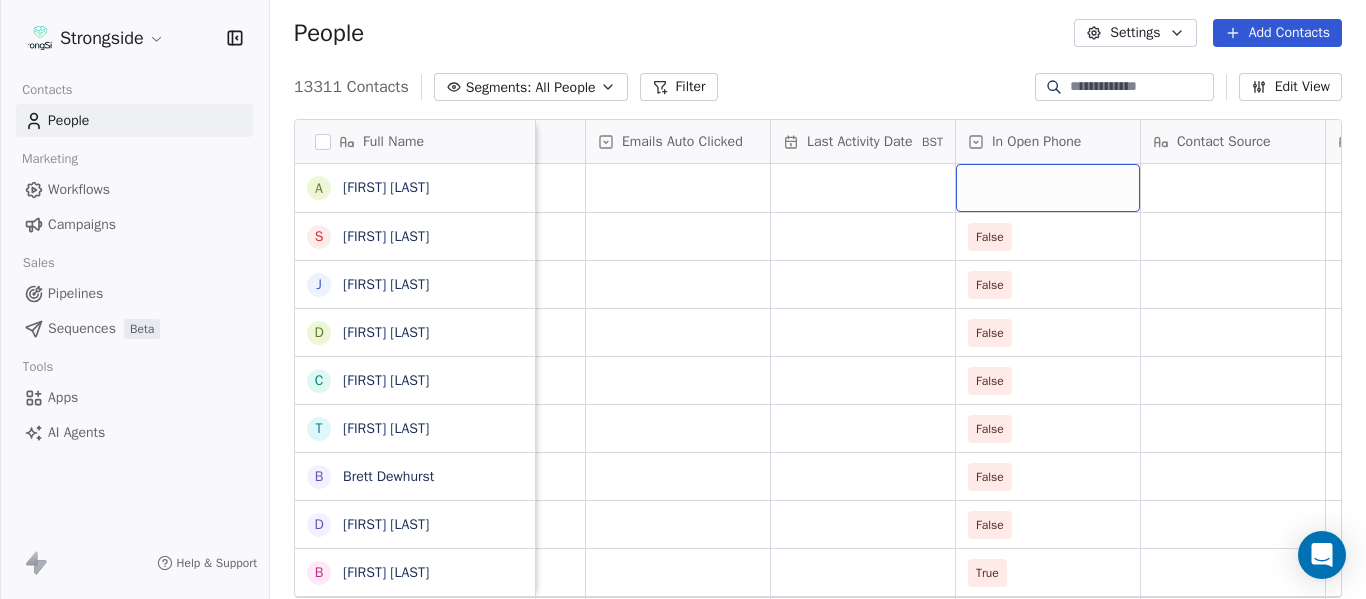click at bounding box center (1048, 188) 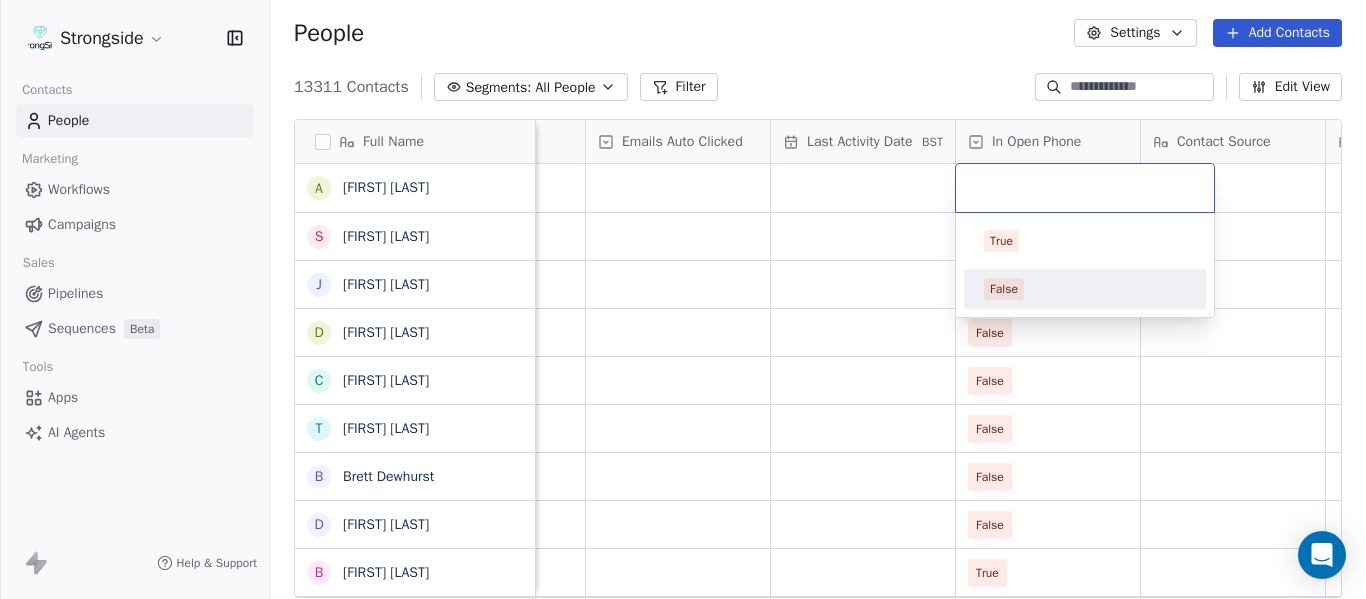 click on "False" at bounding box center [1085, 289] 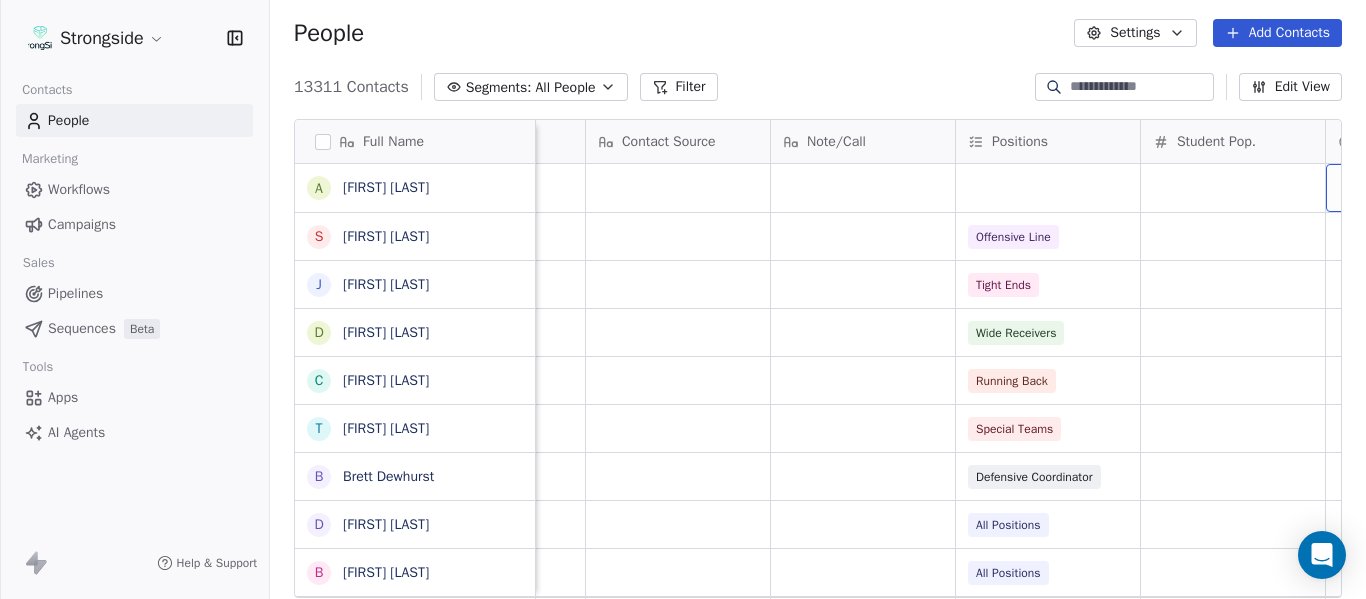 scroll, scrollTop: 0, scrollLeft: 2924, axis: horizontal 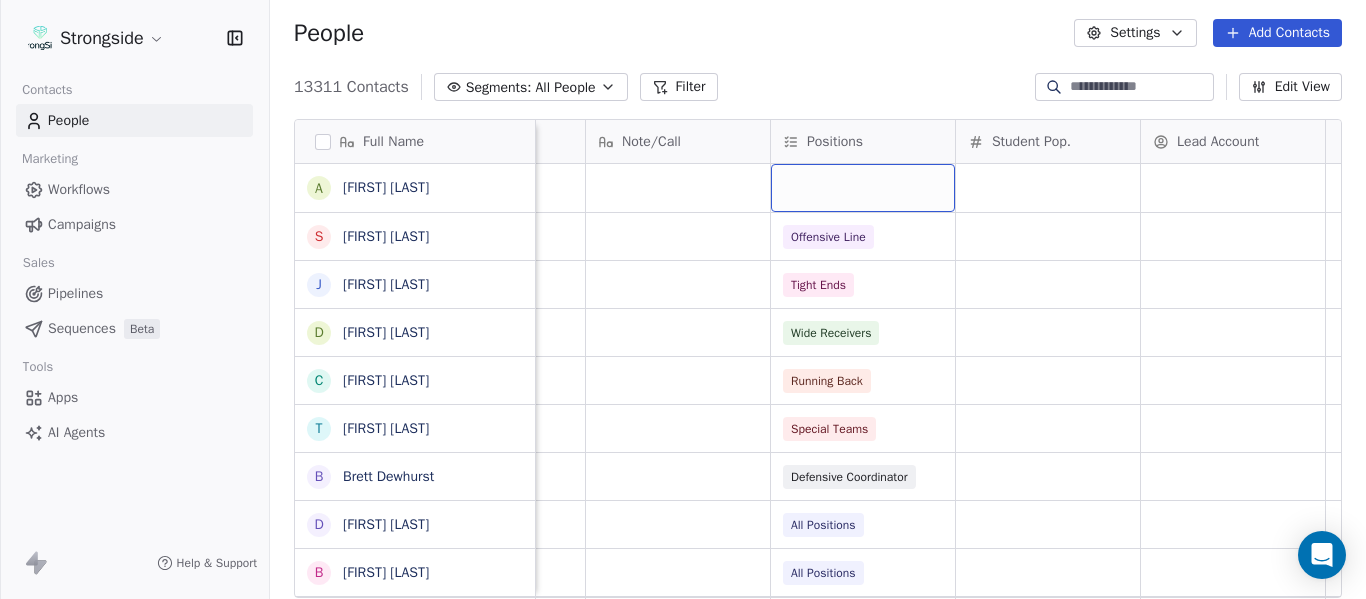 click at bounding box center [863, 188] 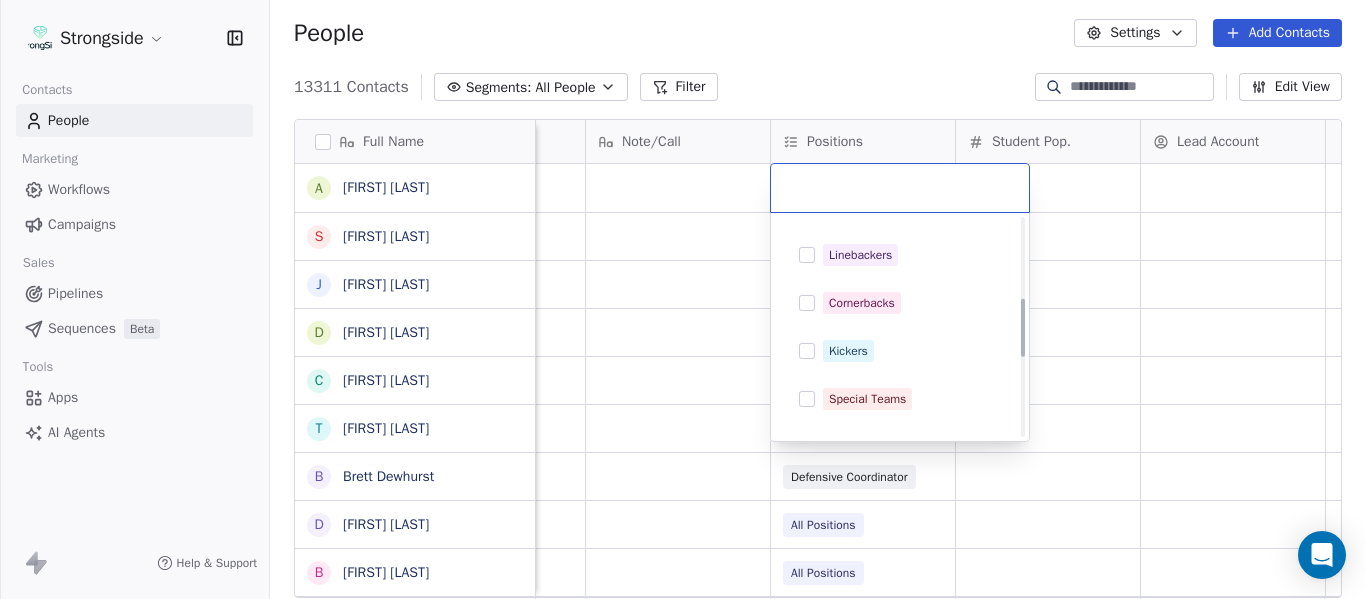 scroll, scrollTop: 300, scrollLeft: 0, axis: vertical 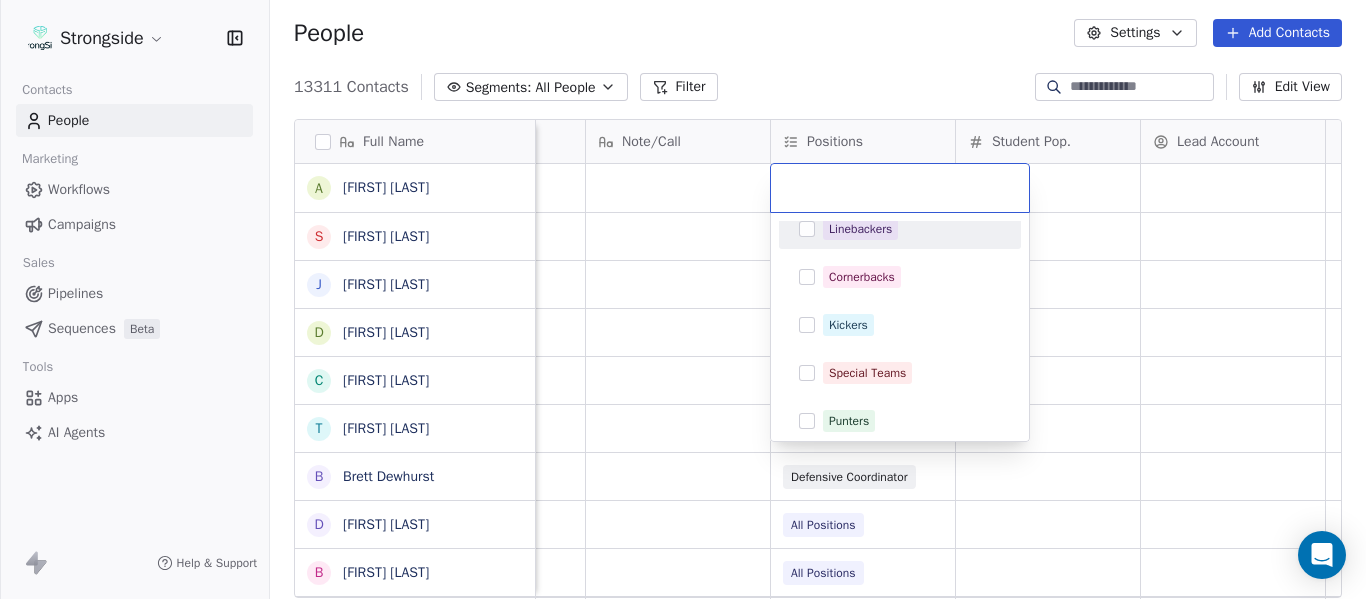 click on "Linebackers" at bounding box center [860, 229] 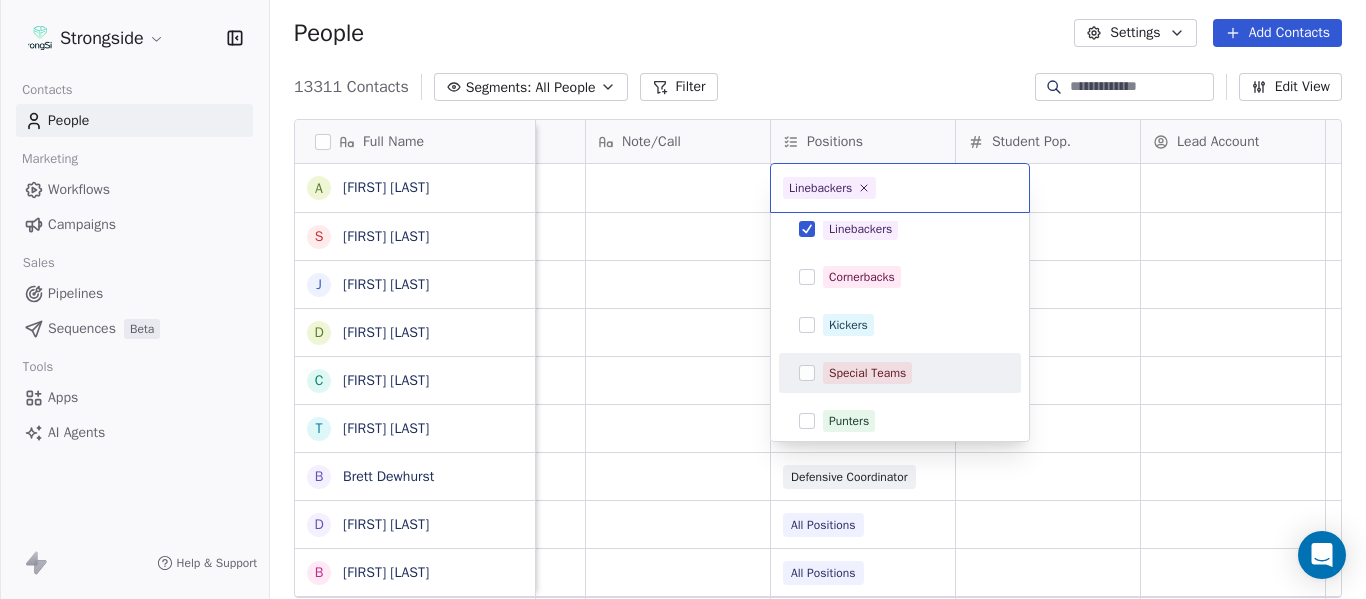 click on "Strongside Contacts People Marketing Workflows Campaigns Sales Pipelines Sequences Beta Tools Apps AI Agents Help & Support People Settings Add Contacts 13311 Contacts Segments: All People Filter Edit View Tag Add to Sequence Export Full Name A [FIRST] [LAST] S [FIRST] [LAST] J [FIRST] [LAST] D [FIRST] [LAST] C [FIRST] [LAST] T [FIRST] [LAST] B [FIRST] [LAST] D [FIRST] [LAST] B [FIRST] [LAST] H [FIRST] [LAST] S [FIRST] [LAST] T [FIRST] [LAST] M [FIRST] [LAST] M [FIRST] [LAST] K [FIRST] [LAST] A [FIRST] [LAST] B [FIRST] [LAST] Z [FIRST] [LAST] B [FIRST] [LAST] M [FIRST] [LAST] C [FIRST] [LAST] C [FIRST] [LAST] F [FIRST] [LAST] R [FIRST] [LAST] C [FIRST] [LAST] R [FIRST] [LAST] J [FIRST] [LAST] H [FIRST] [LAST] V [FIRST] [LAST] C [FIRST] [LAST] C [FIRST] [LAST] E [FIRST] [LAST] J [FIRST] [LAST] J [FIRST] [LAST] T [FIRST] [LAST] I [FIRST] [LAST] J [FIRST] [LAST] Emails Auto Clicked Last Activity Date BST In Open Phone Contact Source Note/Call Positions Student Pop. Lead Account False False Offensive Line False Tight Ends False Wide Receivers False Running Back False Special Teams False Defensive Coordinator False All Positions True" at bounding box center [683, 299] 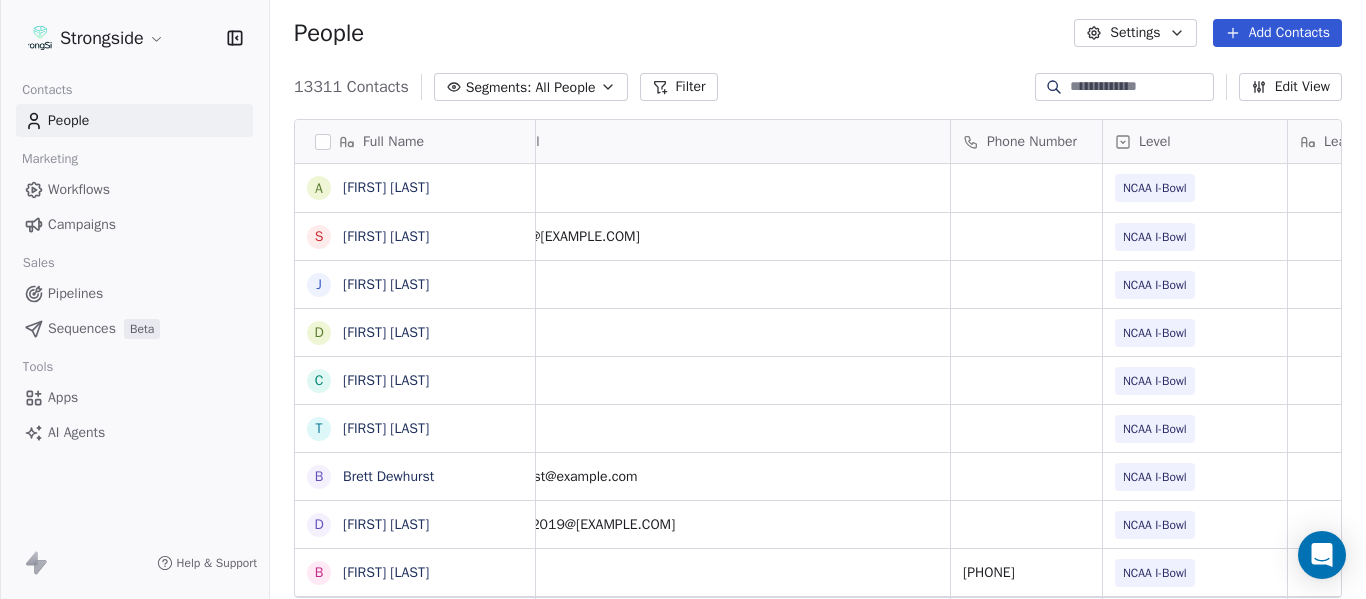 scroll, scrollTop: 0, scrollLeft: 0, axis: both 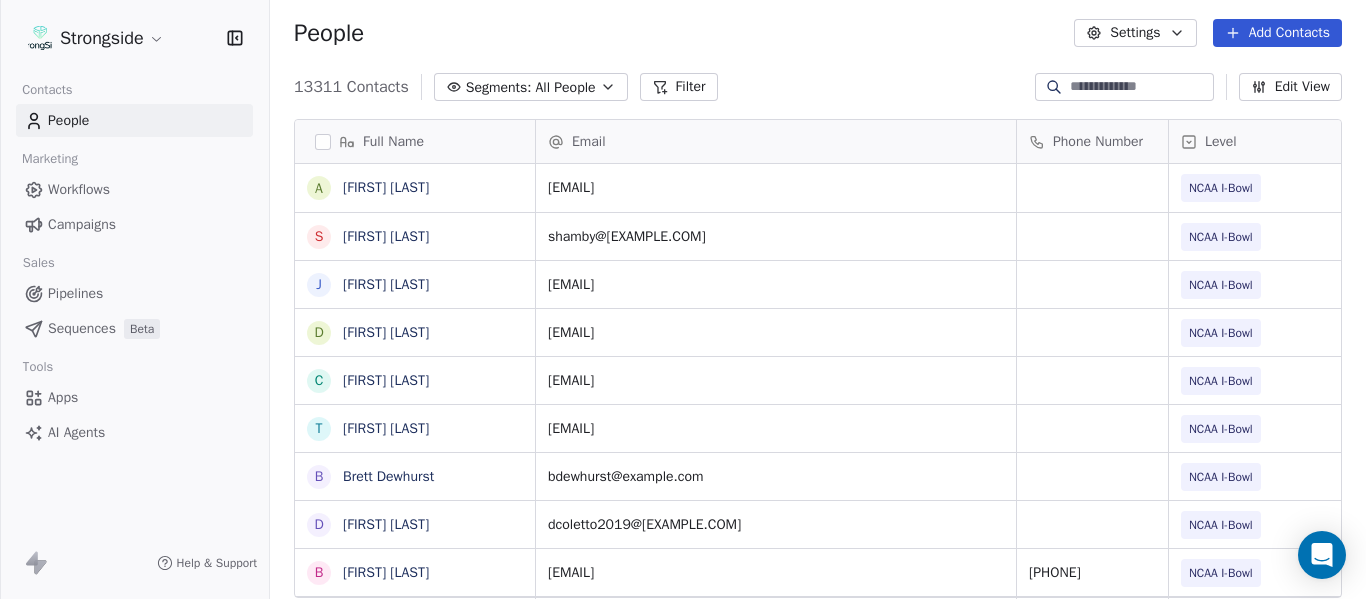 click on "Add Contacts" at bounding box center [1277, 33] 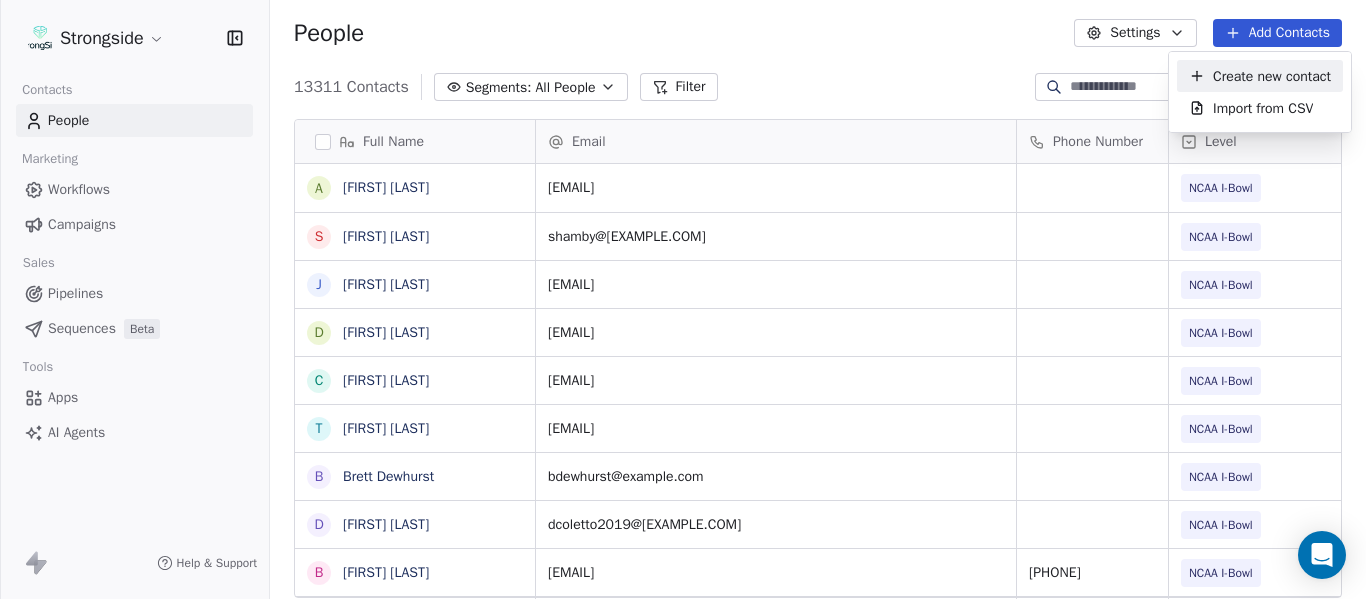 click on "Create new contact" at bounding box center (1272, 76) 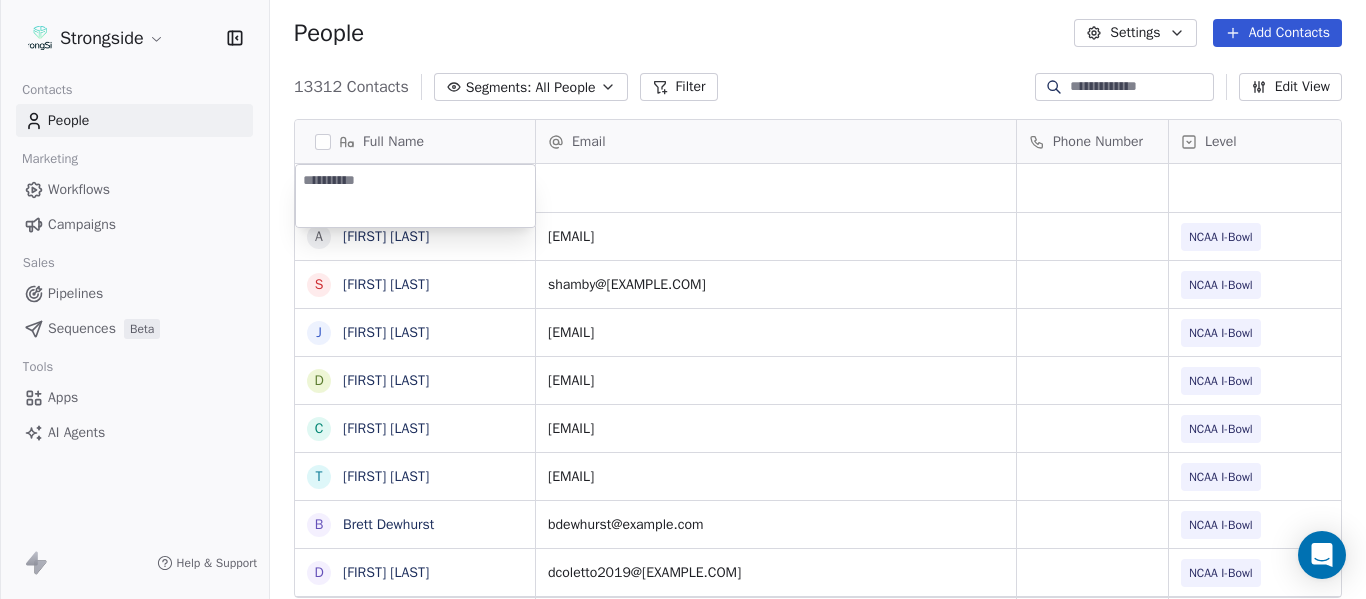 type on "**********" 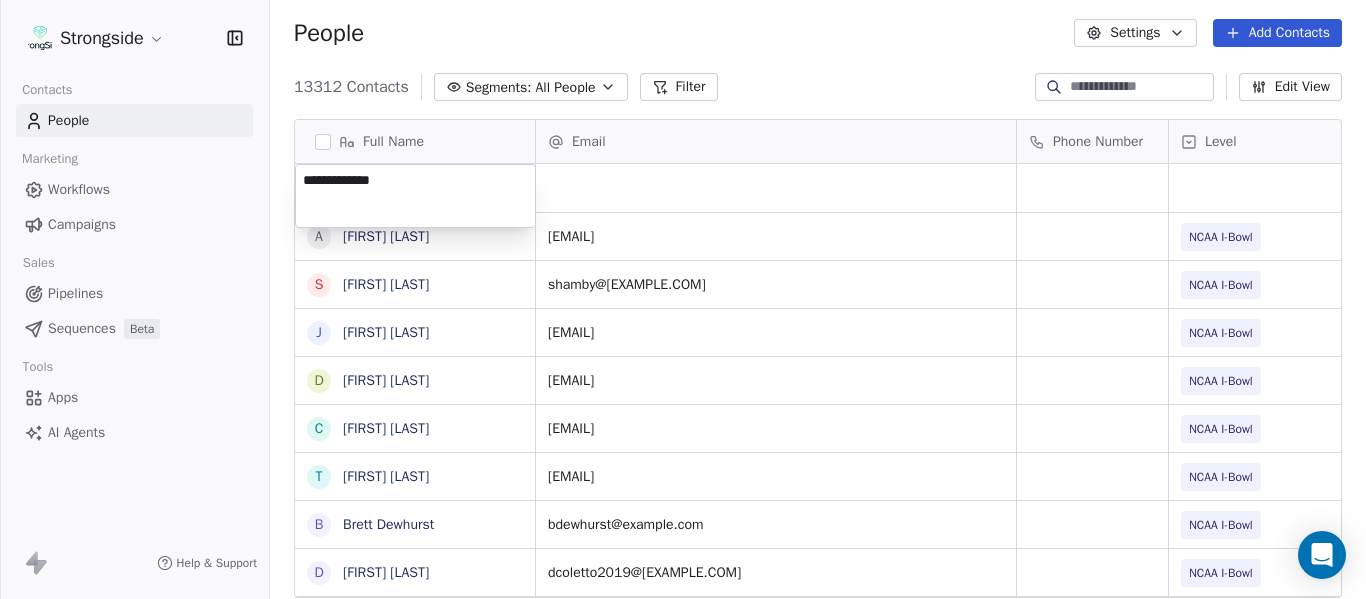 click on "[EMAIL]" at bounding box center (683, 299) 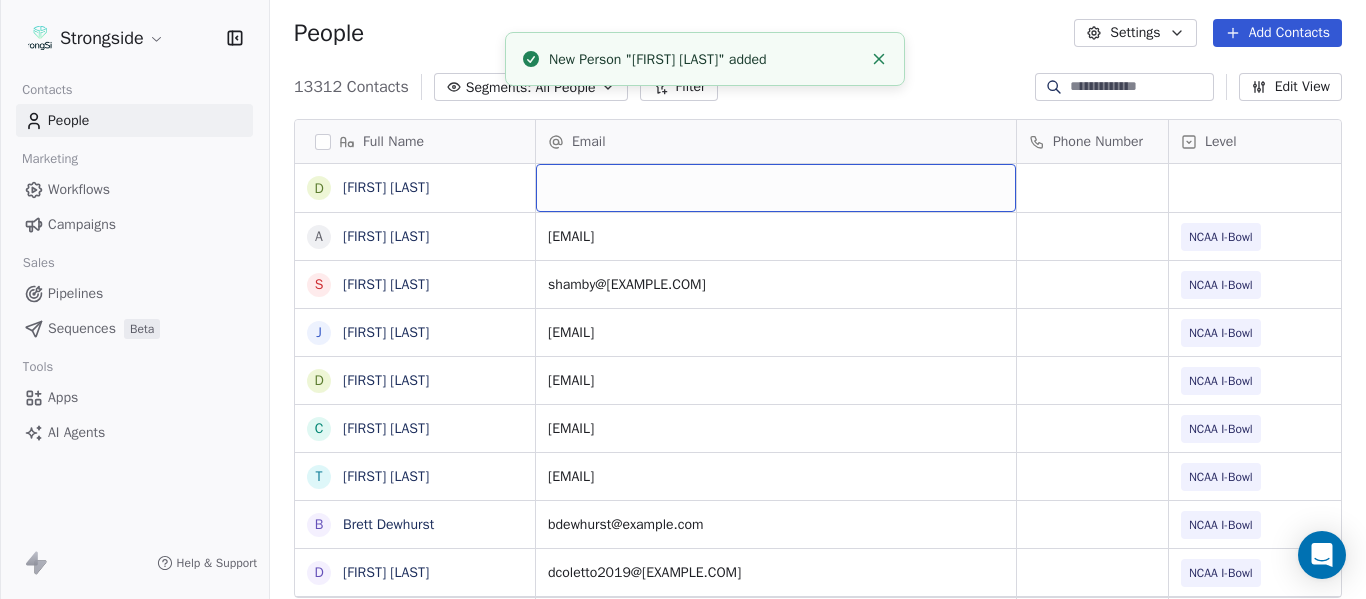click at bounding box center (776, 188) 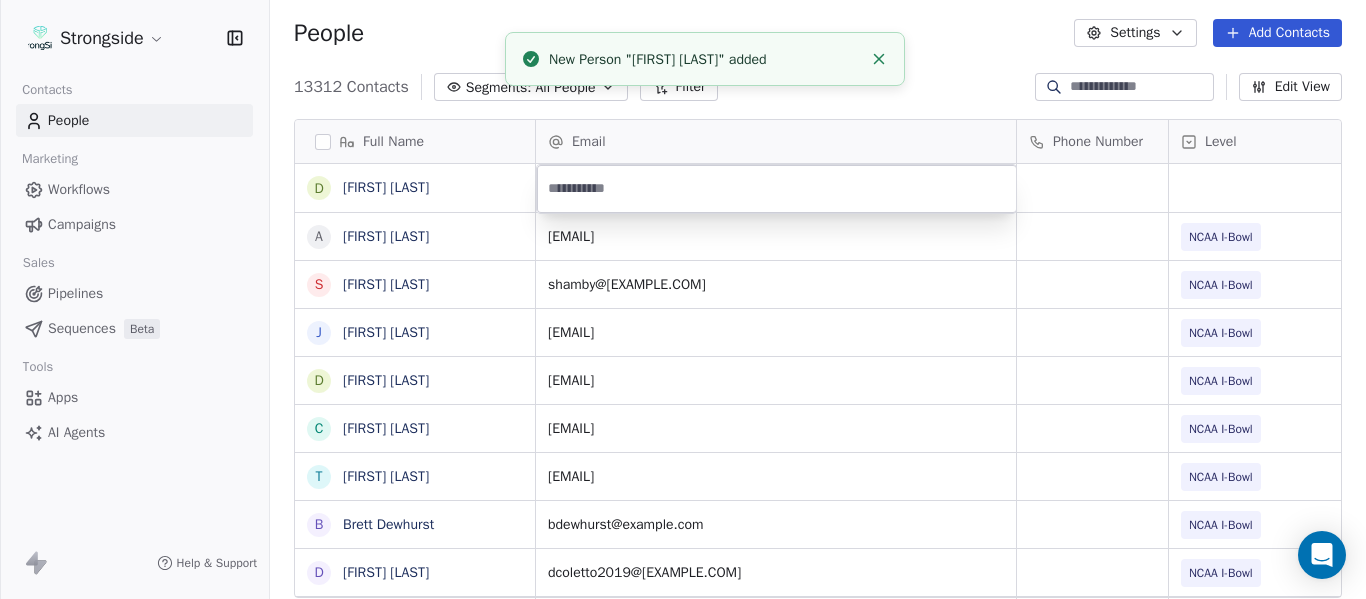 type on "**********" 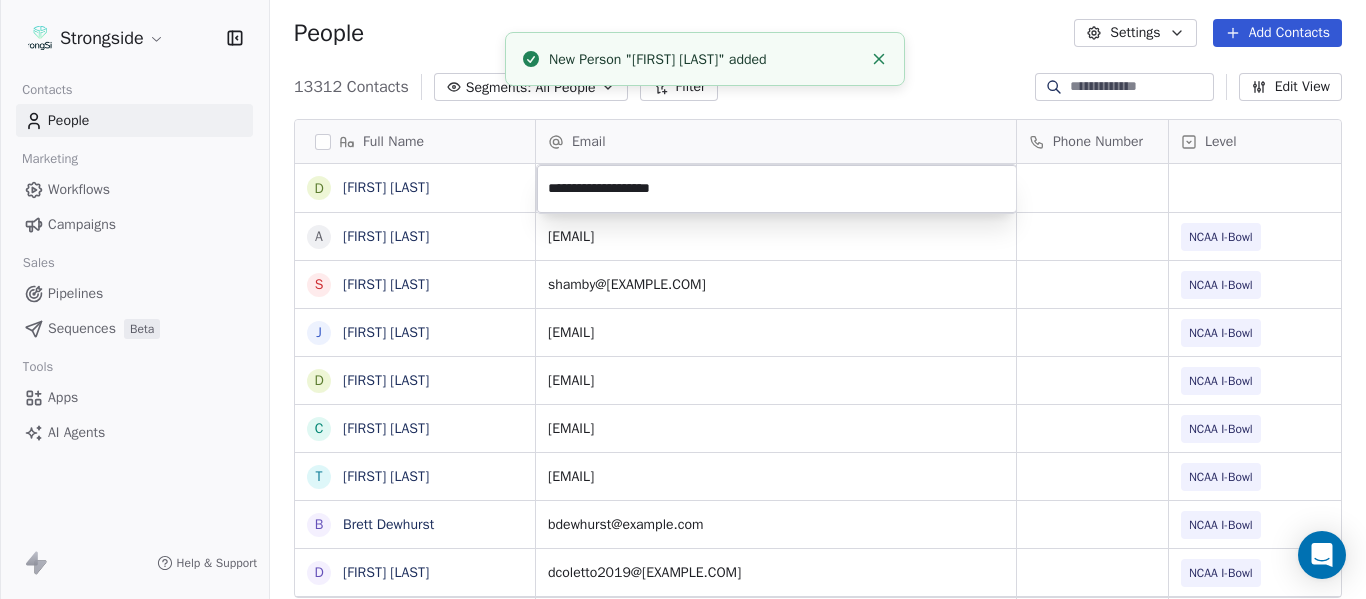 click at bounding box center (879, 59) 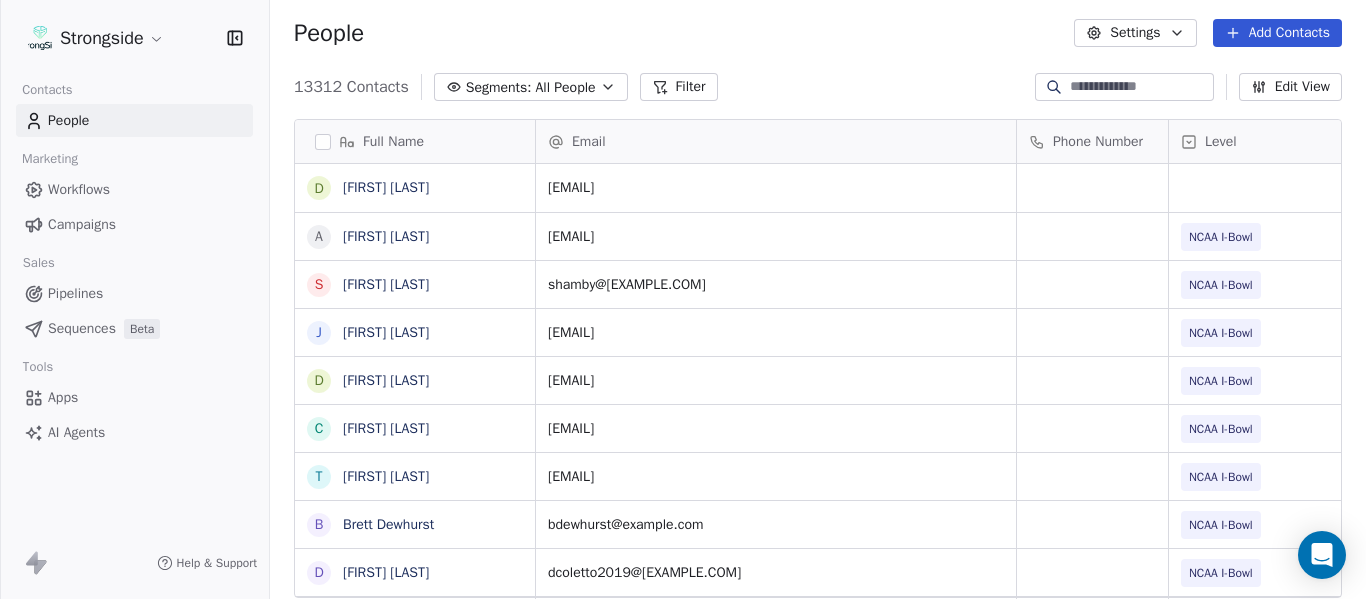 click on "13312 Contacts Segments: All People Filter  Edit View" at bounding box center [818, 87] 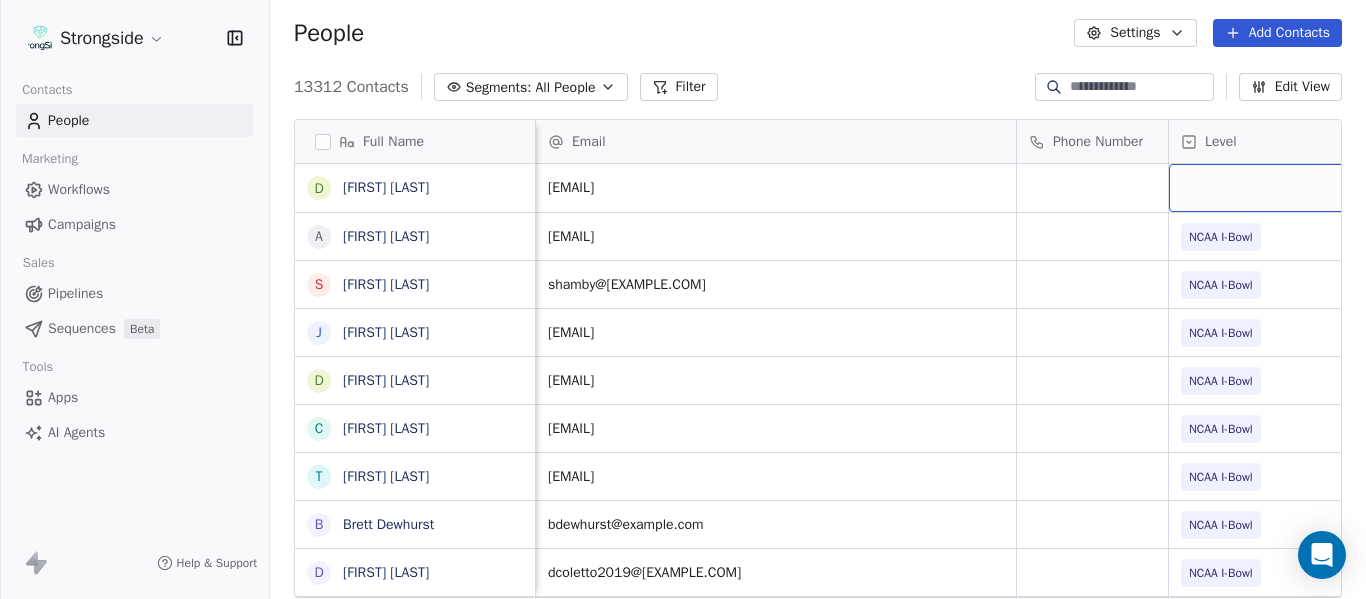 scroll, scrollTop: 0, scrollLeft: 28, axis: horizontal 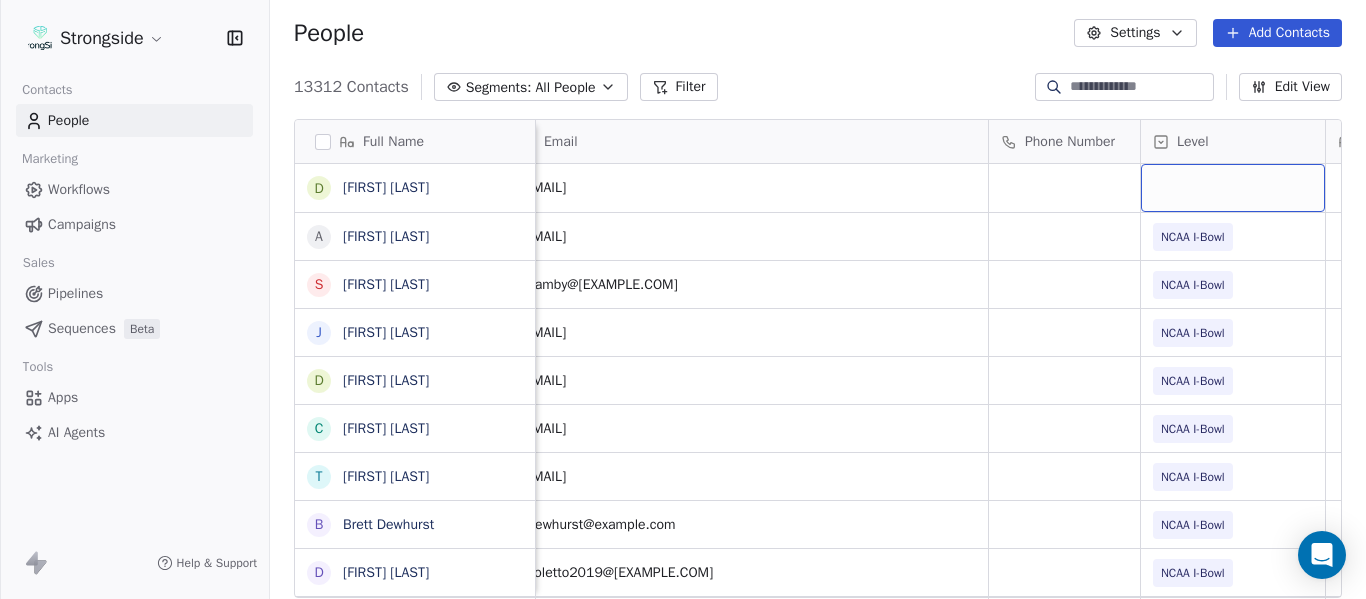 click at bounding box center [1233, 188] 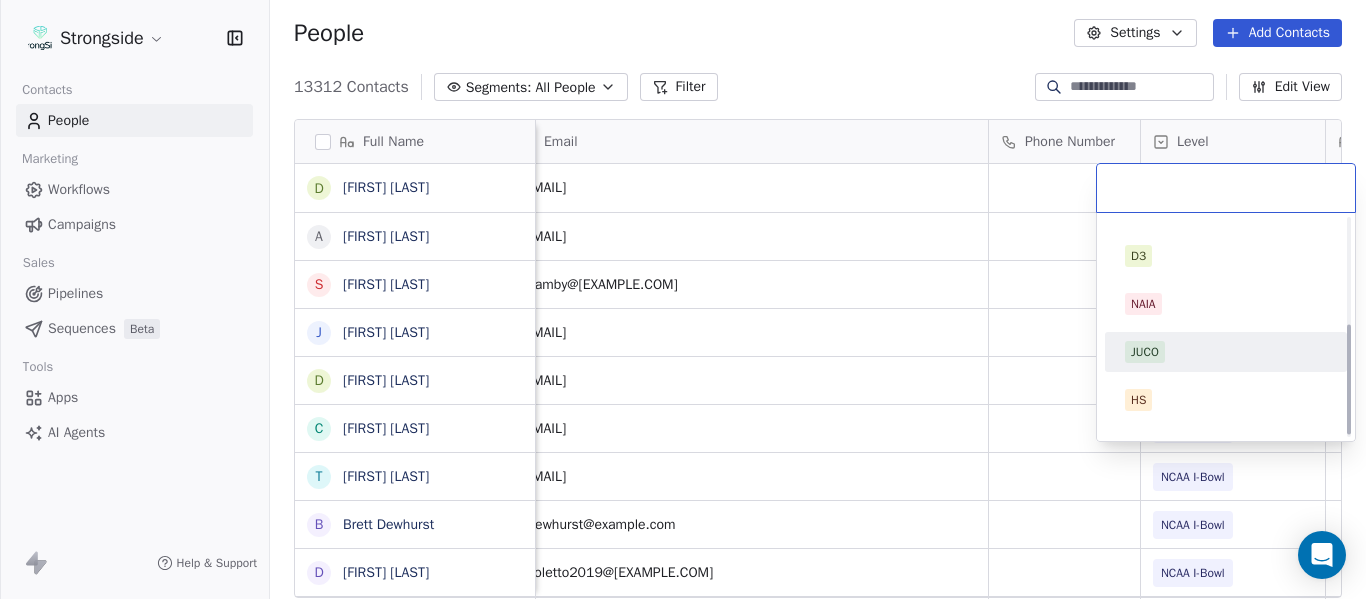 scroll, scrollTop: 212, scrollLeft: 0, axis: vertical 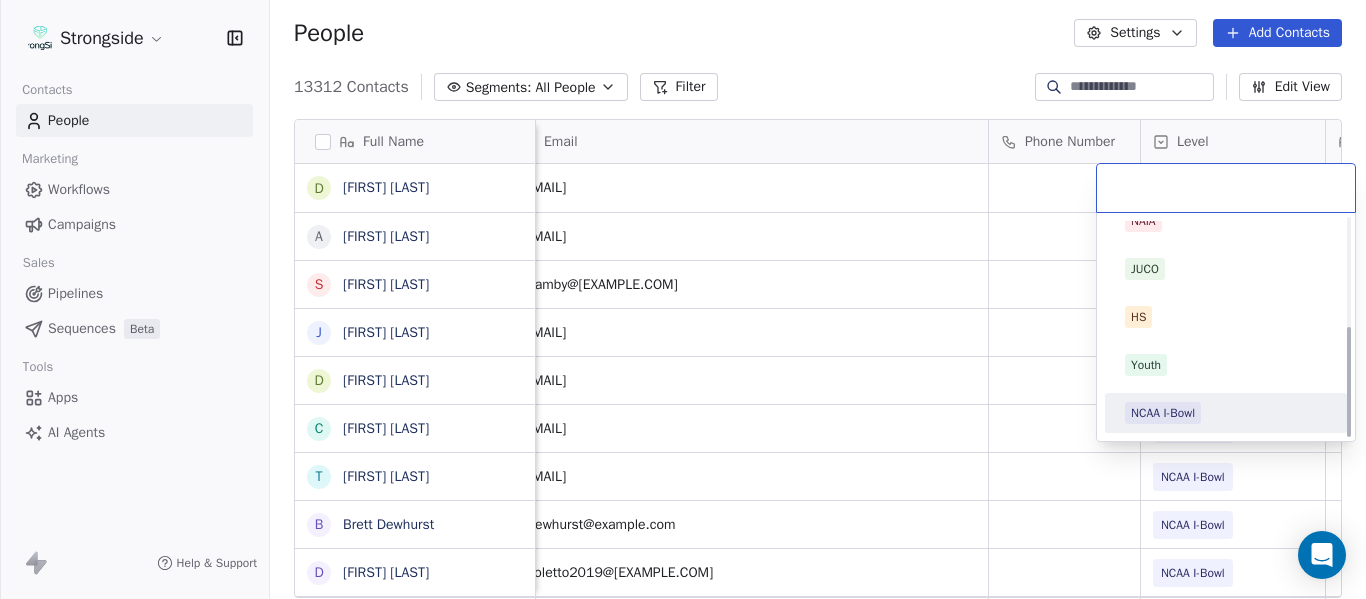 click on "NCAA I-Bowl" at bounding box center (1163, 413) 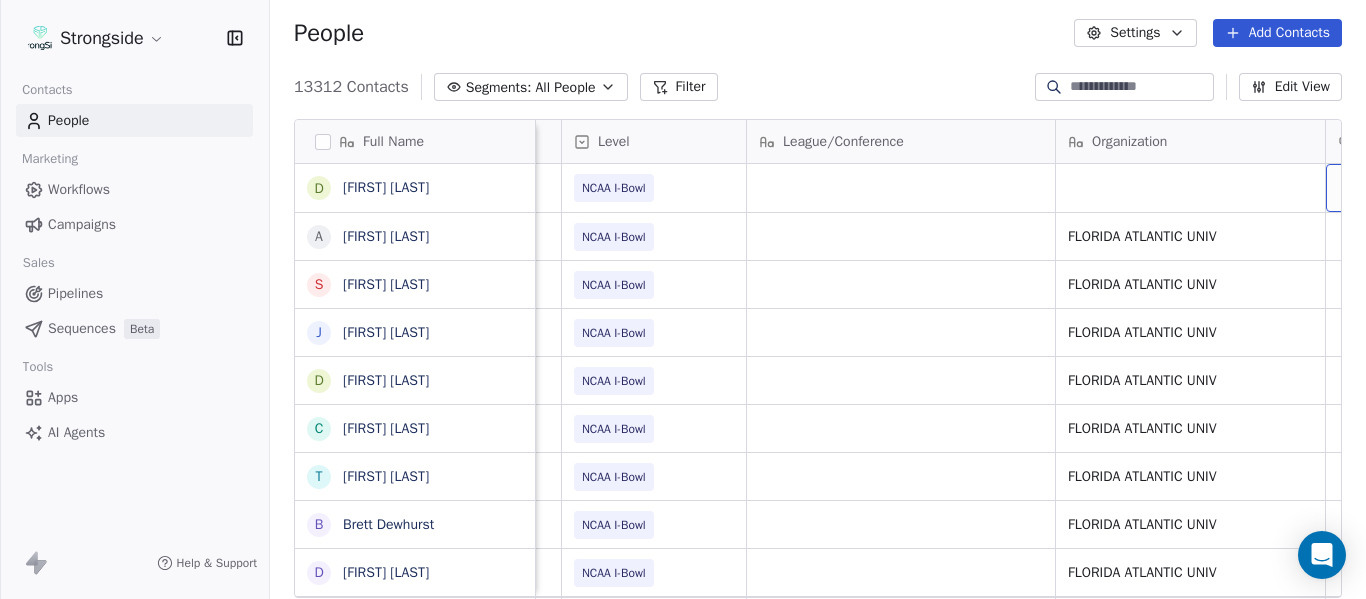 scroll, scrollTop: 0, scrollLeft: 892, axis: horizontal 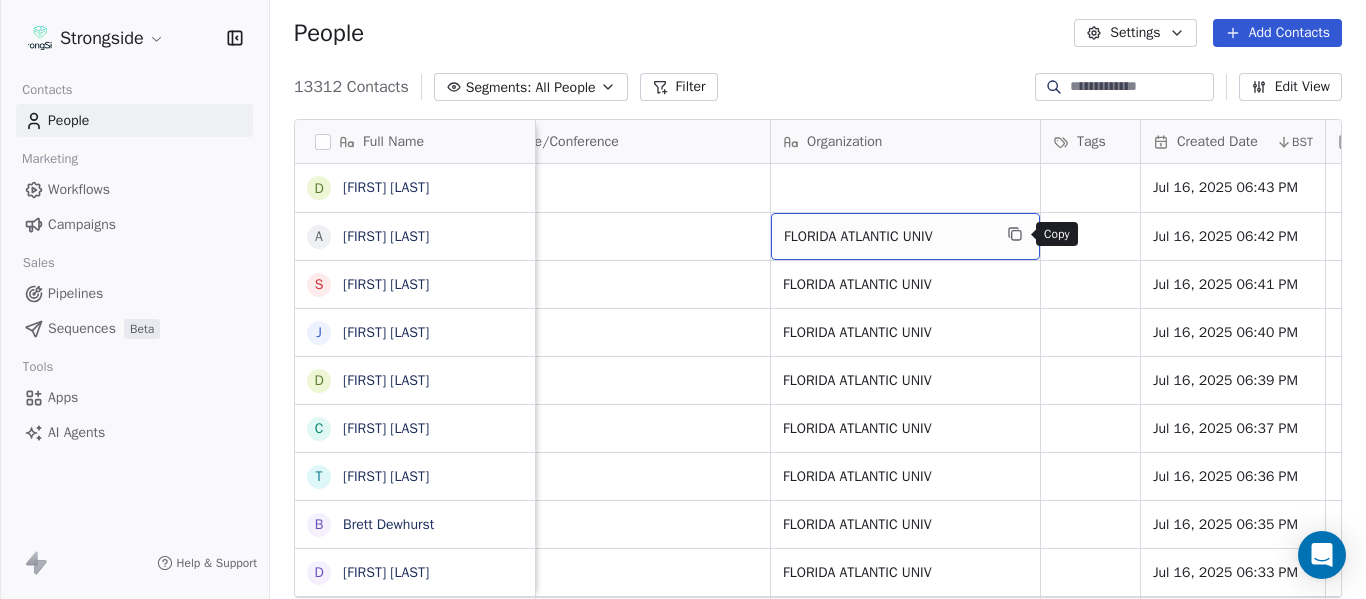 click 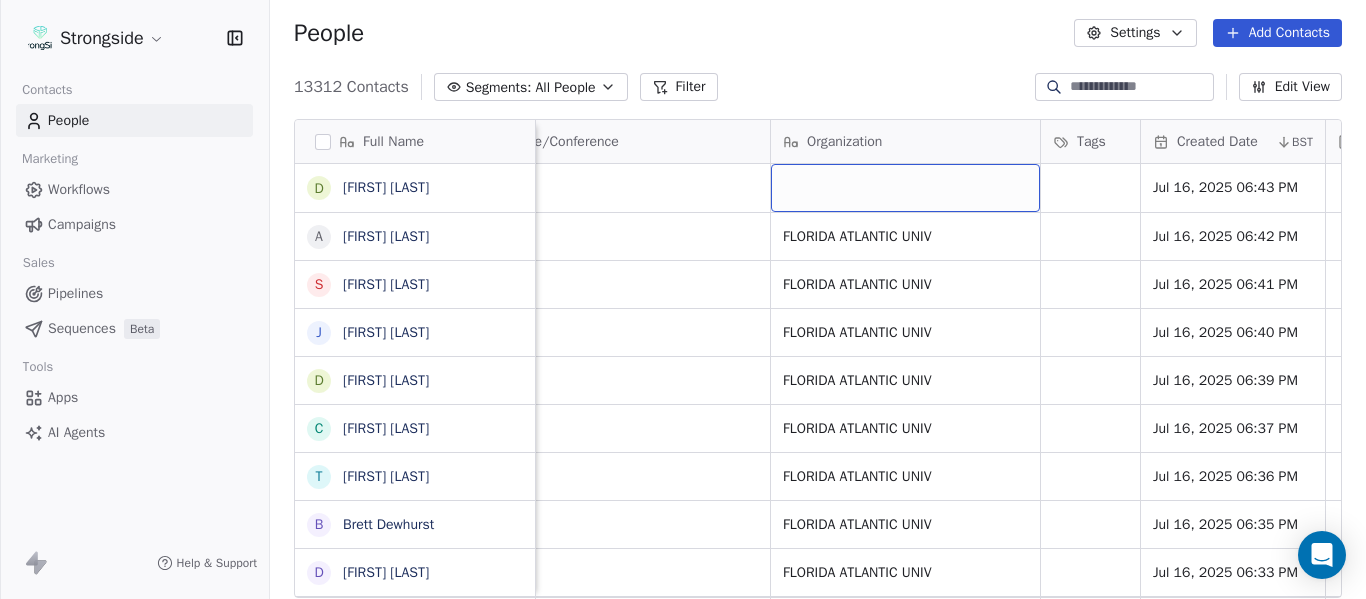 click at bounding box center (905, 188) 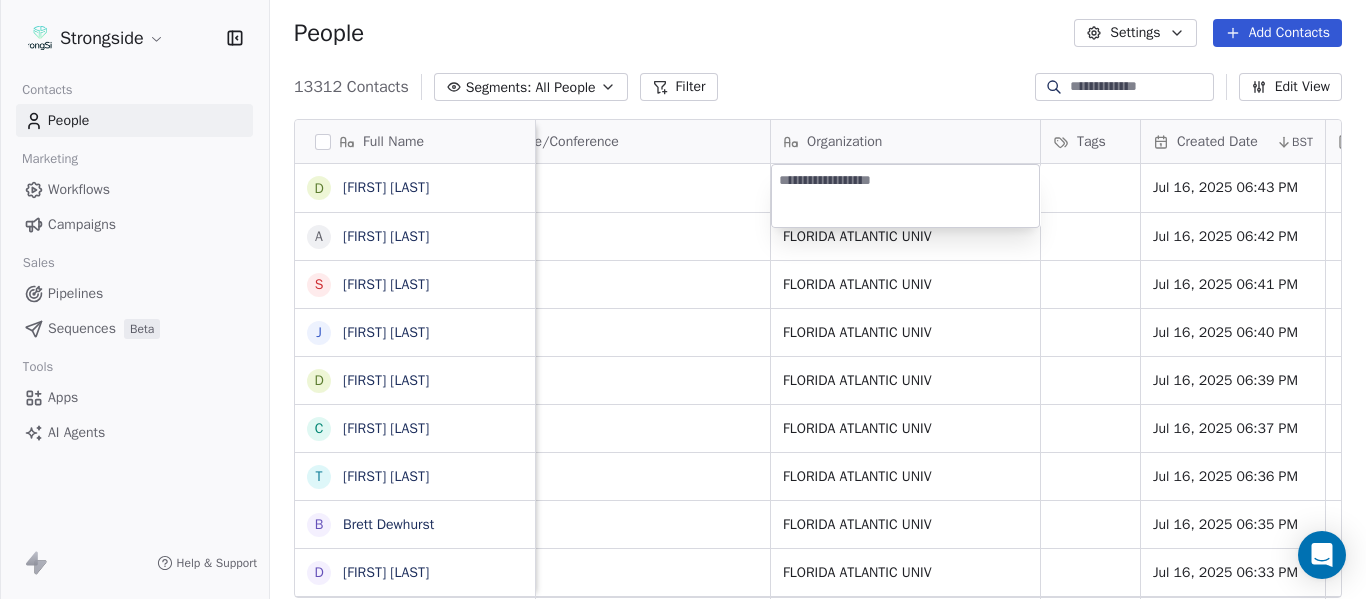 type on "**********" 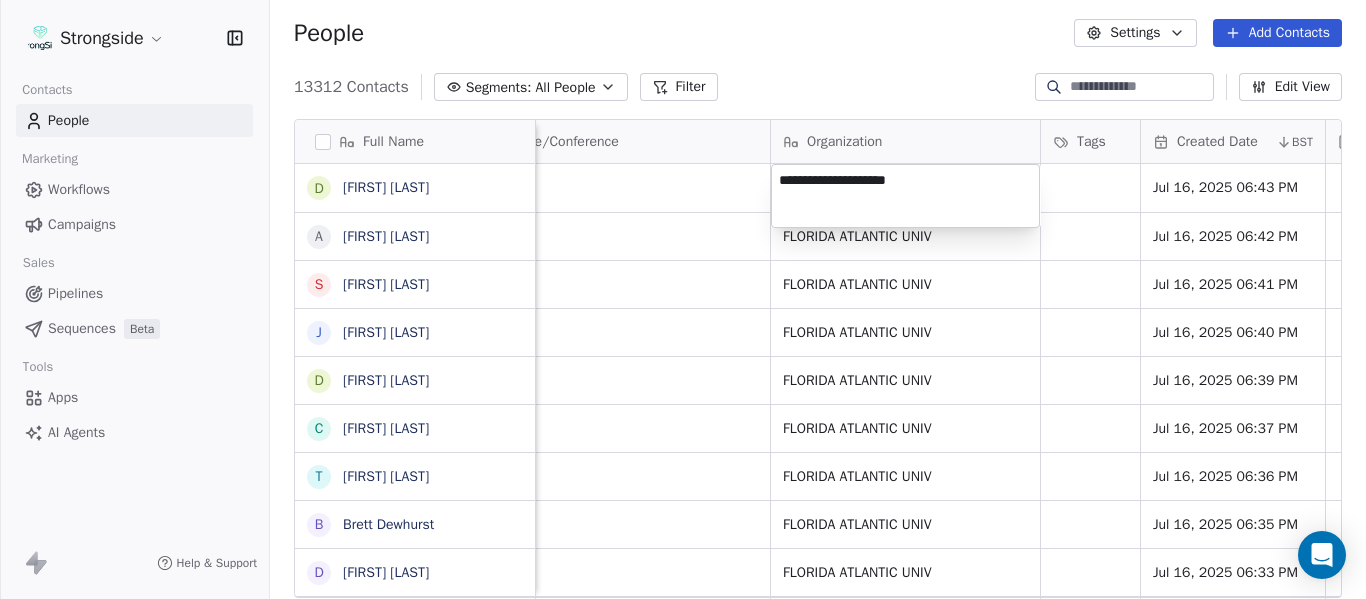 click on "Strongside Contacts People Marketing Workflows Campaigns Sales Pipelines Sequences Beta Tools Apps AI Agents Help & Support People Settings Add Contacts 13312 Contacts Segments: All People Filter Edit View Tag Add to Sequence Export Full Name D [NAME] S [NAME] J [NAME] D [NAME] C [NAME] T [NAME] B [NAME] D [NAME] B [NAME] H [NAME] S [NAME] T [NAME] M [NAME] M [NAME] K [NAME] A [NAME] B [NAME] Z [NAME] B [NAME] M [NAME] C [NAME] C [NAME] F [NAME] R [NAME] C [NAME] R [NAME] J [NAME] H [NAME] V [NAME] C [NAME] E [NAME] J [NAME] Email Phone Number Level League/Conference Organization Tags Created Date BST Status Job Title Priority Emails Auto Clicked dsantana2014@fau.edu NCAA I-Bowl Jul 16, 2025 06:43 PM aschwanz@fau.edu NCAA I-Bowl FLORIDA ATLANTIC UNIV Jul 16, 2025 06:42 PM Assistant Coach shamby@fau.edu NCAA I-Bowl" at bounding box center [683, 299] 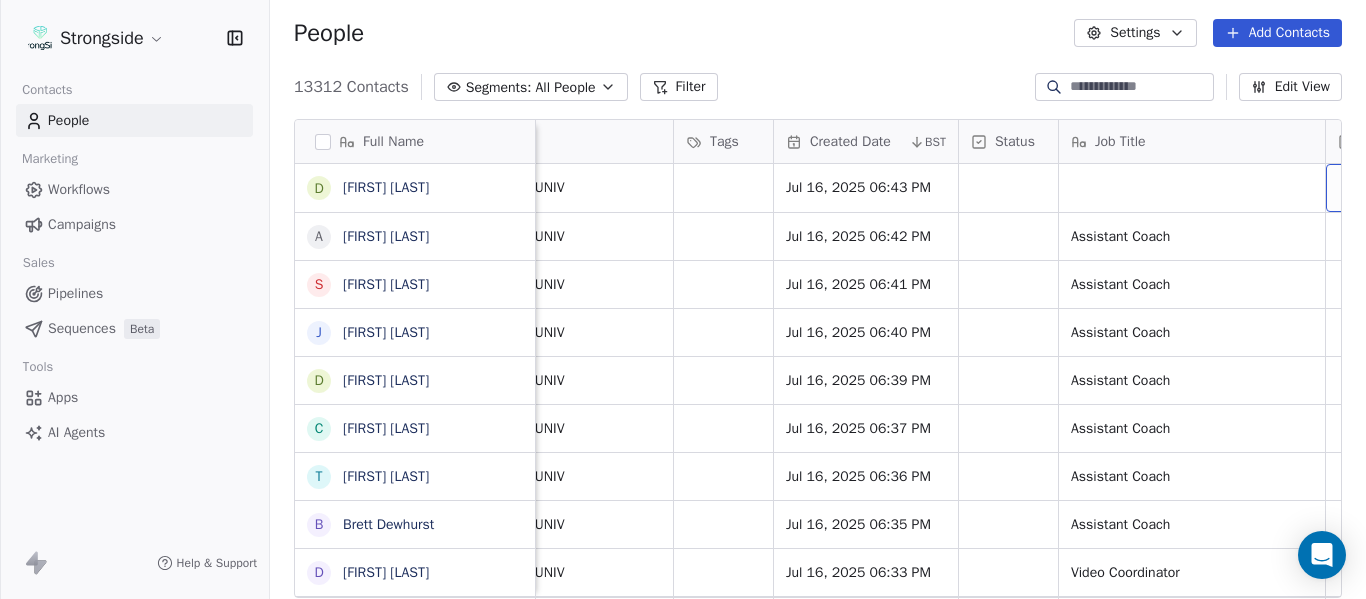 scroll, scrollTop: 0, scrollLeft: 1444, axis: horizontal 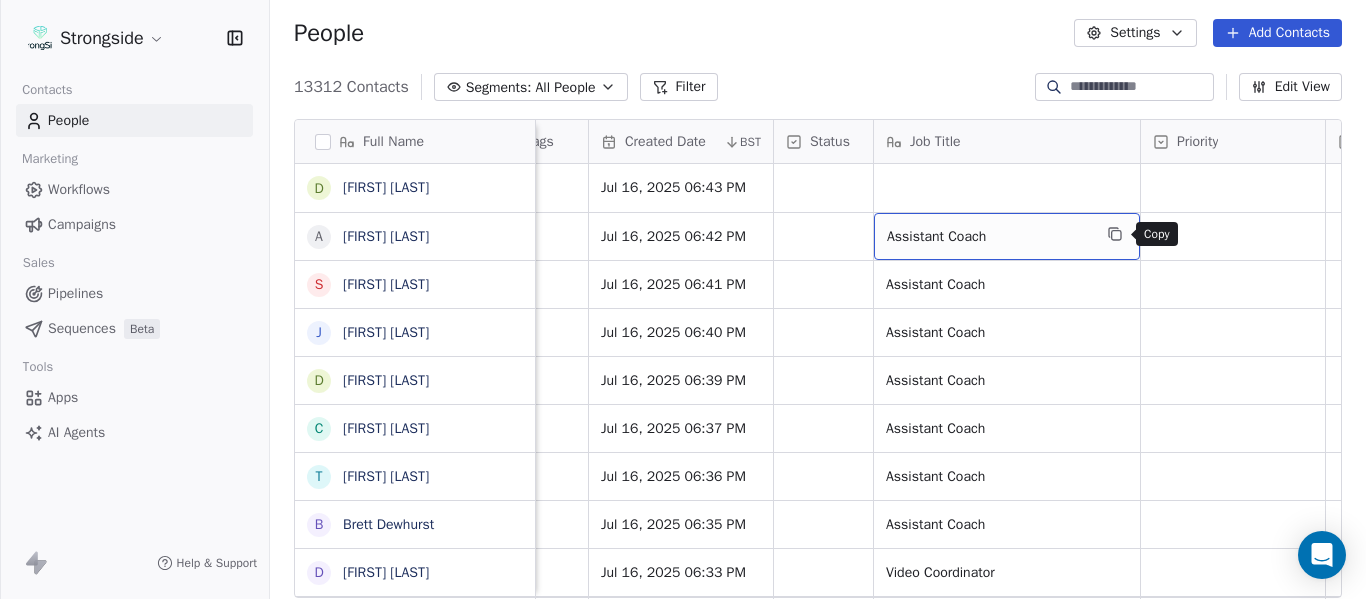 click 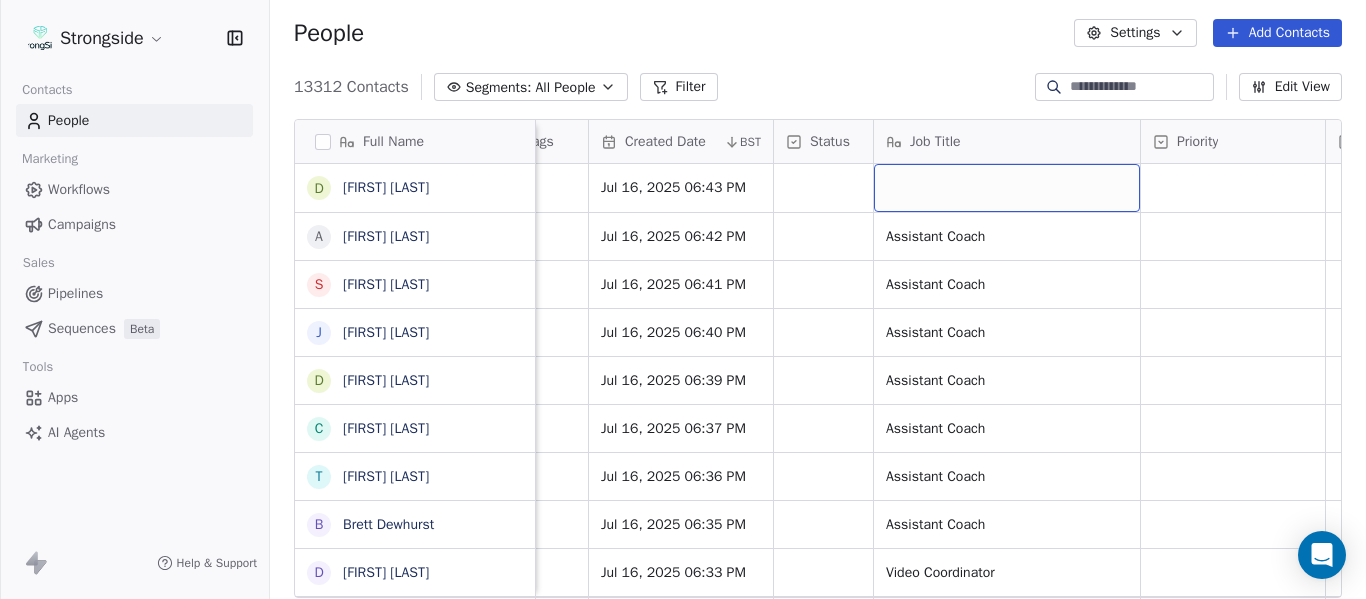 click at bounding box center (1007, 188) 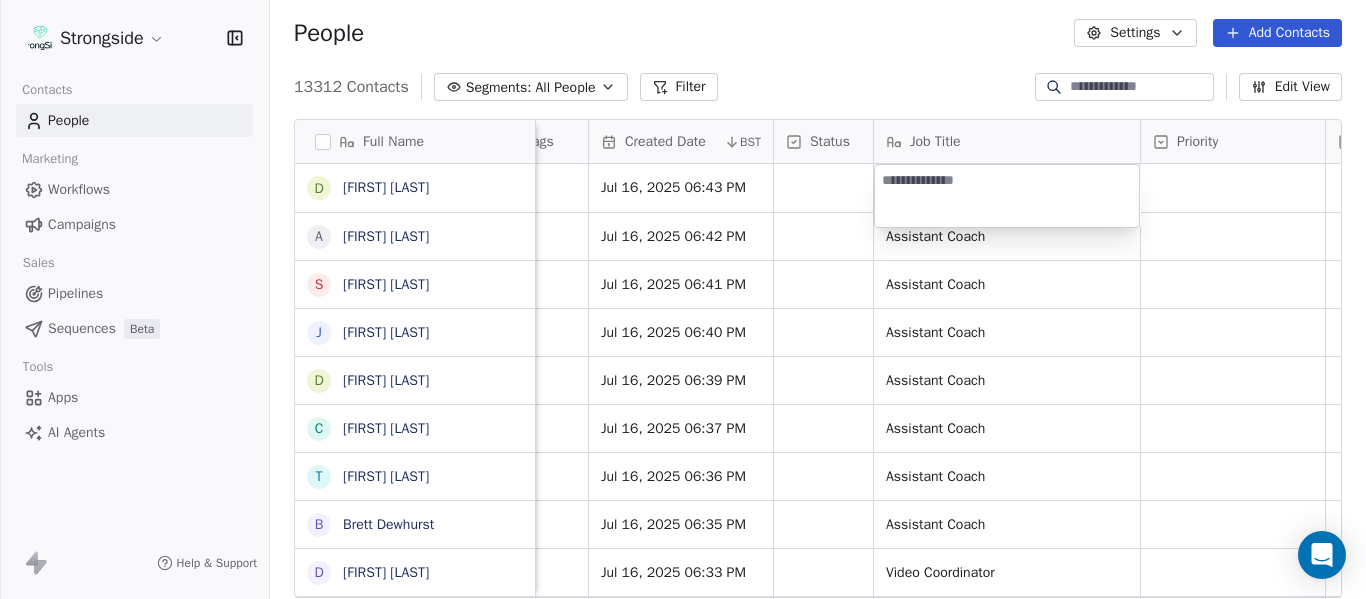 type on "**********" 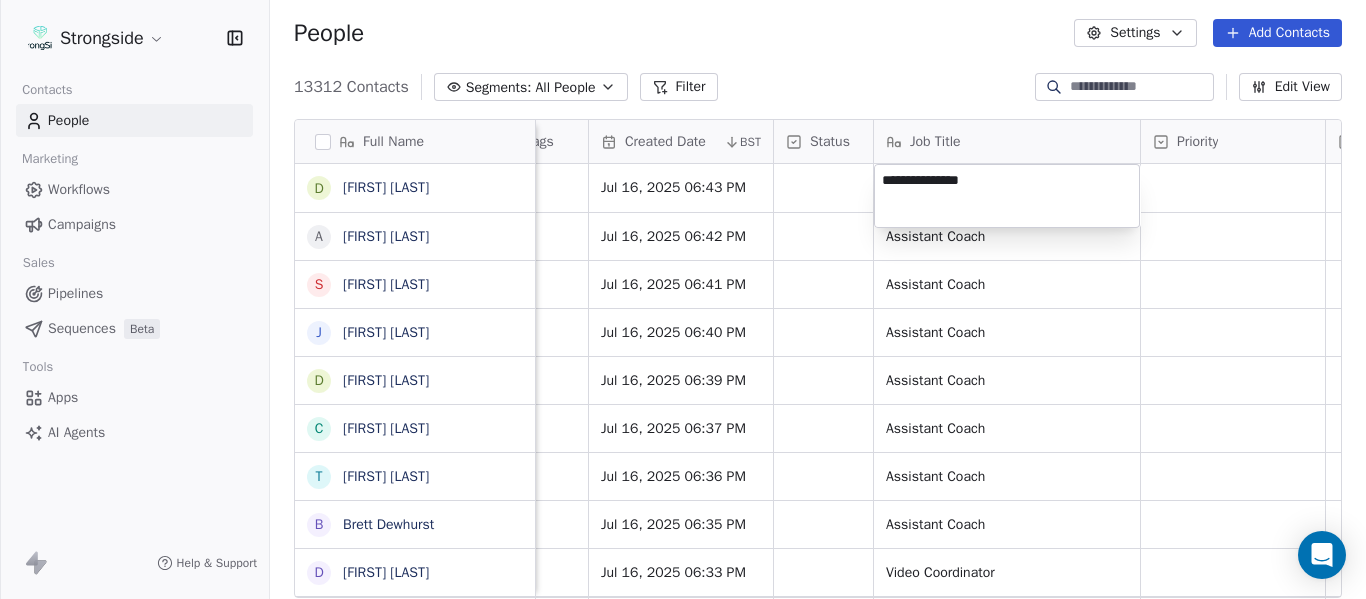 click on "Strongside Contacts People Marketing Workflows Campaigns Sales Pipelines Sequences Beta Tools Apps AI Agents Help & Support People Settings Add Contacts 13312 Contacts Segments: All People Filter Edit View Tag Add to Sequence Export Full Name D [FIRST] [LAST] A [FIRST] [LAST] S [FIRST] [LAST] J [FIRST] [LAST] D [FIRST] [LAST] C [FIRST] [LAST] T [FIRST] [LAST] B [FIRST] [LAST] D [FIRST] [LAST] B [FIRST] [LAST] H [FIRST] [LAST] S [FIRST] [LAST] T [FIRST] [LAST] M [FIRST] [LAST] M [FIRST] [LAST] K [FIRST] [LAST] A [FIRST] [LAST] B [FIRST] [LAST] Z [FIRST] [LAST] B [FIRST] [LAST] M [FIRST] [LAST] C [FIRST] [LAST] C [FIRST] [LAST] F [FIRST] [LAST] R [FIRST] [LAST] C [FIRST] [LAST] R [FIRST] [LAST] J [FIRST] [LAST] H [FIRST] [LAST] V [FIRST] [LAST] Level League/Conference Organization Tags Created Date BST Status Job Title Priority Emails Auto Clicked Last Activity Date BST In Open Phone Contact Source NCAA I-Bowl FLORIDA ATLANTIC UNIV Jul 16, 2025 06:43 PM NCAA I-Bowl FLORIDA ATLANTIC UNIV Jul 16, 2025 06:42 PM Assistant Coach False" at bounding box center [683, 299] 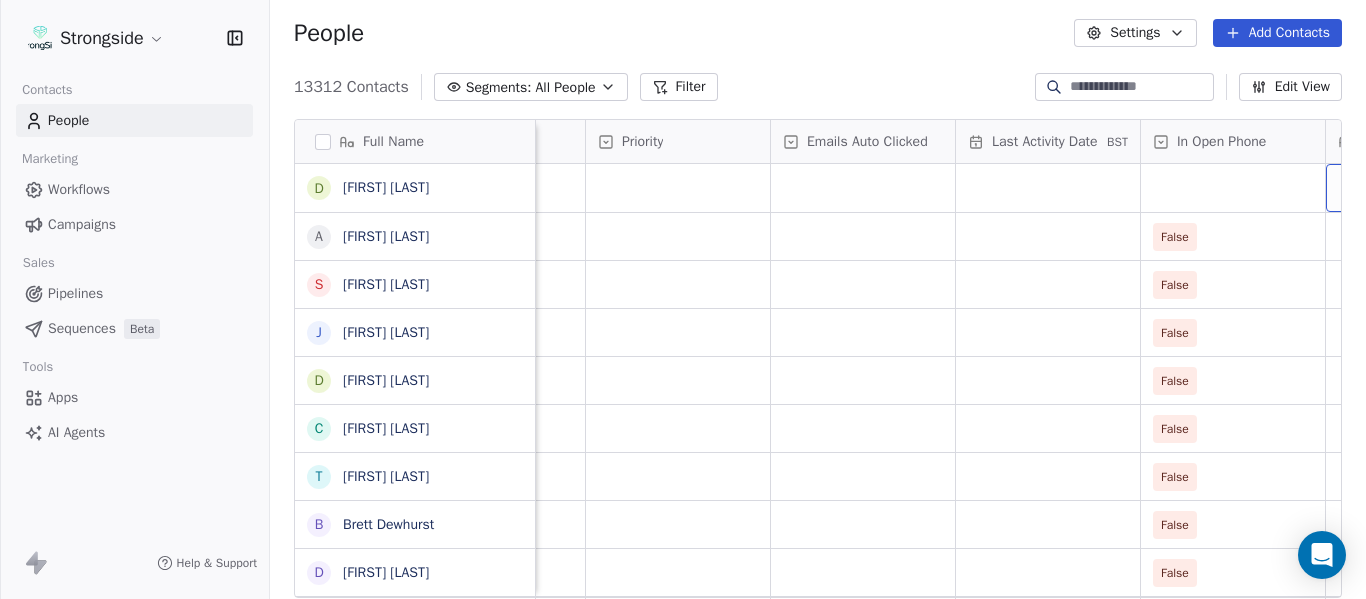 scroll, scrollTop: 0, scrollLeft: 2184, axis: horizontal 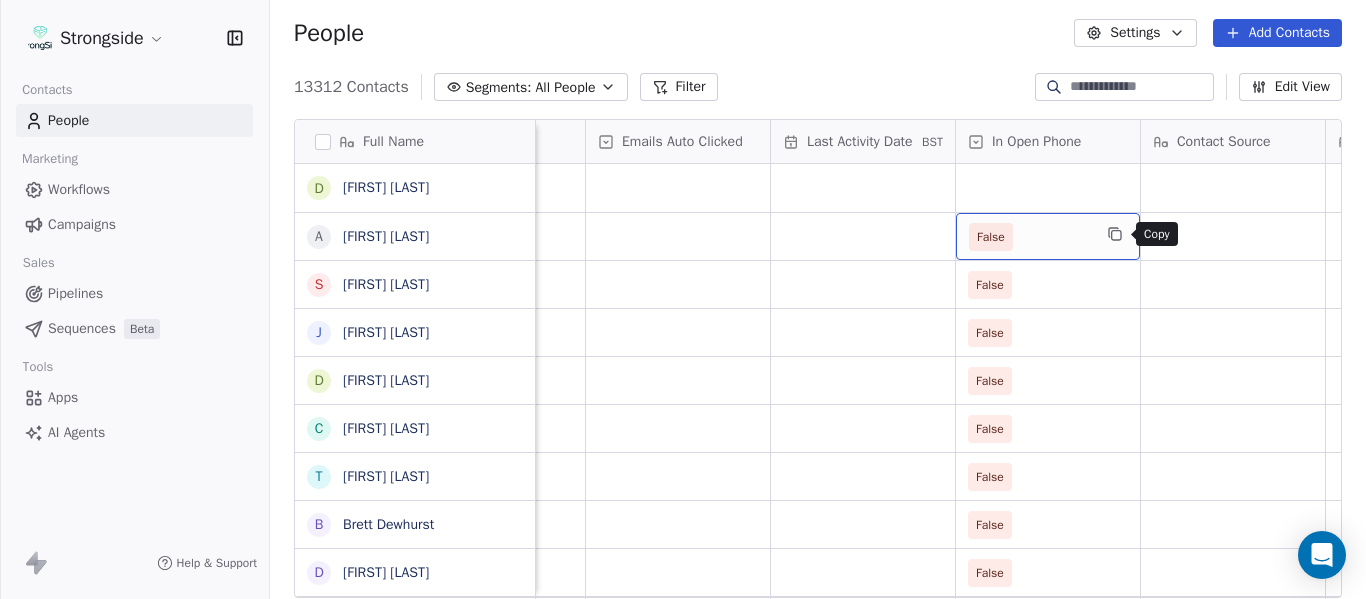 click 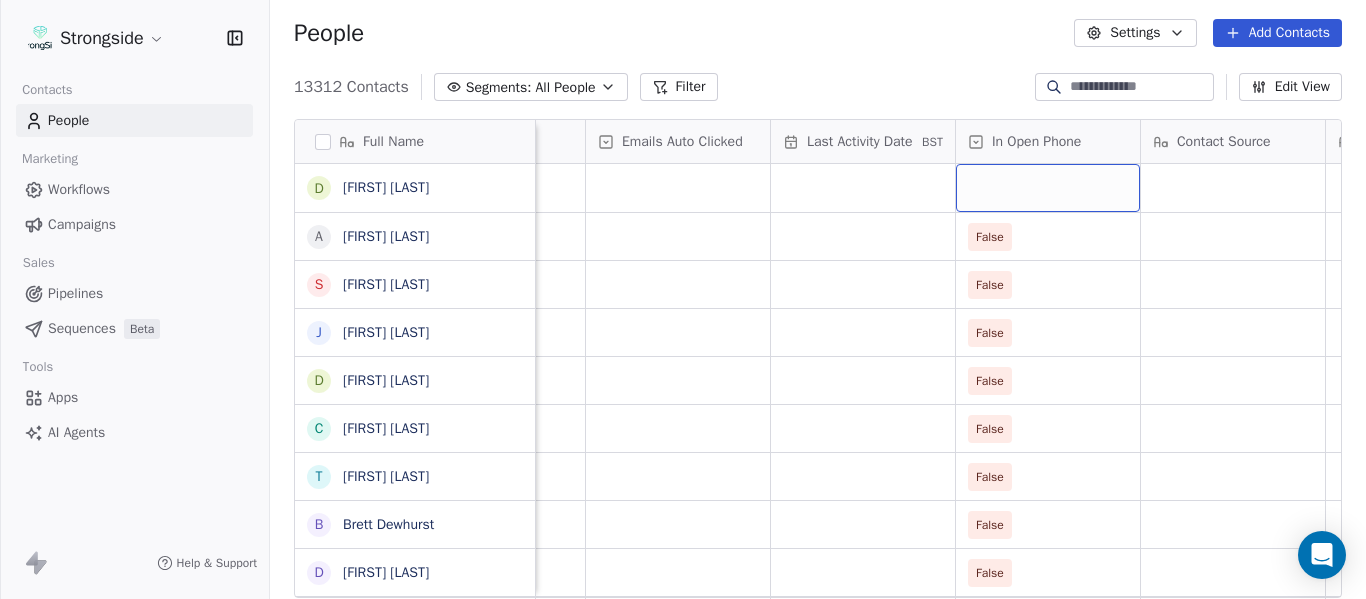 click at bounding box center [1048, 188] 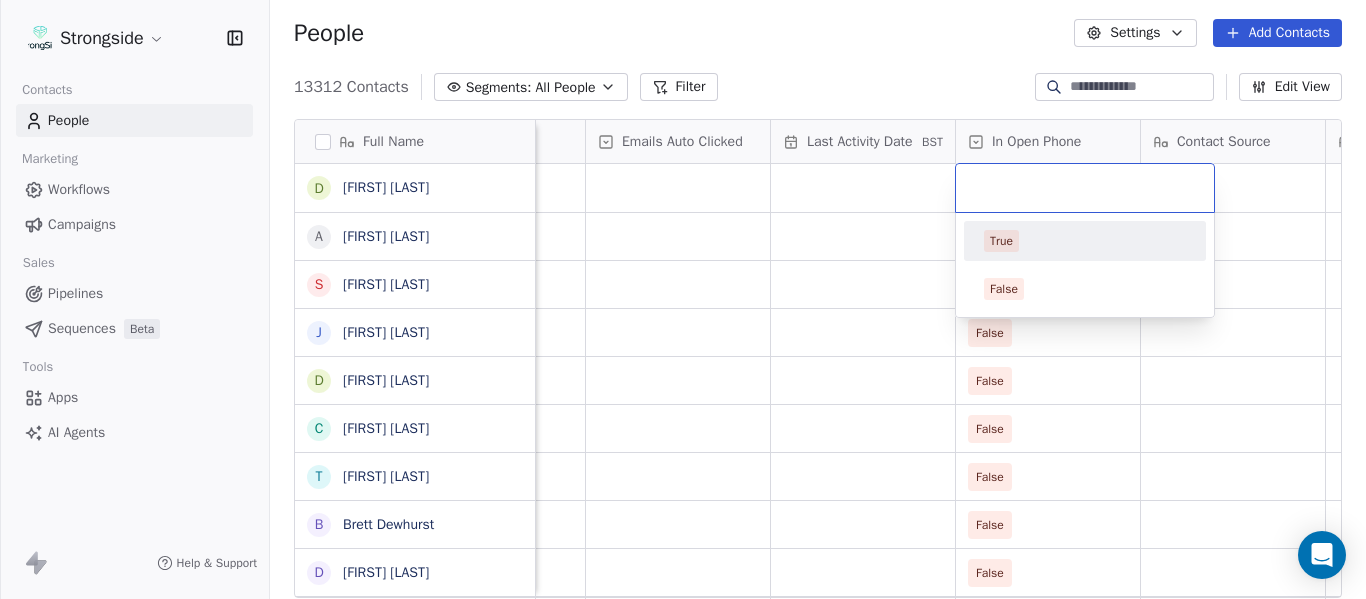 type on "*****" 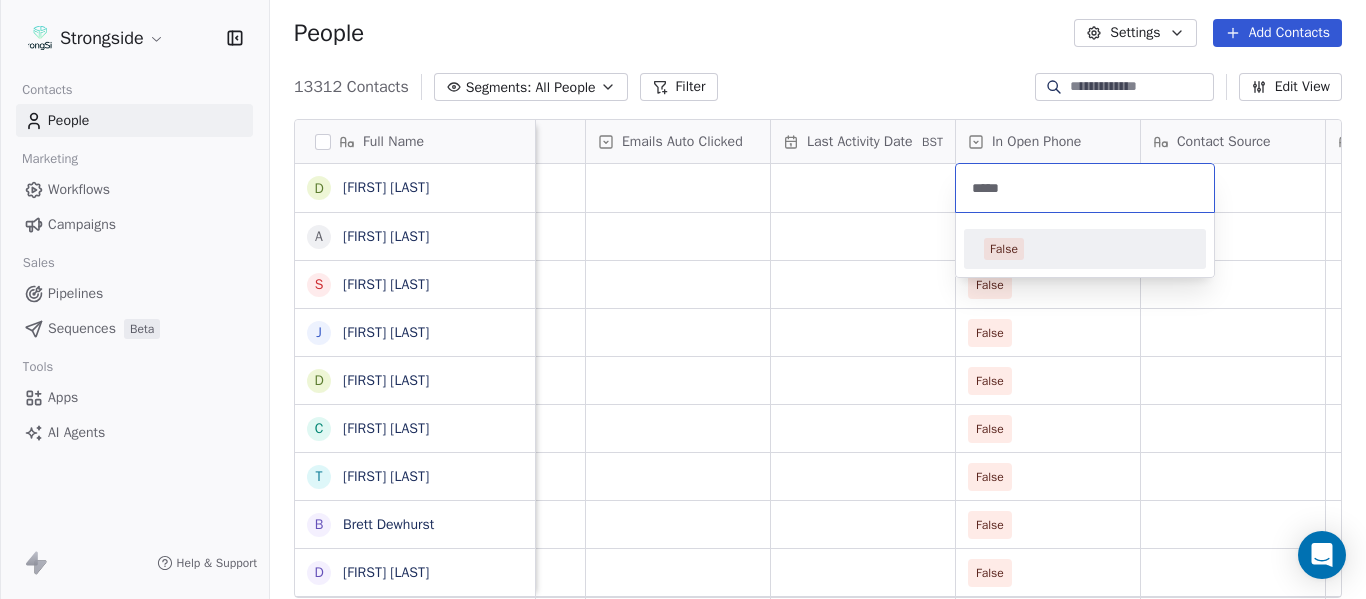 click on "Strongside Contacts People Marketing Workflows Campaigns Sales Pipelines Sequences Beta Tools Apps AI Agents Help & Support People Settings  Add Contacts 13312 Contacts Segments: All People Filter  Edit View Tag Add to Sequence Export Full Name D [FIRST] [LAST] A [FIRST] [LAST] S [FIRST] [LAST] J [FIRST] [LAST] D [FIRST] [LAST] C [FIRST] [LAST] T [FIRST] [LAST] B [FIRST] [LAST] D [FIRST] [LAST] B [FIRST] [LAST] H [FIRST] [LAST] S [FIRST] [LAST] T [FIRST] [LAST] M [FIRST] [LAST] M [FIRST] [LAST] K [FIRST] [LAST] A [FIRST] [LAST] B [FIRST] [LAST] Z [FIRST] [LAST] B [FIRST] [LAST] M [FIRST] [LAST] C [FIRST] [LAST] C [FIRST] [LAST] F [FIRST] [LAST] R [FIRST] [LAST] C [FIRST] [LAST] R [FIRST] [LAST] J [FIRST] [LAST] H [FIRST] [LAST] V [FIRST] [LAST] Created Date BST Status Job Title Priority Emails Auto Clicked Last Activity Date BST In Open Phone Contact Source Note/Call Positions Student Pop. Lead Account   Jul 16, 2025 06:43 PM Assistant Coach   Jul 16, 2025 06:42 PM Assistant Coach False Linebackers   Jul 16, 2025 06:41 PM False   False" at bounding box center [683, 299] 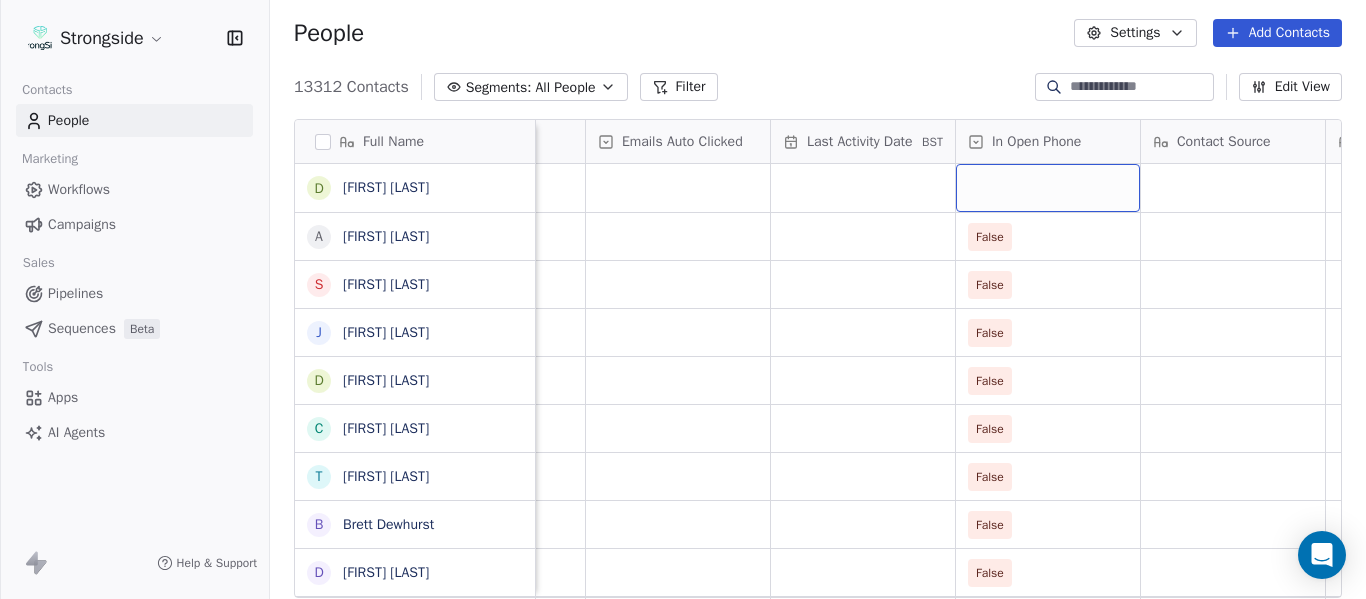 click at bounding box center [1048, 188] 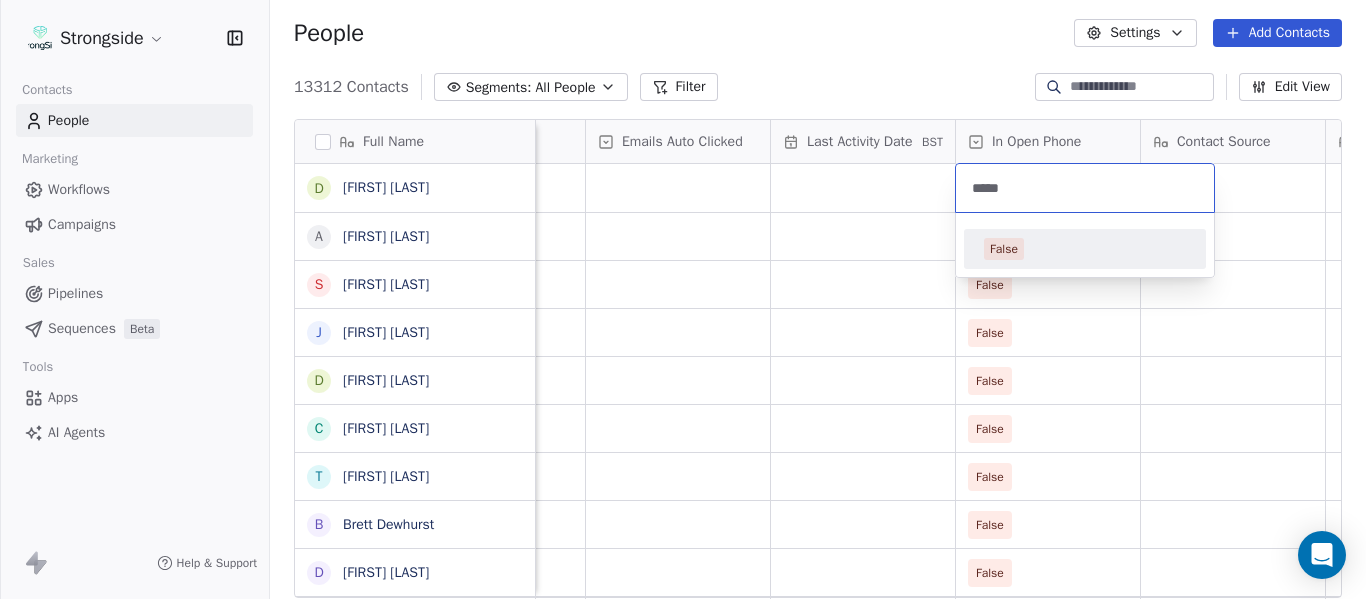 type on "*****" 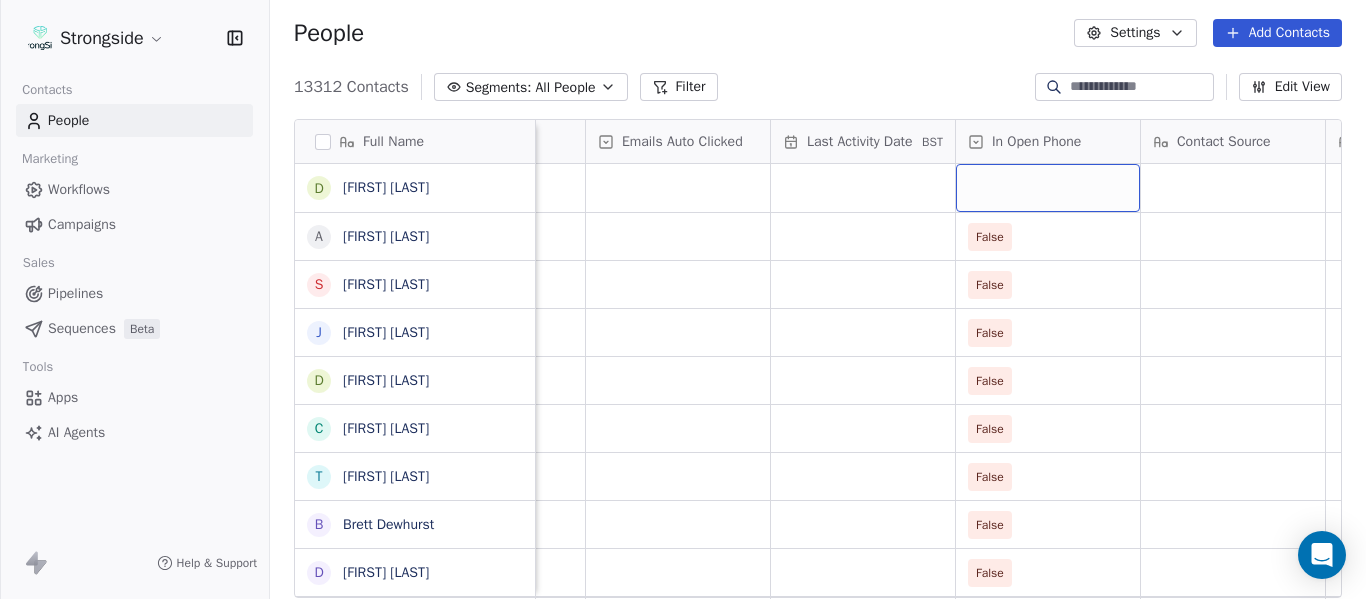 click at bounding box center [1048, 188] 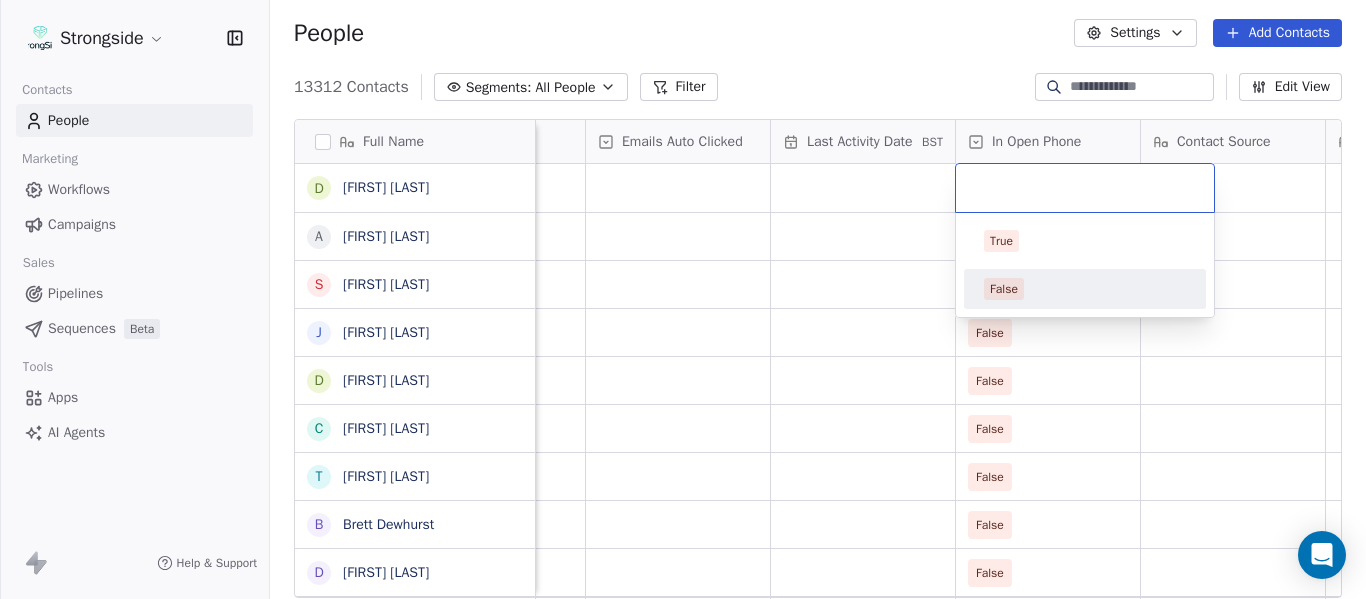 click on "False" at bounding box center (1085, 289) 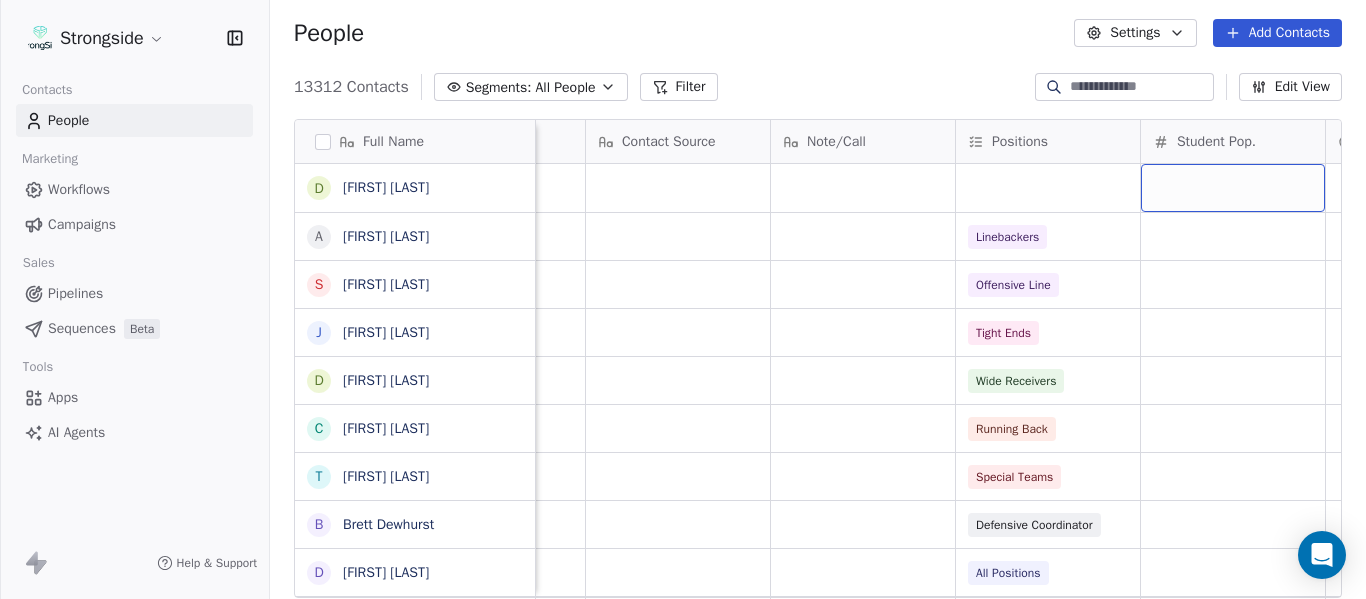 scroll, scrollTop: 0, scrollLeft: 2924, axis: horizontal 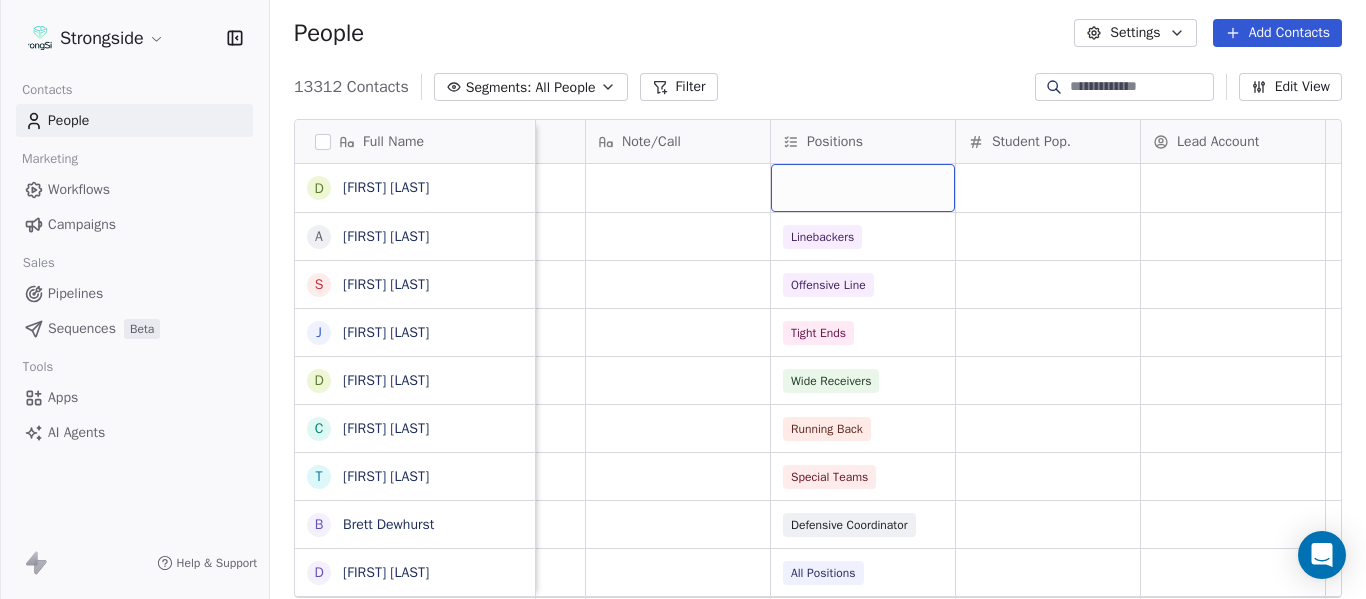 click at bounding box center [863, 188] 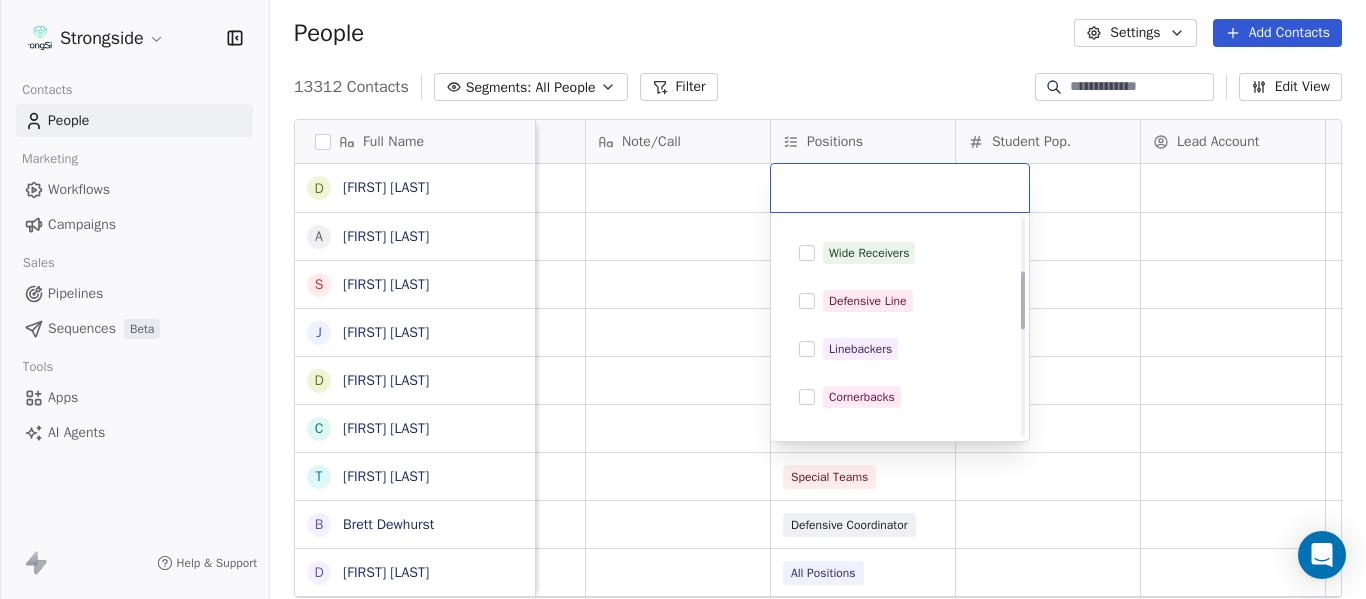 scroll, scrollTop: 200, scrollLeft: 0, axis: vertical 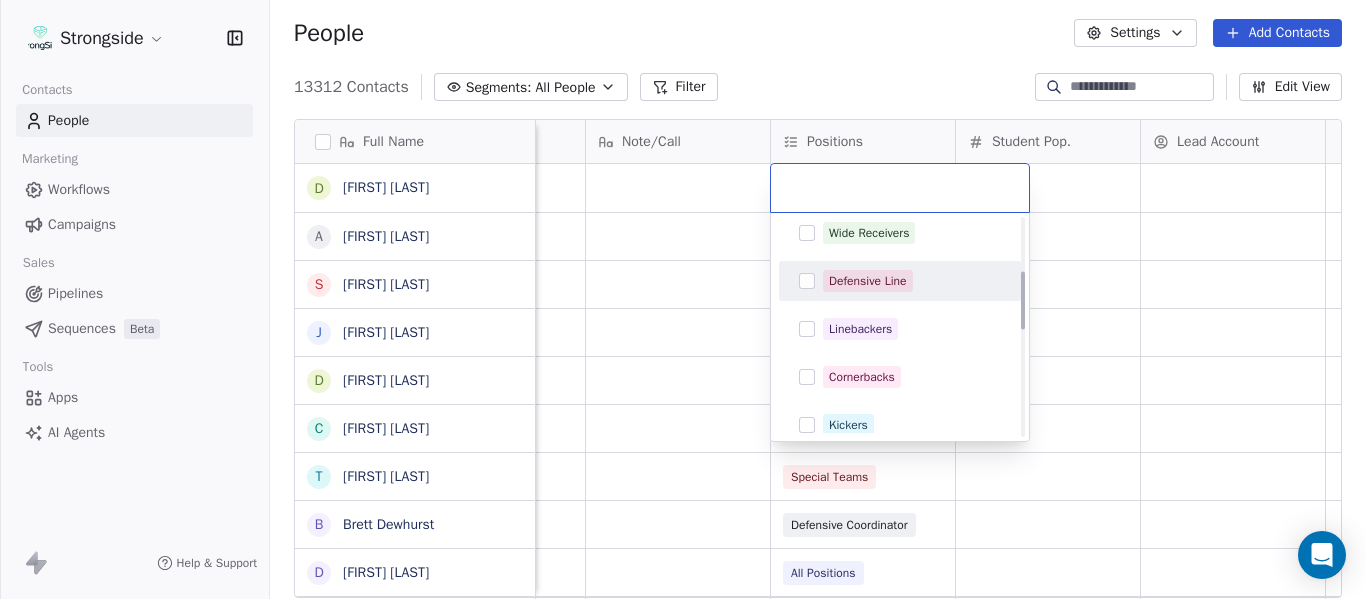 click on "Defensive Line" at bounding box center [868, 281] 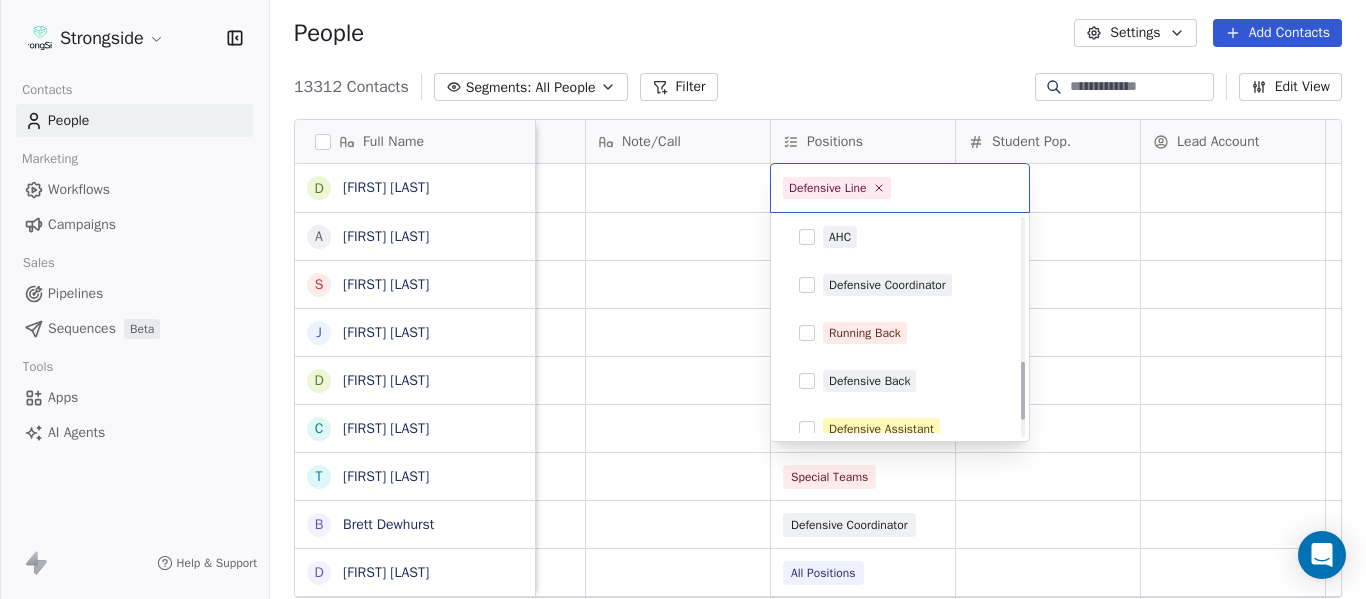 scroll, scrollTop: 596, scrollLeft: 0, axis: vertical 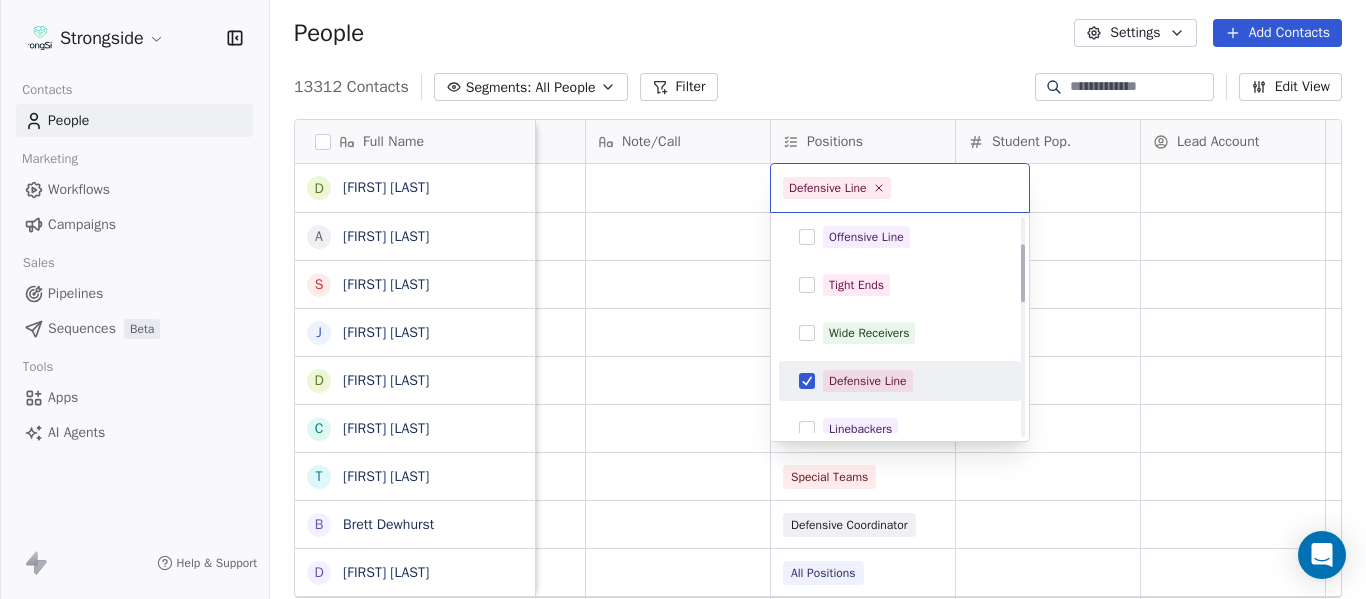 click on "Defensive Line" at bounding box center (868, 381) 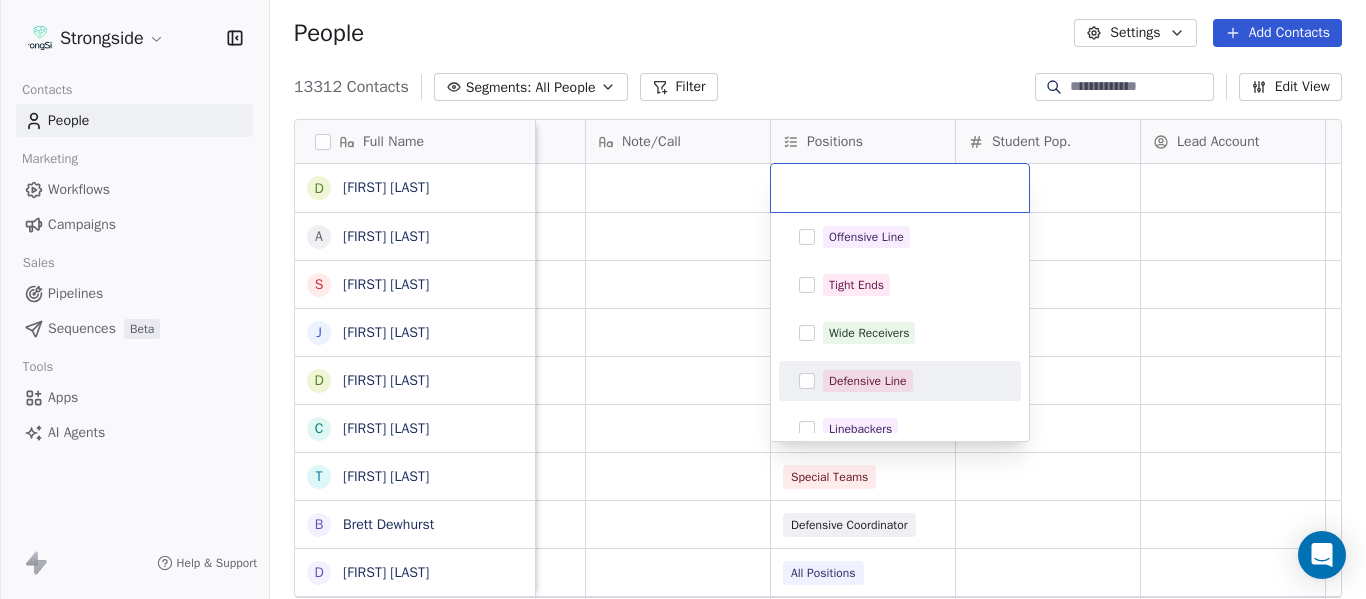 click on "Defensive Line" at bounding box center [868, 381] 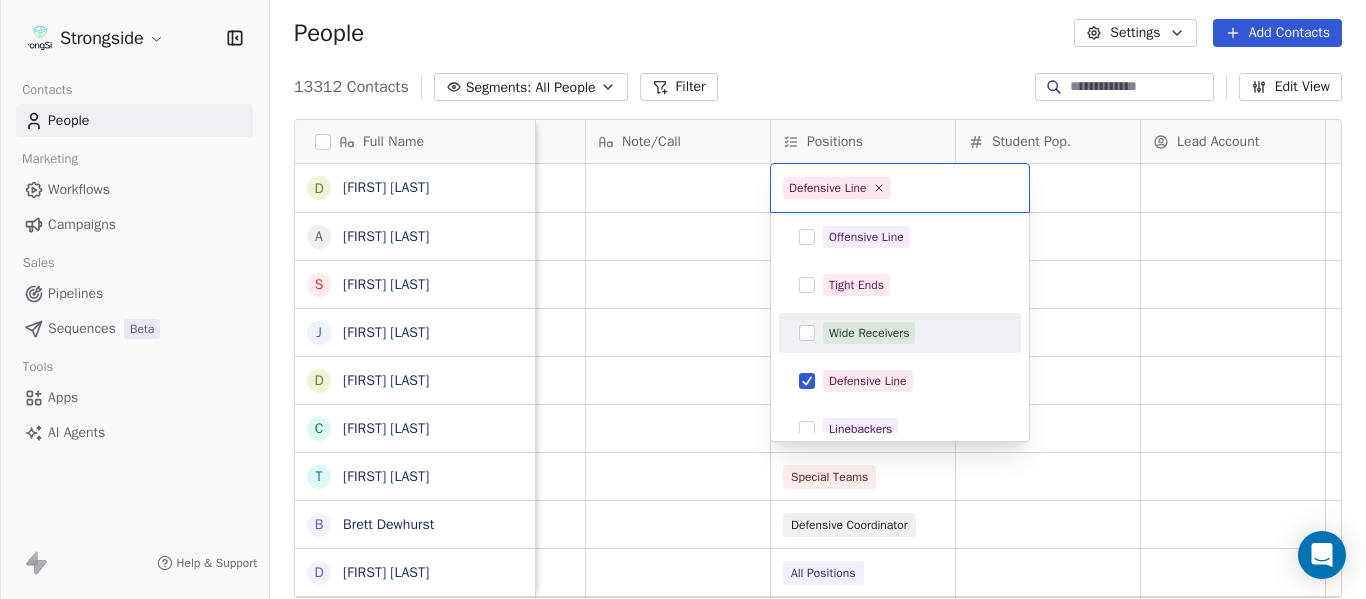 click on "Strongside Contacts People Marketing Workflows Campaigns Sales Pipelines Sequences Beta Tools Apps AI Agents Help & Support People Settings  Add Contacts 13312 Contacts Segments: All People Filter  Edit View Tag Add to Sequence Export Full Name D [FIRST] [LAST] A [FIRST] [LAST] S [FIRST] [LAST] J [FIRST] [LAST] D [FIRST] [LAST] C [FIRST] [LAST] T [FIRST] [LAST] B [FIRST] [LAST] D [FIRST] [LAST] B [FIRST] [LAST] H [FIRST] [LAST] S [FIRST] [LAST] T [FIRST] [LAST] M [FIRST] [LAST] M [FIRST] [LAST] K [FIRST] [LAST] A [FIRST] [LAST] B [FIRST] [LAST] Z [FIRST] [LAST] B [FIRST] [LAST] M [FIRST] [LAST] C [FIRST] [LAST] C [FIRST] [LAST] F [FIRST] [LAST] R [FIRST] [LAST] C [FIRST] [LAST] R [FIRST] [LAST] J [FIRST] [LAST] H [FIRST] [LAST] V [FIRST] [LAST] C [FIRST] [LAST] Emails Auto Clicked Last Activity Date BST In Open Phone Contact Source Note/Call Positions Student Pop. Lead Account   False   False Linebackers   False Offensive Line   False Tight Ends   False Wide Receivers   False Running Back   False Special Teams   False Defensive Coordinator   False" at bounding box center (683, 299) 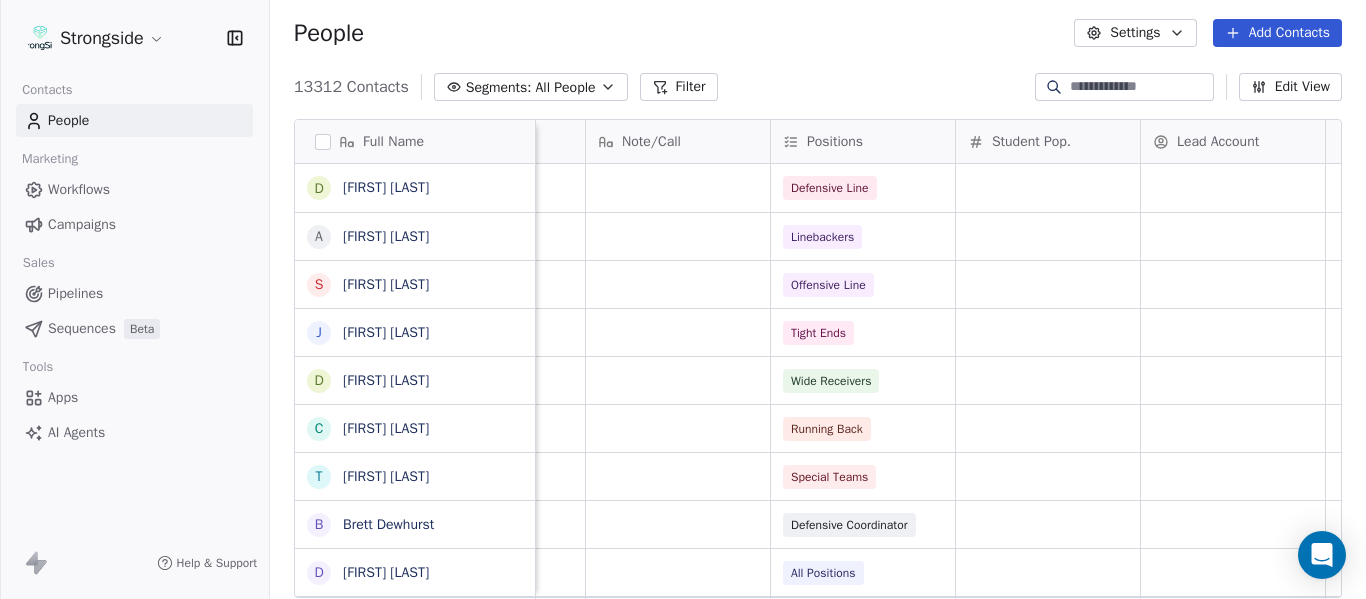 click on "Add Contacts" at bounding box center [1277, 33] 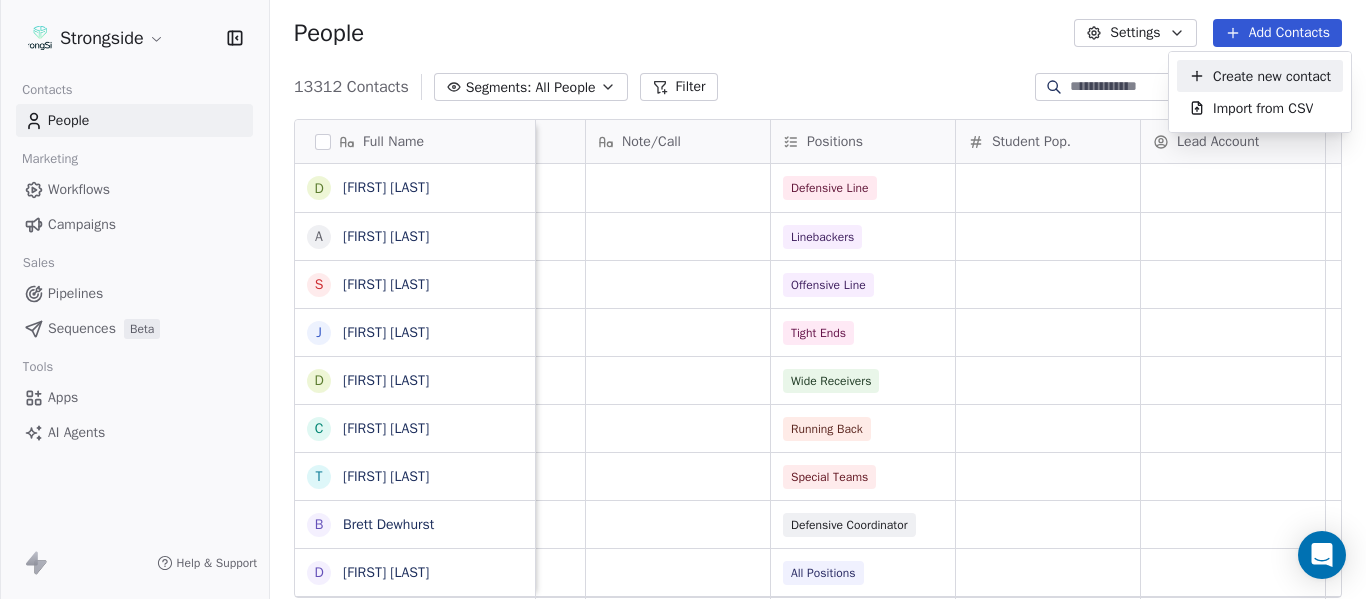 click on "Create new contact" at bounding box center (1272, 76) 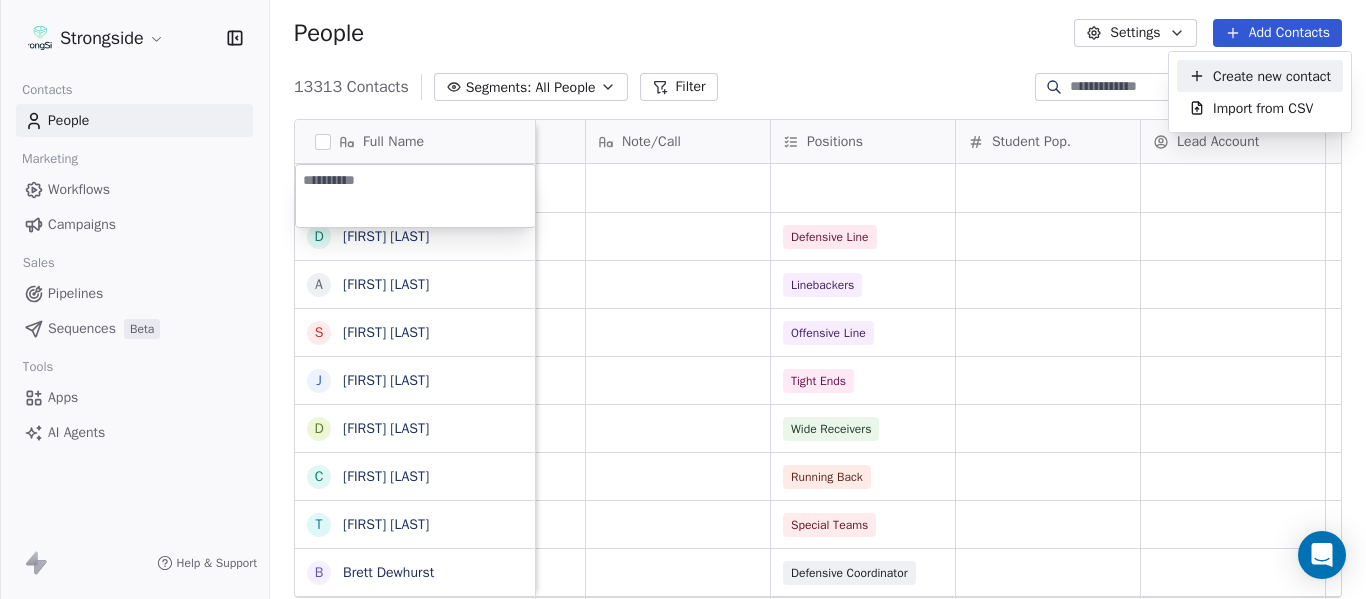 type on "**********" 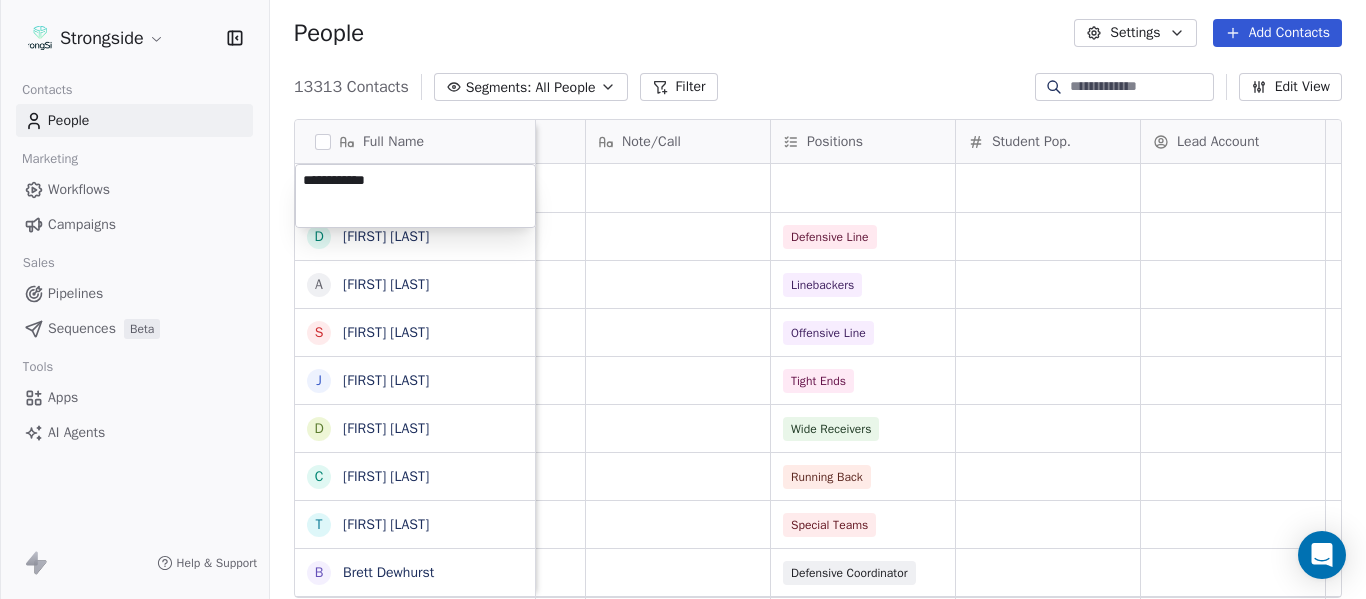 click on "Strongside Contacts People Marketing Workflows Campaigns Sales Pipelines Sequences Beta Tools Apps AI Agents Help & Support People Settings  Add Contacts 13313 Contacts Segments: All People Filter  Edit View Tag Add to Sequence Export Full Name D [FIRST] [LAST] A [FIRST] [LAST] S [FIRST] [LAST] J [FIRST] [LAST] D [FIRST] [LAST] C [FIRST] [LAST] T [FIRST] [LAST] B [FIRST] [LAST] D [FIRST] [LAST] B [FIRST] [LAST] H [FIRST] [LAST] S [FIRST] [LAST] T [FIRST] [LAST] M [FIRST] [LAST] M [FIRST] [LAST] K [FIRST] [LAST] A [FIRST] [LAST] B [FIRST] [LAST] Z [FIRST] [LAST] B [FIRST] [LAST] M [FIRST] [LAST] C [FIRST] [LAST] C [FIRST] [LAST] F [FIRST] [LAST] R [FIRST] [LAST] C [FIRST] [LAST] R [FIRST] [LAST] J [FIRST] [LAST] H [FIRST] [LAST] V [FIRST] [LAST] Emails Auto Clicked Last Activity Date BST In Open Phone Contact Source Note/Call Positions Student Pop. Lead Account     False Defensive Line   False Linebackers   False Offensive Line   False Tight Ends   False Wide Receivers   False Running Back   False Special Teams   False Defensive Coordinator   False" at bounding box center [683, 299] 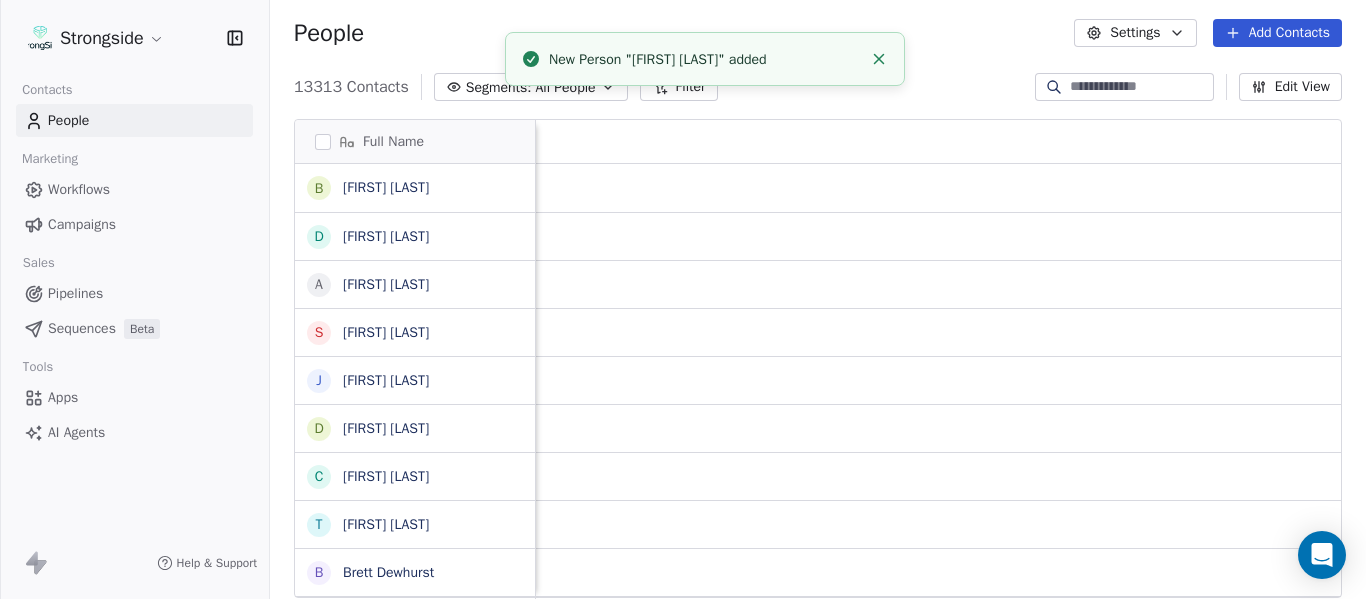 scroll, scrollTop: 0, scrollLeft: 0, axis: both 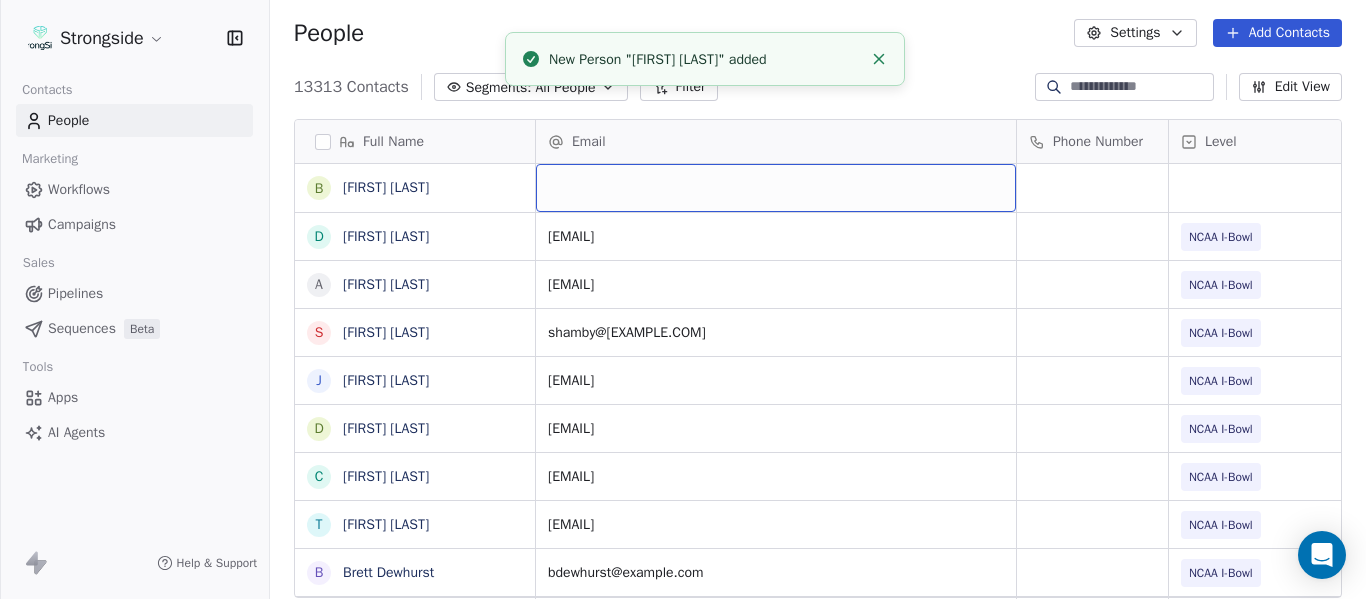 click at bounding box center (776, 188) 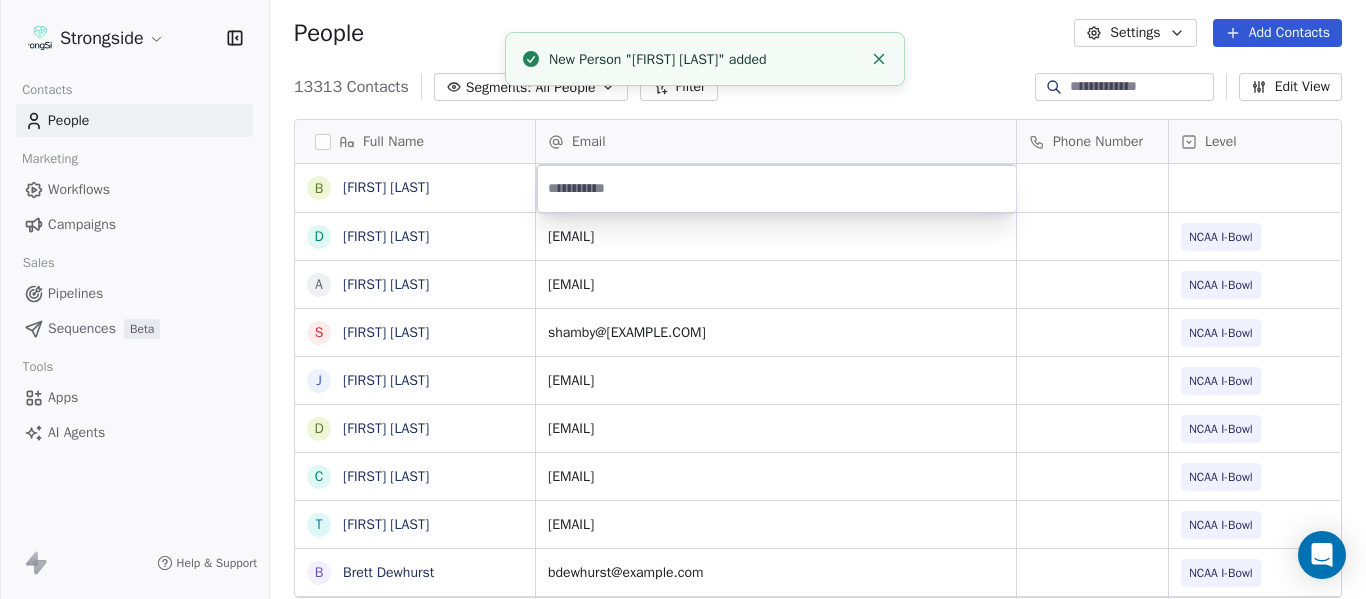 type on "**********" 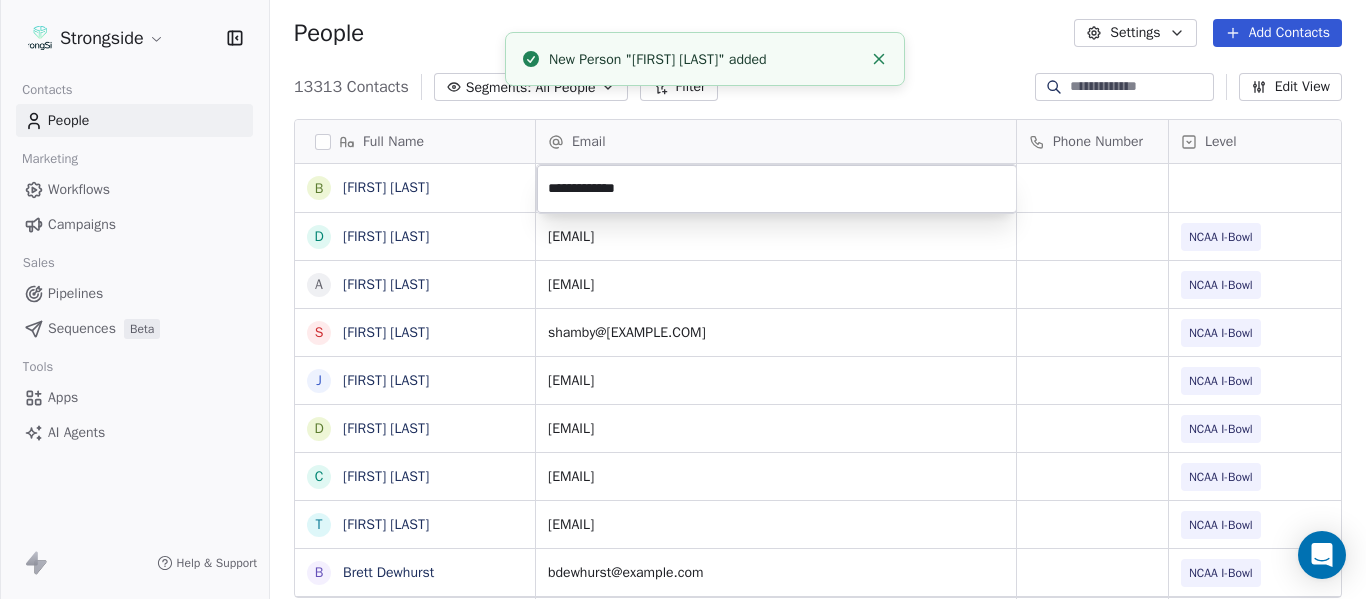 click 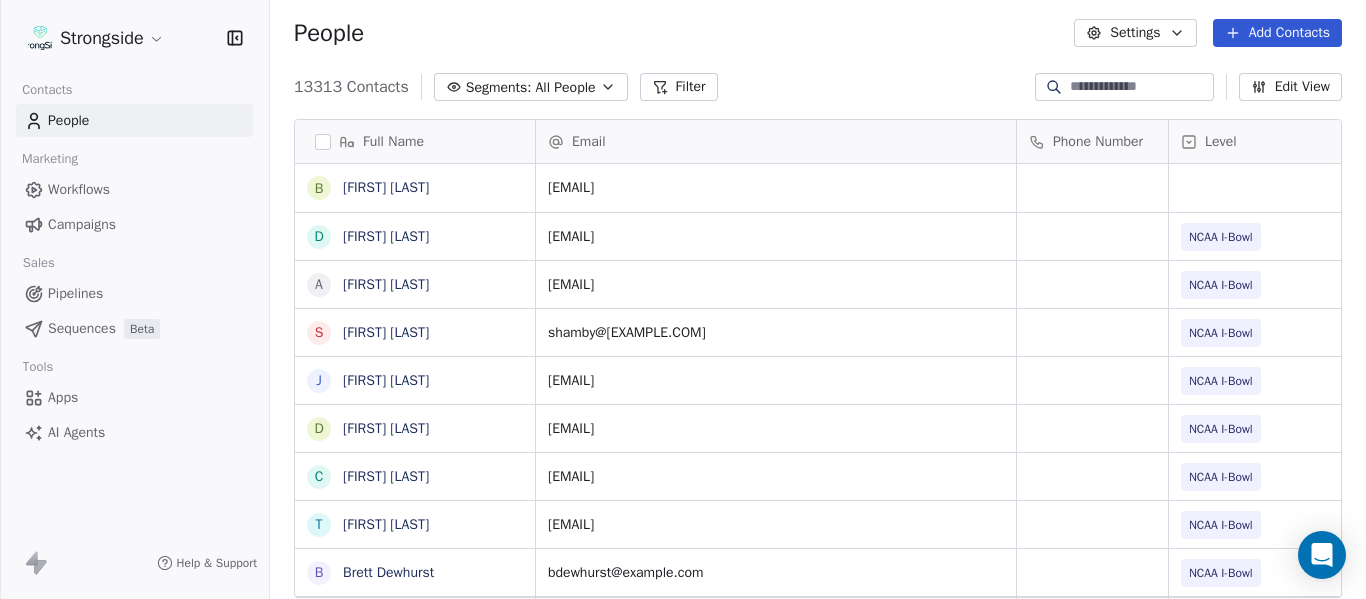 scroll, scrollTop: 0, scrollLeft: 28, axis: horizontal 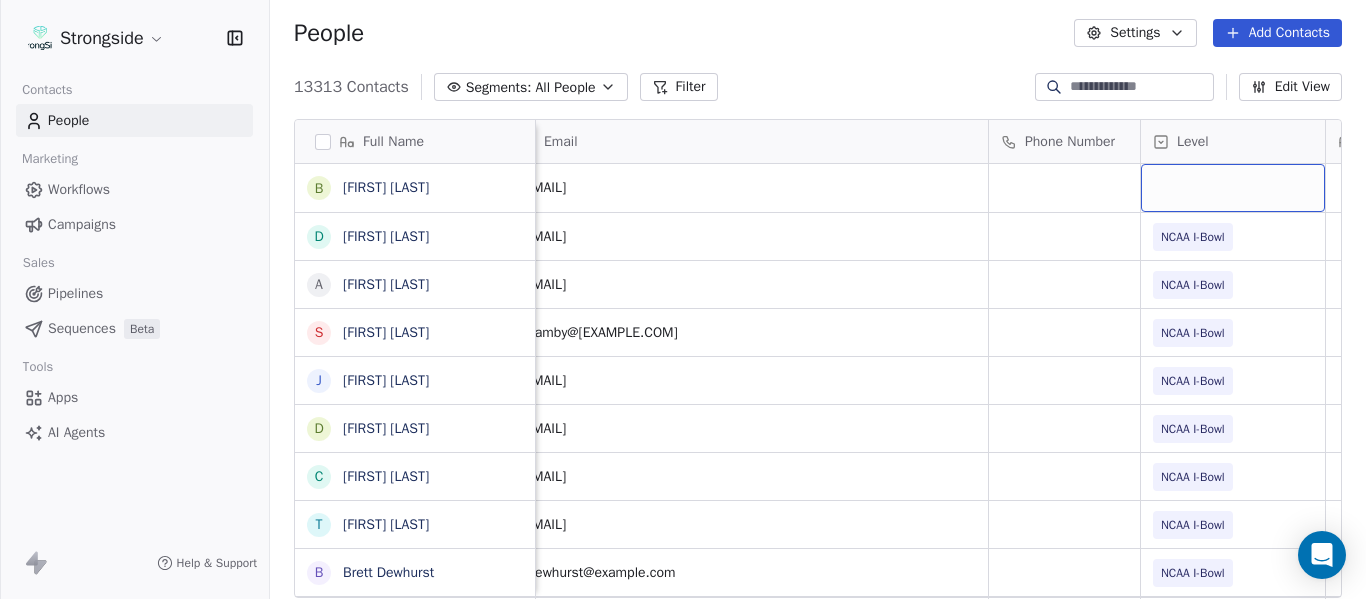 click at bounding box center (1233, 188) 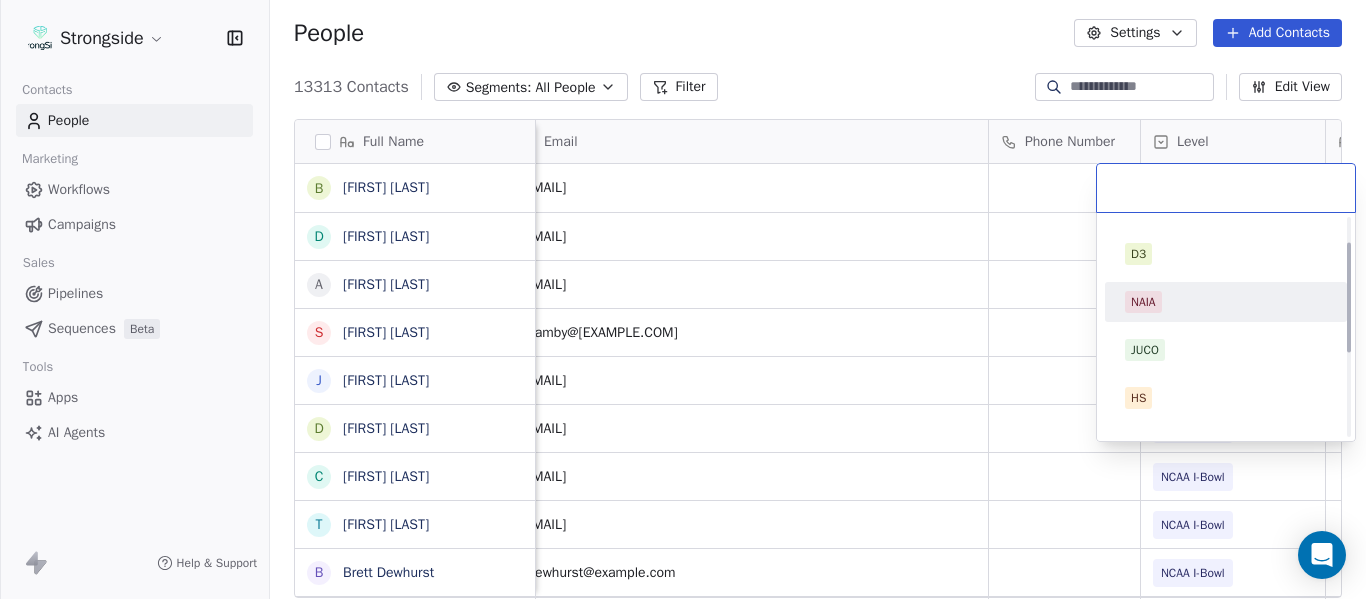 scroll, scrollTop: 212, scrollLeft: 0, axis: vertical 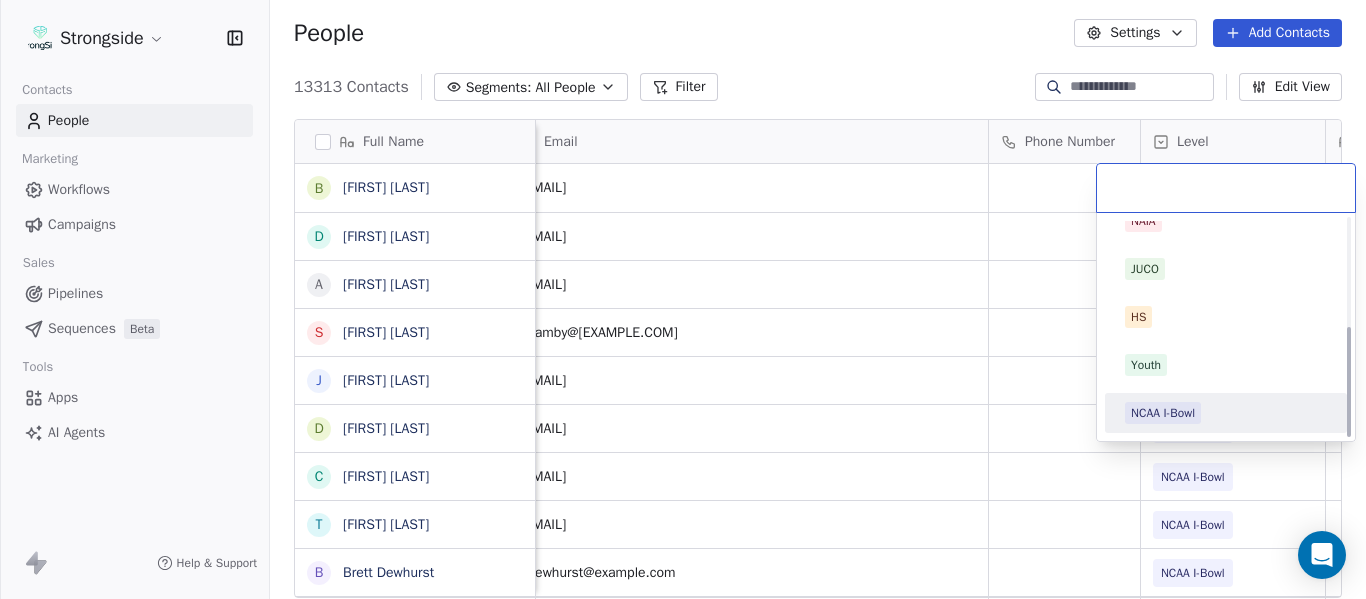 click on "NCAA I-Bowl" at bounding box center (1226, 413) 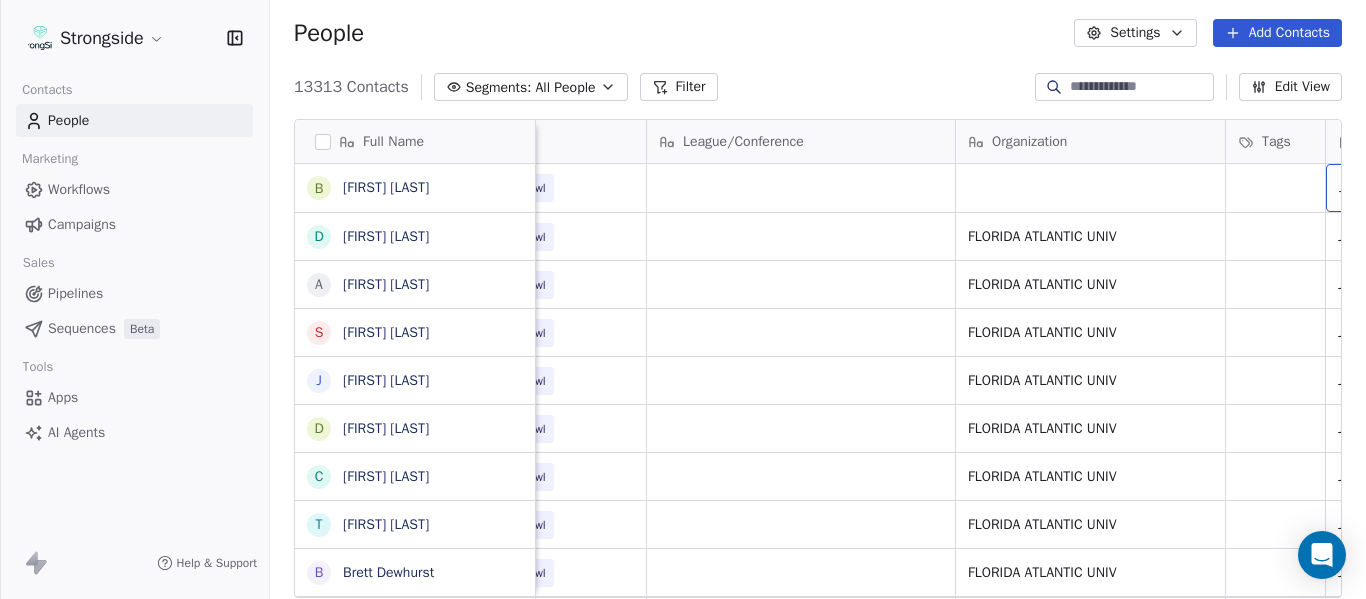 scroll, scrollTop: 0, scrollLeft: 892, axis: horizontal 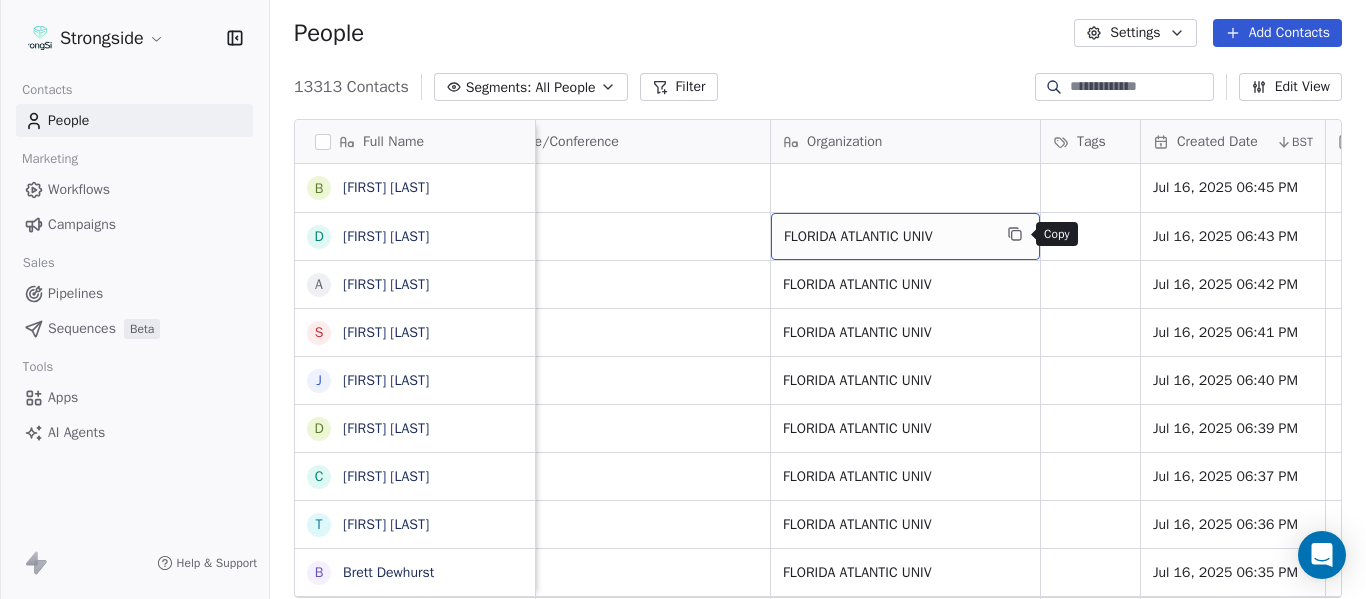 click 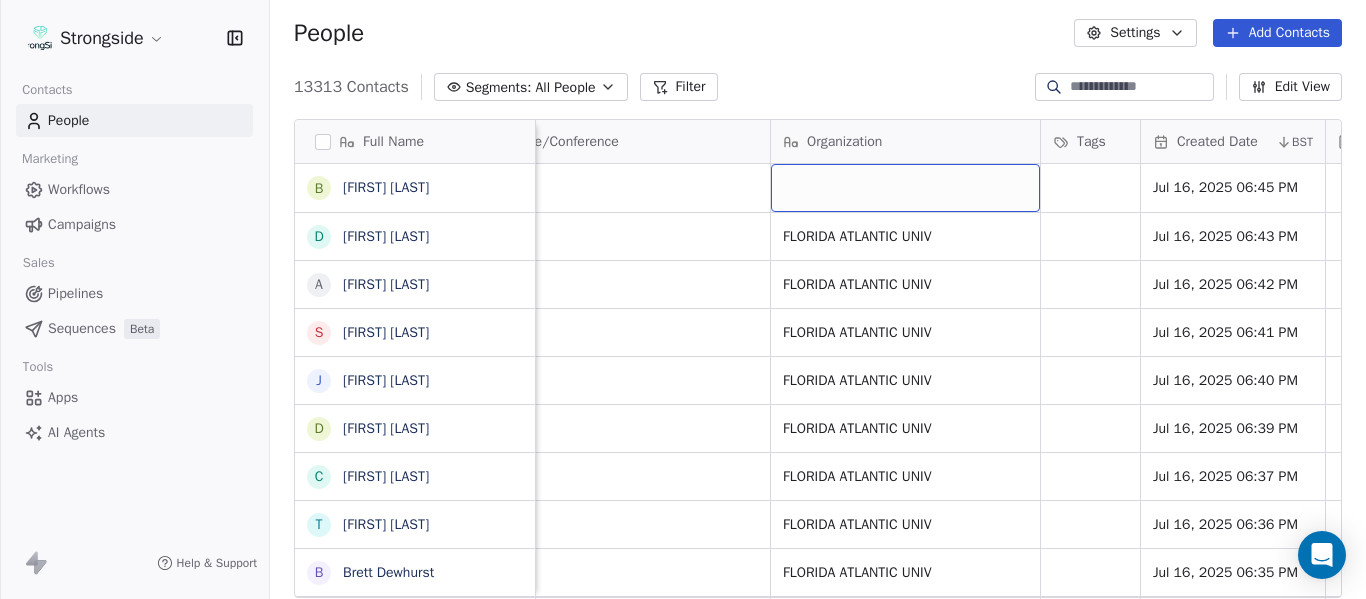 click at bounding box center (905, 188) 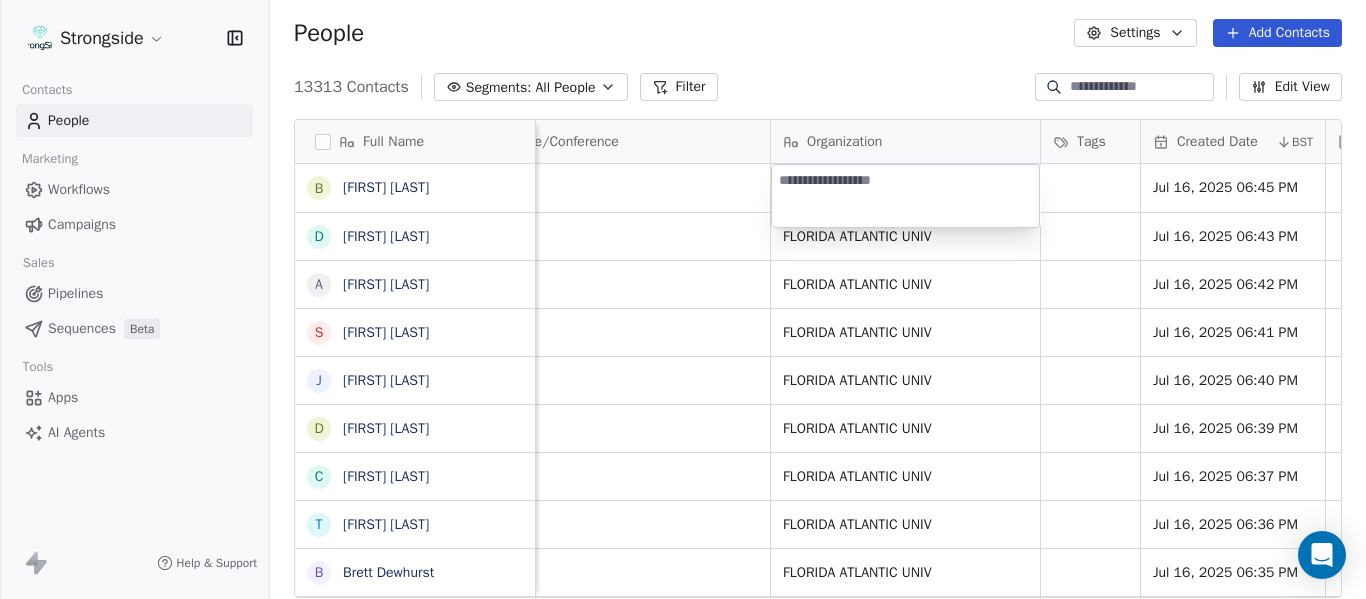 type on "**********" 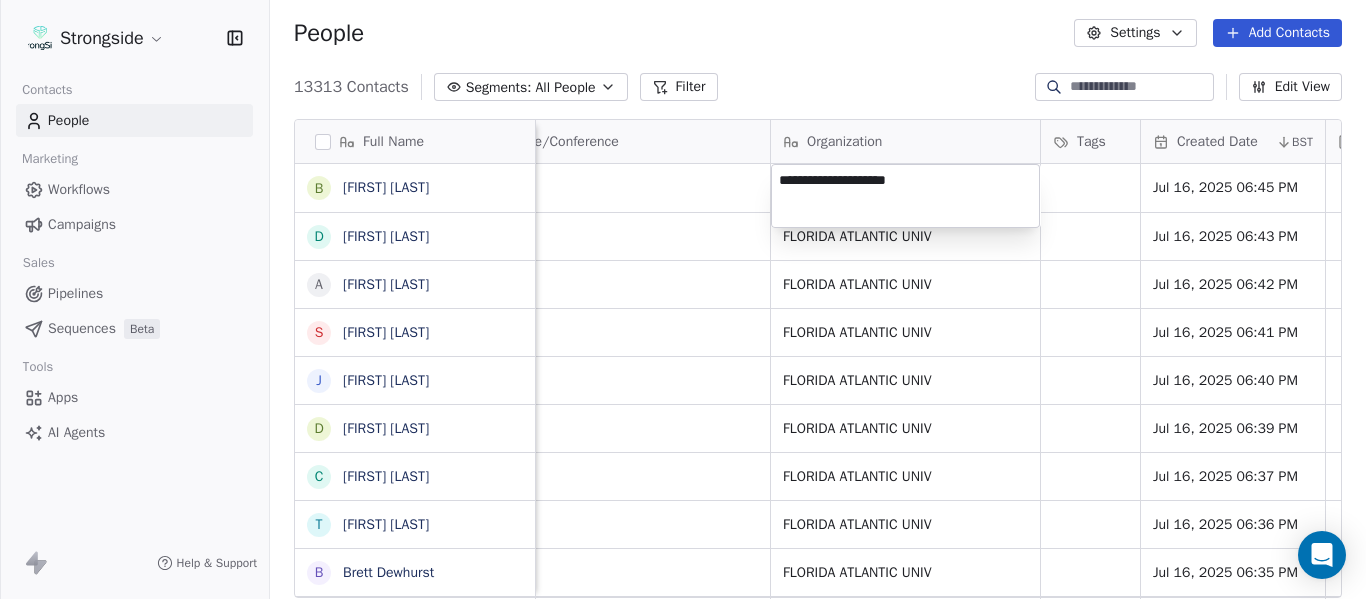 click on "Strongside Contacts People Marketing Workflows Campaigns Sales Pipelines Sequences Beta Tools Apps AI Agents Help & Support People Settings Add Contacts 13313 Contacts Segments: All People Filter Edit View Tag Add to Sequence Export Full Name B Brandon Lacy D Devin Santana A Aaron Schwanz S Stephen Hamby J Jajuan Dulaney D DJ McCarthy C Chris Perkins T Tyler Schovanec B Brett Dewhurst D Dillion Coletto B Brandon Lee H Harrison Hanna S Shane Marinelli T Toya Ballard M Matt Wiesner M Michael Graffin K Katrina McCormack A Anthony Fortier B Bill Sanders Z Zach Kittley B Brian White M Margot Kessler C Cris Carter C Clay Williams F Faith Padgett R Regine Hill C Craig Merson R Rick Wimmer J Jason Robinson H Hasan Craig Email Phone Number Level League/Conference Organization Tags Created Date BST Status Job Title Priority Emails Auto Clicked blacy@[EXAMPLE.COM] NCAA I-Bowl Jul 16, 2025 06:45 PM dsantana2014@[EXAMPLE.COM] NCAA I-Bowl FLORIDA ATLANTIC UNIV Jul 16, 2025 06:43 PM Assistant Coach aschwanz@[EXAMPLE.COM] NCAA I-Bowl NIL" at bounding box center [683, 299] 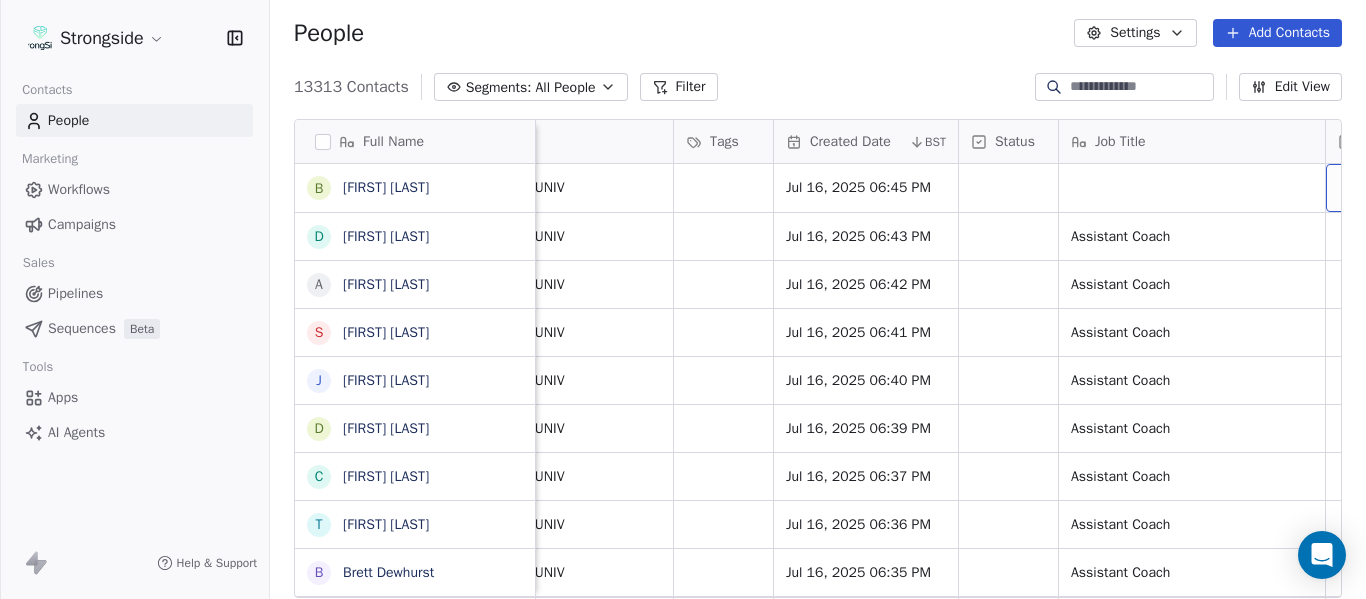 scroll, scrollTop: 0, scrollLeft: 1444, axis: horizontal 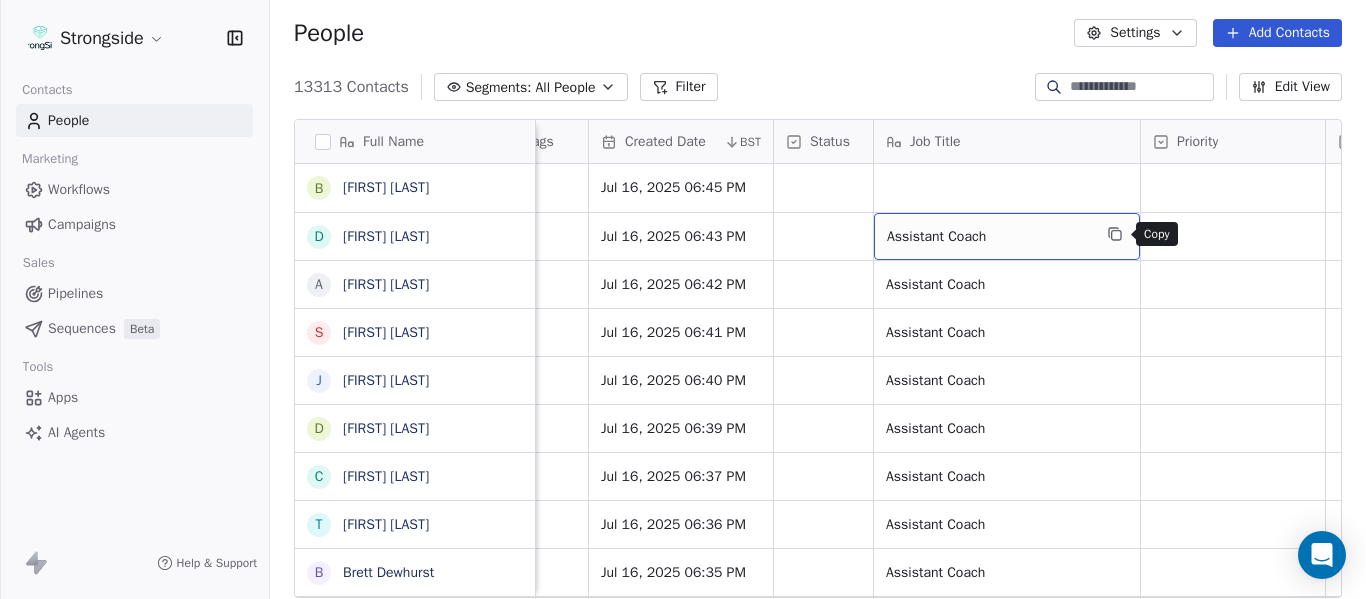 click 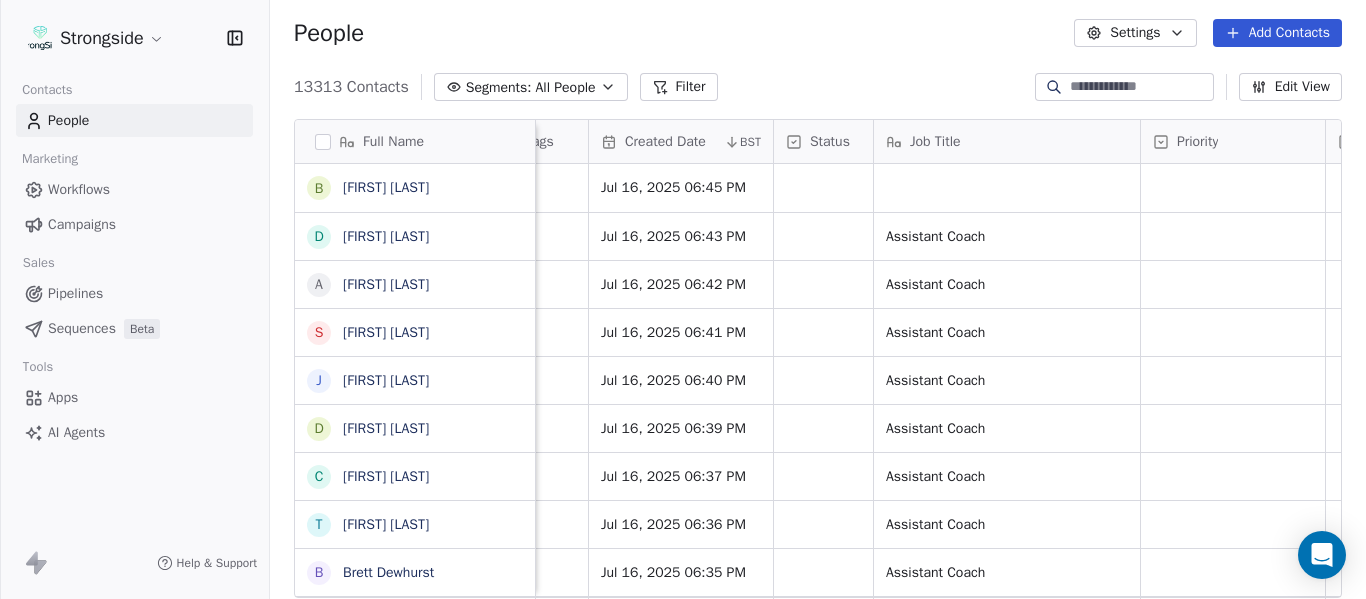 click on "Job Title" at bounding box center [1007, 141] 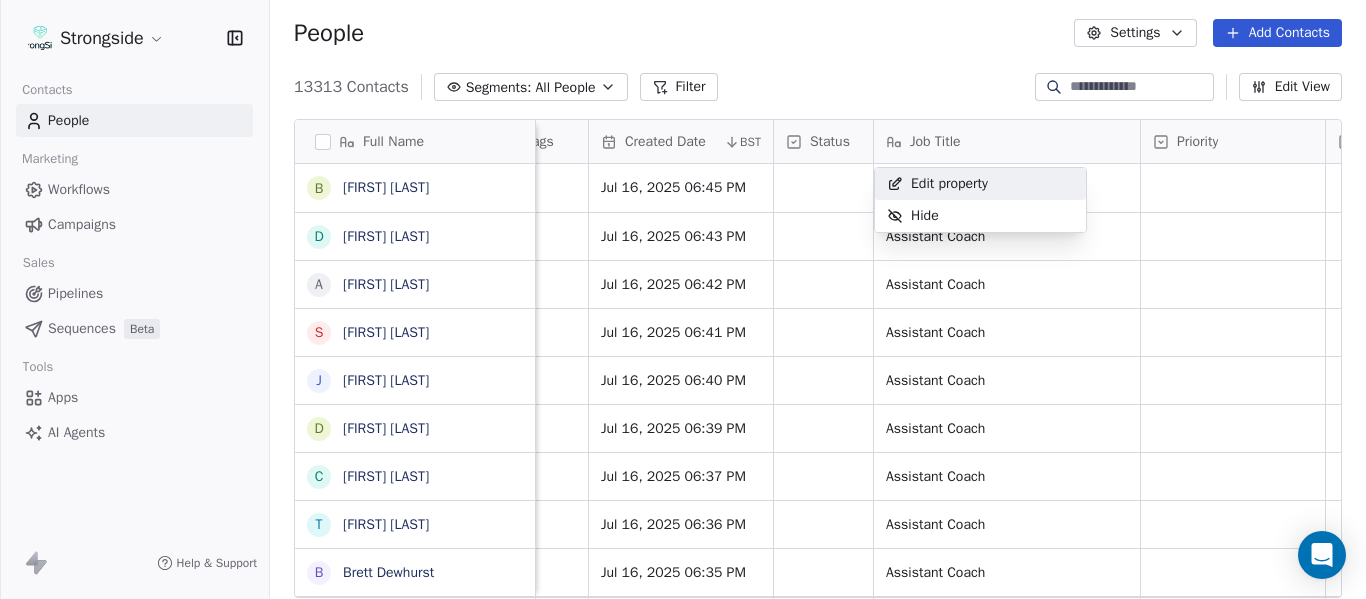 click on "Strongside Contacts People Marketing Workflows Campaigns Sales Pipelines Sequences Beta Tools Apps AI Agents Help & Support People Settings Add Contacts 13313 Contacts Segments: All People Filter Edit View Tag Add to Sequence Export Full Name B [FIRST] [LAST] D [FIRST] [LAST] A [FIRST] [LAST] S [FIRST] [LAST] J [FIRST] [LAST] D [FIRST] [LAST] C [FIRST] [LAST] T [FIRST] [LAST] B [FIRST] [LAST] D [FIRST] [LAST] B [FIRST] [LAST] H [FIRST] [LAST] S [FIRST] [LAST] T [FIRST] [LAST] M [FIRST] [LAST] M [FIRST] [LAST] K [FIRST] [LAST] A [FIRST] [LAST] B [FIRST] [LAST] Z [FIRST] [LAST] B [FIRST] [LAST] M [FIRST] [LAST] C [FIRST] [LAST] C [FIRST] [LAST] F [FIRST] [LAST] R [FIRST] [LAST] C [FIRST] [LAST] R [FIRST] [LAST] J [FIRST] [LAST] H [FIRST] [LAST] V [FIRST] [LAST] C [FIRST] [LAST] Level League/Conference Organization Tags Created Date BST Status Job Title Priority Emails Auto Clicked Last Activity Date BST In Open Phone Contact Source NCAA I-Bowl FLORIDA ATLANTIC UNIV Jul 16, 2025 06:45 PM NCAA I-Bowl FLORIDA ATLANTIC UNIV Jul 16, 2025 06:43 PM Assistant Coach False" at bounding box center (683, 299) 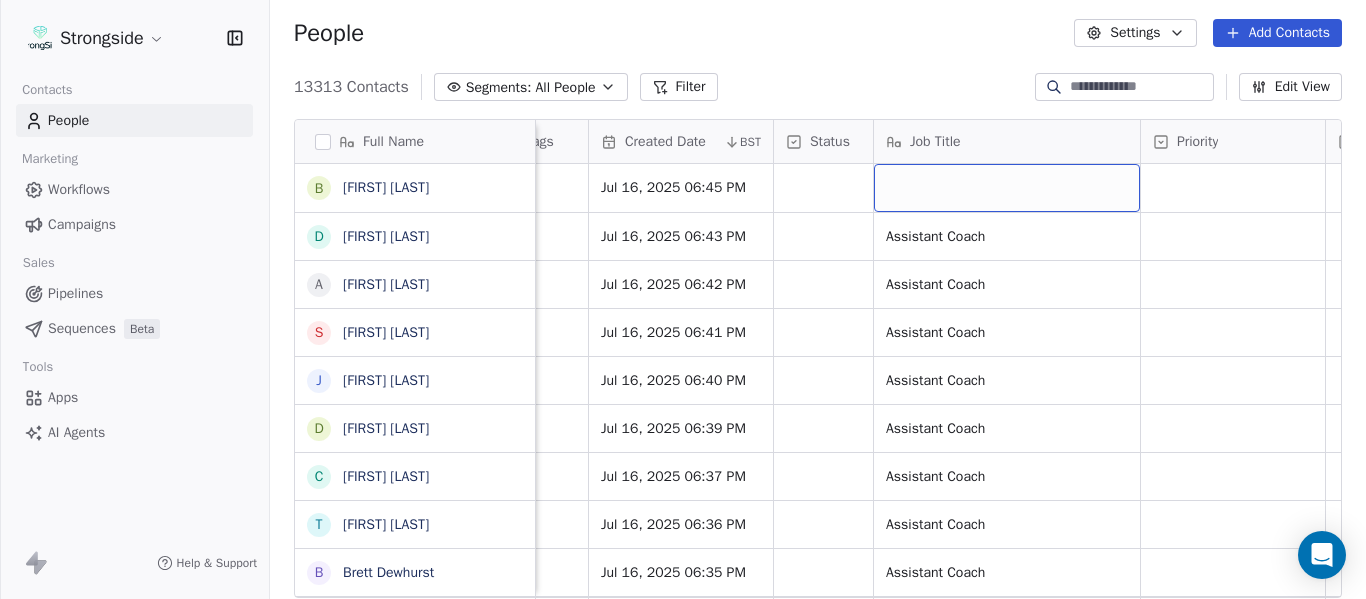 click at bounding box center (1007, 188) 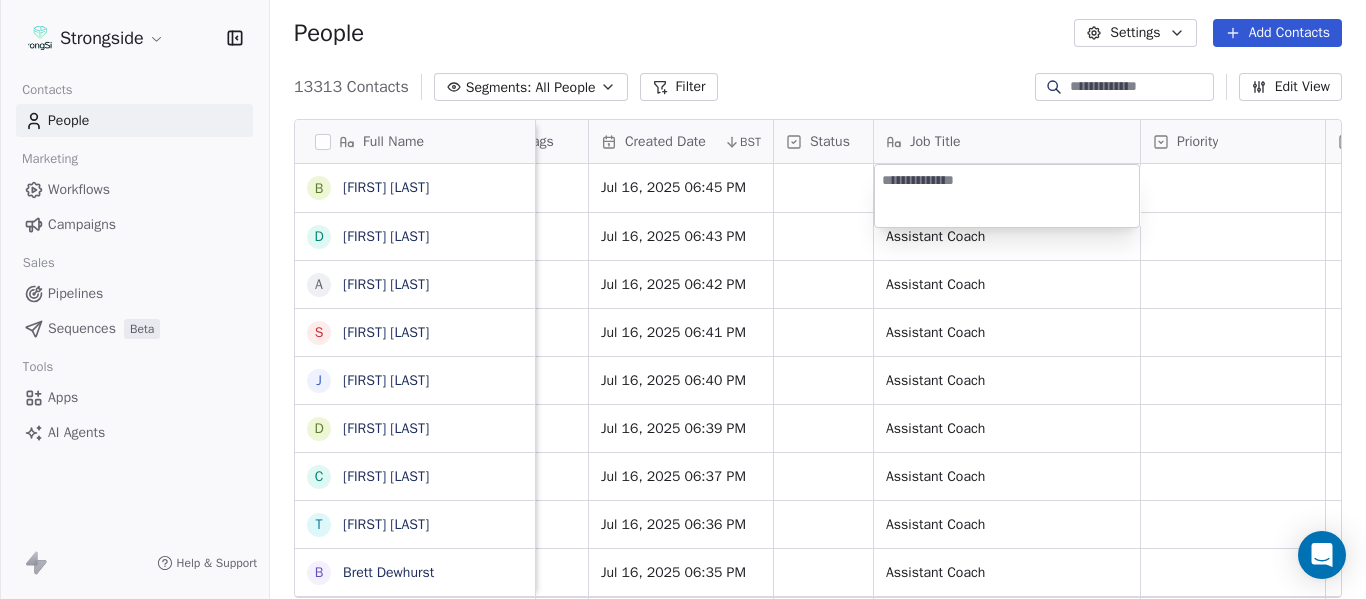 type on "**********" 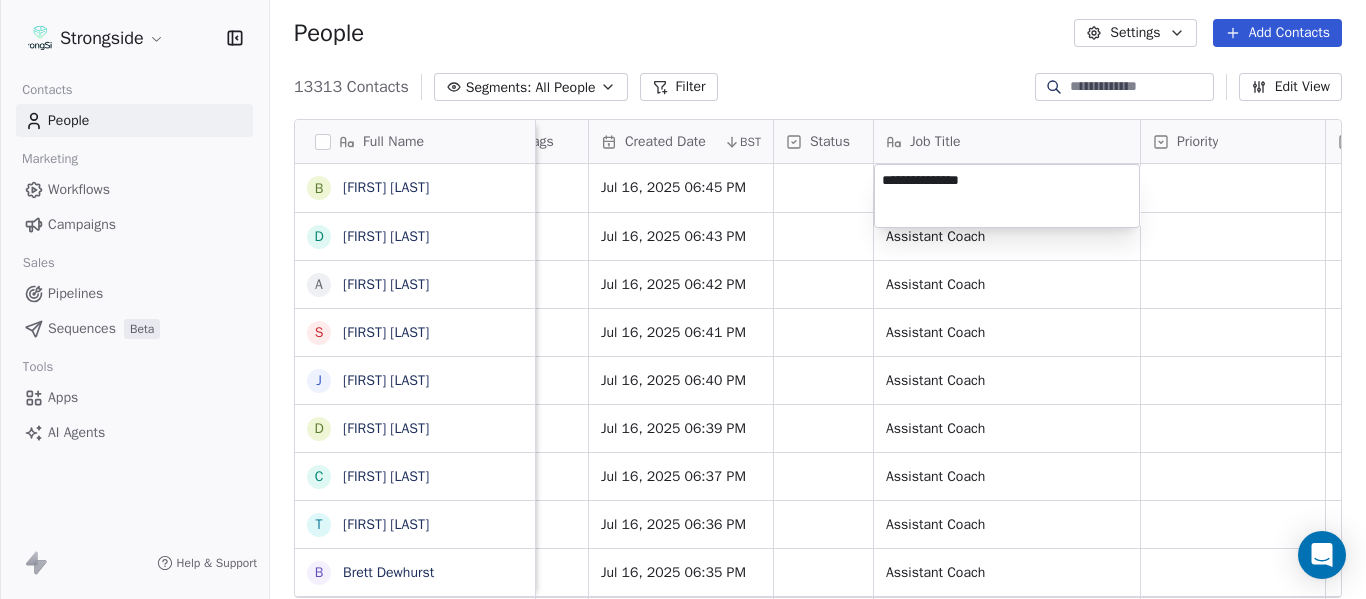 click on "Strongside Contacts People Marketing Workflows Campaigns Sales Pipelines Sequences Beta Tools Apps AI Agents Help & Support People Settings Add Contacts 13313 Contacts Segments: All People Filter Edit View Tag Add to Sequence Export Full Name B [FIRST] [LAST] D [FIRST] [LAST] A [FIRST] [LAST] S [FIRST] [LAST] J [FIRST] [LAST] D [FIRST] [LAST] C [FIRST] [LAST] T [FIRST] [LAST] B [FIRST] [LAST] D [FIRST] [LAST] B [FIRST] [LAST] H [FIRST] [LAST] S [FIRST] [LAST] T [FIRST] [LAST] M [FIRST] [LAST] M [FIRST] [LAST] K [FIRST] [LAST] A [FIRST] [LAST] B [FIRST] [LAST] Z [FIRST] [LAST] B [FIRST] [LAST] M [FIRST] [LAST] C [FIRST] [LAST] C [FIRST] [LAST] F [FIRST] [LAST] R [FIRST] [LAST] C [FIRST] [LAST] R [FIRST] [LAST] J [FIRST] [LAST] H [FIRST] [LAST] V [FIRST] [LAST] C [FIRST] [LAST] Level League/Conference Organization Tags Created Date BST Status Job Title Priority Emails Auto Clicked Last Activity Date BST In Open Phone Contact Source NCAA I-Bowl FLORIDA ATLANTIC UNIV Jul 16, 2025 06:45 PM NCAA I-Bowl FLORIDA ATLANTIC UNIV Jul 16, 2025 06:43 PM Assistant Coach False" at bounding box center [683, 299] 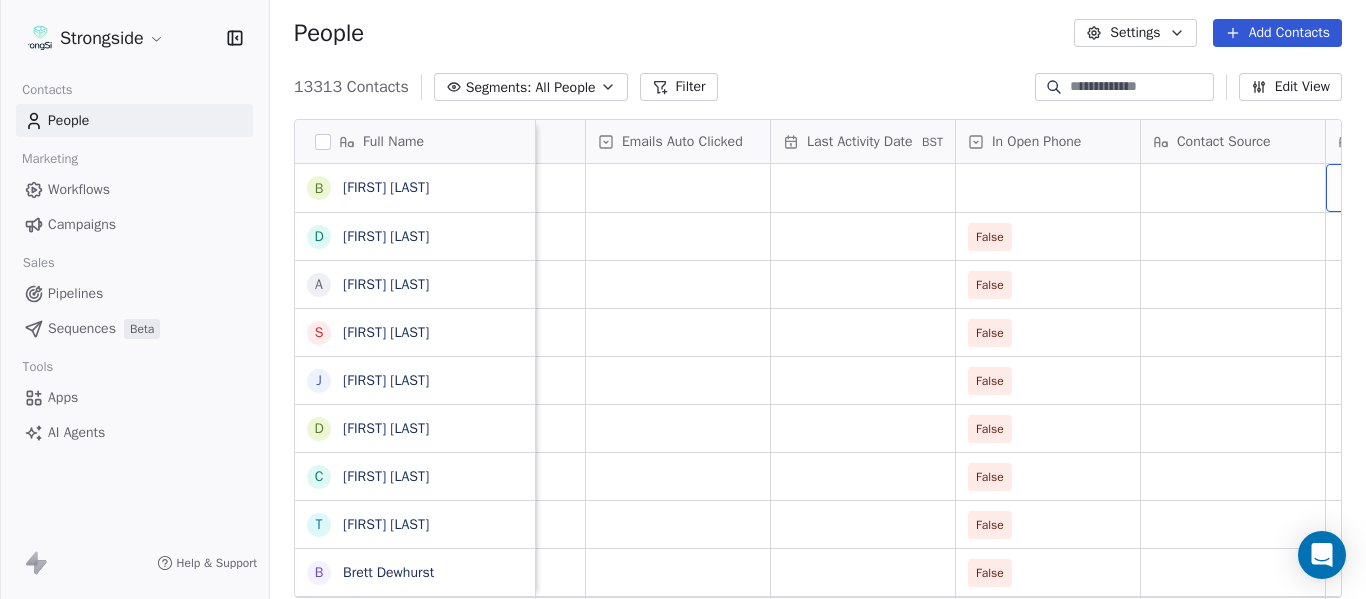 scroll, scrollTop: 0, scrollLeft: 2369, axis: horizontal 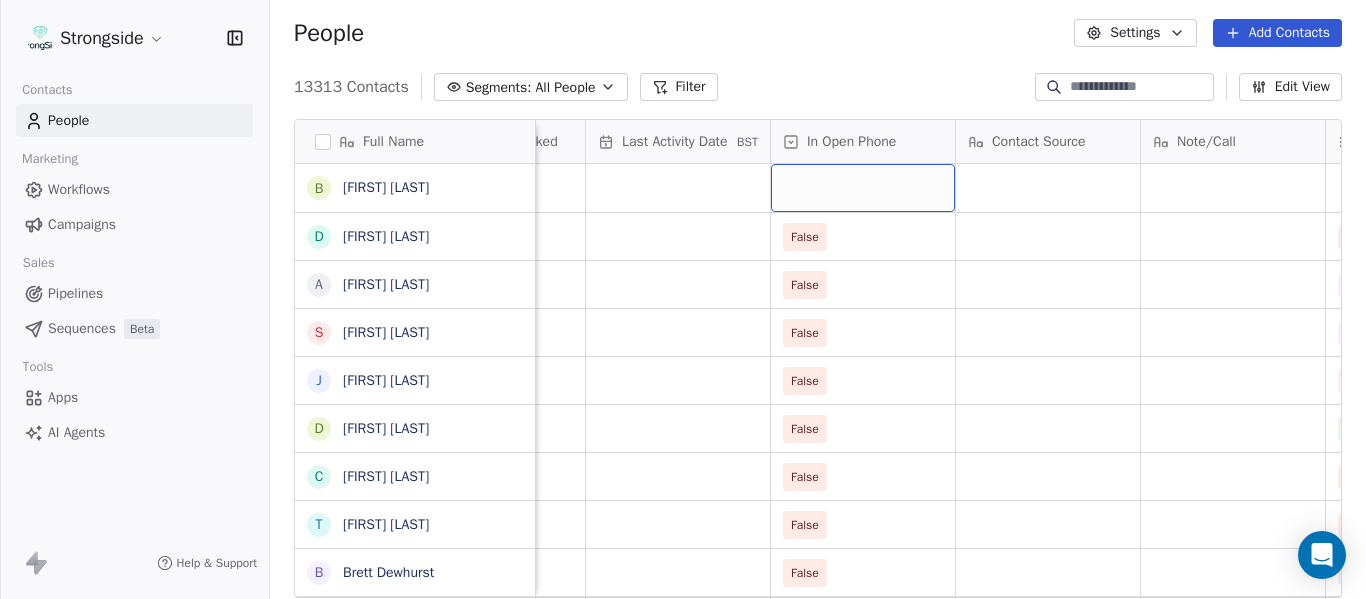 click at bounding box center [863, 188] 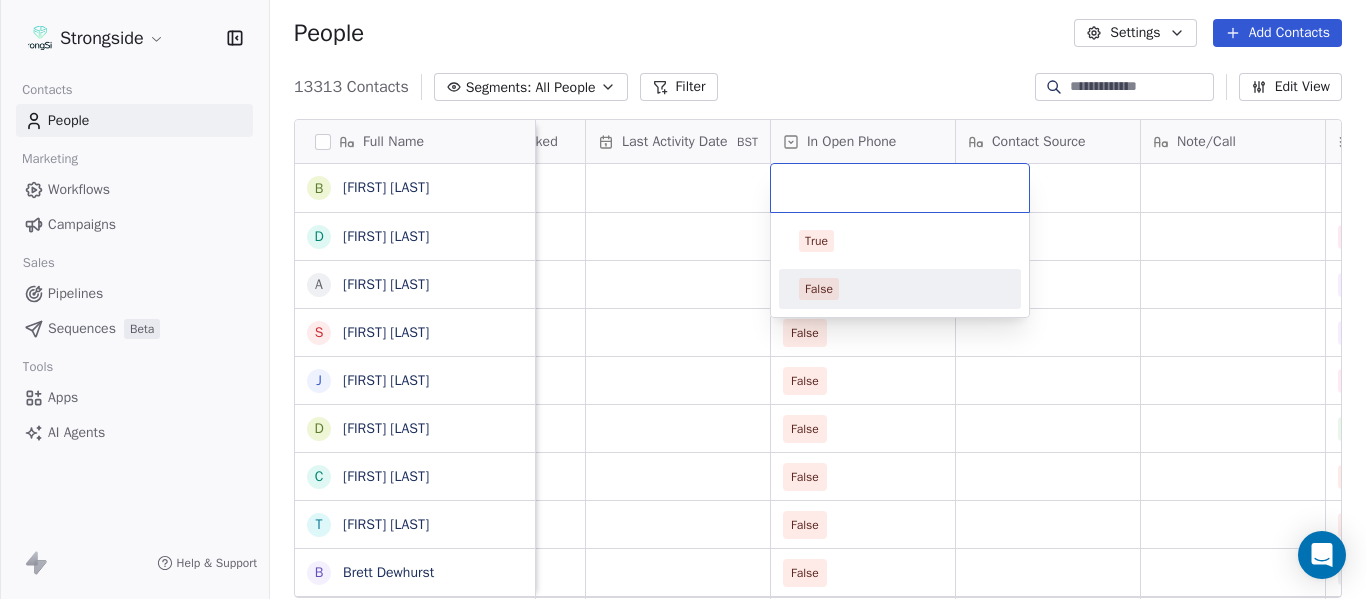 click on "False" at bounding box center [900, 289] 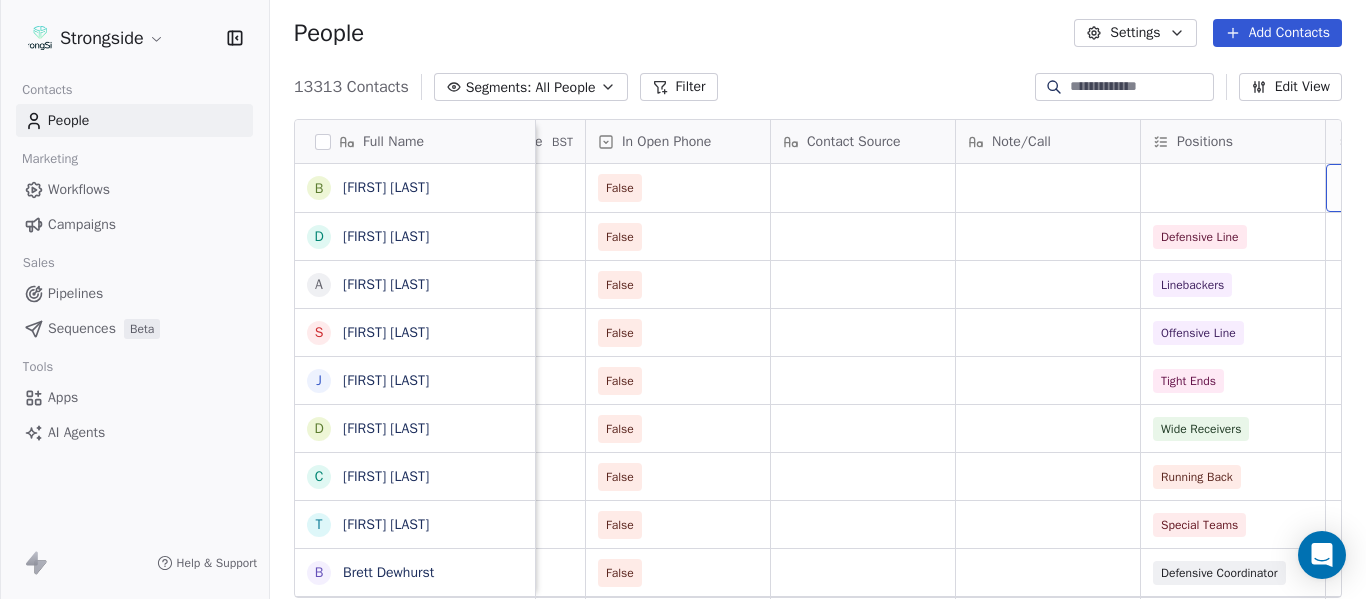 scroll, scrollTop: 0, scrollLeft: 2739, axis: horizontal 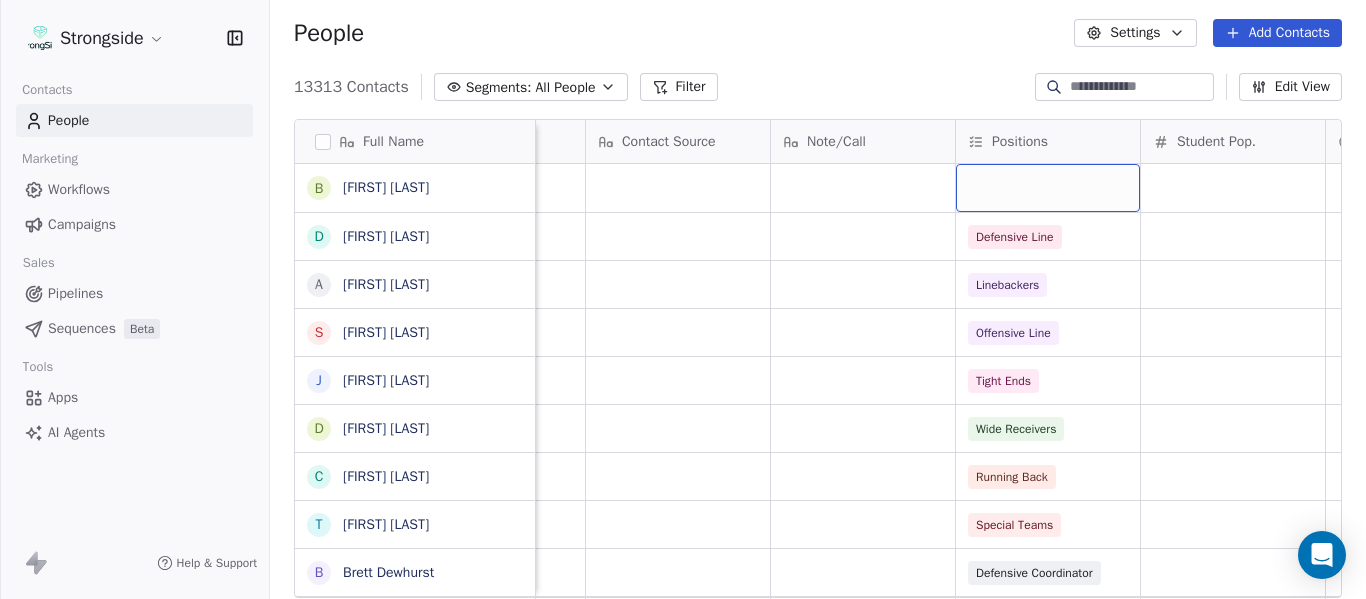 click at bounding box center (1048, 188) 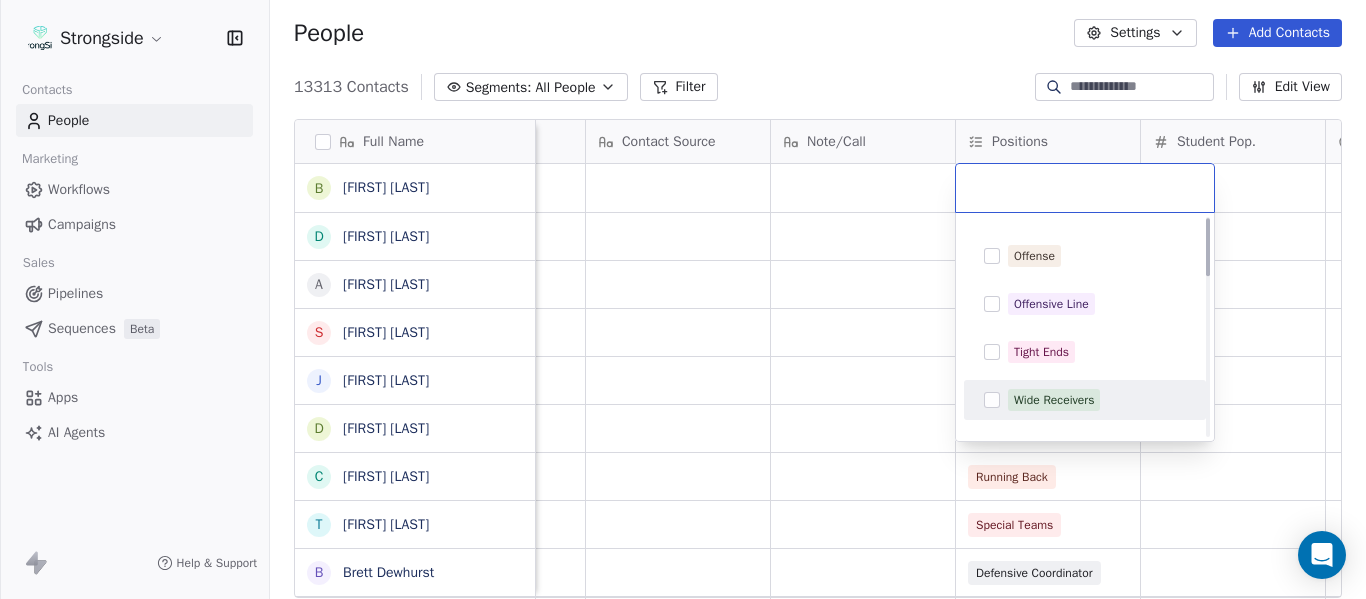 scroll, scrollTop: 0, scrollLeft: 0, axis: both 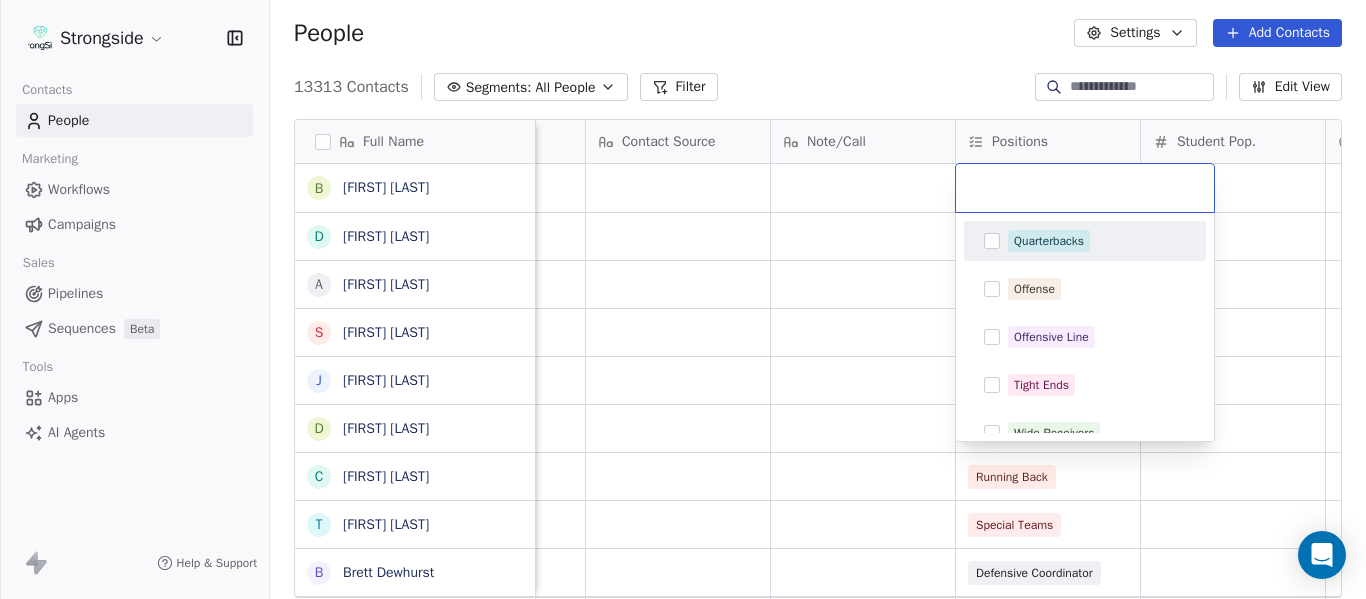 click at bounding box center (1085, 188) 